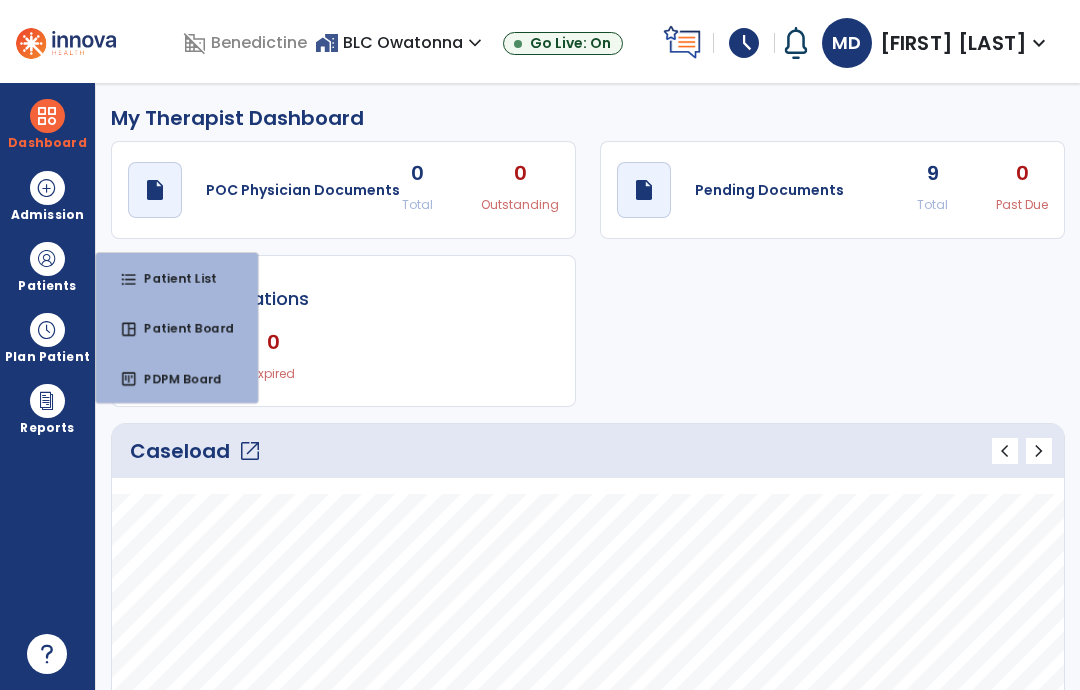 select on "****" 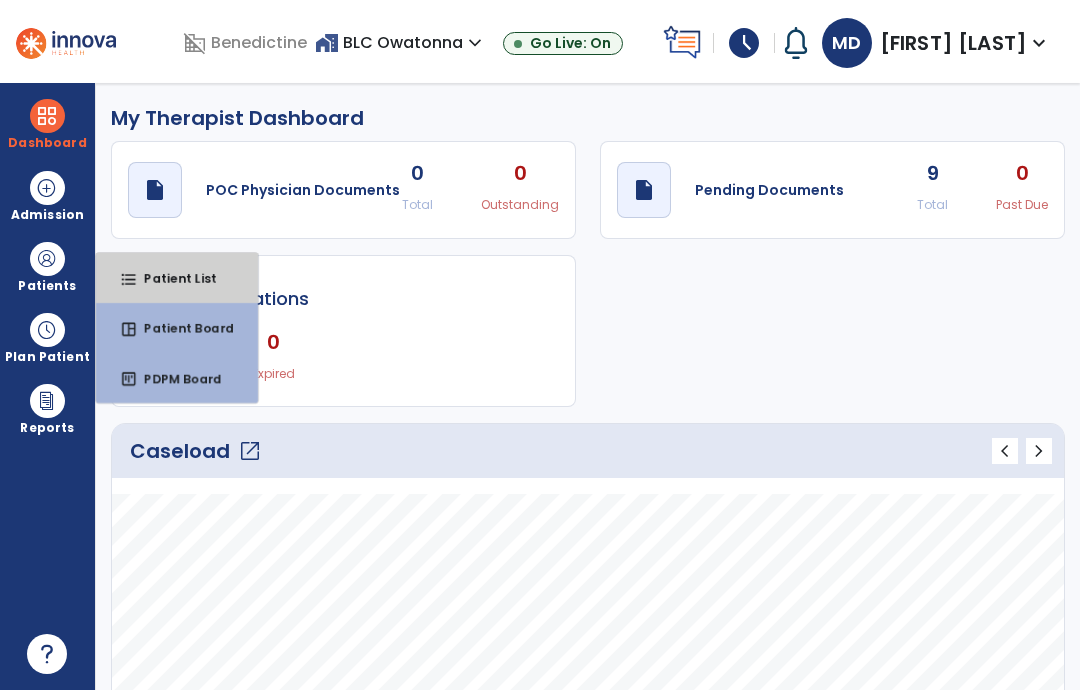 click on "Patient List" at bounding box center [172, 278] 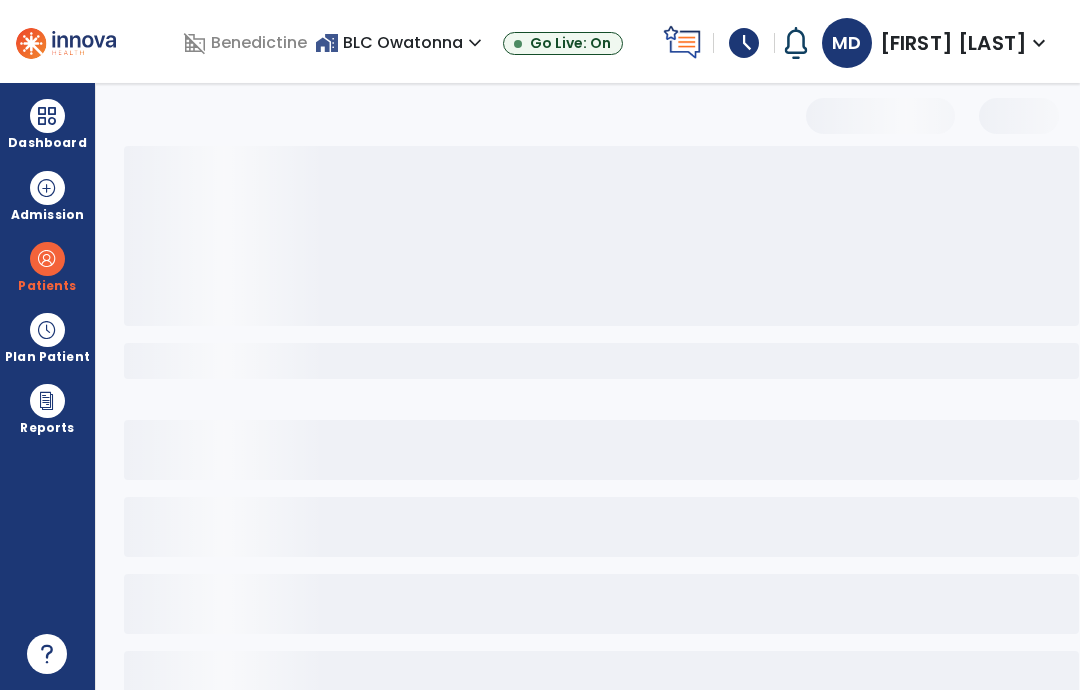 select on "***" 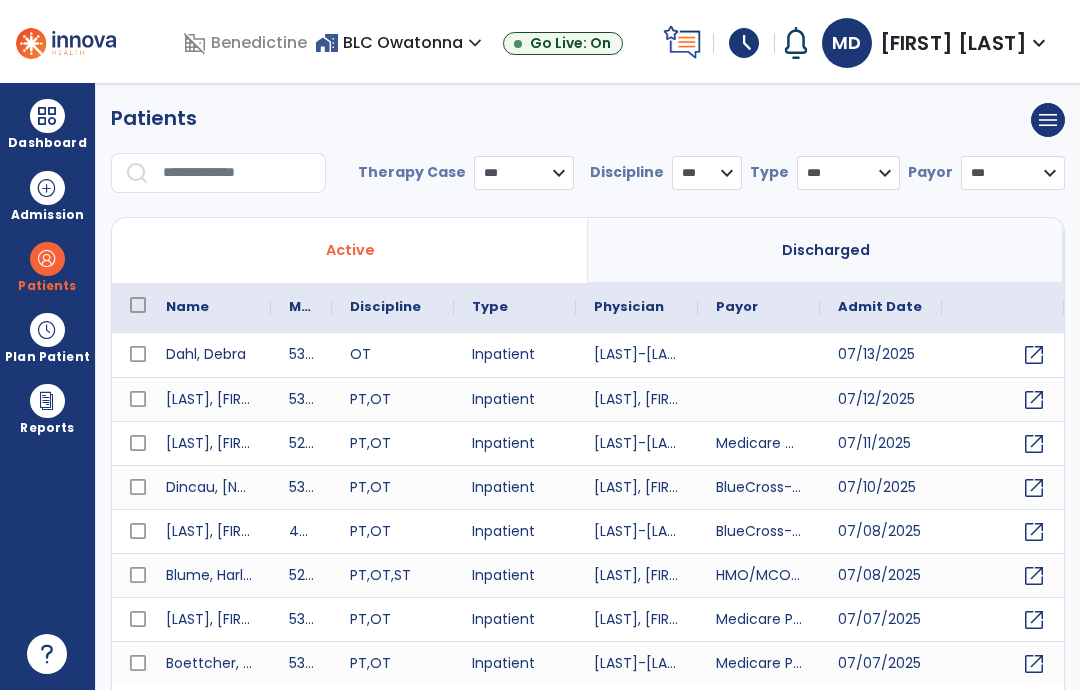 click at bounding box center (237, 173) 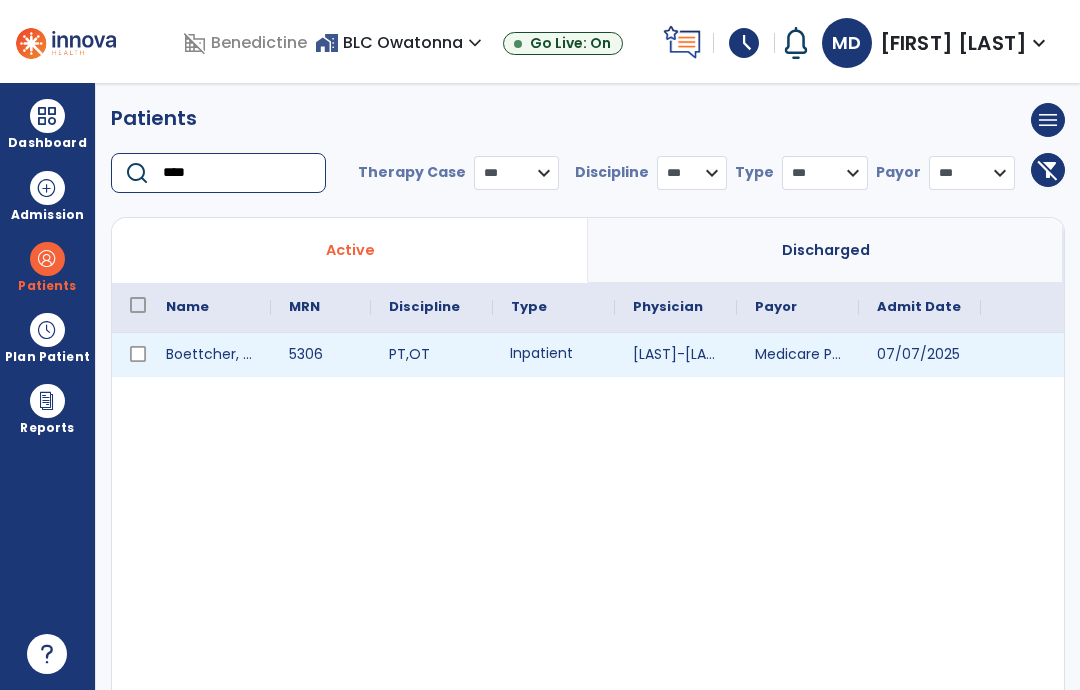type on "****" 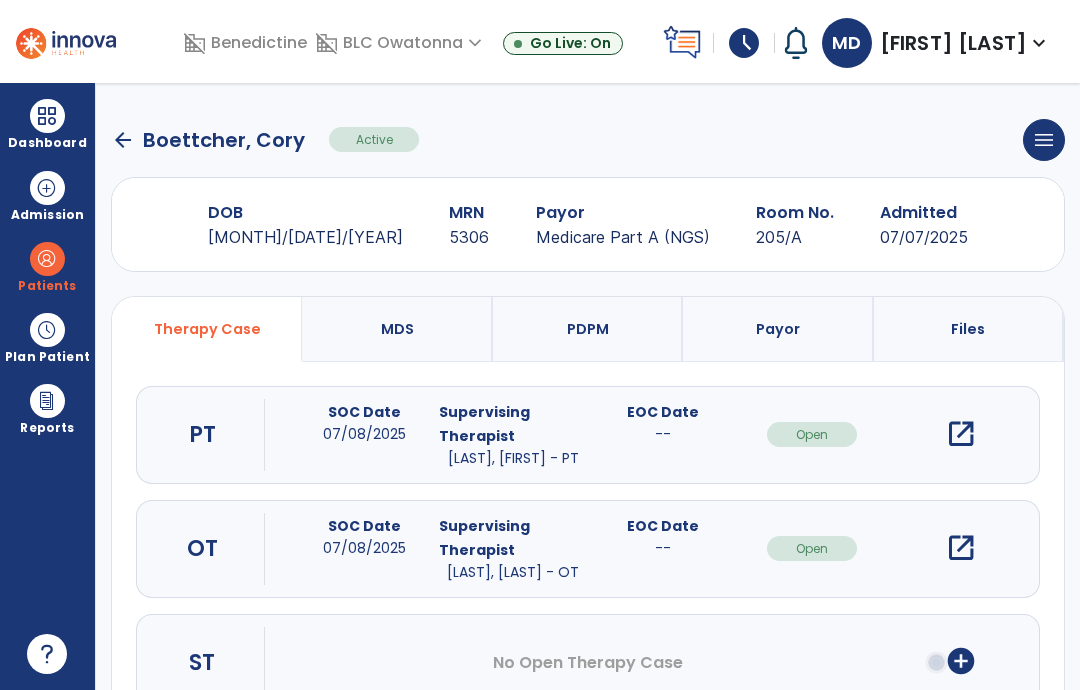 click on "open_in_new" at bounding box center (961, 548) 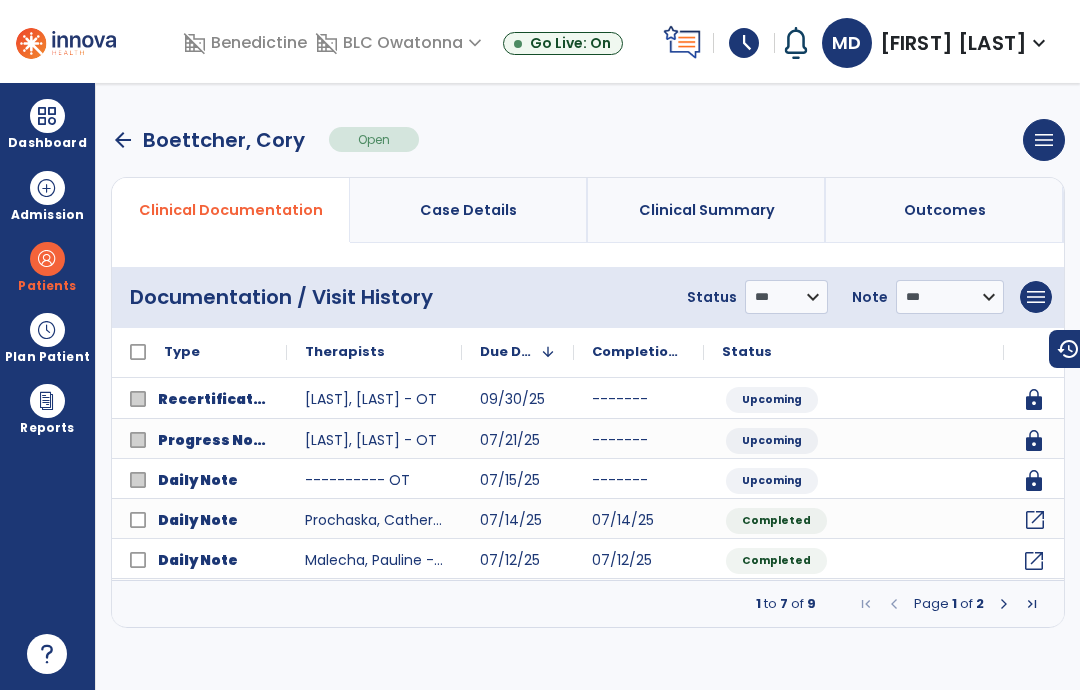 click on "open_in_new" 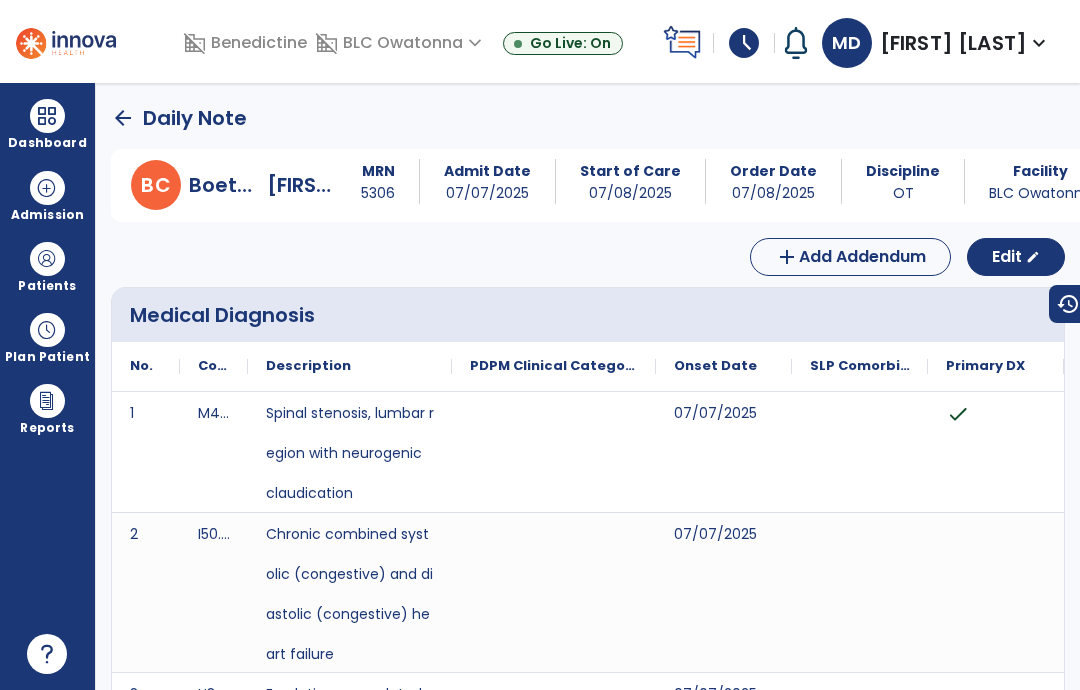scroll, scrollTop: 0, scrollLeft: 0, axis: both 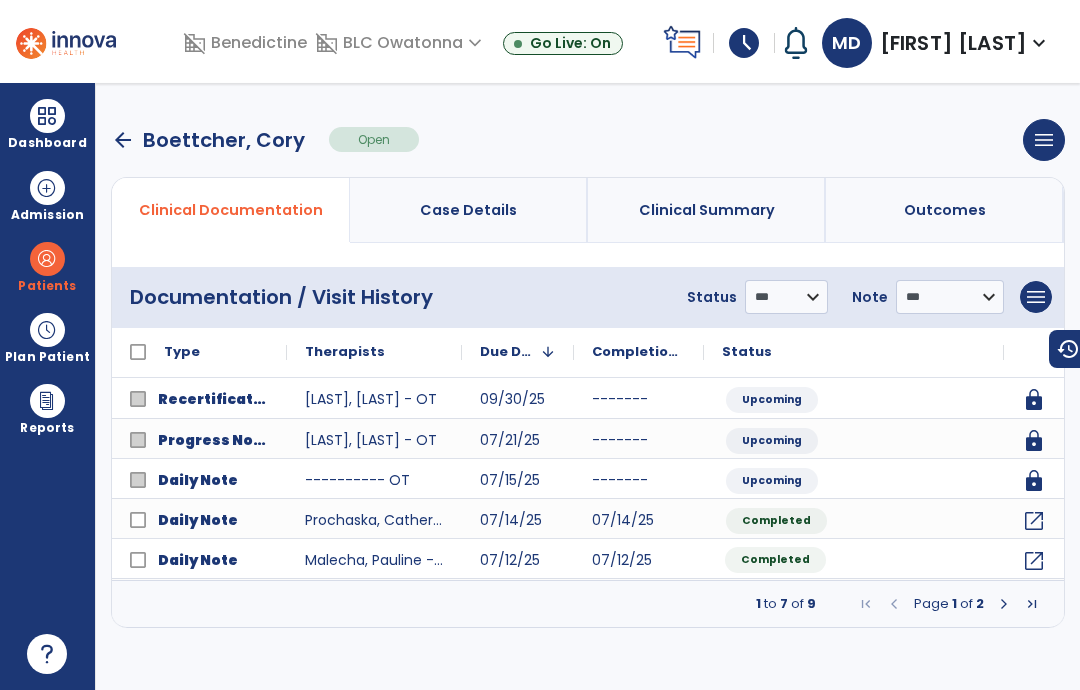 click on "Completed" 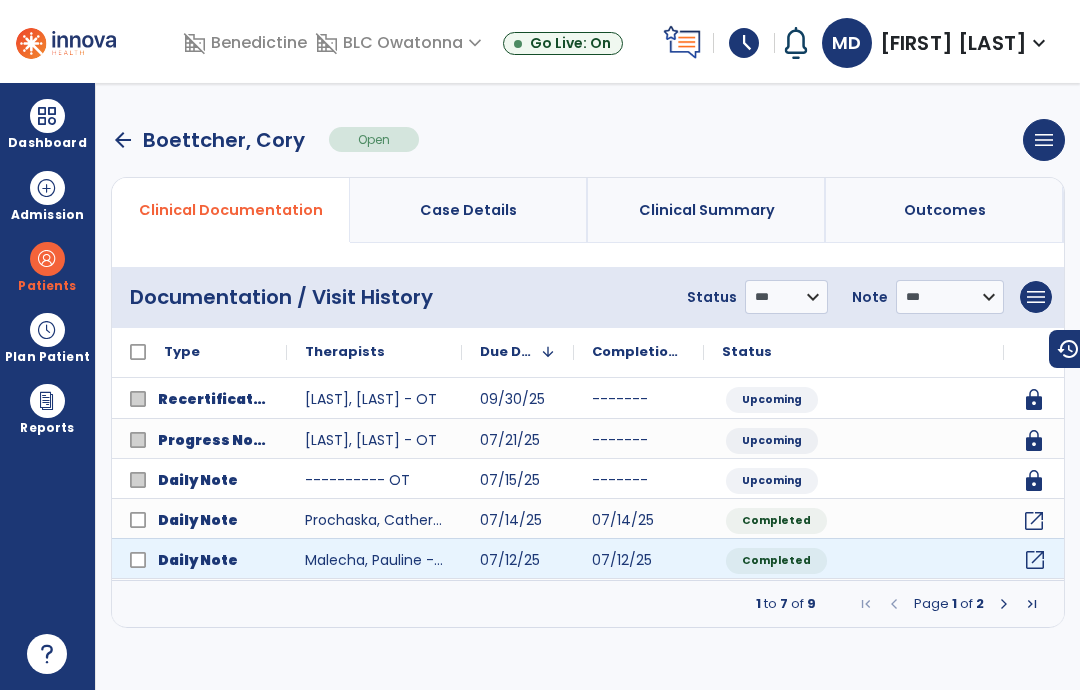 click on "open_in_new" 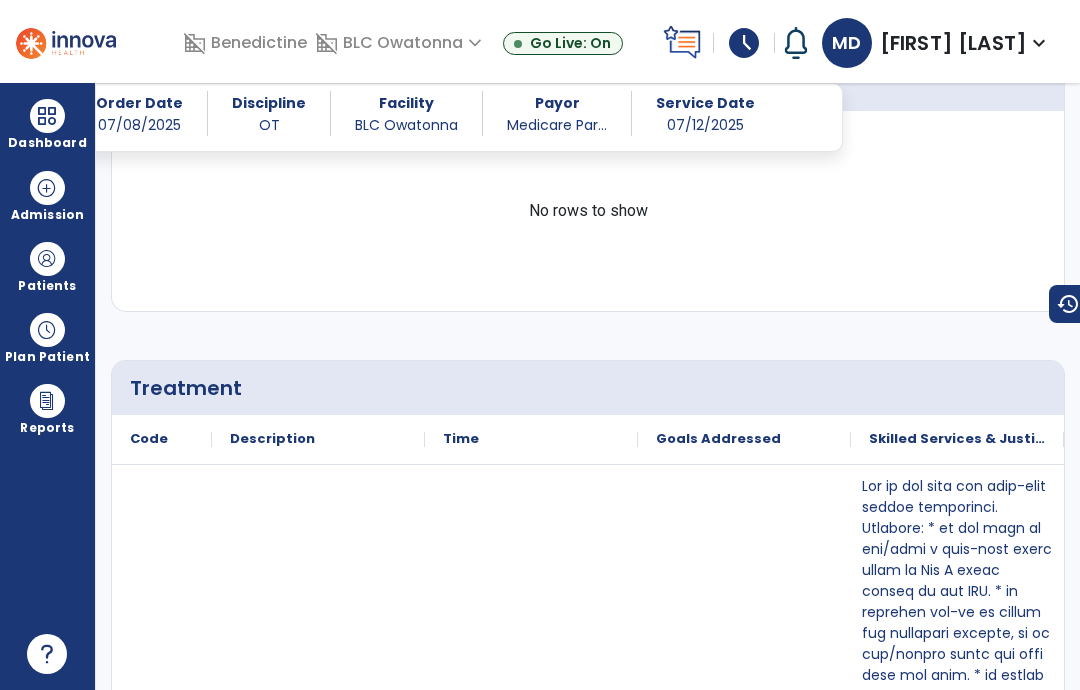 scroll, scrollTop: 2085, scrollLeft: 0, axis: vertical 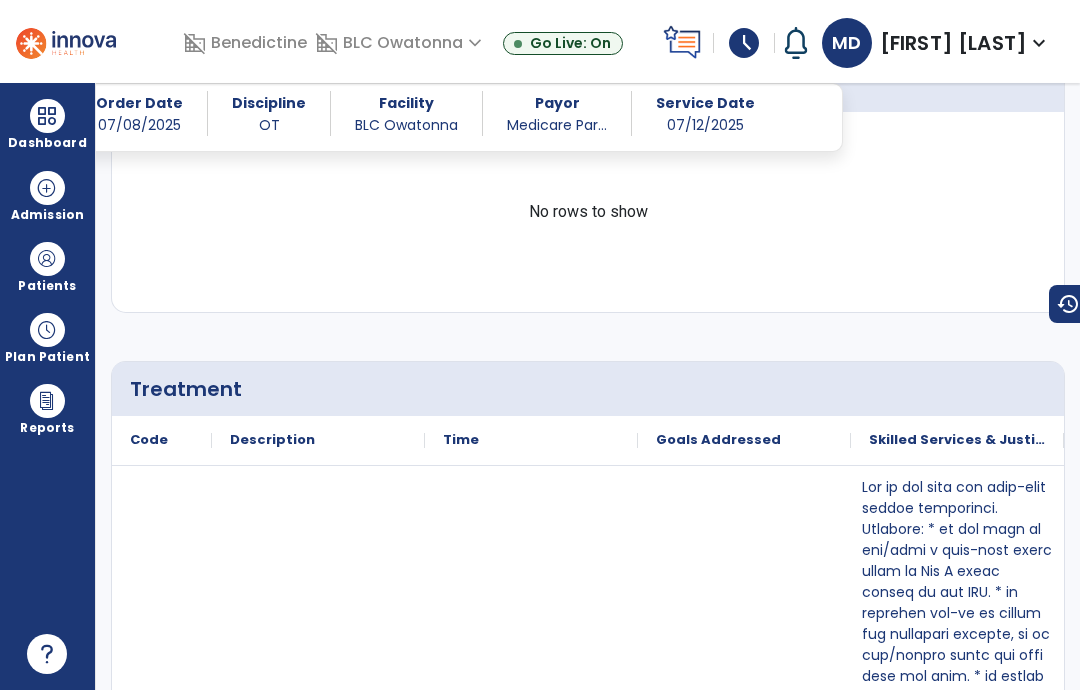 click at bounding box center (47, 259) 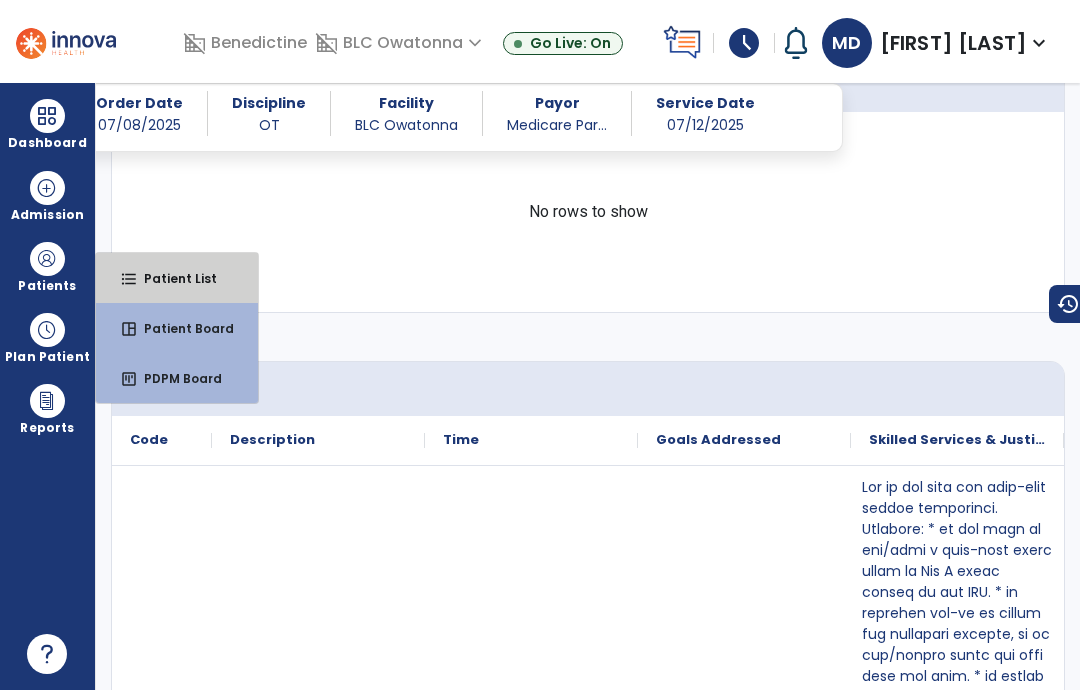 click on "Patient List" at bounding box center [172, 278] 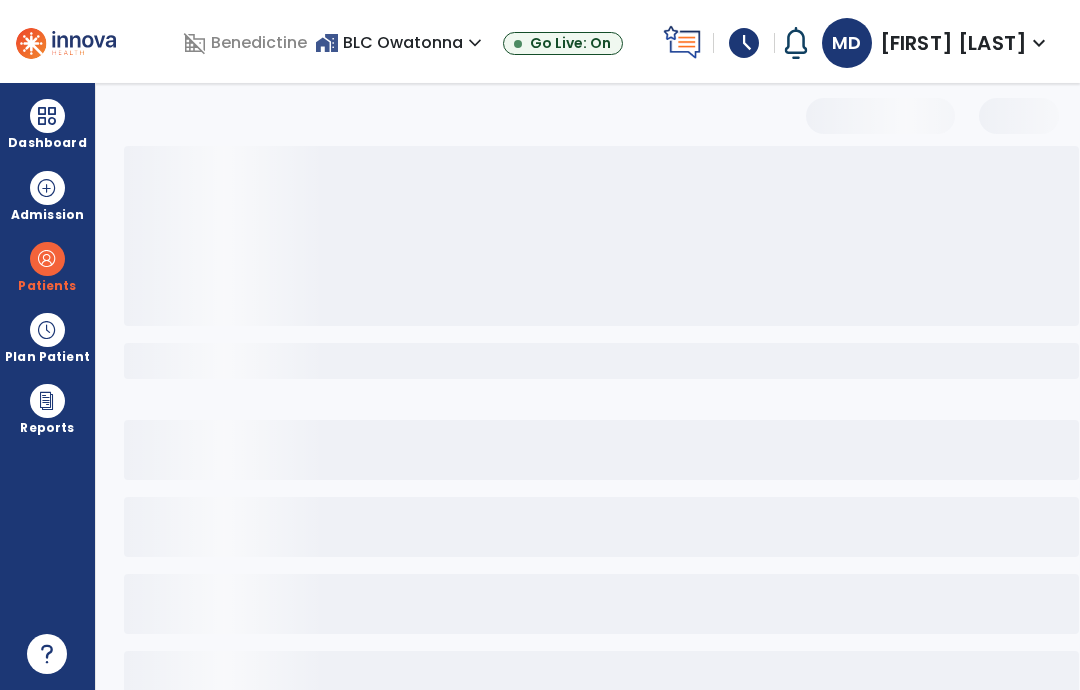 scroll, scrollTop: 0, scrollLeft: 0, axis: both 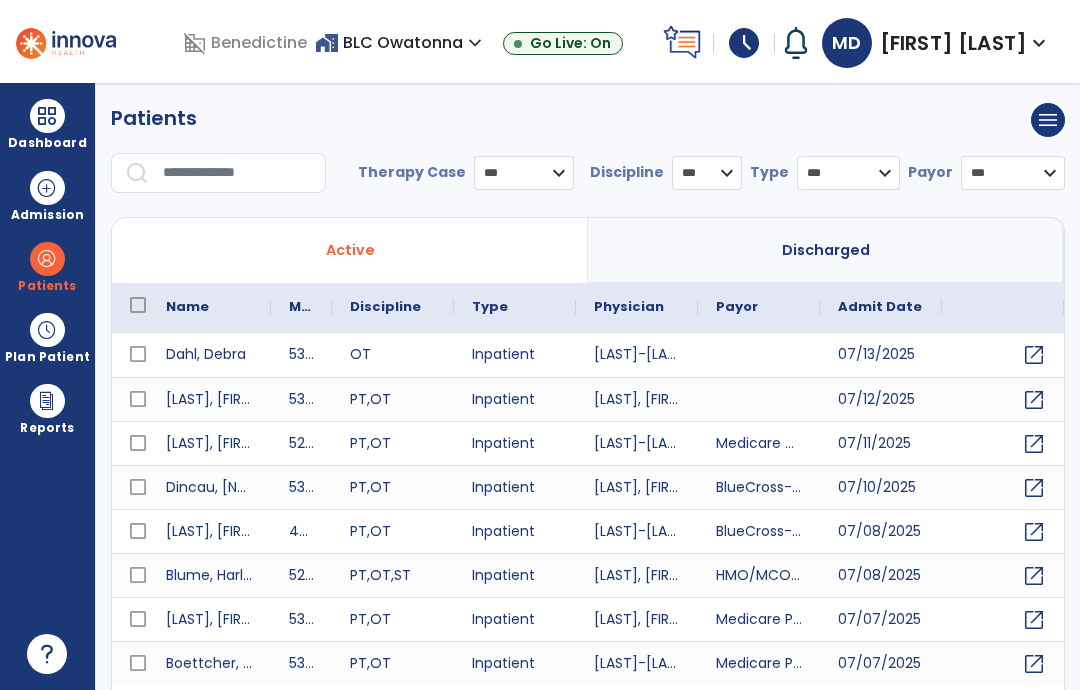 click at bounding box center [237, 173] 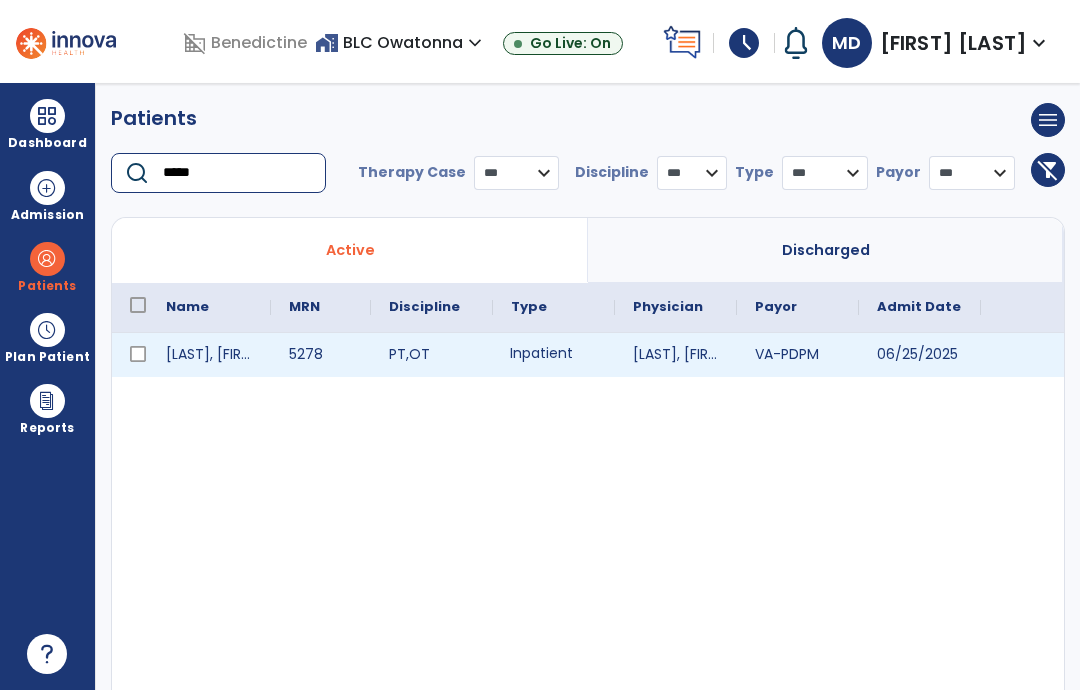 type on "*****" 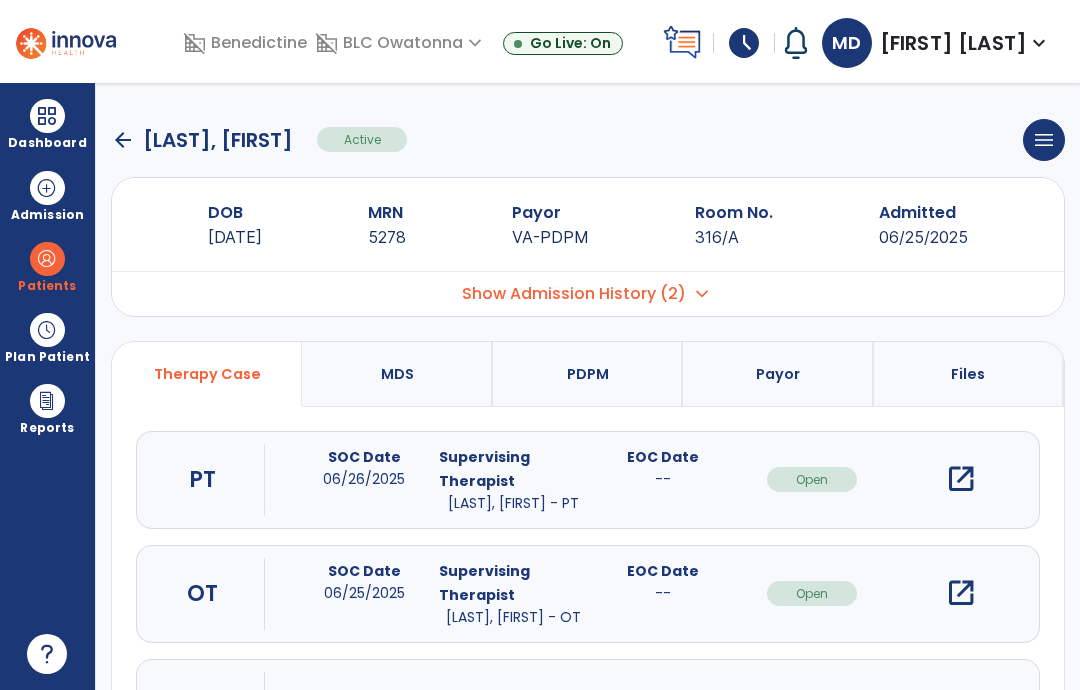 click on "open_in_new" at bounding box center [961, 593] 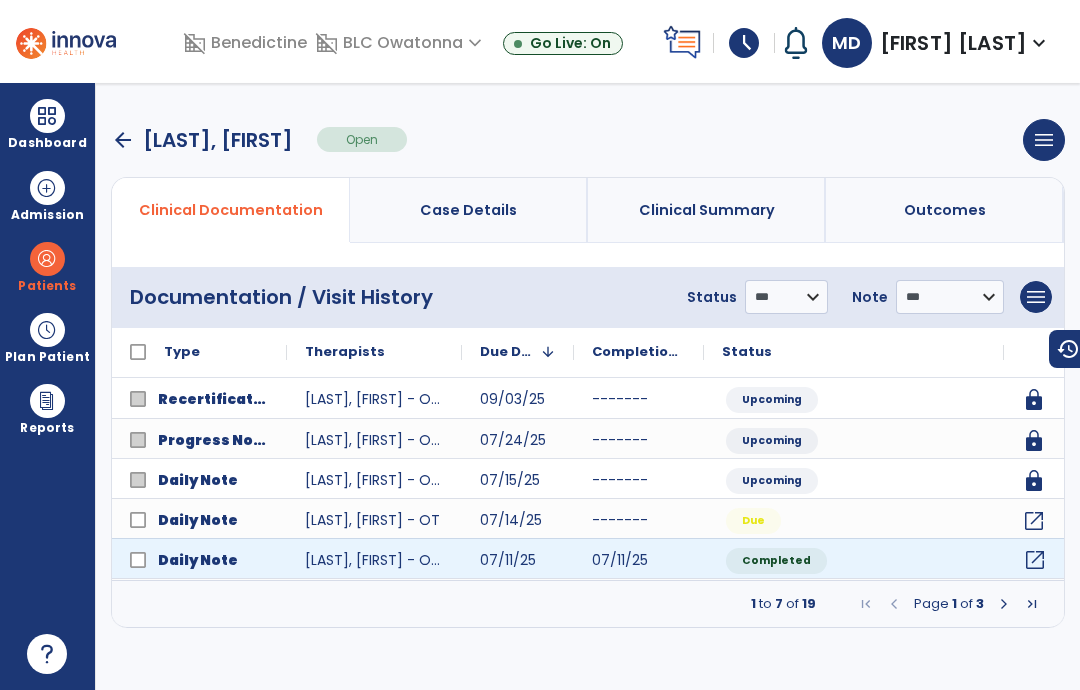 click on "open_in_new" 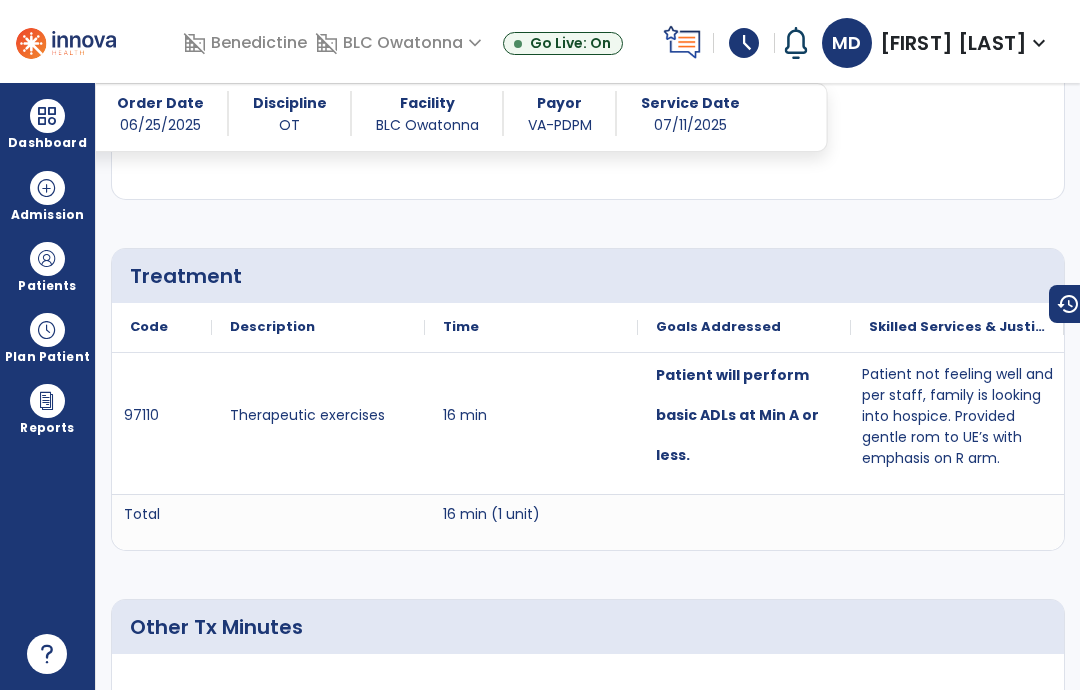 scroll, scrollTop: 1194, scrollLeft: 0, axis: vertical 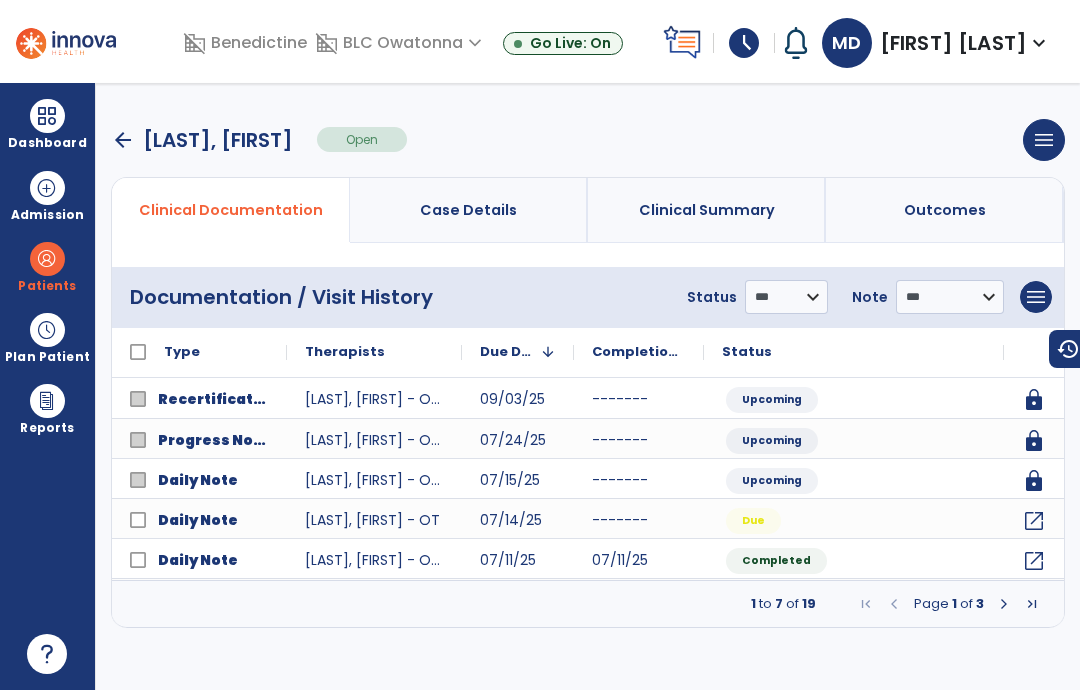 click on "arrow_back" at bounding box center [123, 140] 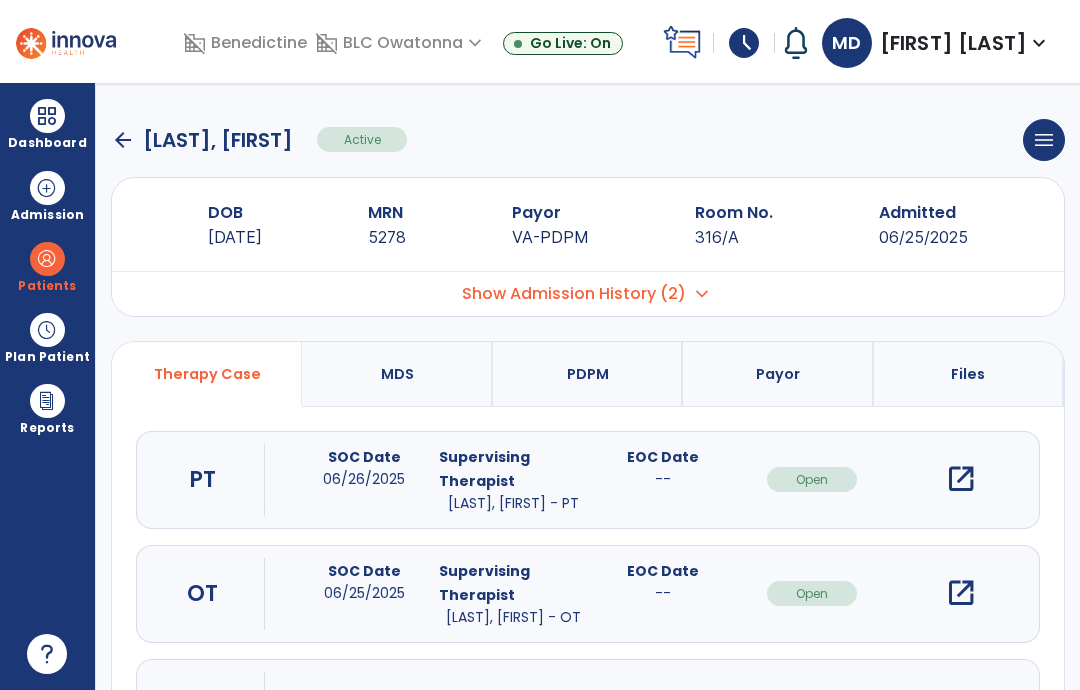 click at bounding box center (47, 259) 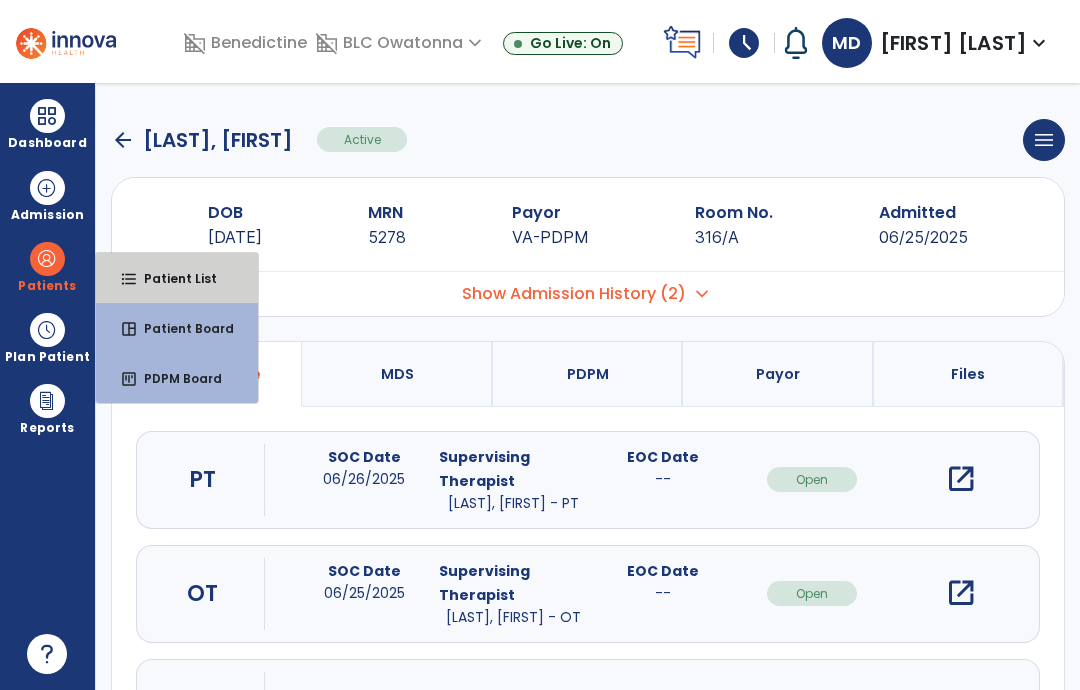 click on "Patient List" at bounding box center (172, 278) 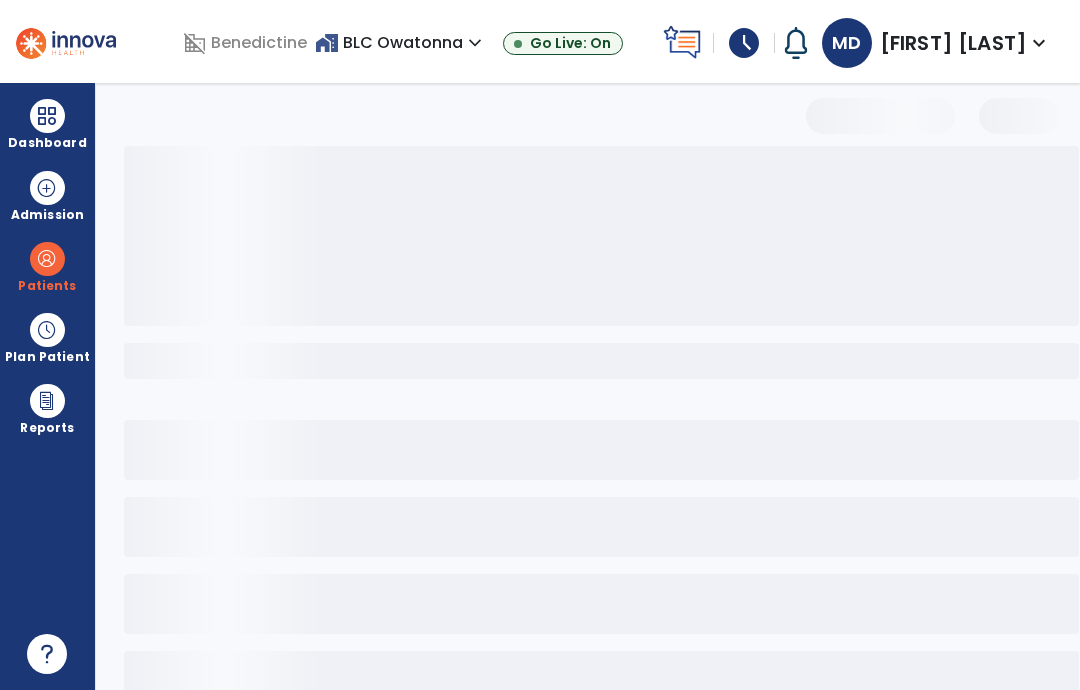 select on "***" 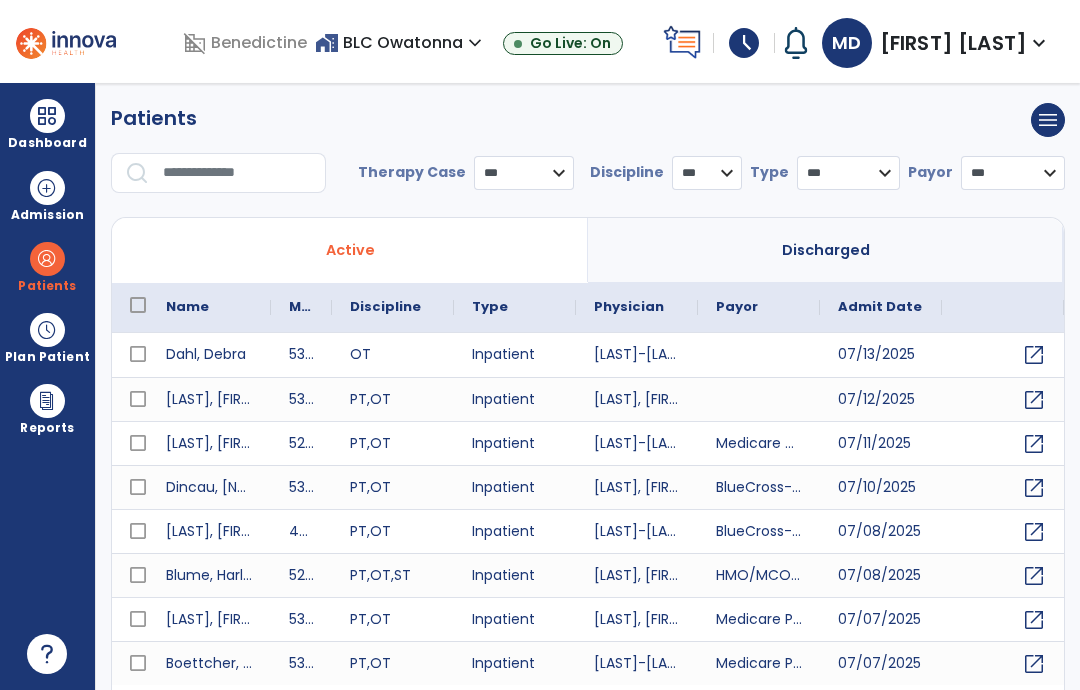 click at bounding box center (47, 330) 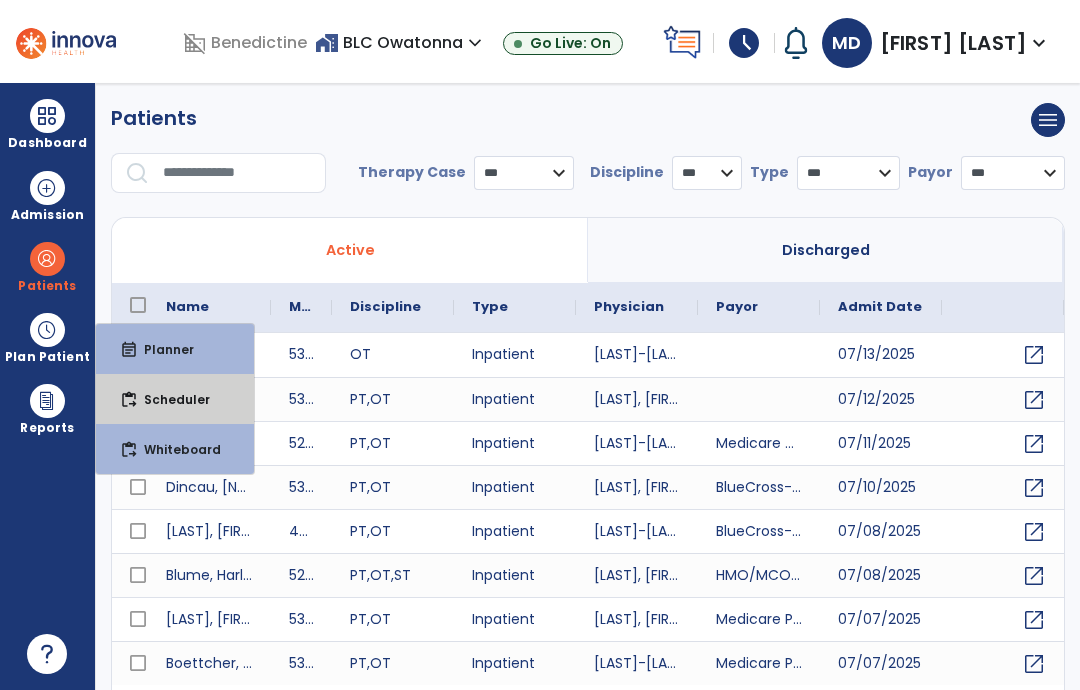 click on "content_paste_go  Scheduler" at bounding box center [175, 399] 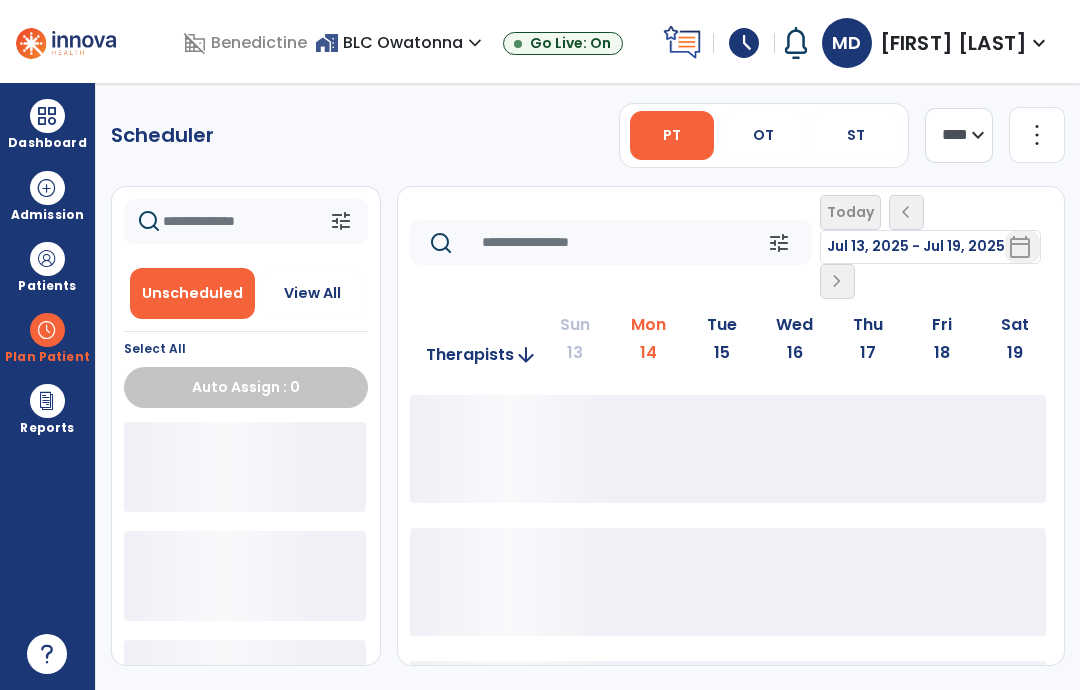 click on "OT" at bounding box center [764, 135] 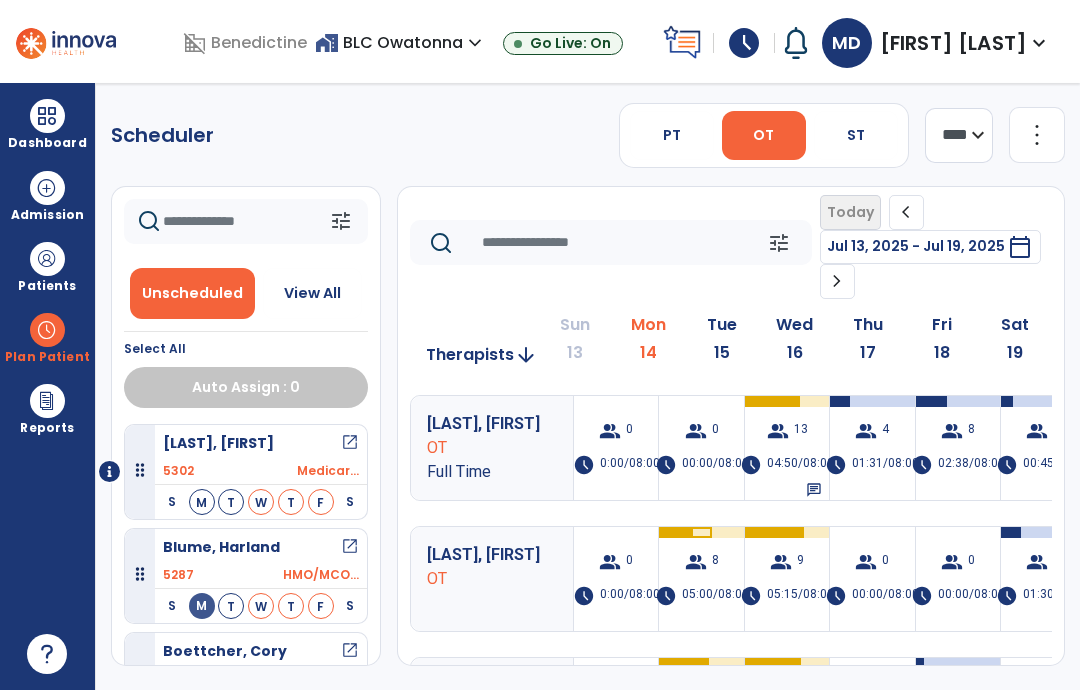 click 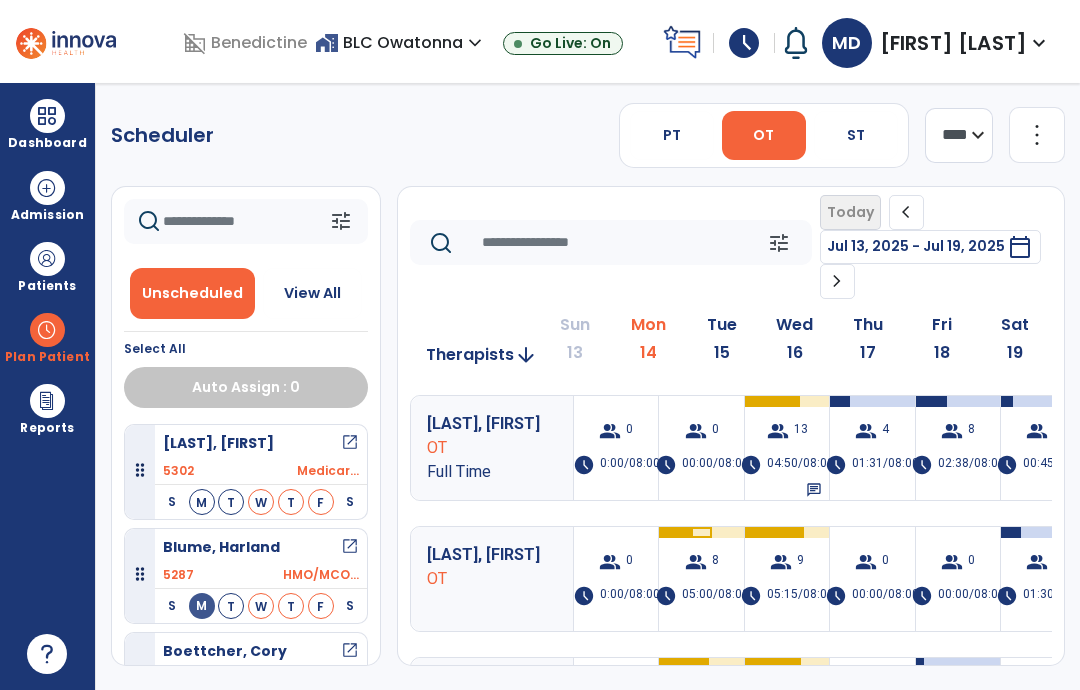 type on "*" 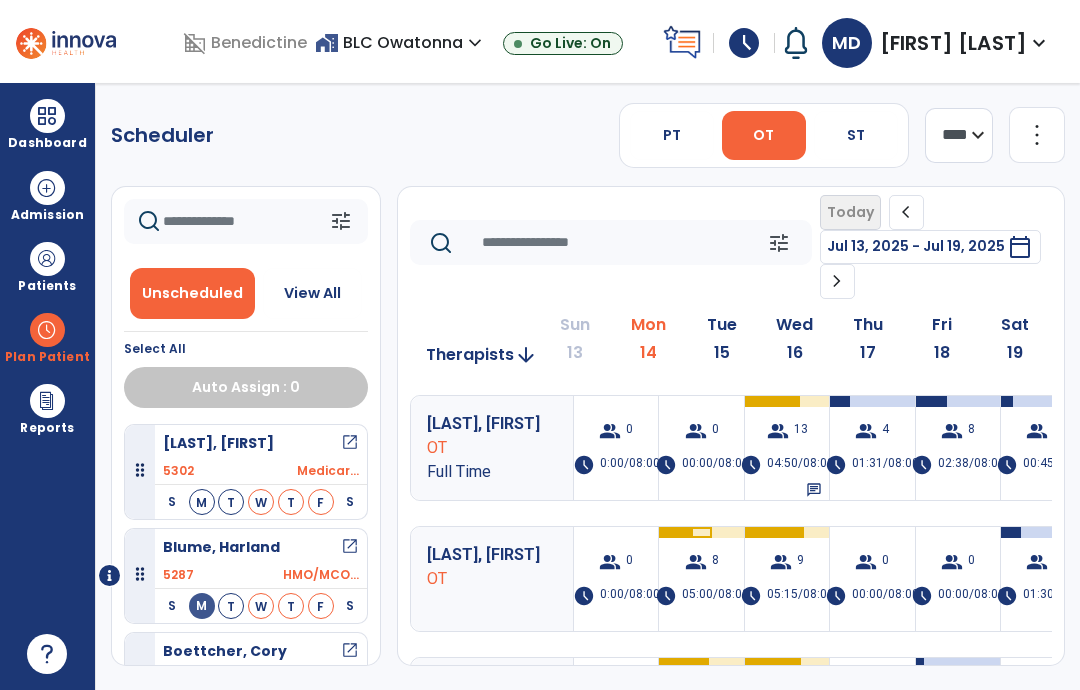 type on "*" 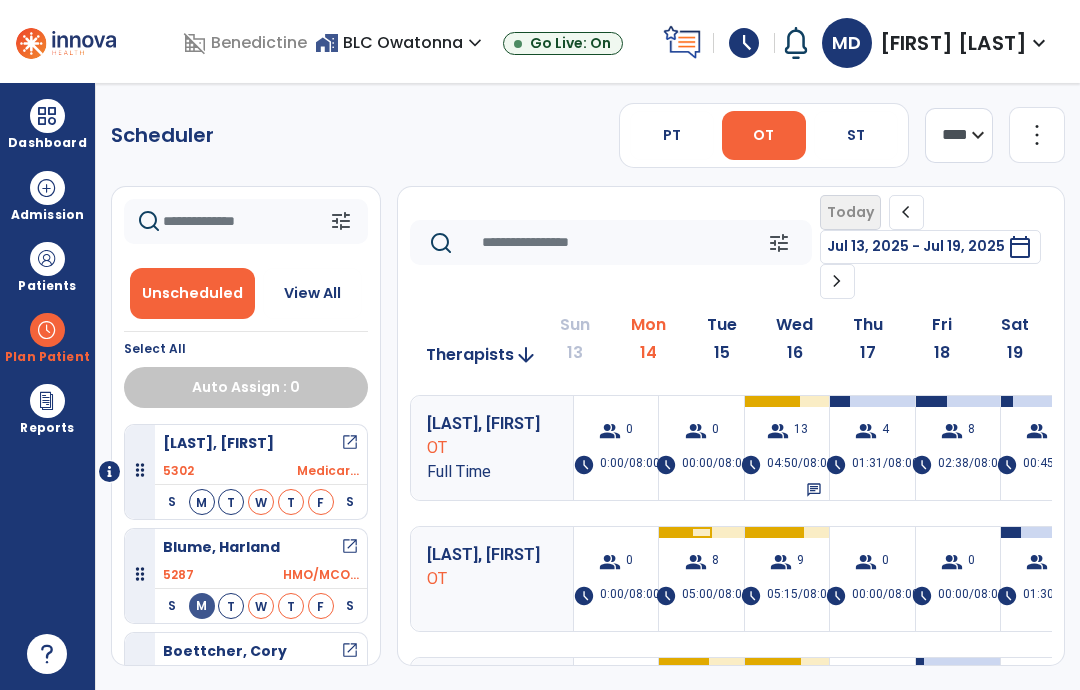 type on "*" 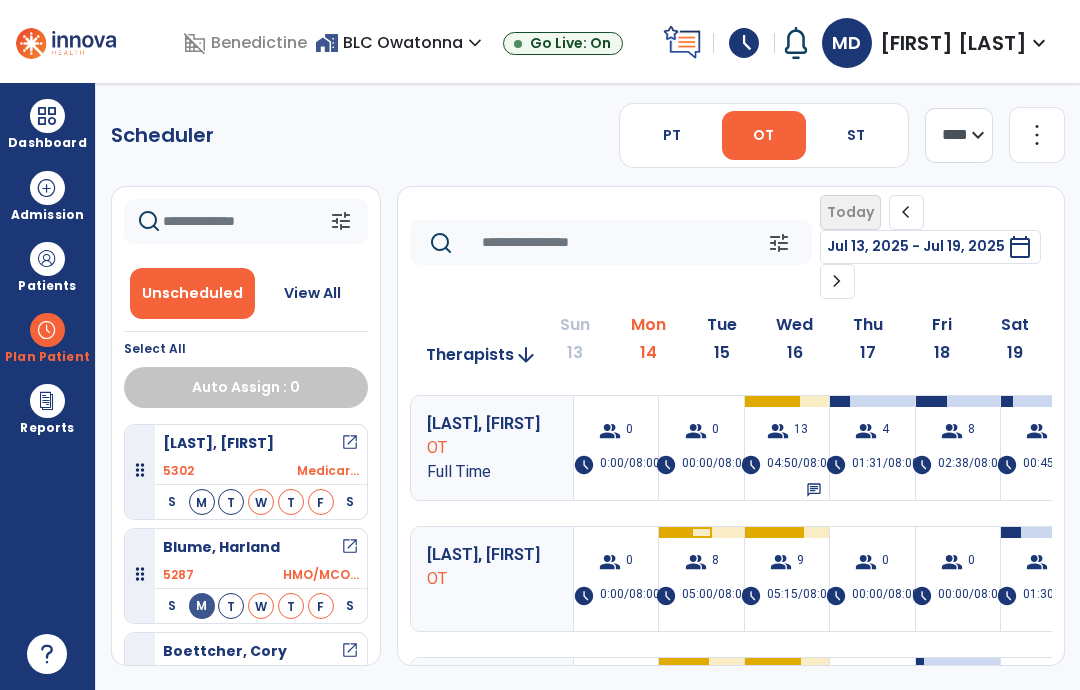 type on "*" 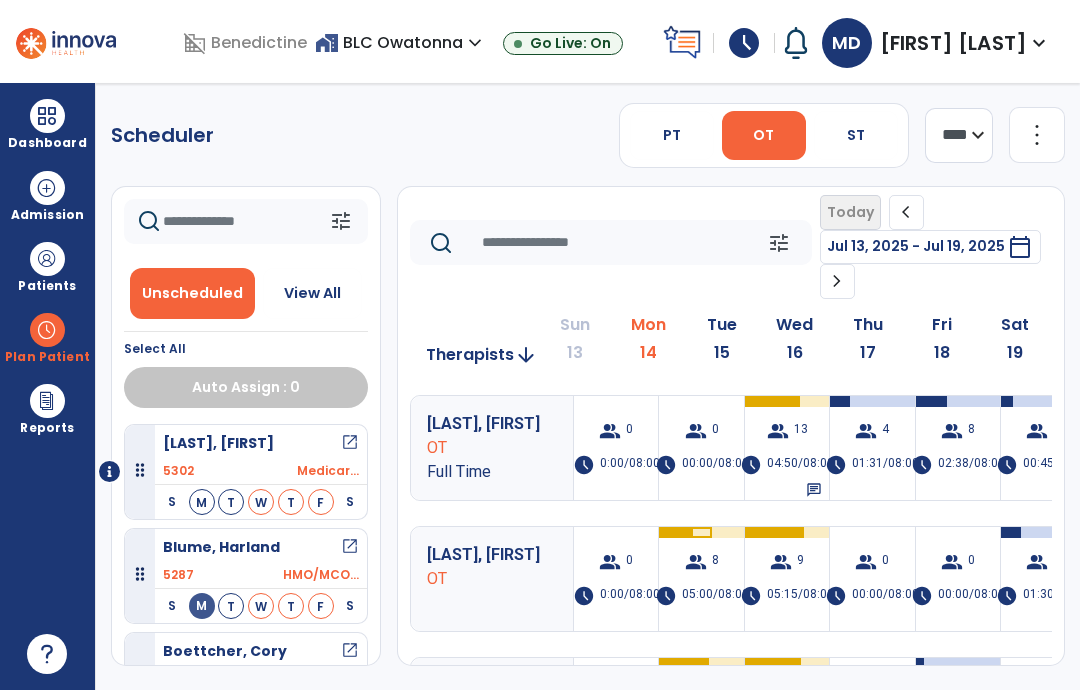 type on "*" 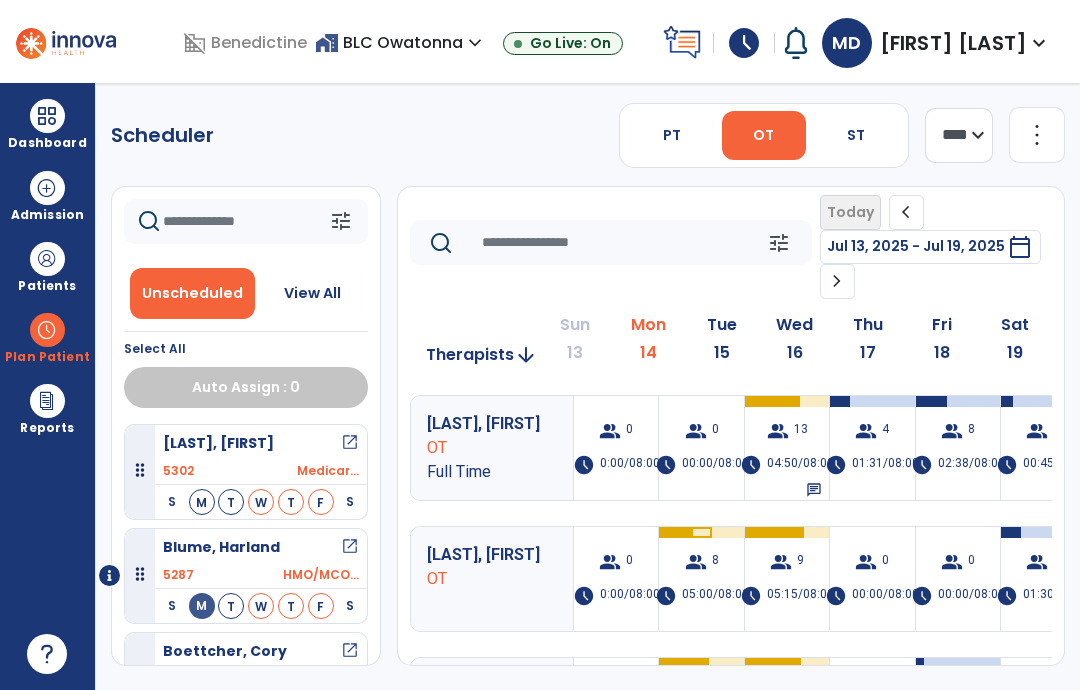 type on "*" 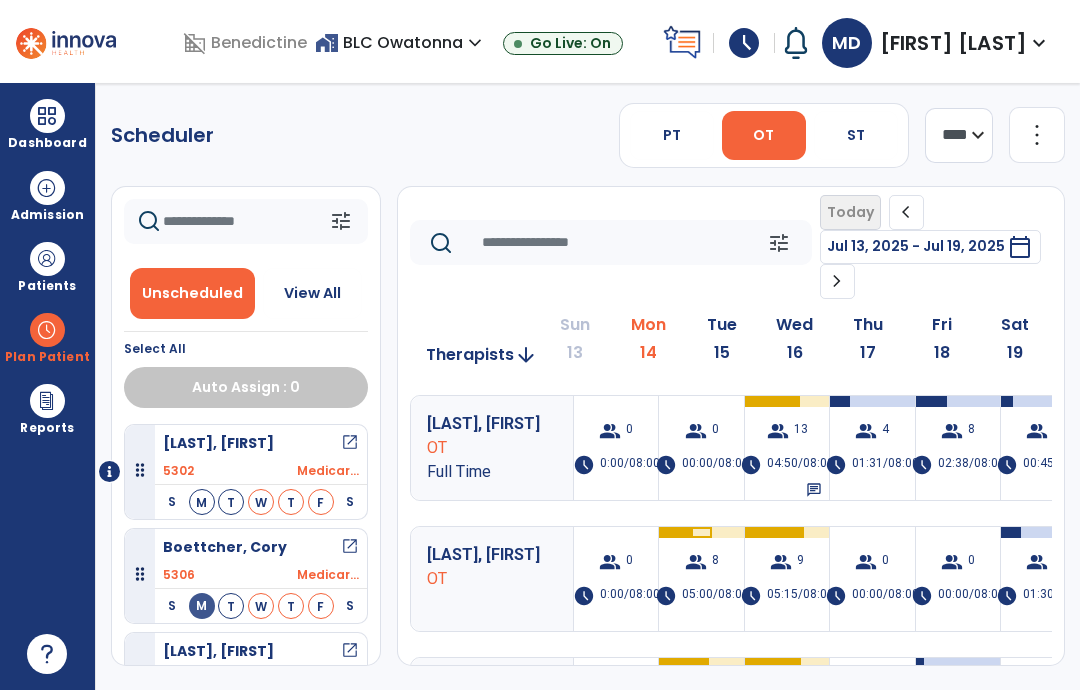 type on "*" 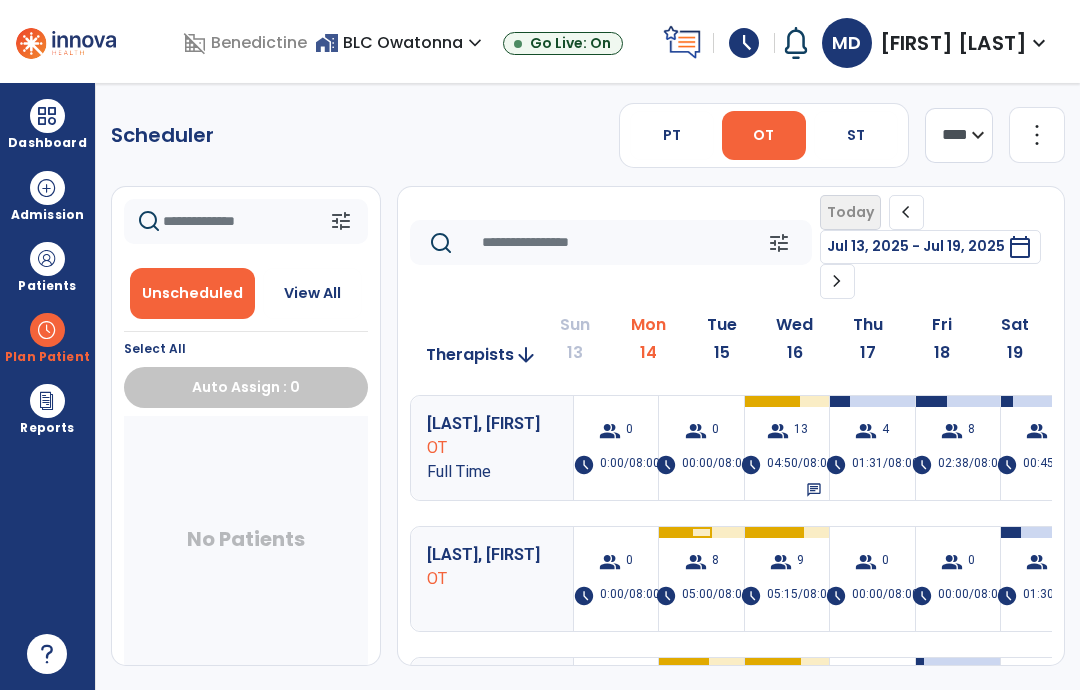 type on "*" 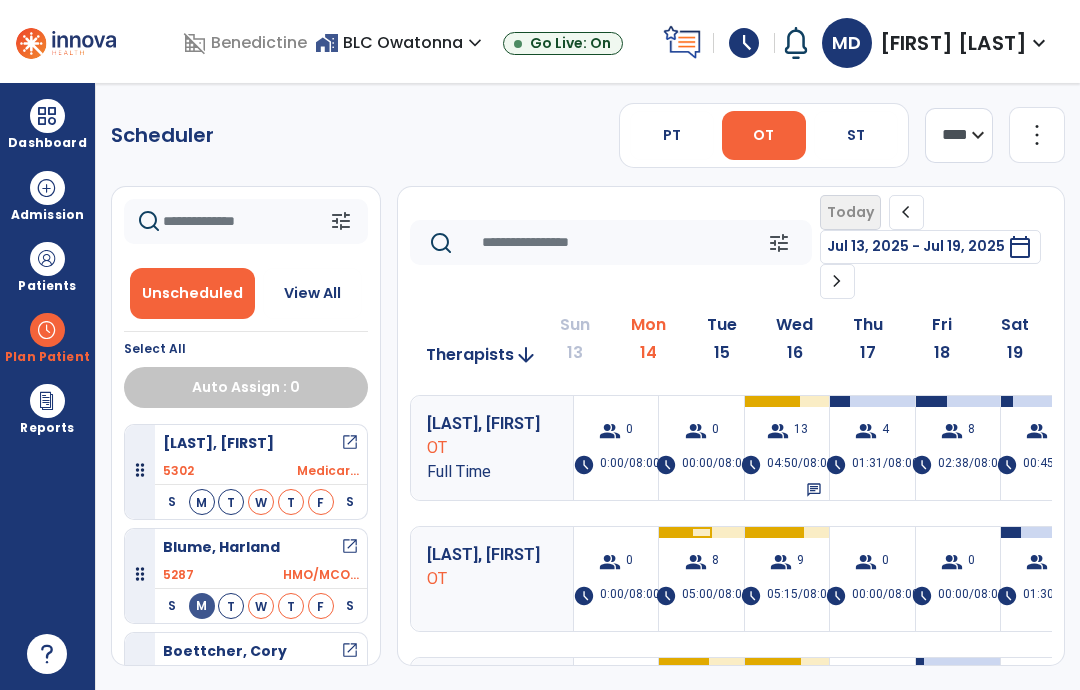type on "*" 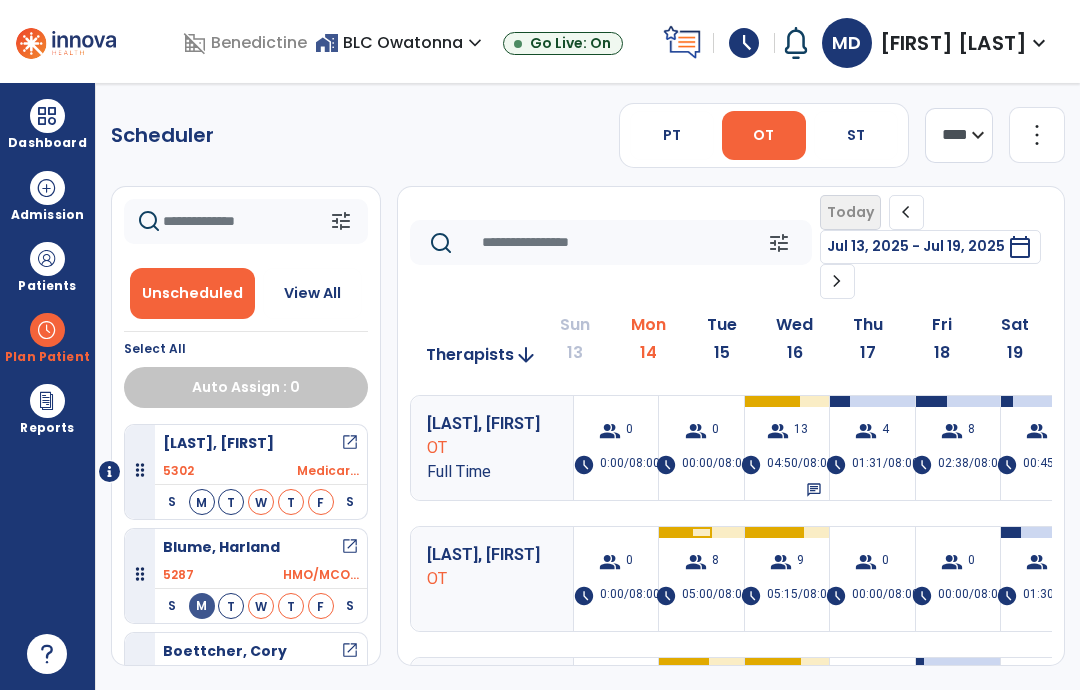 type on "*" 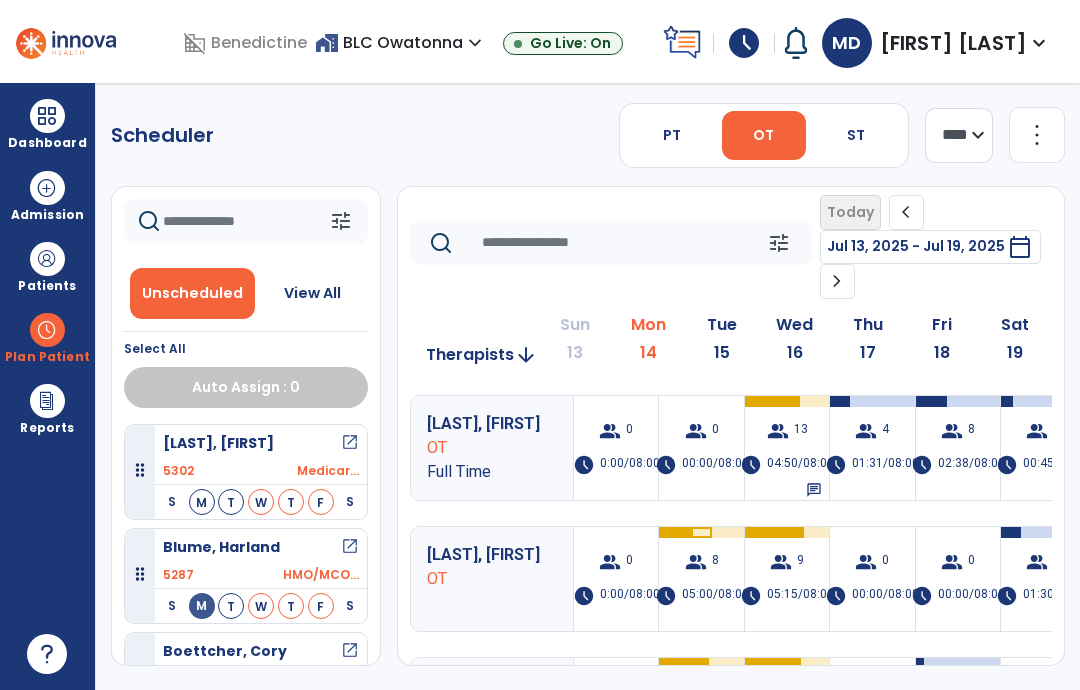 type on "*" 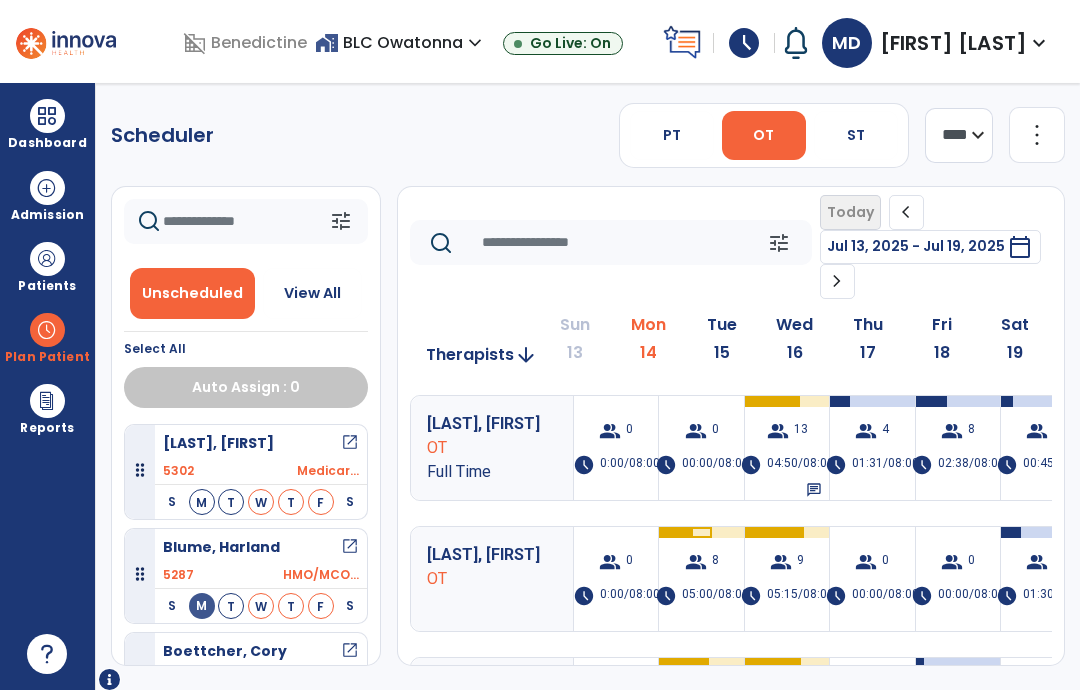 type on "*" 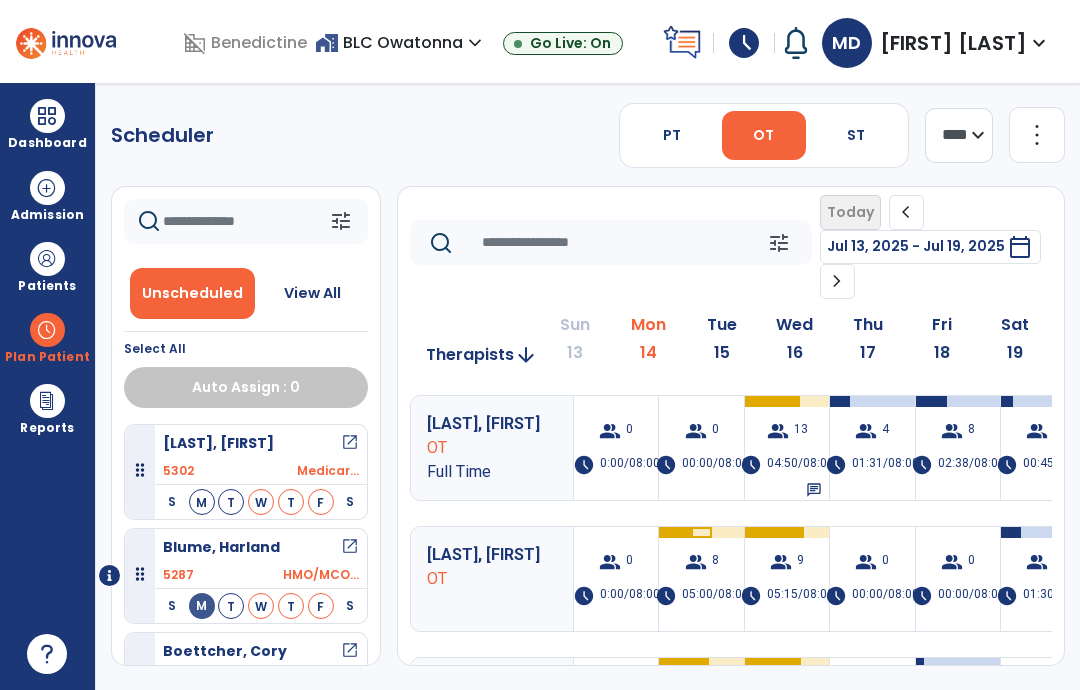 type on "*" 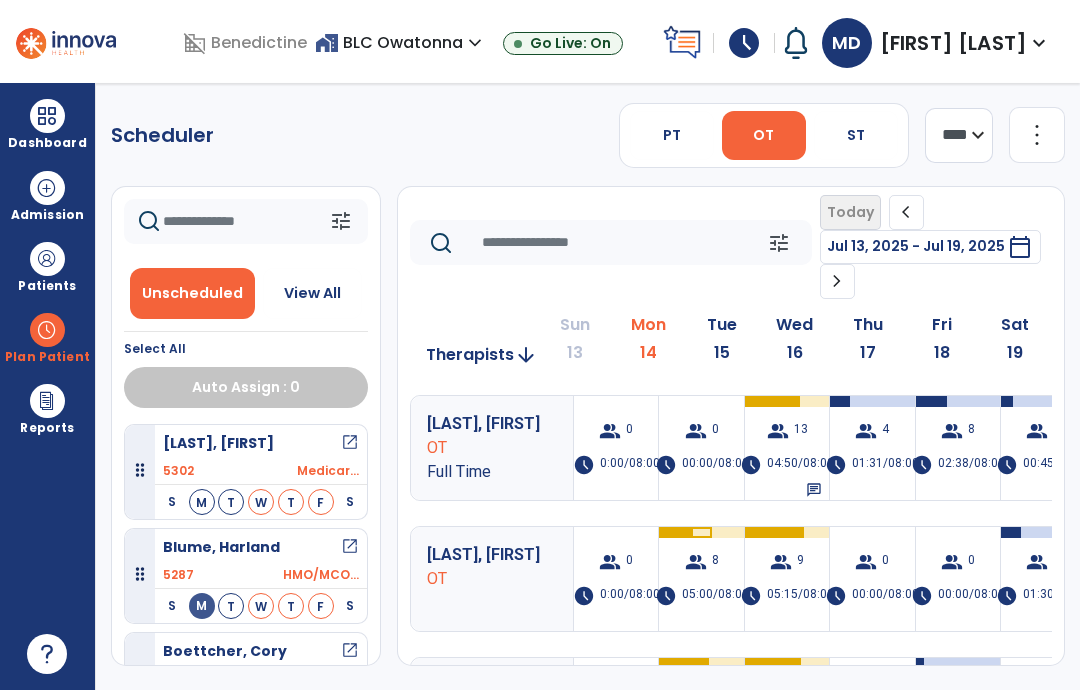 type on "*" 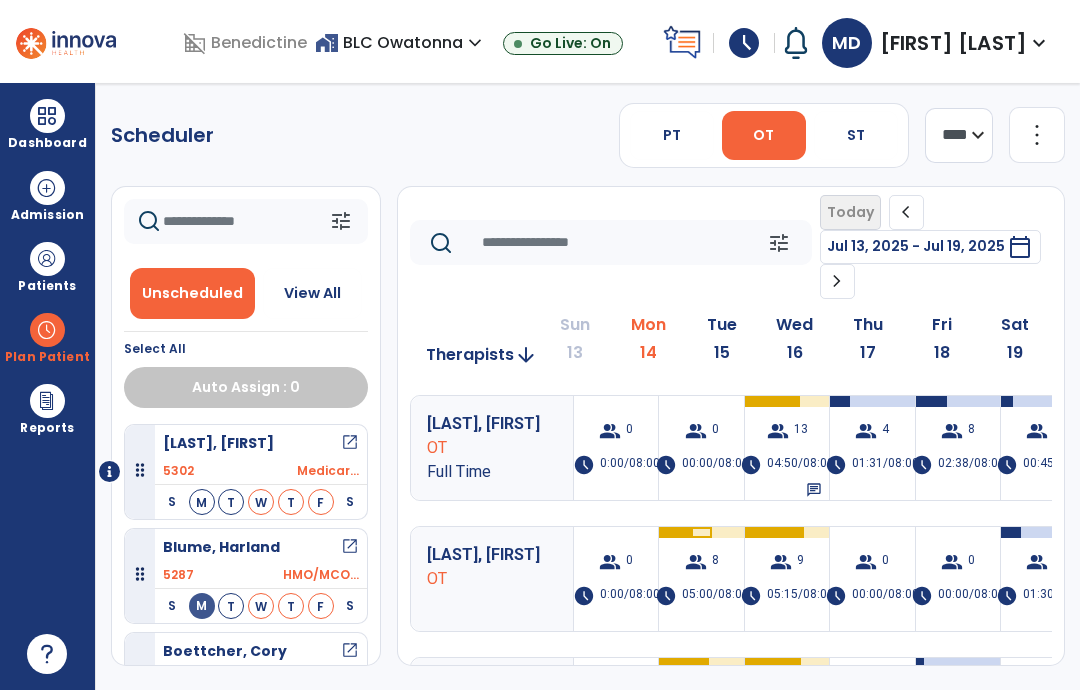 type on "*" 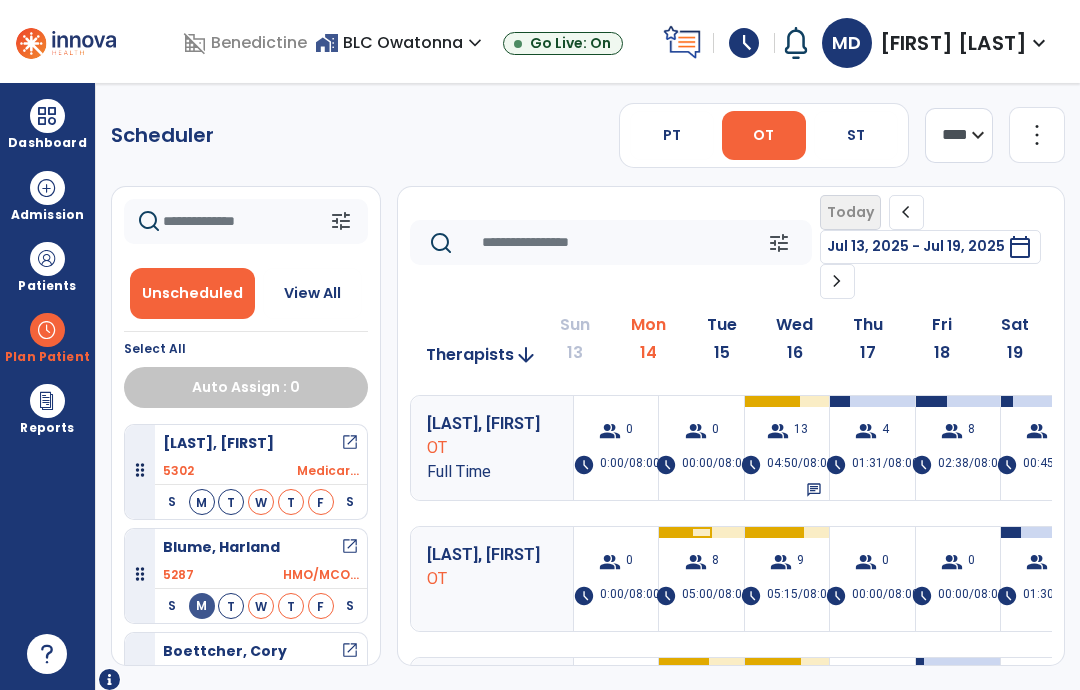 type on "*" 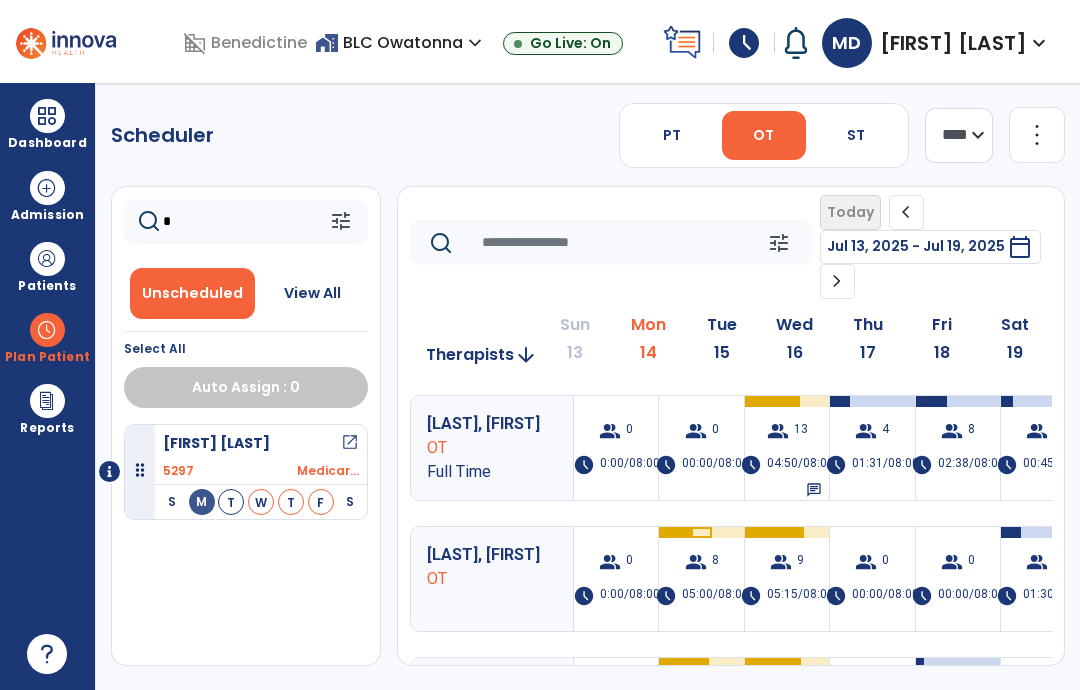 type 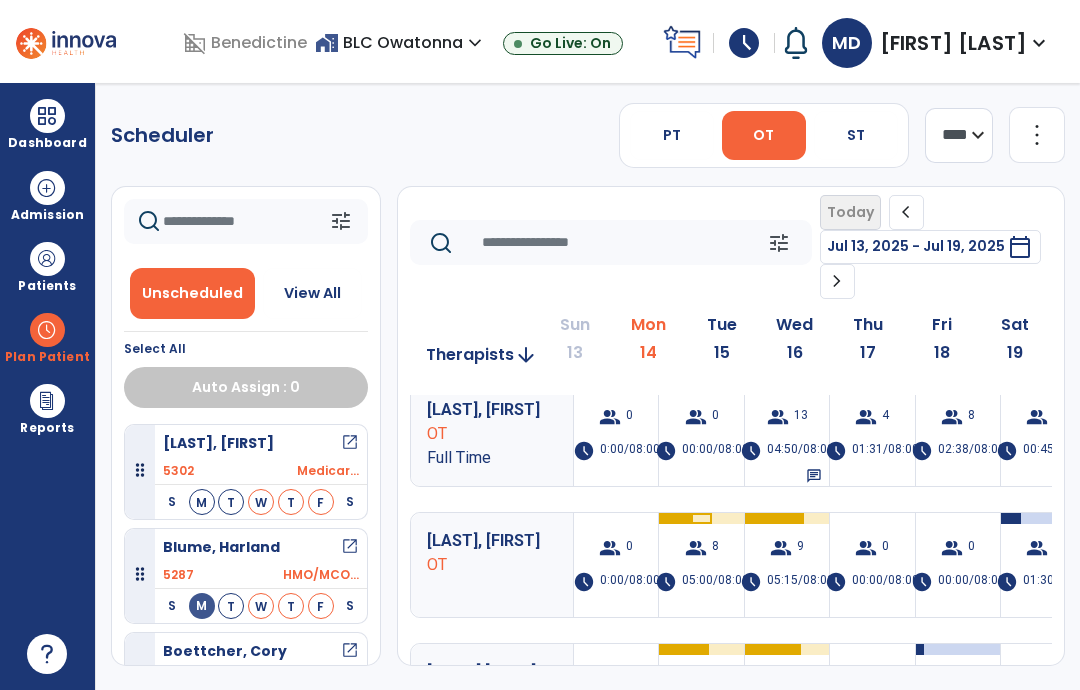 scroll, scrollTop: 14, scrollLeft: 0, axis: vertical 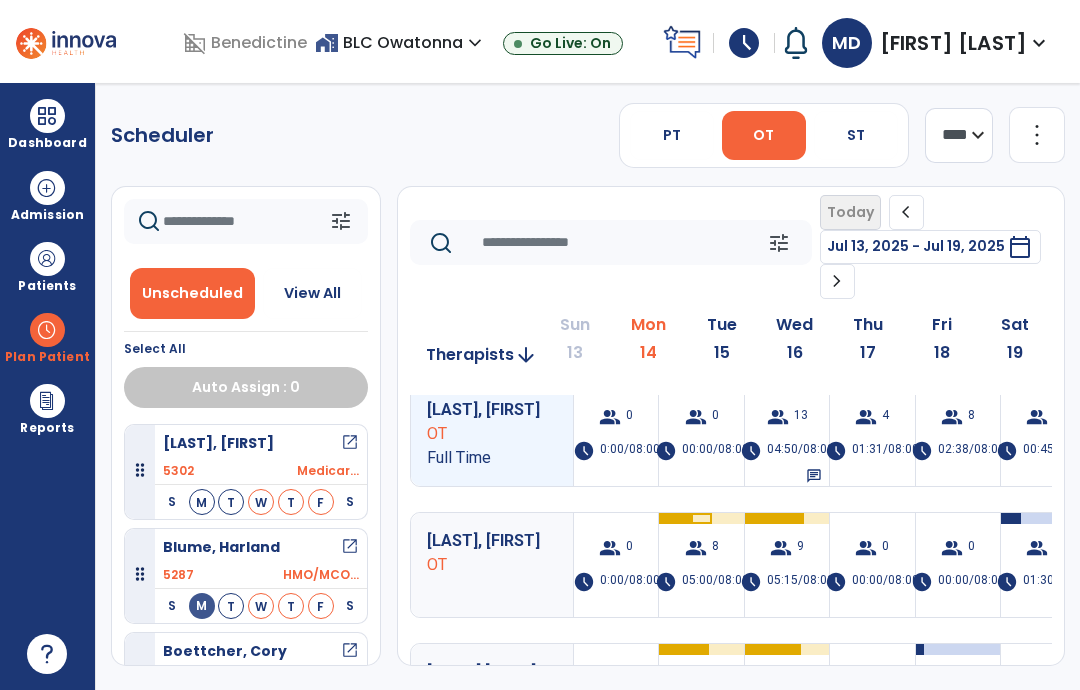 click on "13" at bounding box center (801, 417) 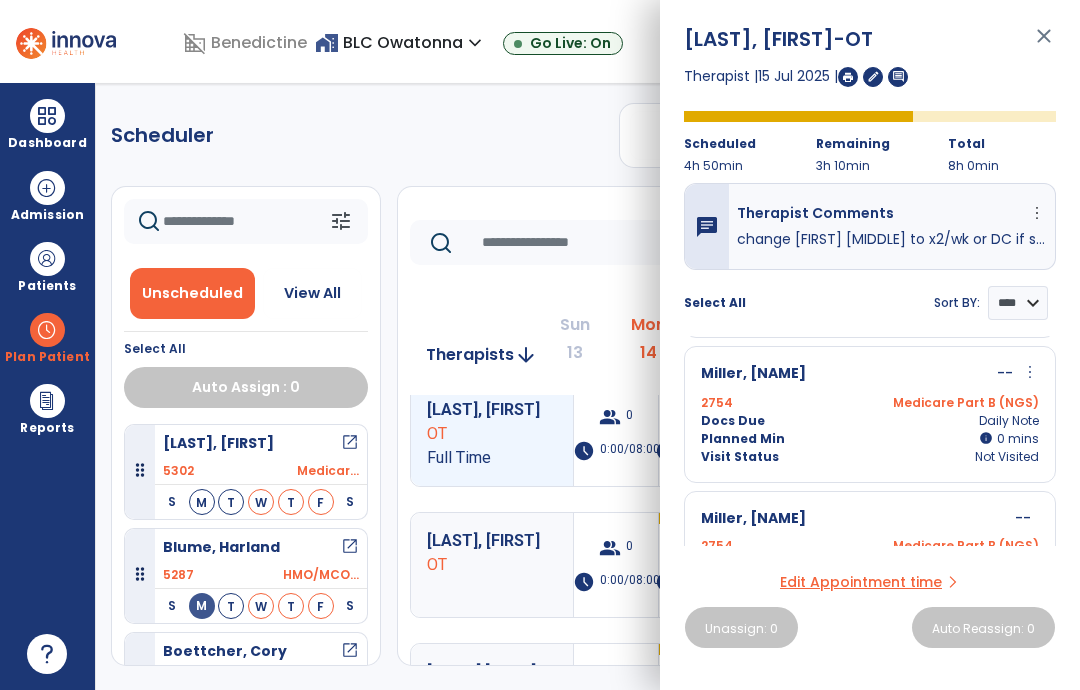 scroll, scrollTop: 1587, scrollLeft: 0, axis: vertical 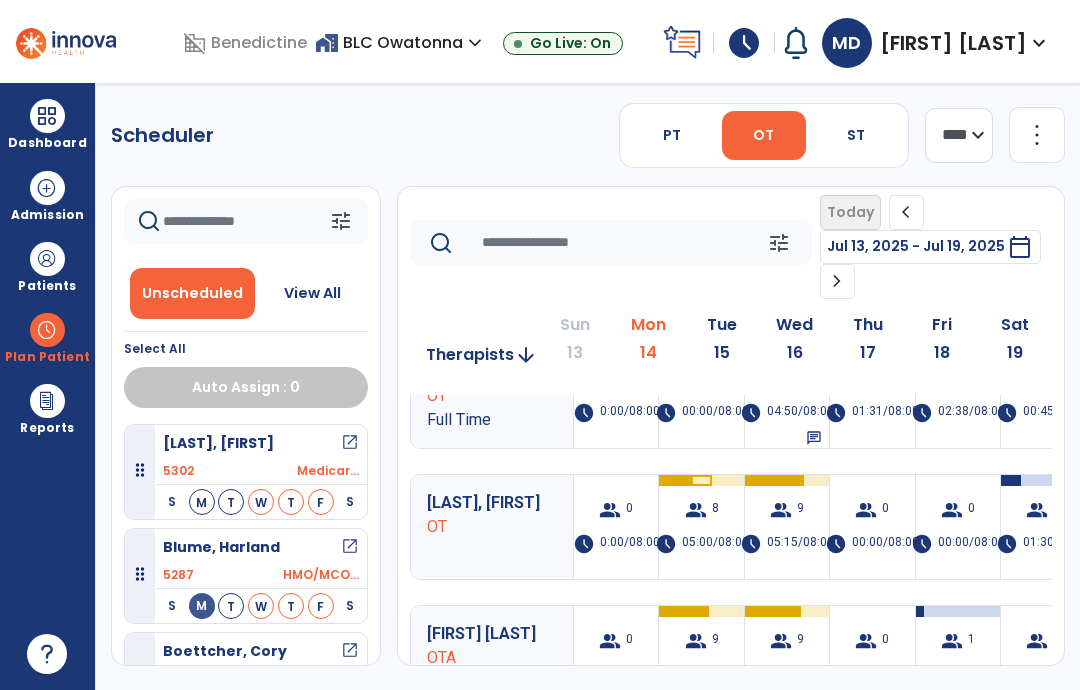 click on "9" at bounding box center [800, 510] 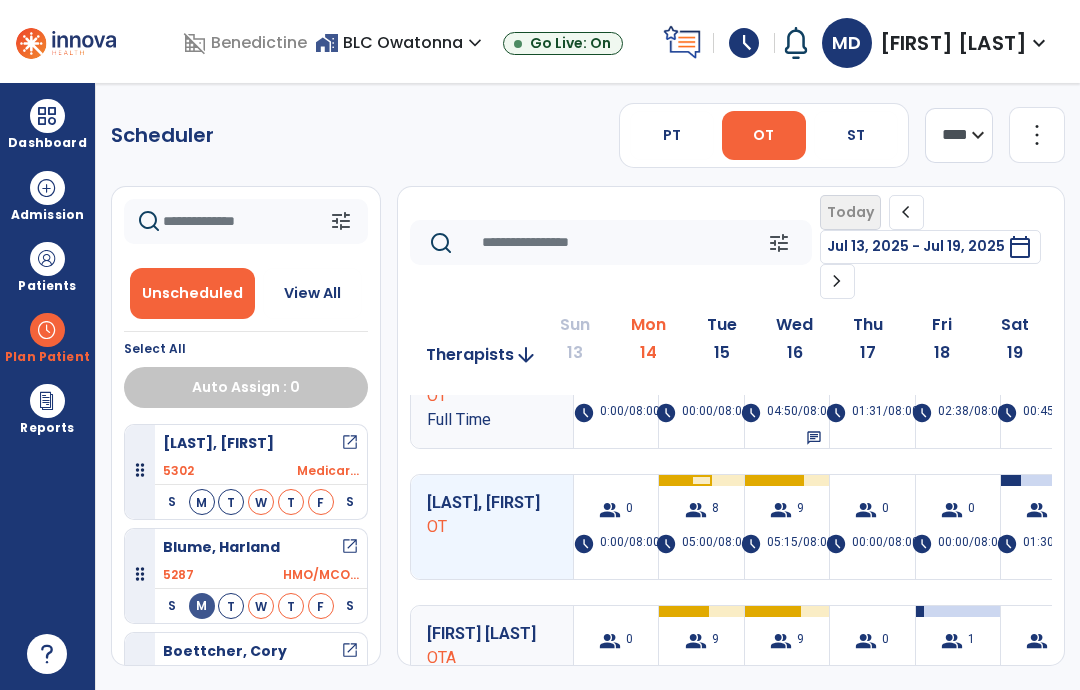 click on "9" at bounding box center (800, 510) 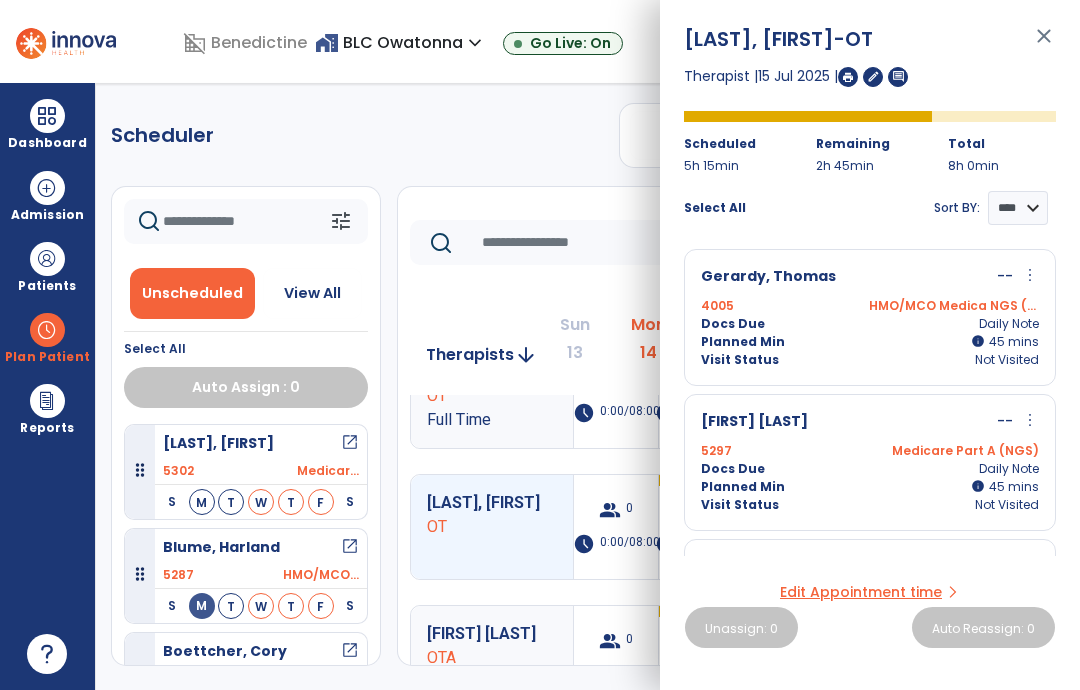 click on "[LAST], [FIRST] - OT close" at bounding box center [870, 45] 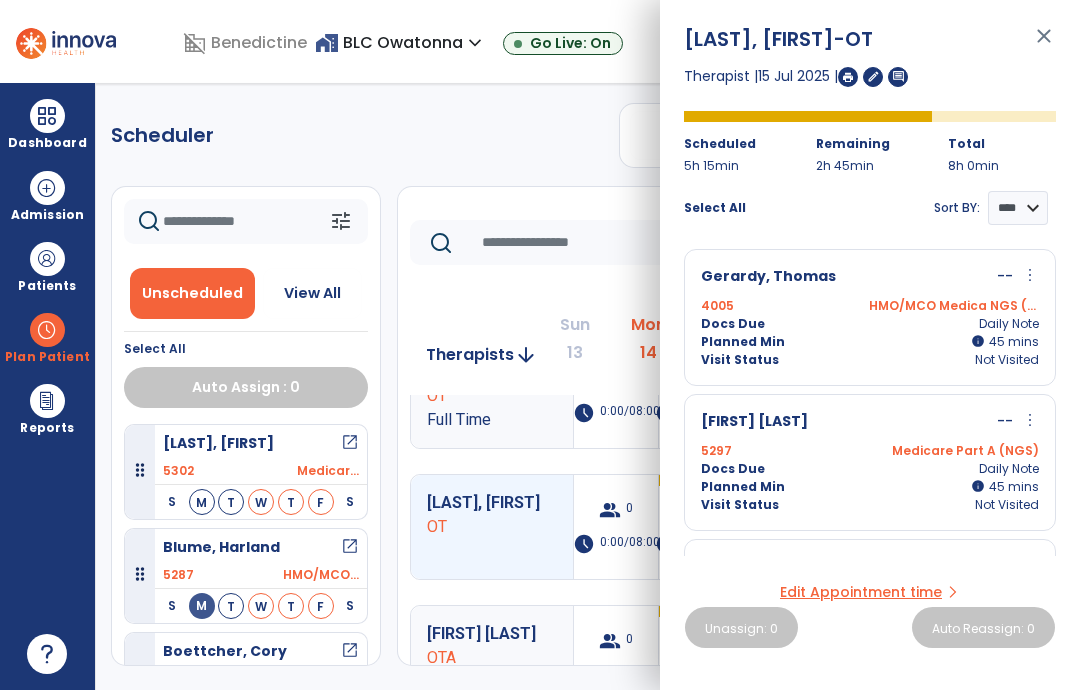 click on "close" at bounding box center (1044, 45) 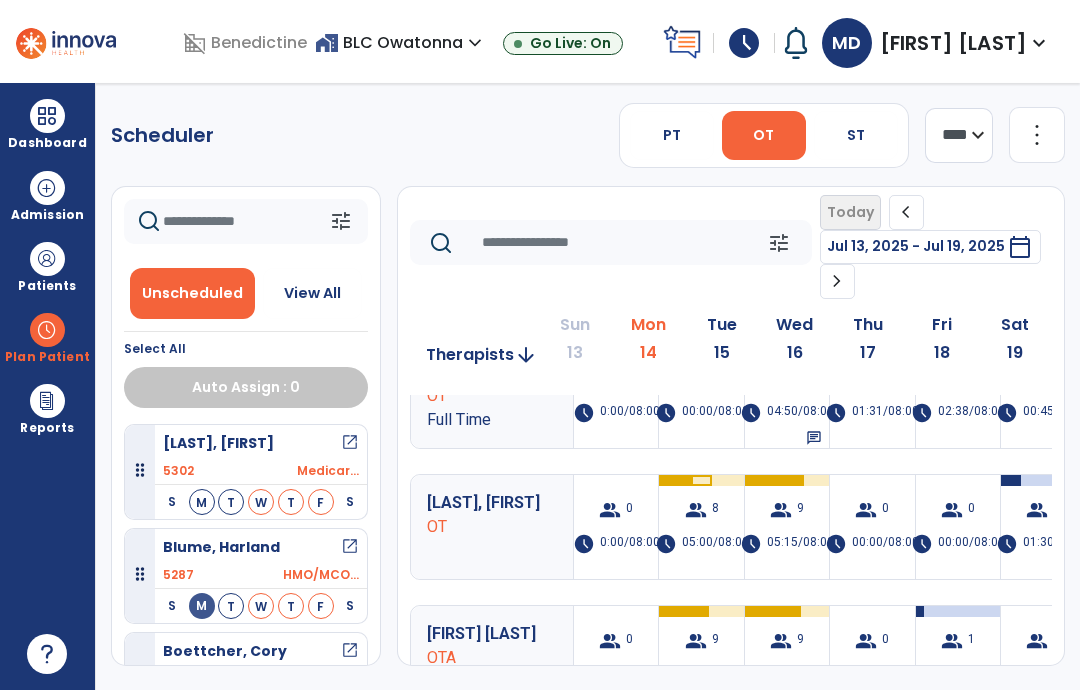 click on "group 13 schedule 04:50/08:00 chat" at bounding box center (787, 396) 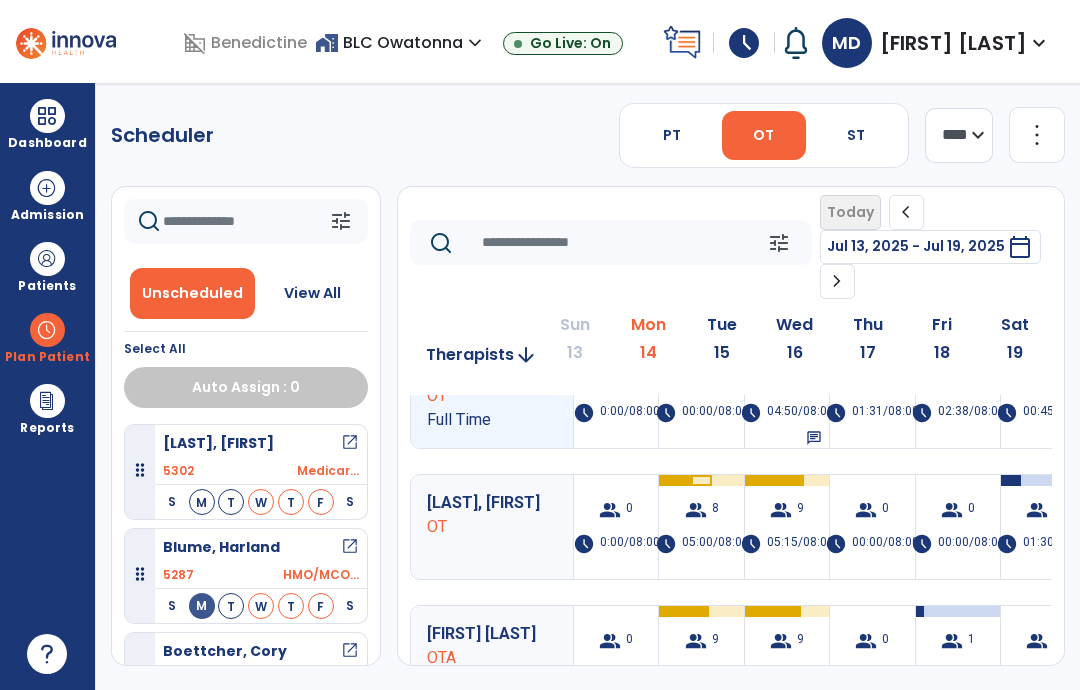 click on "group 13 schedule 04:50/08:00 chat" at bounding box center [787, 396] 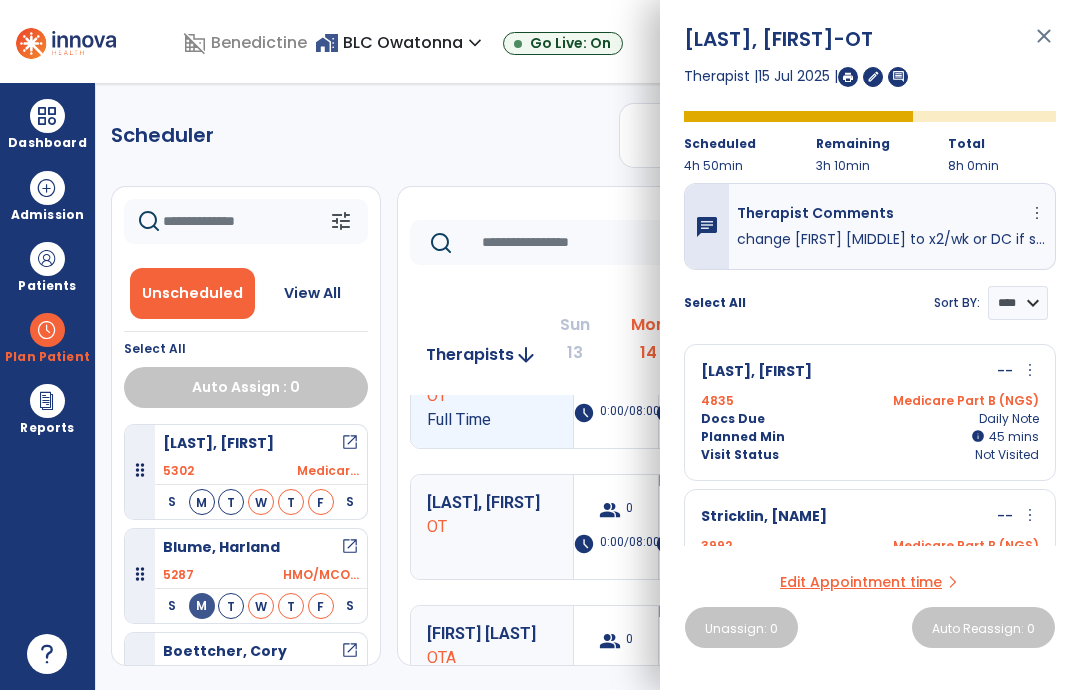 click on "comment" at bounding box center (898, 77) 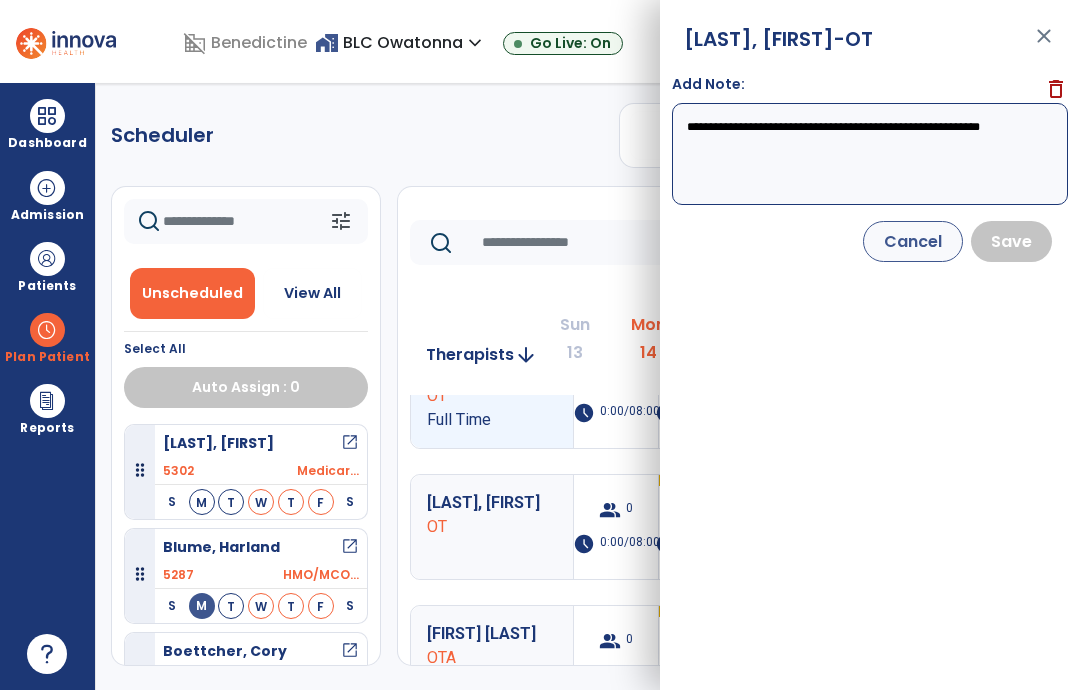 click on "**********" at bounding box center (870, 345) 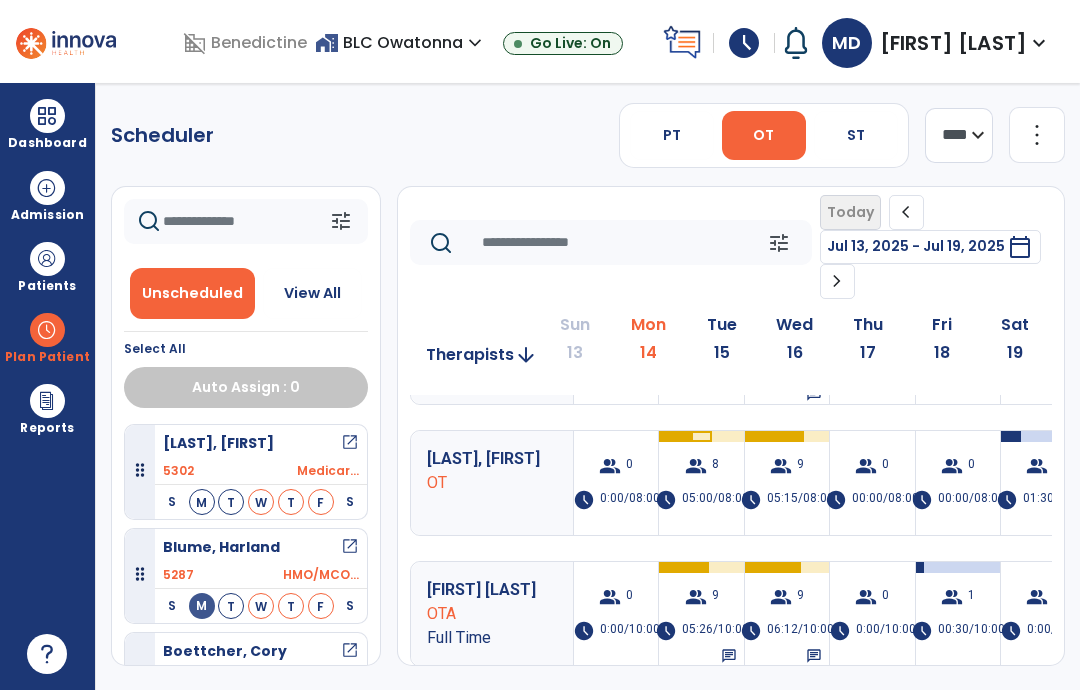 scroll, scrollTop: 96, scrollLeft: 0, axis: vertical 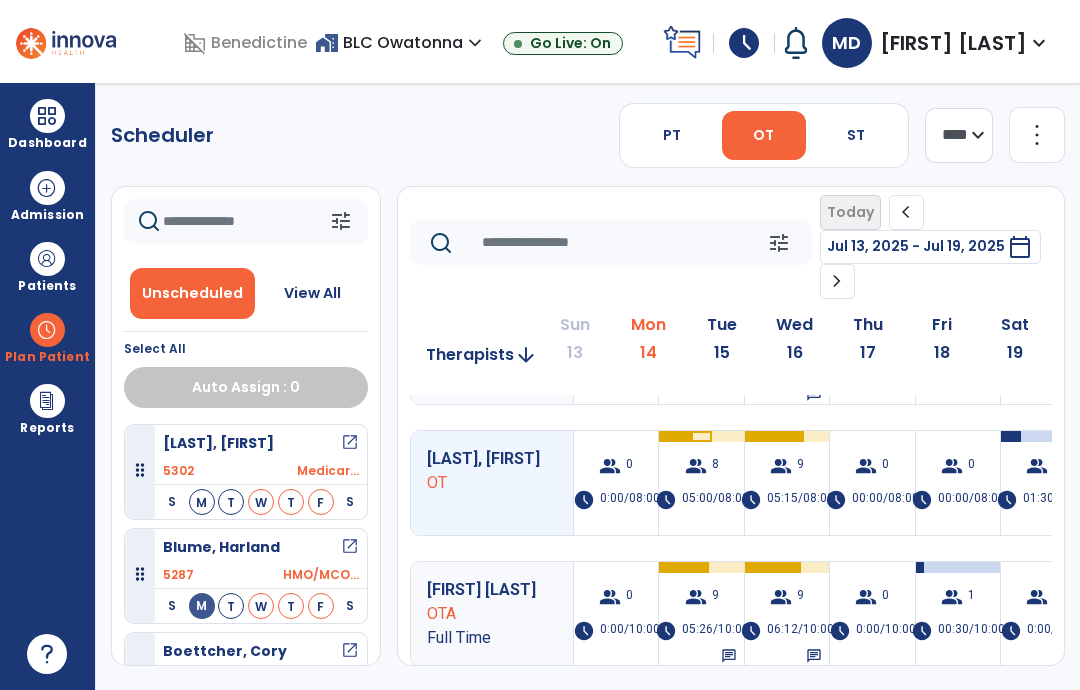 click on "group  9" at bounding box center [787, 466] 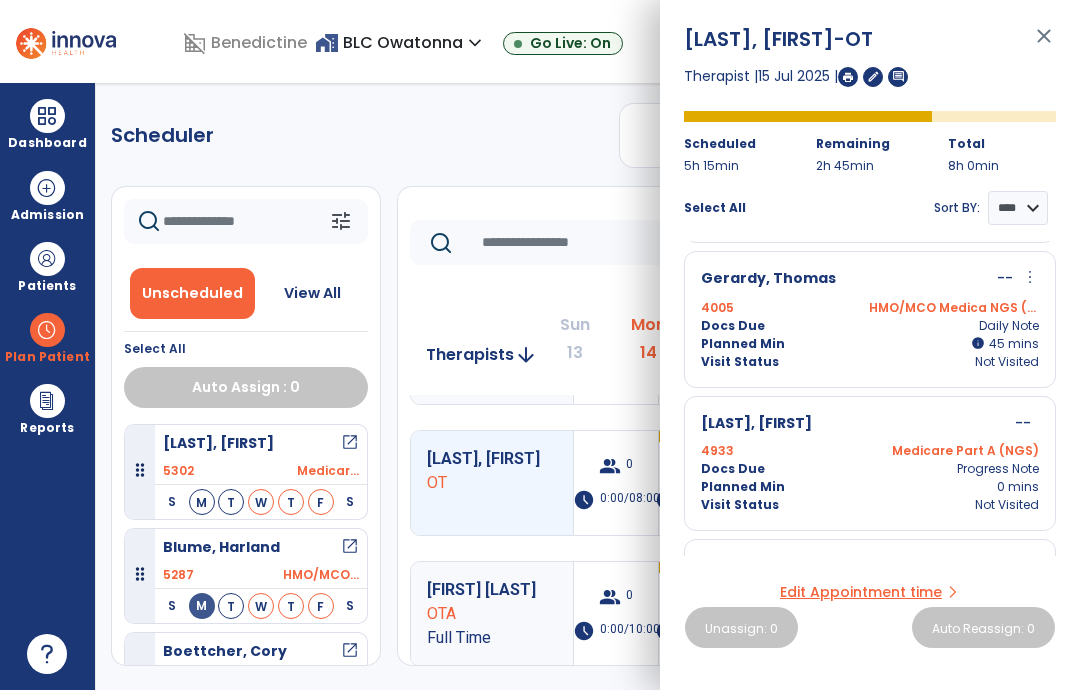 scroll, scrollTop: 866, scrollLeft: 0, axis: vertical 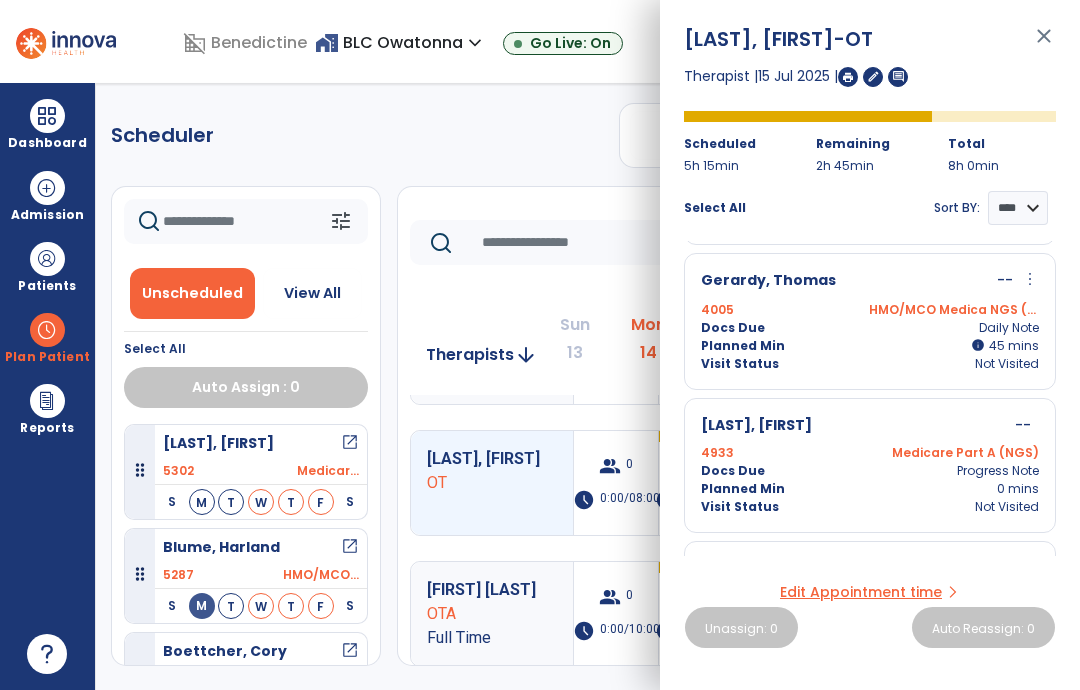 click on "close" at bounding box center (1044, 45) 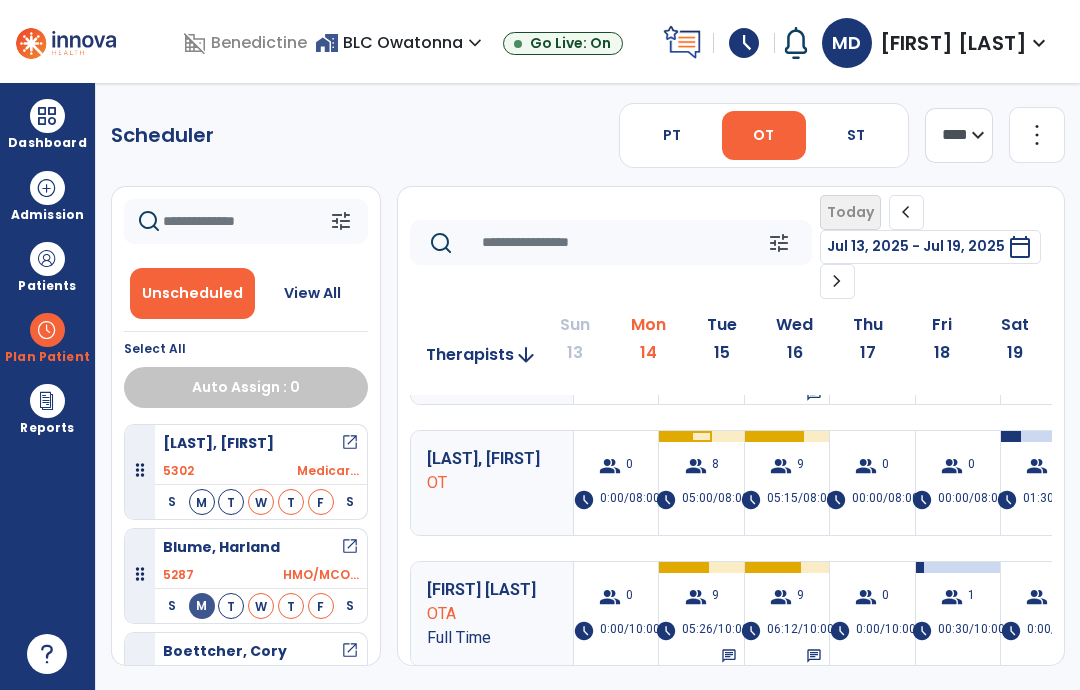 click on "group  9" at bounding box center [787, 597] 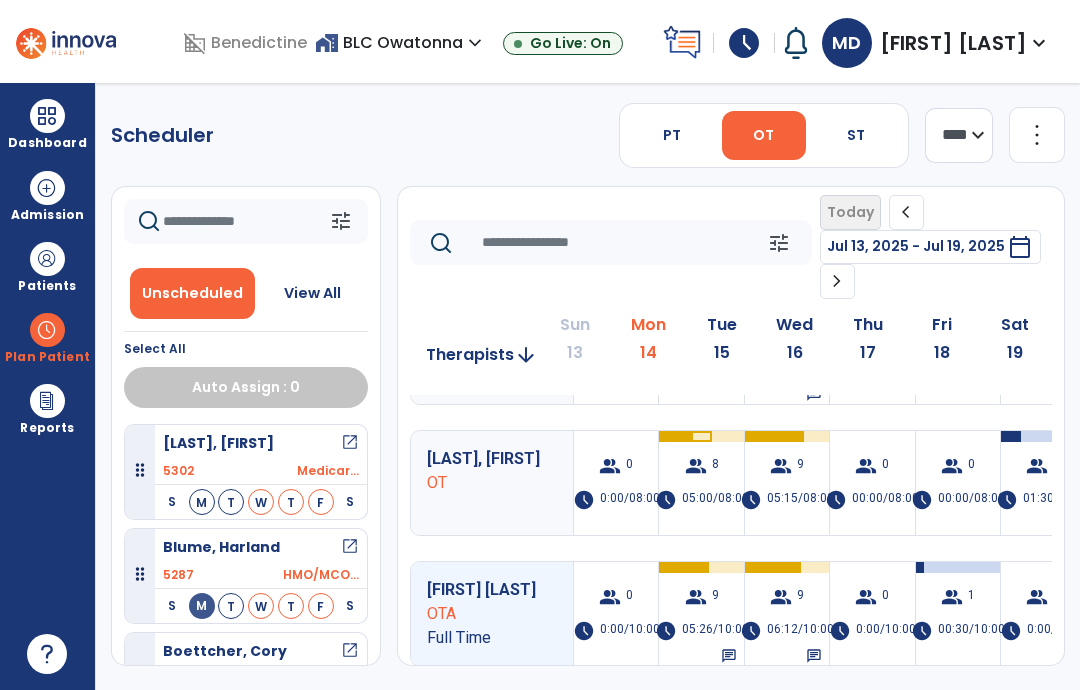 click on "group 9 schedule 06:12/10:00 chat" at bounding box center (787, 614) 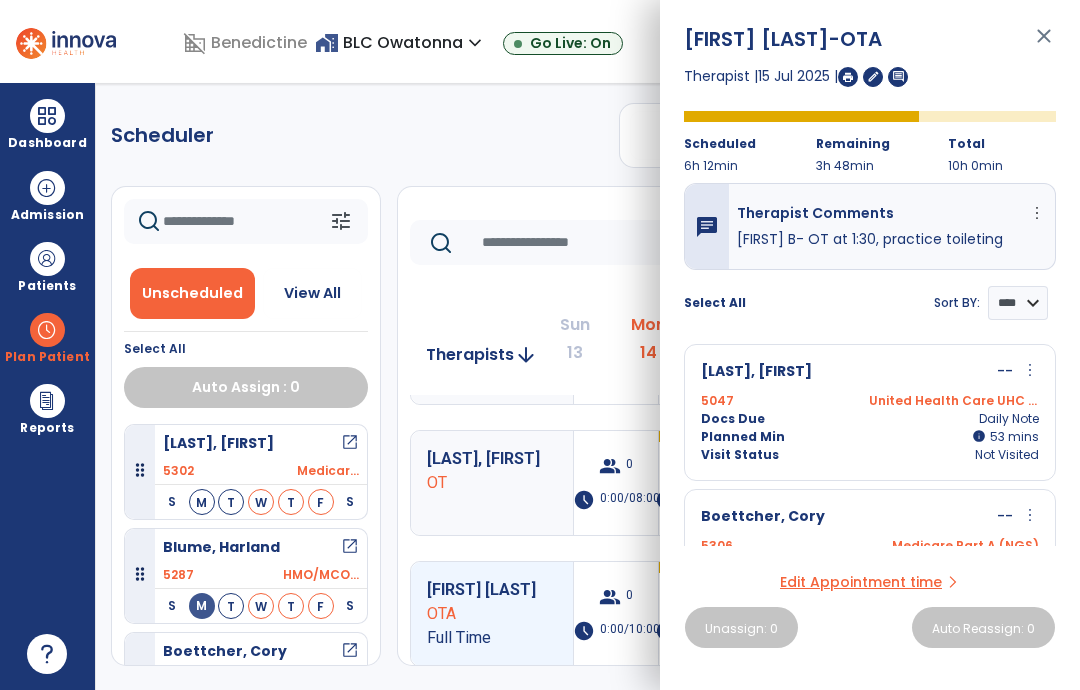 scroll, scrollTop: 0, scrollLeft: 0, axis: both 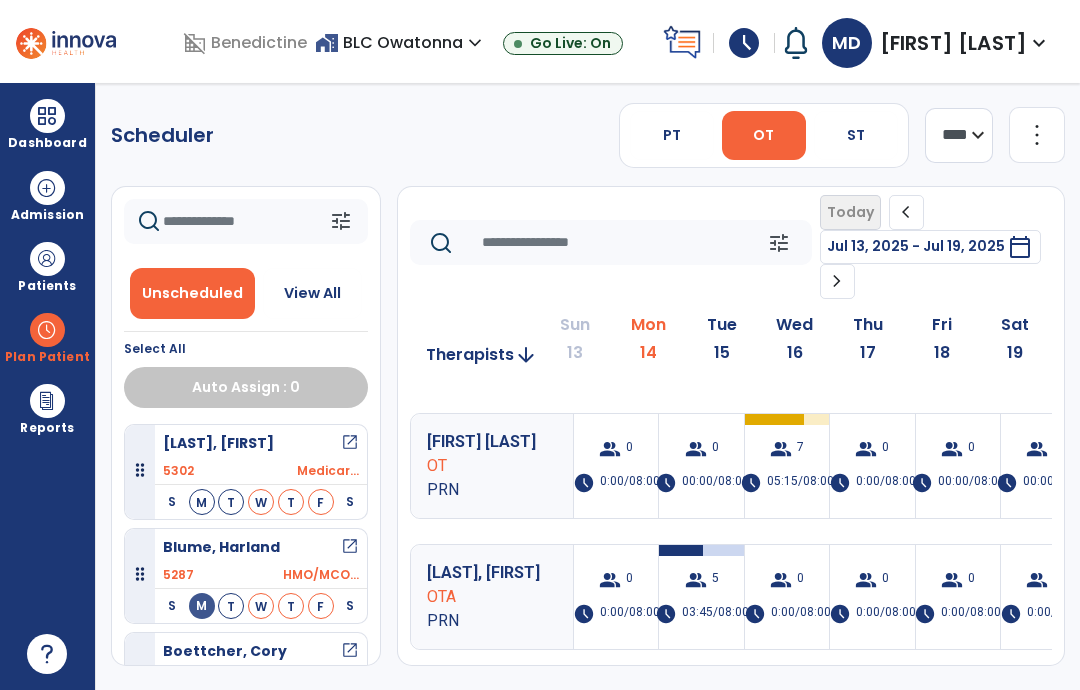 click on "group  7  schedule  05:15/08:00" at bounding box center [787, 466] 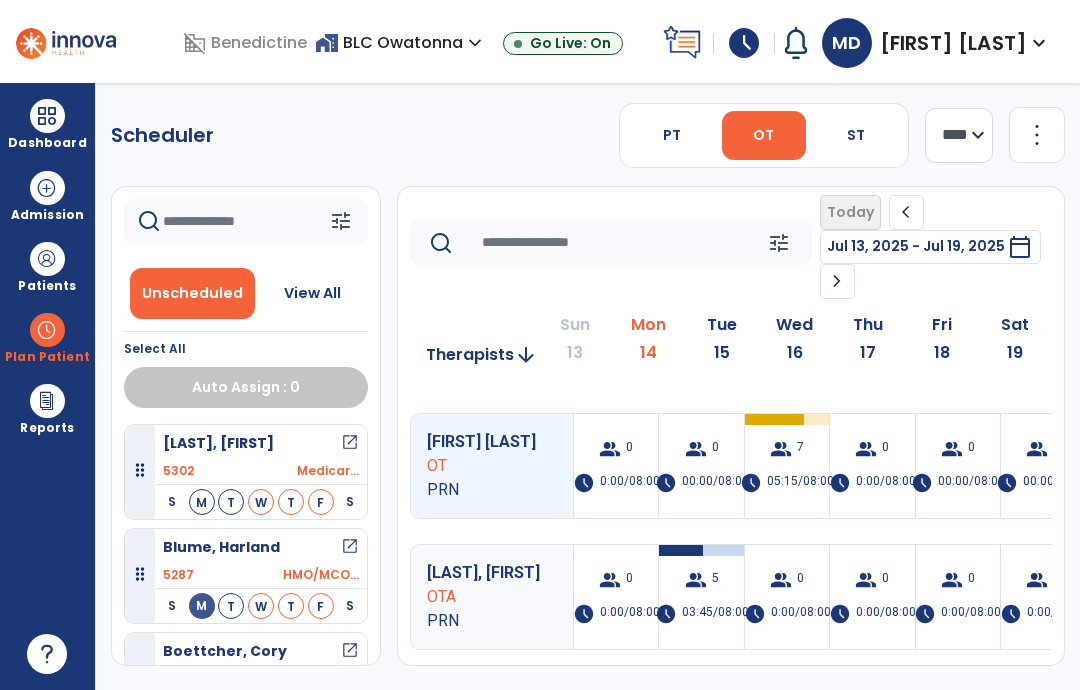click on "group  7  schedule  05:15/08:00" at bounding box center (787, 466) 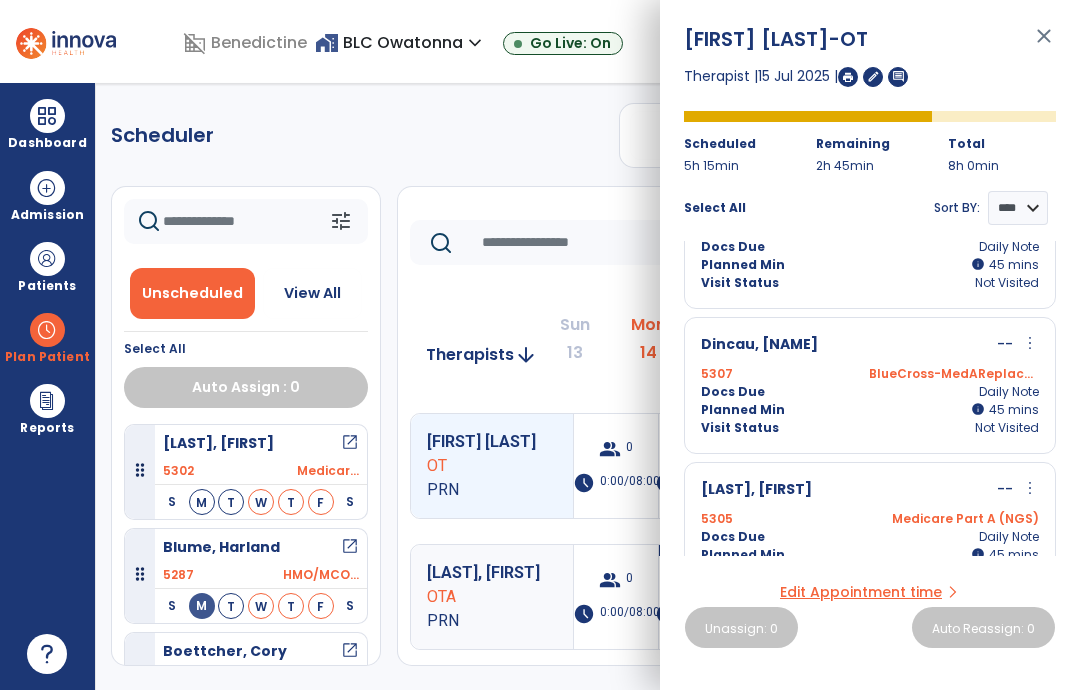scroll, scrollTop: 347, scrollLeft: 0, axis: vertical 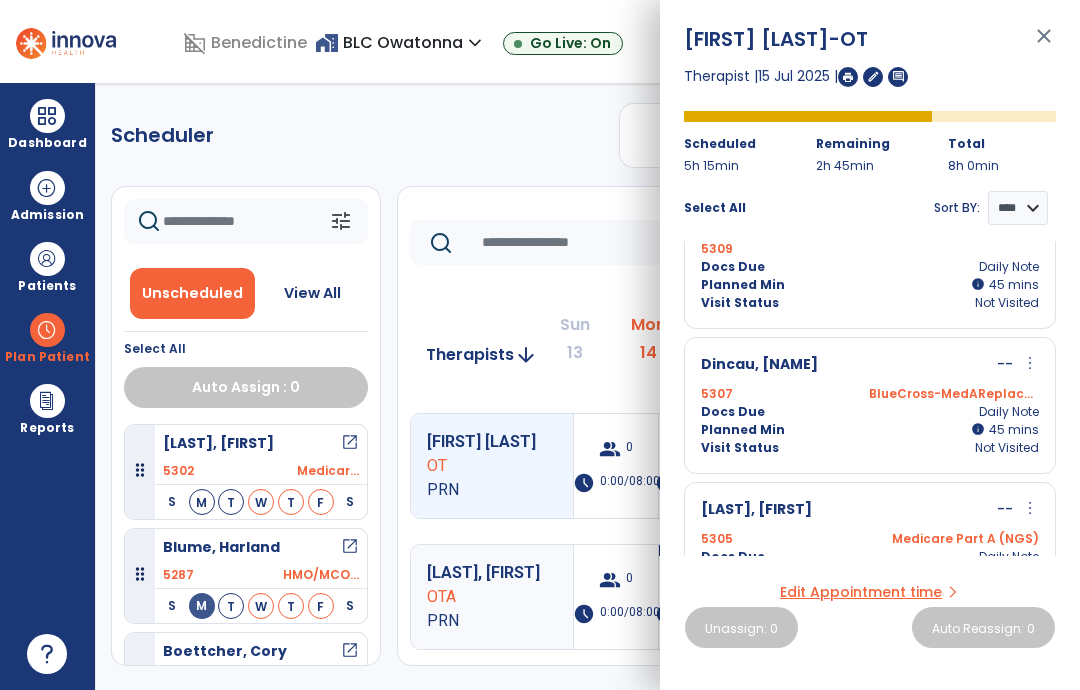 click on "close" at bounding box center (1044, 45) 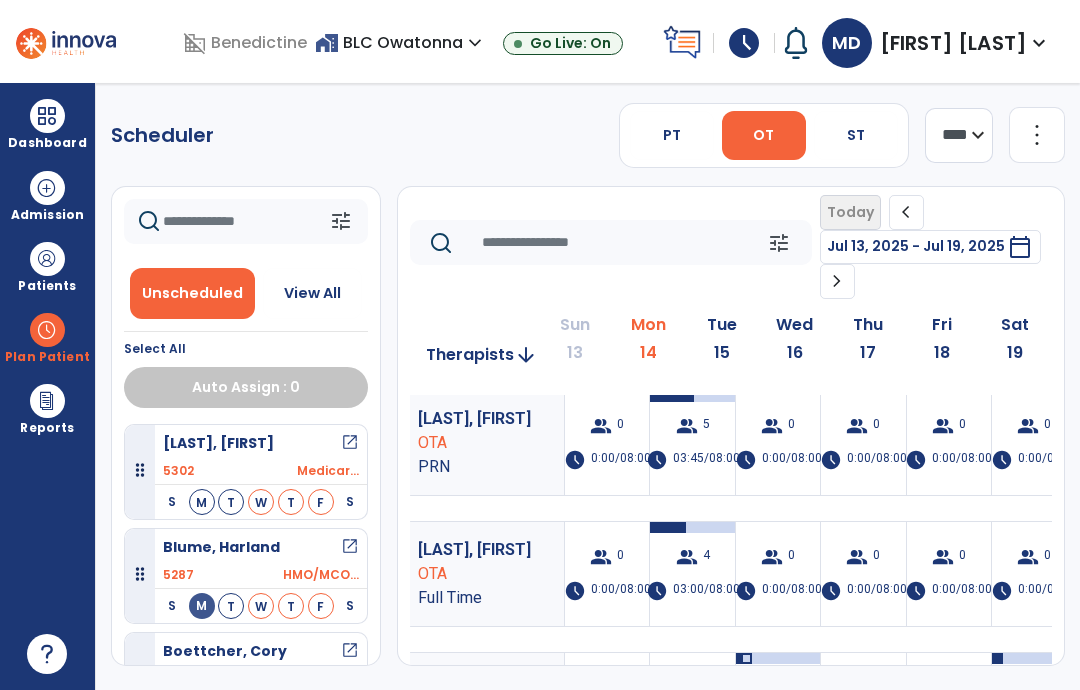 scroll, scrollTop: 661, scrollLeft: 8, axis: both 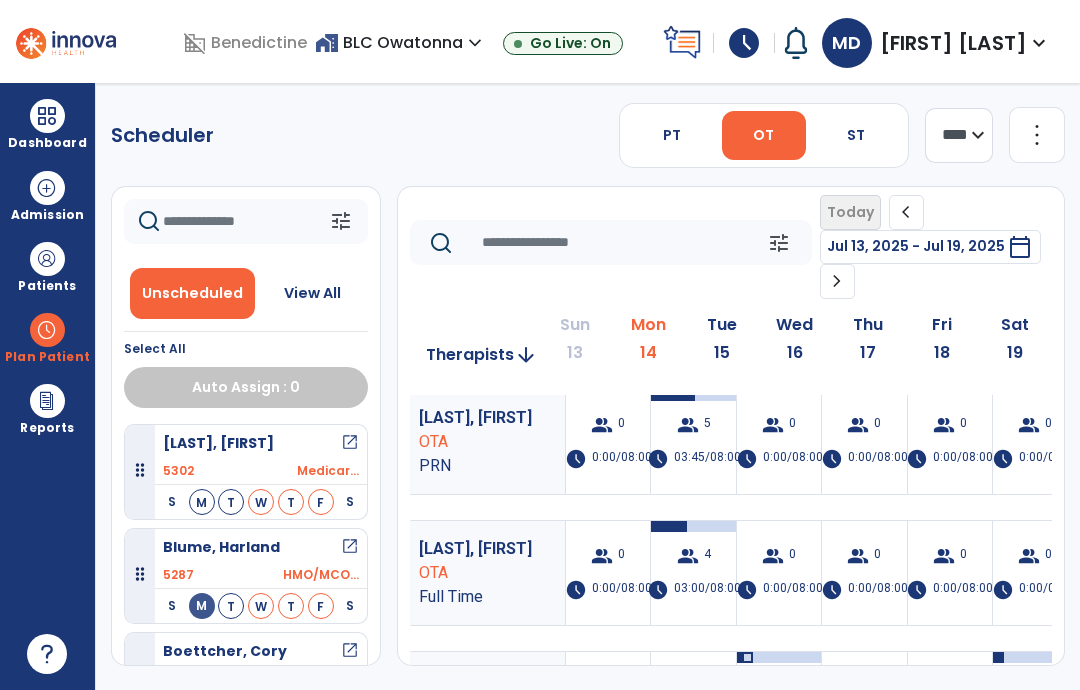 click on "5" at bounding box center (707, 425) 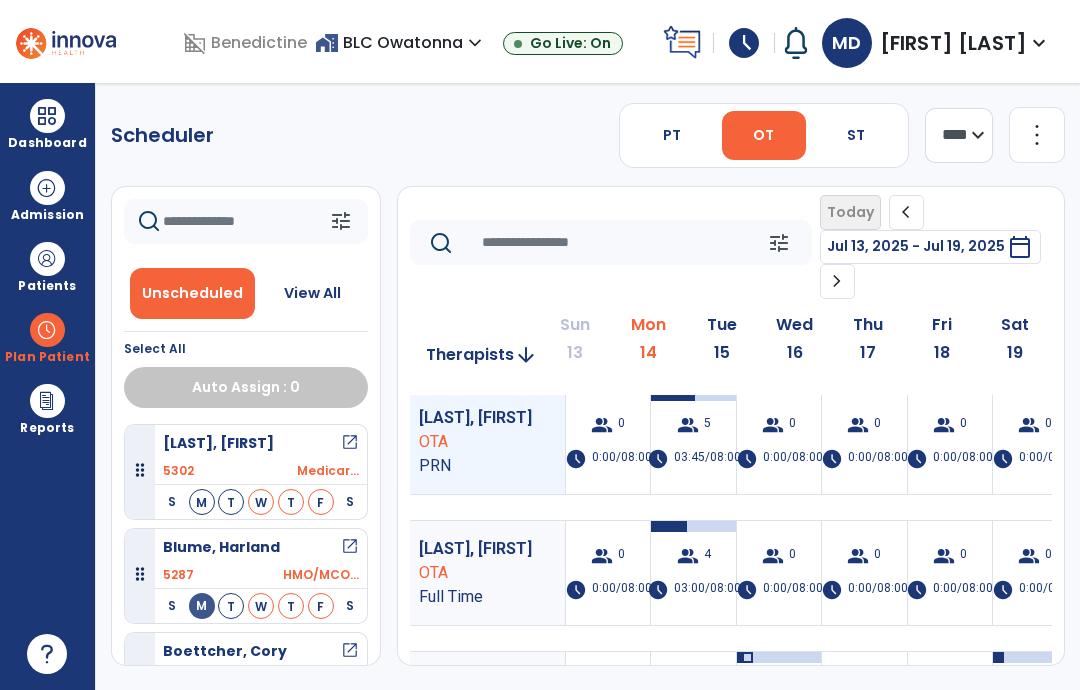 click on "group  5" at bounding box center (694, 425) 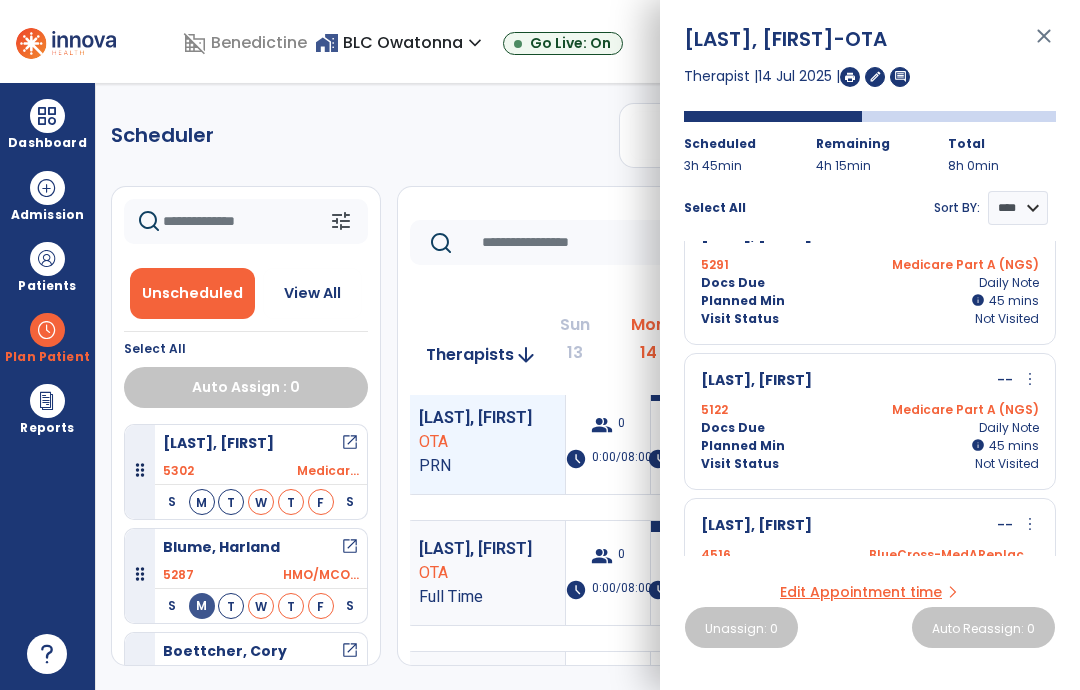 scroll, scrollTop: 330, scrollLeft: 0, axis: vertical 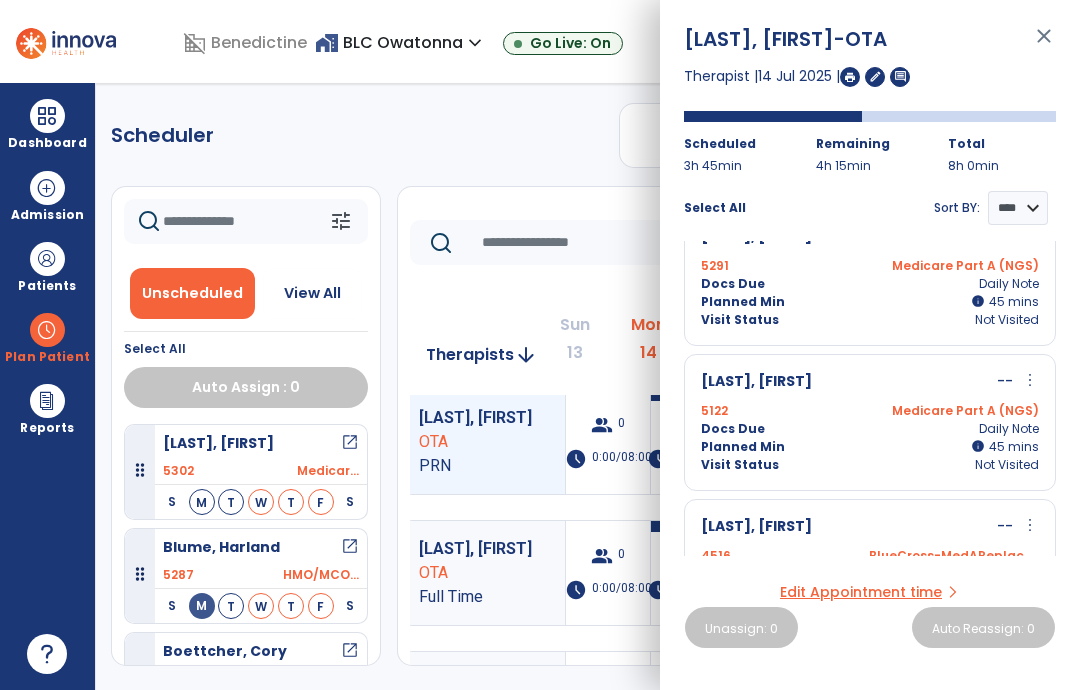 click on "close" at bounding box center [1044, 45] 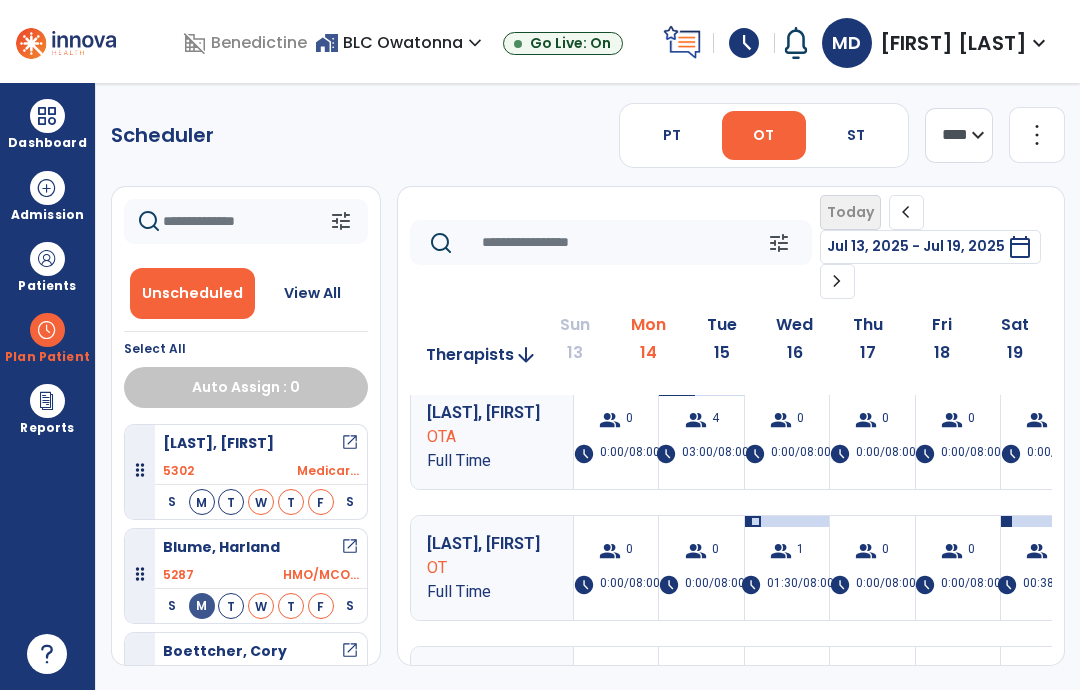 scroll, scrollTop: 796, scrollLeft: 0, axis: vertical 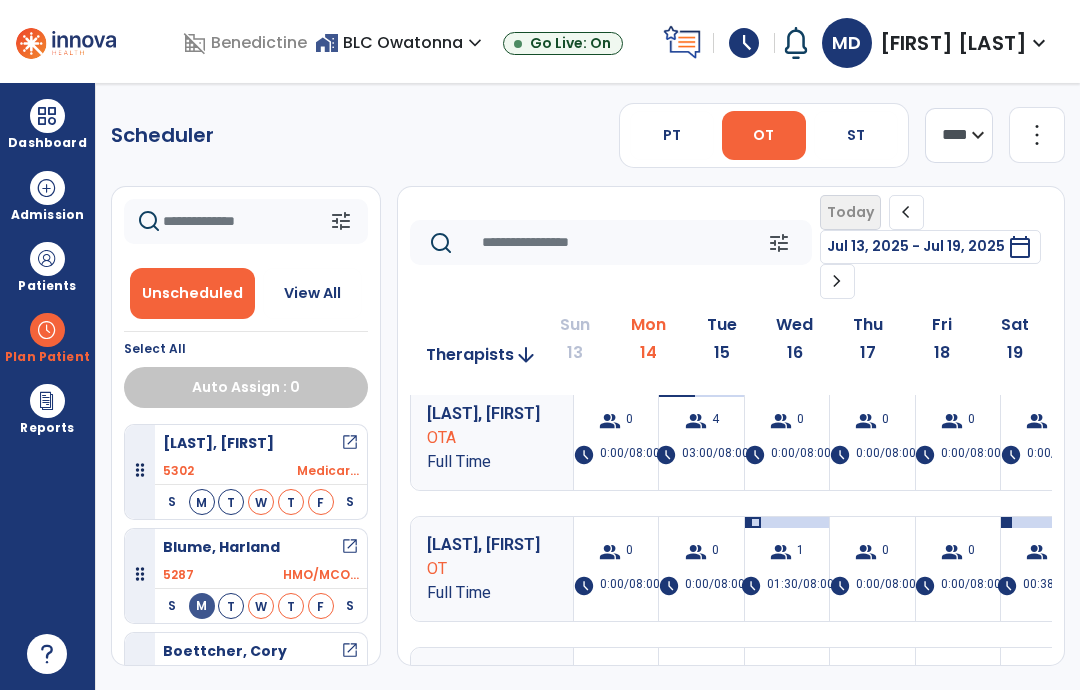 click on "4" at bounding box center [715, 421] 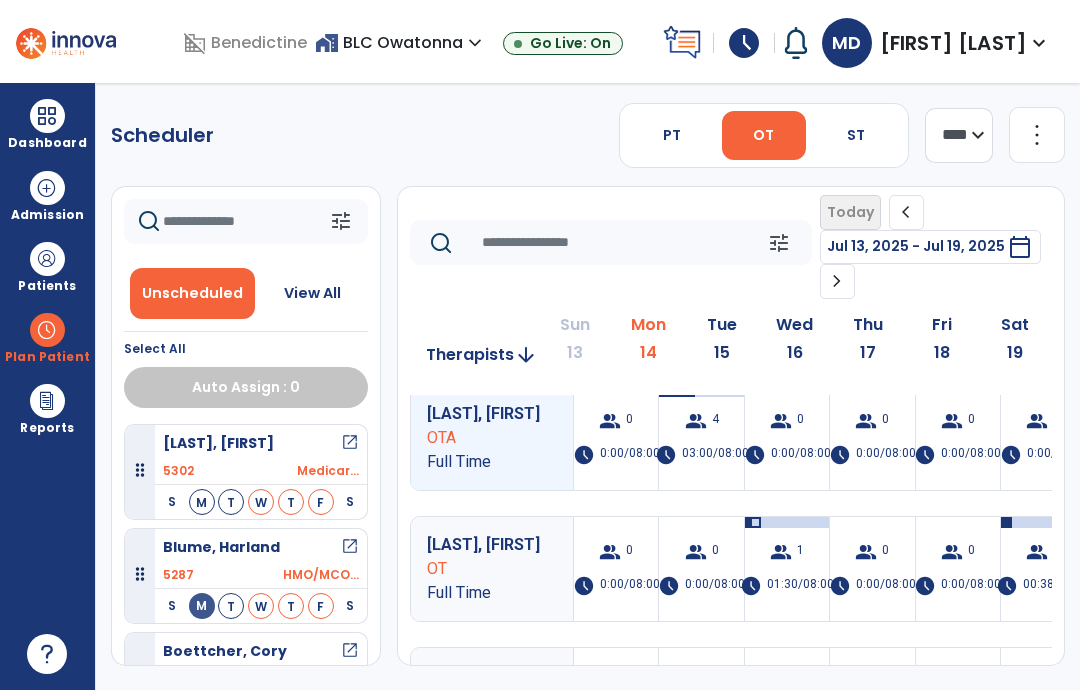 click on "group" at bounding box center (696, 421) 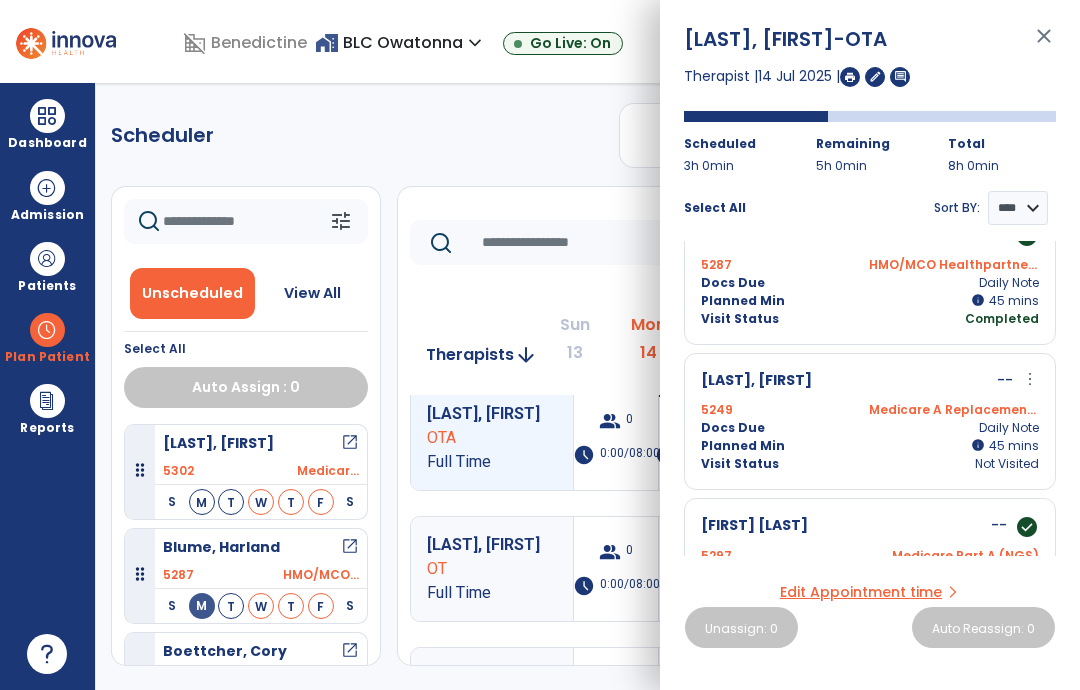 scroll, scrollTop: 188, scrollLeft: 0, axis: vertical 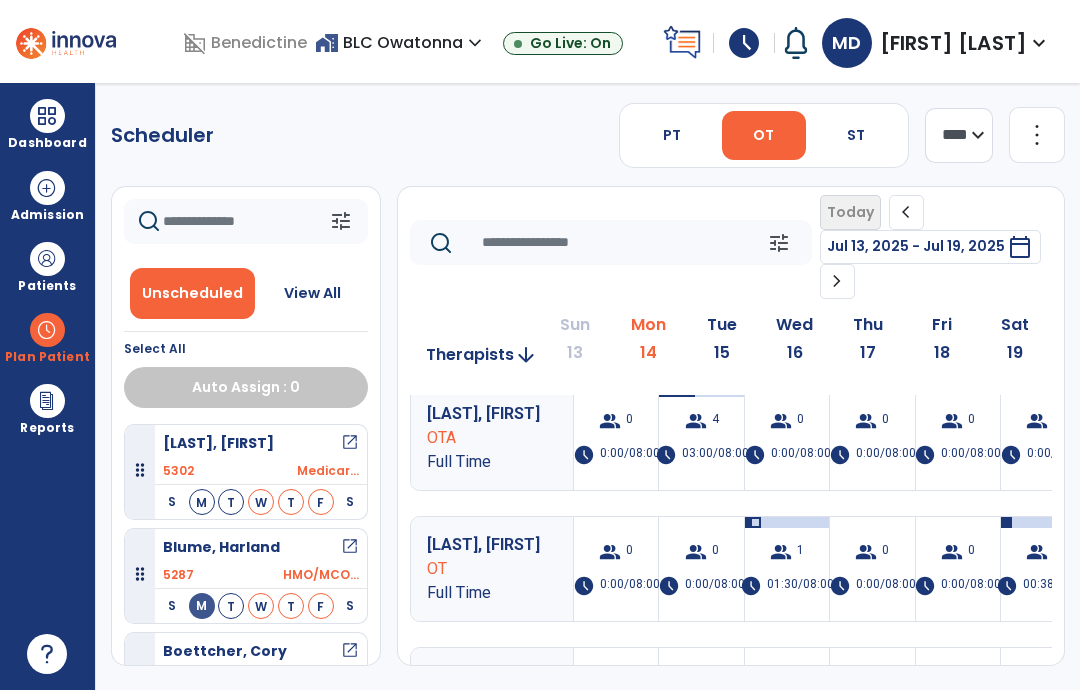 click at bounding box center [47, 259] 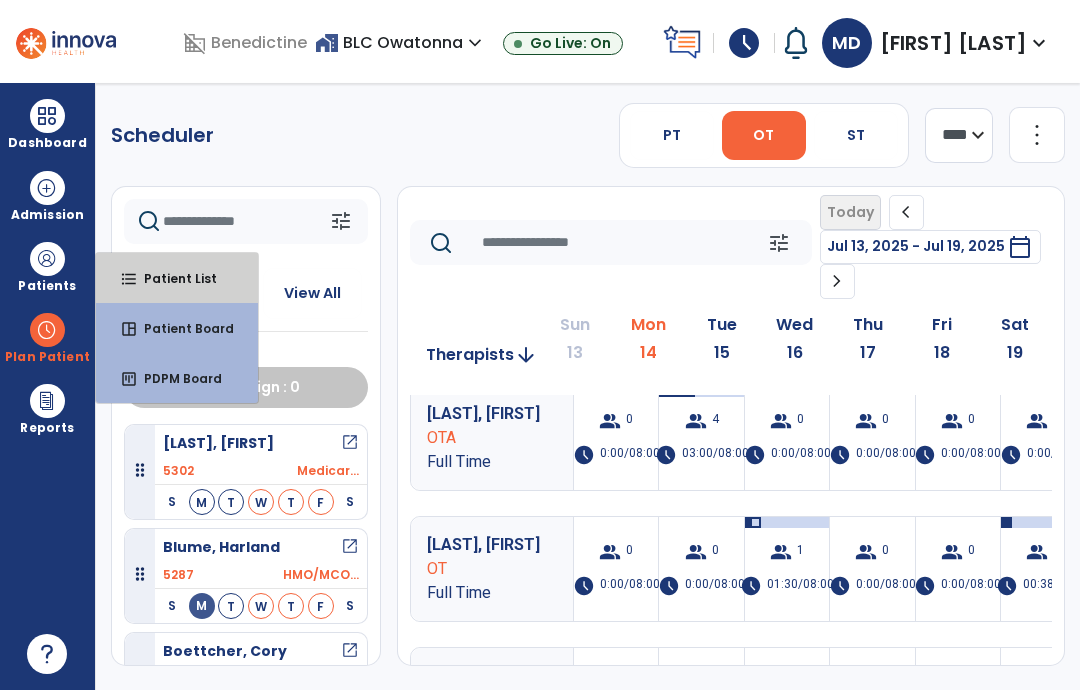 click on "Patient List" at bounding box center [172, 278] 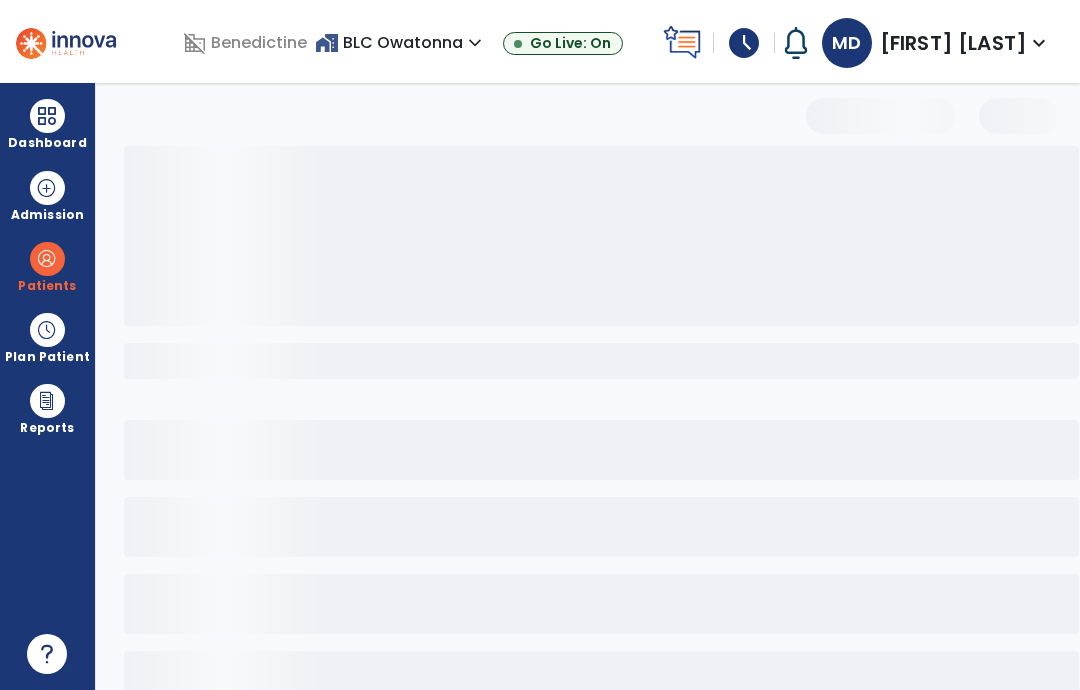 select on "***" 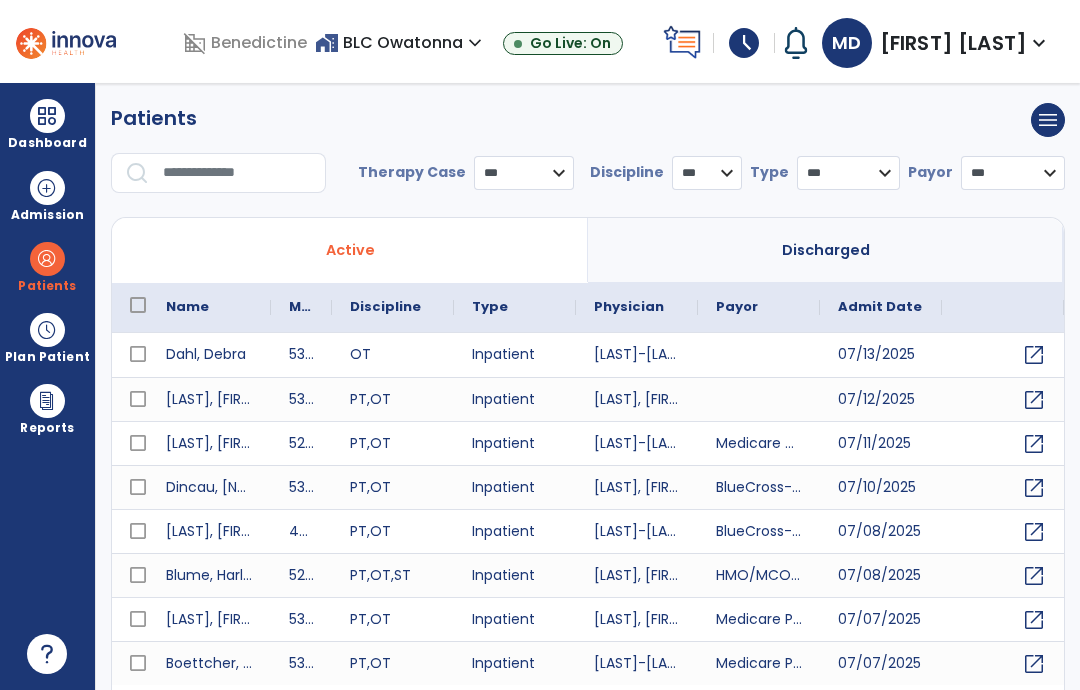 click at bounding box center [237, 173] 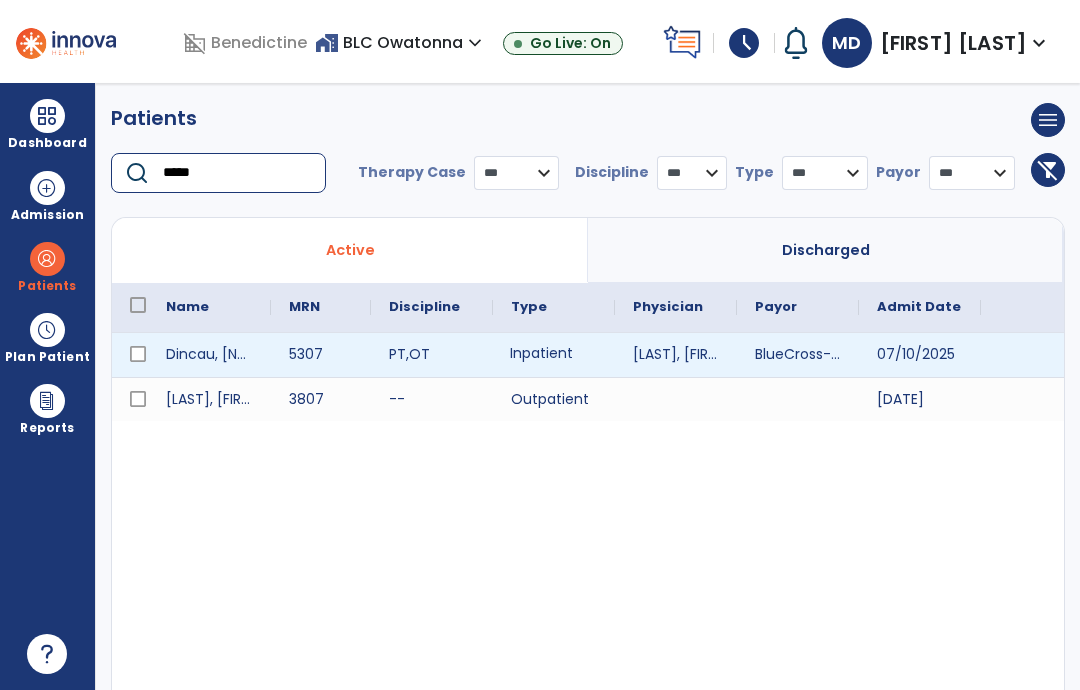 type on "*****" 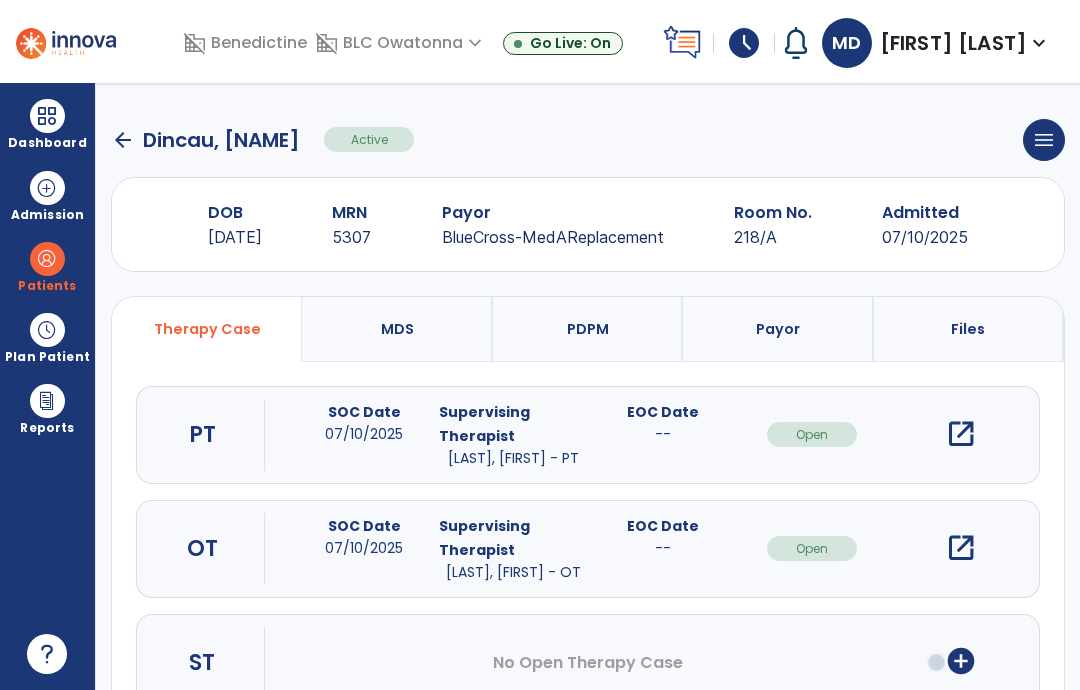 click on "open_in_new" at bounding box center [961, 548] 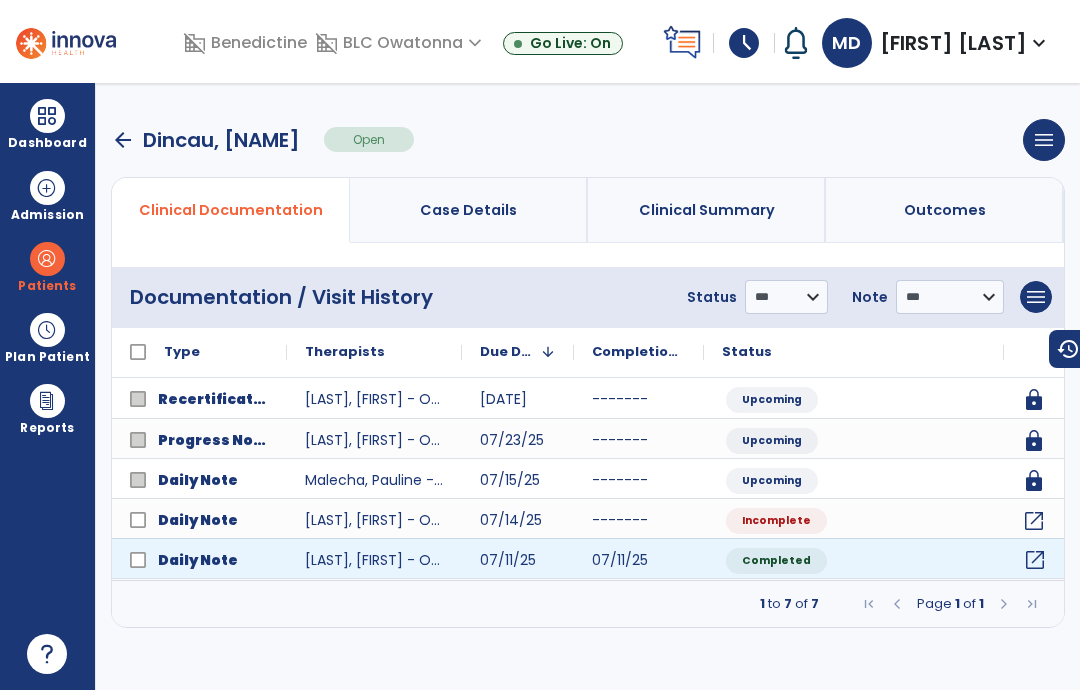 click on "open_in_new" 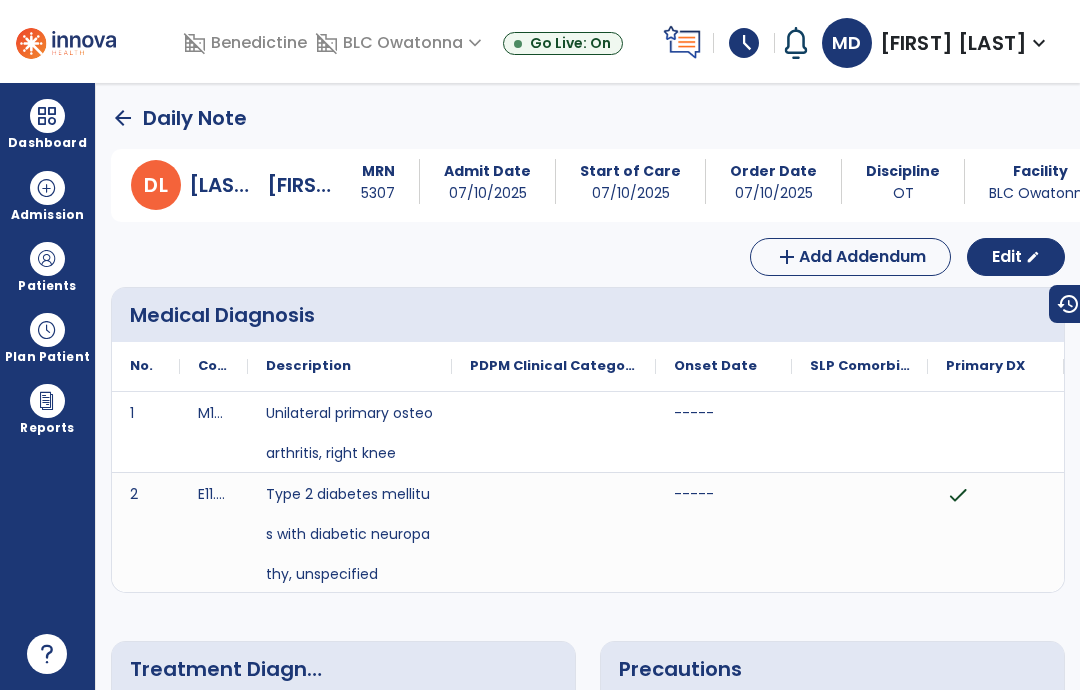 scroll, scrollTop: 0, scrollLeft: 0, axis: both 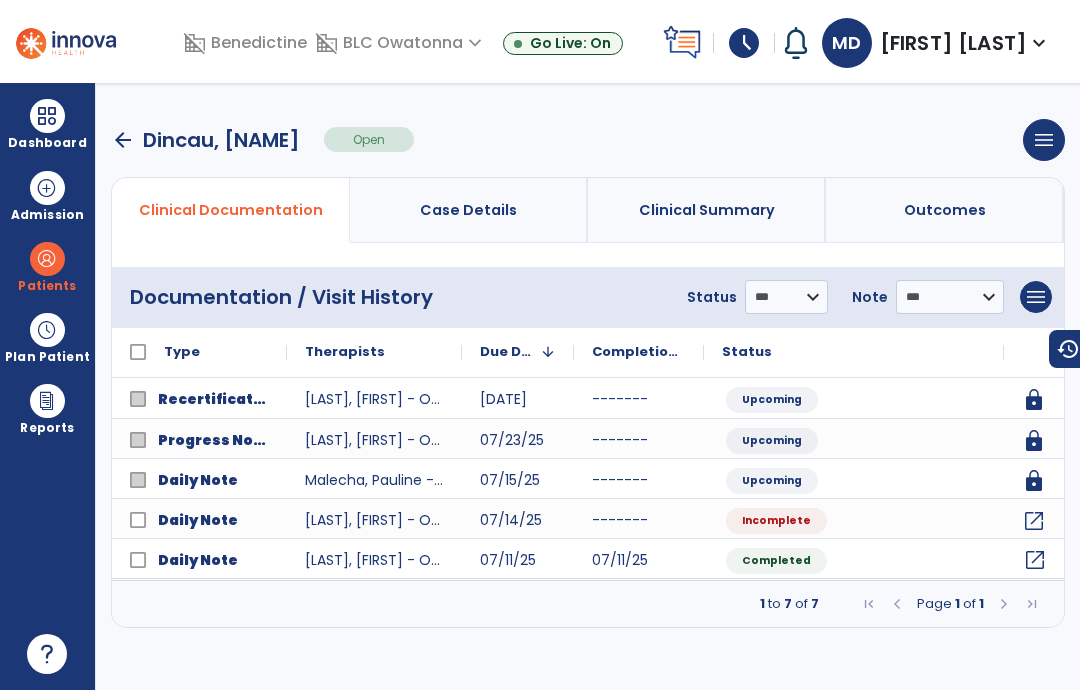click on "open_in_new" 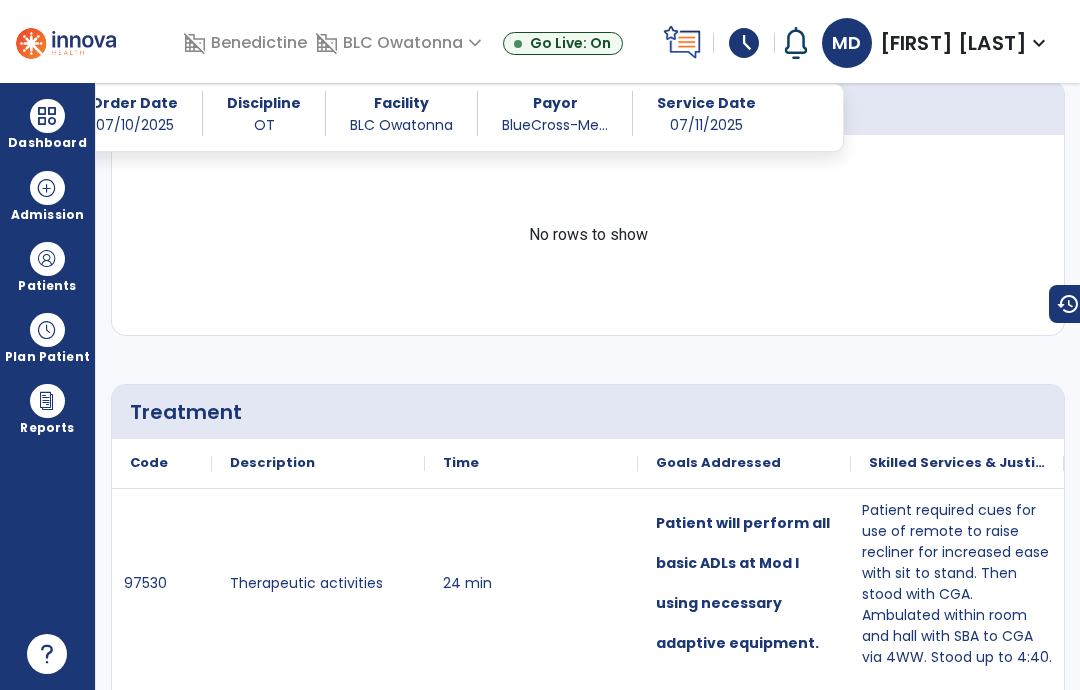 scroll, scrollTop: 1021, scrollLeft: 0, axis: vertical 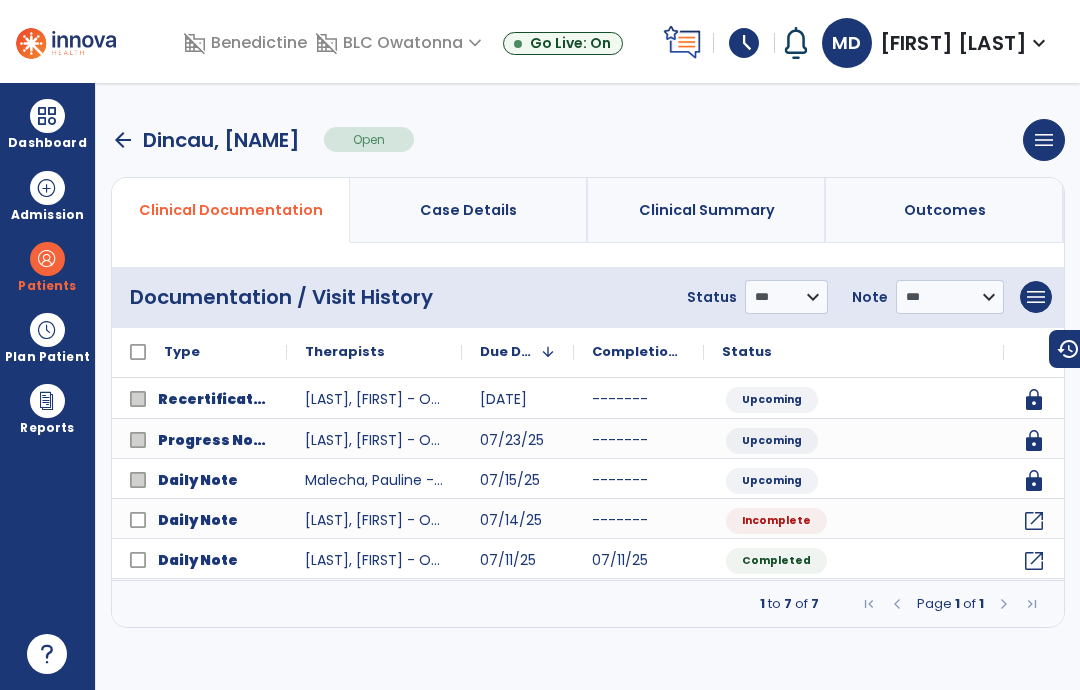 click at bounding box center [47, 259] 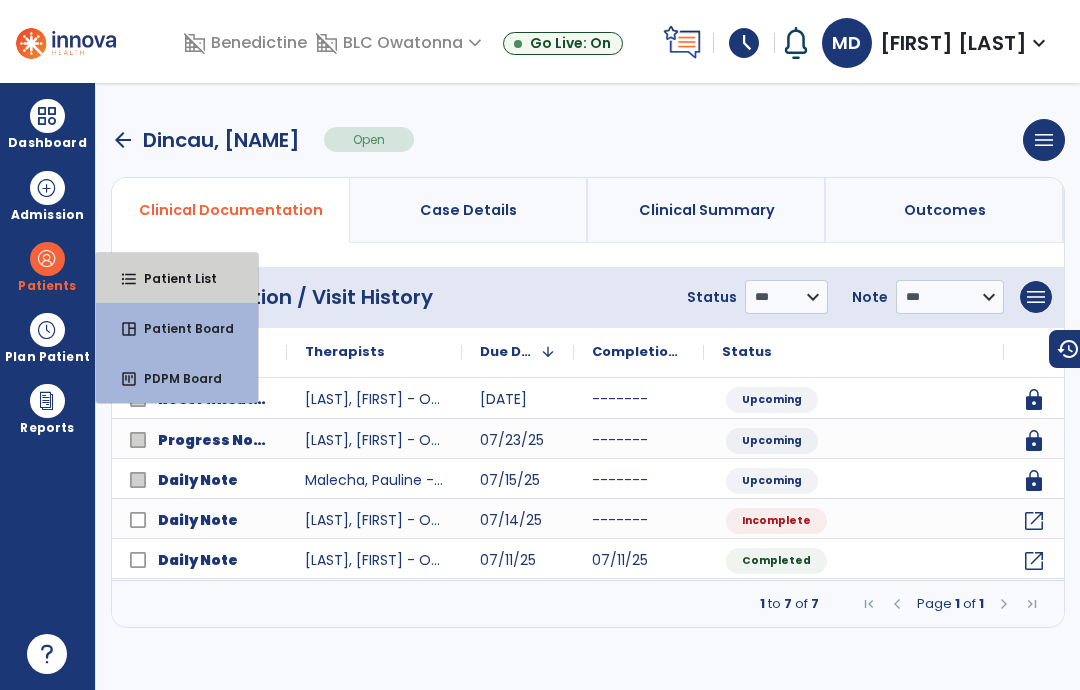 click on "format_list_bulleted  Patient List" at bounding box center [177, 278] 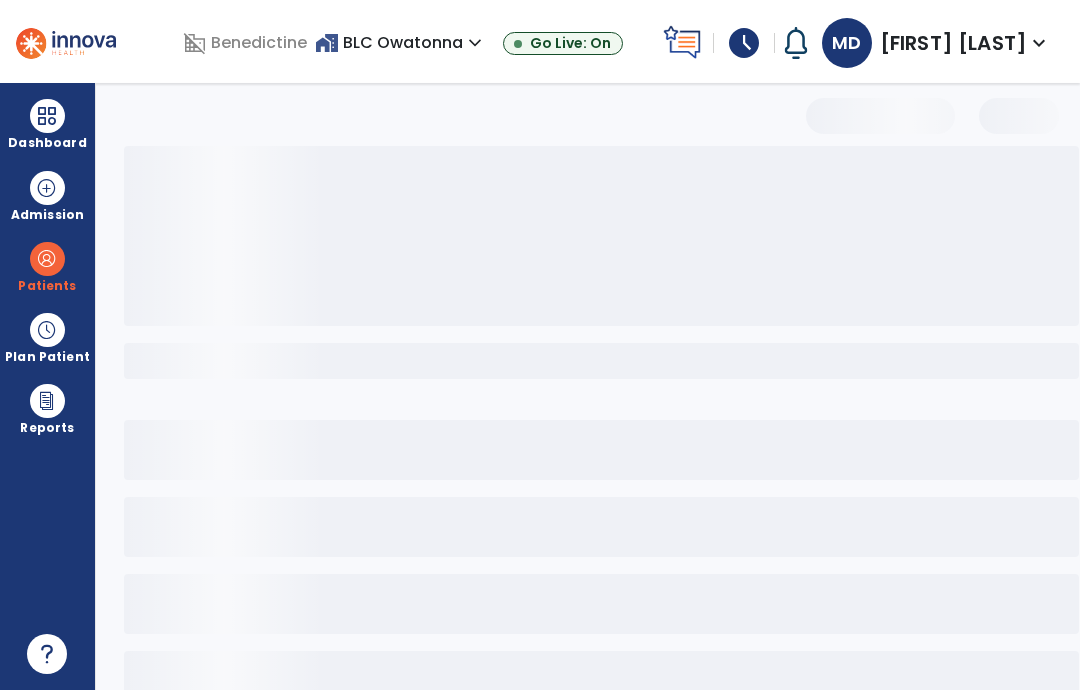 select on "***" 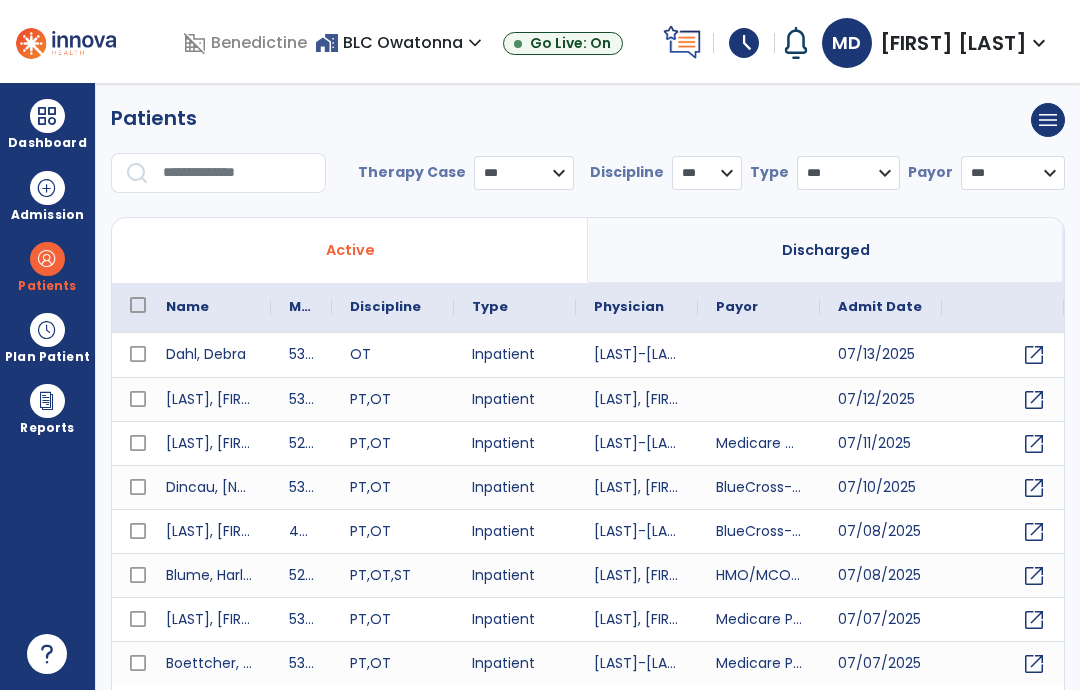 click at bounding box center [237, 173] 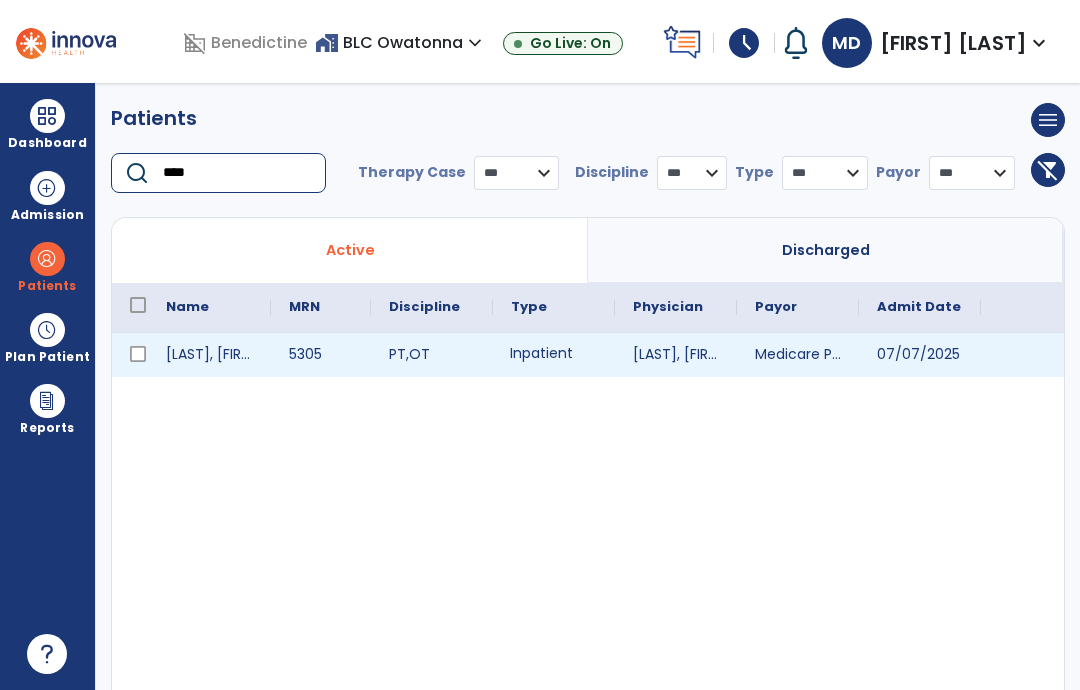 type on "****" 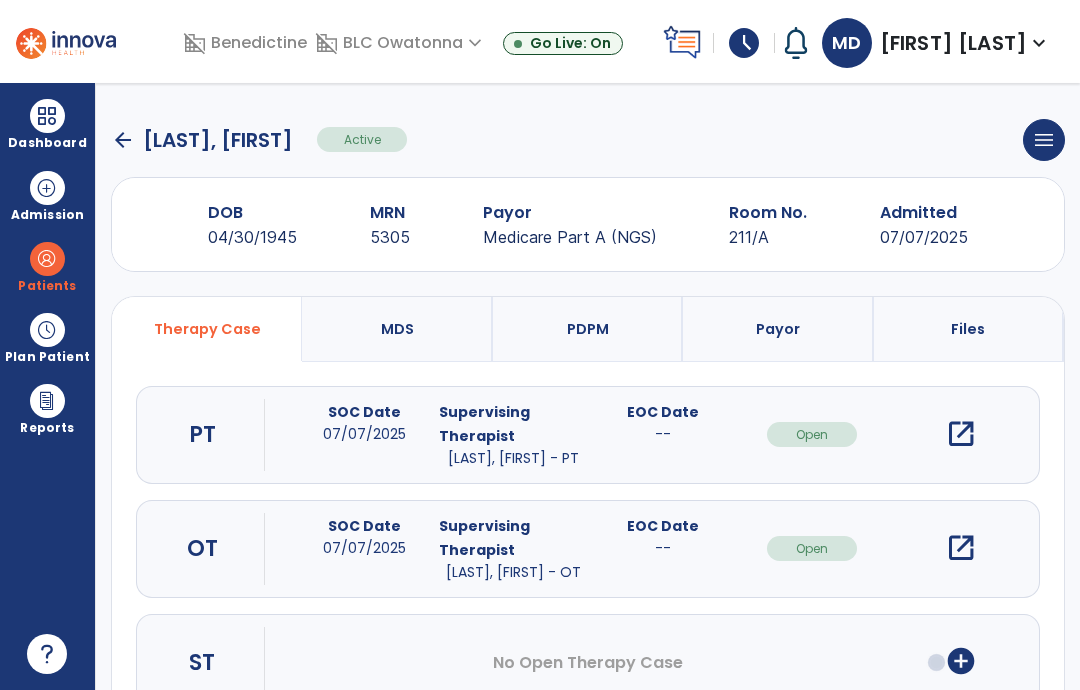 click on "open_in_new" at bounding box center (961, 548) 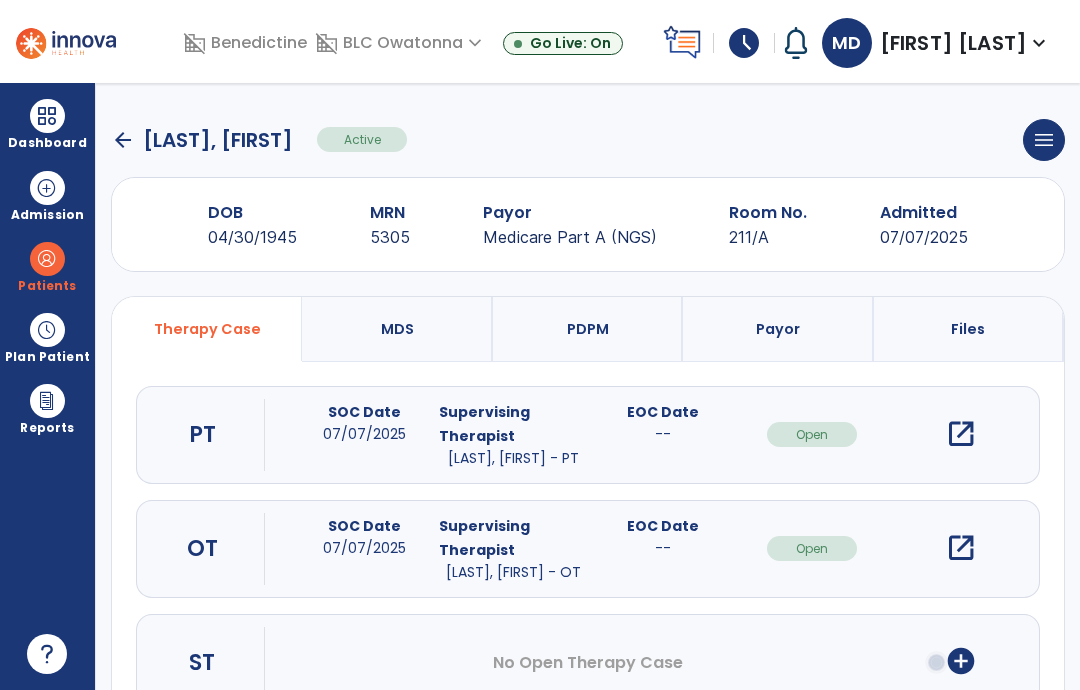 click on "open_in_new" at bounding box center (961, 548) 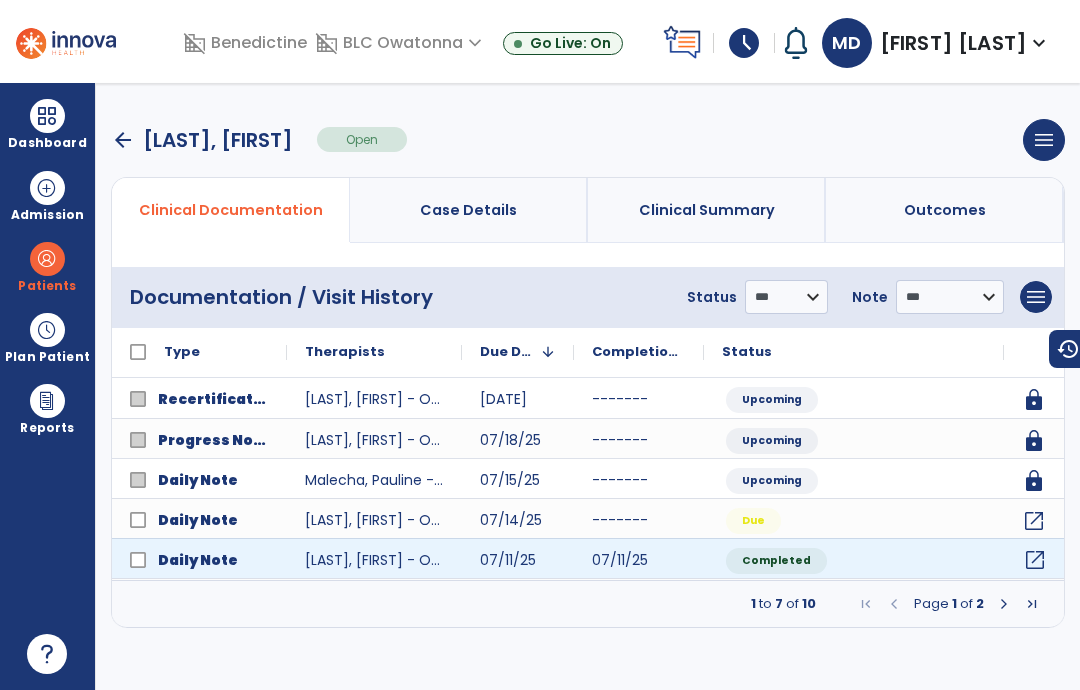 click on "open_in_new" 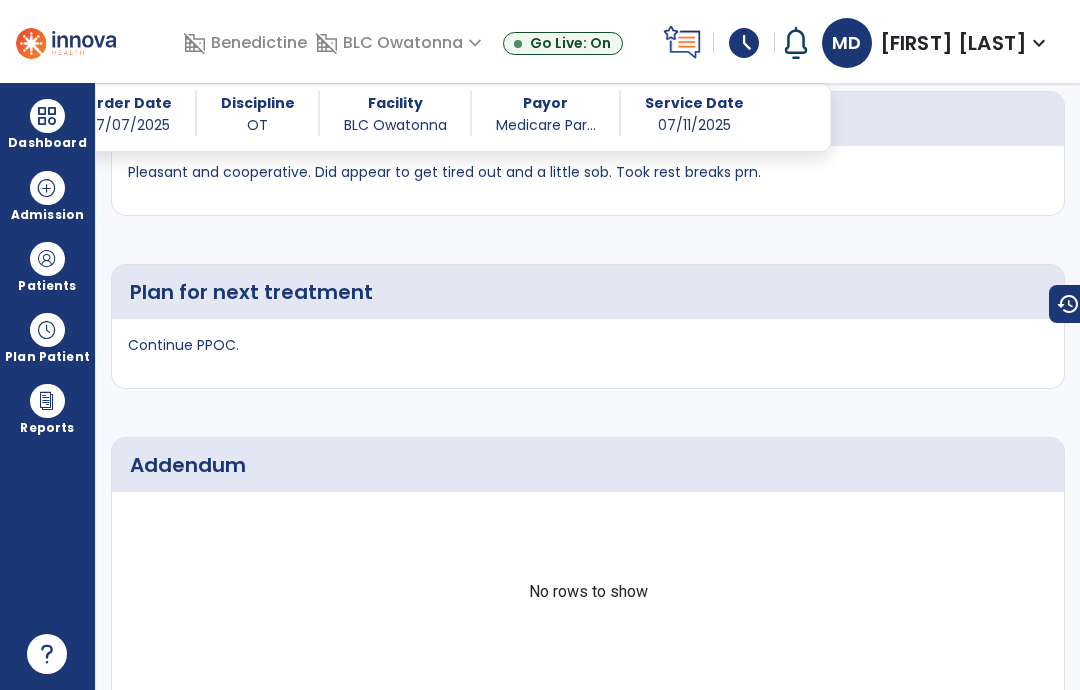 scroll, scrollTop: 5158, scrollLeft: 0, axis: vertical 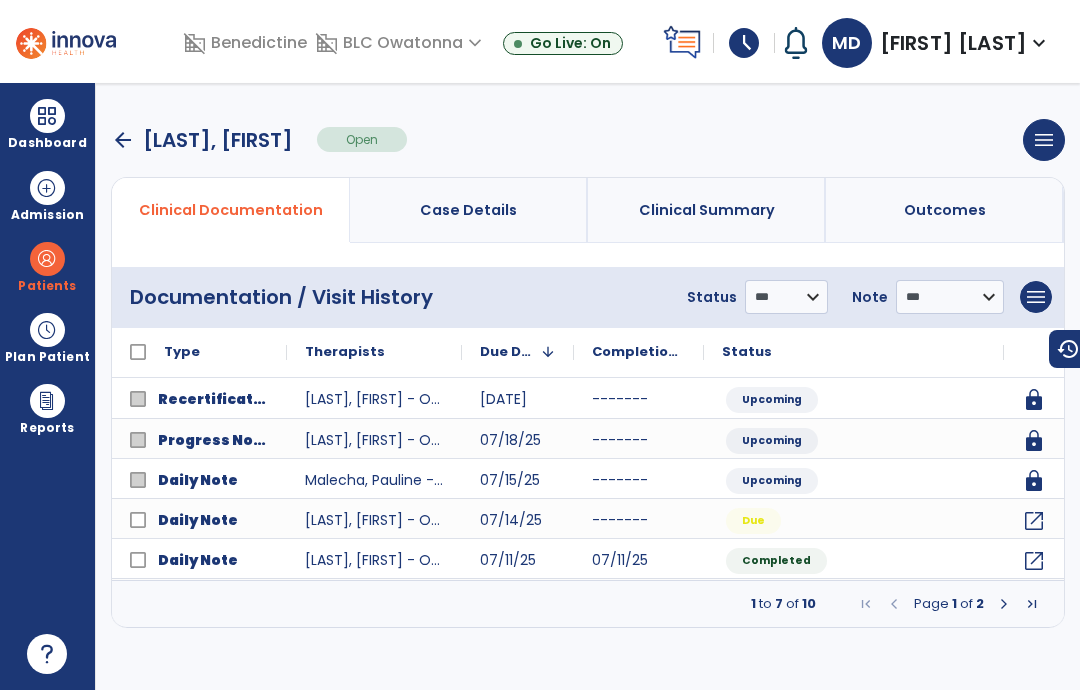 click on "Patients" at bounding box center (47, 286) 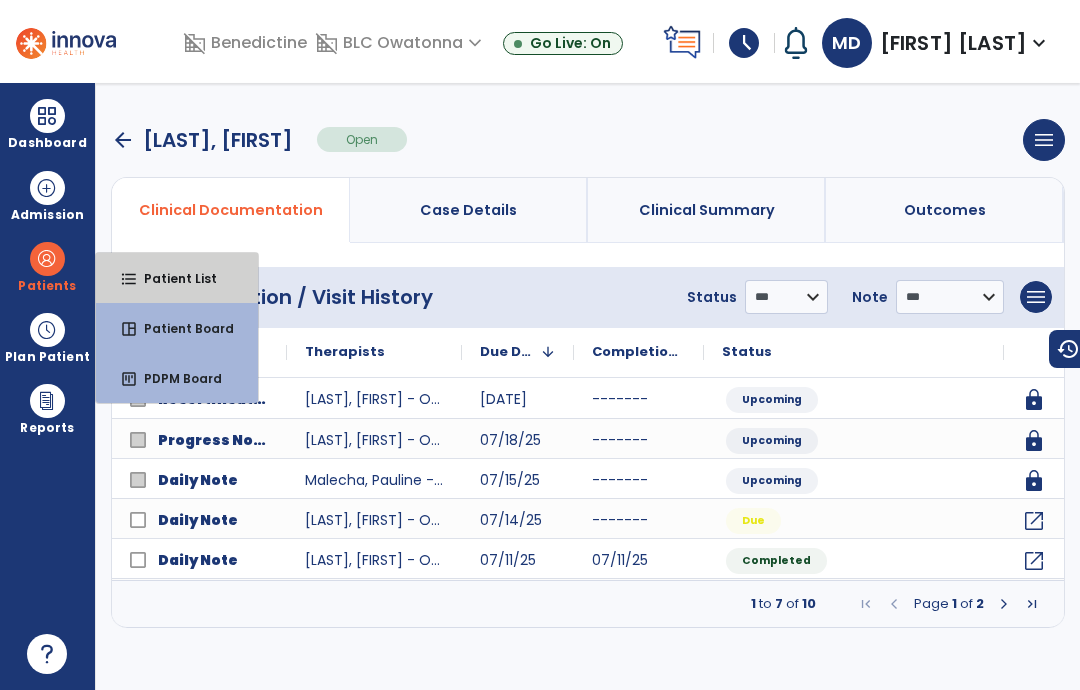click on "Patient List" at bounding box center (172, 278) 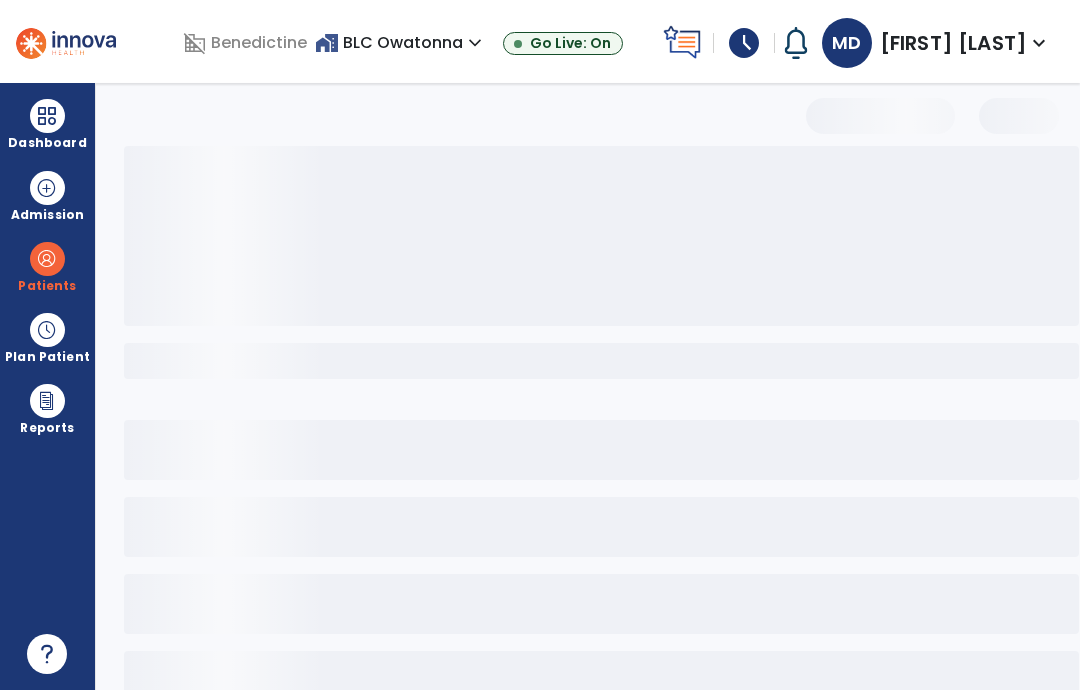 select on "***" 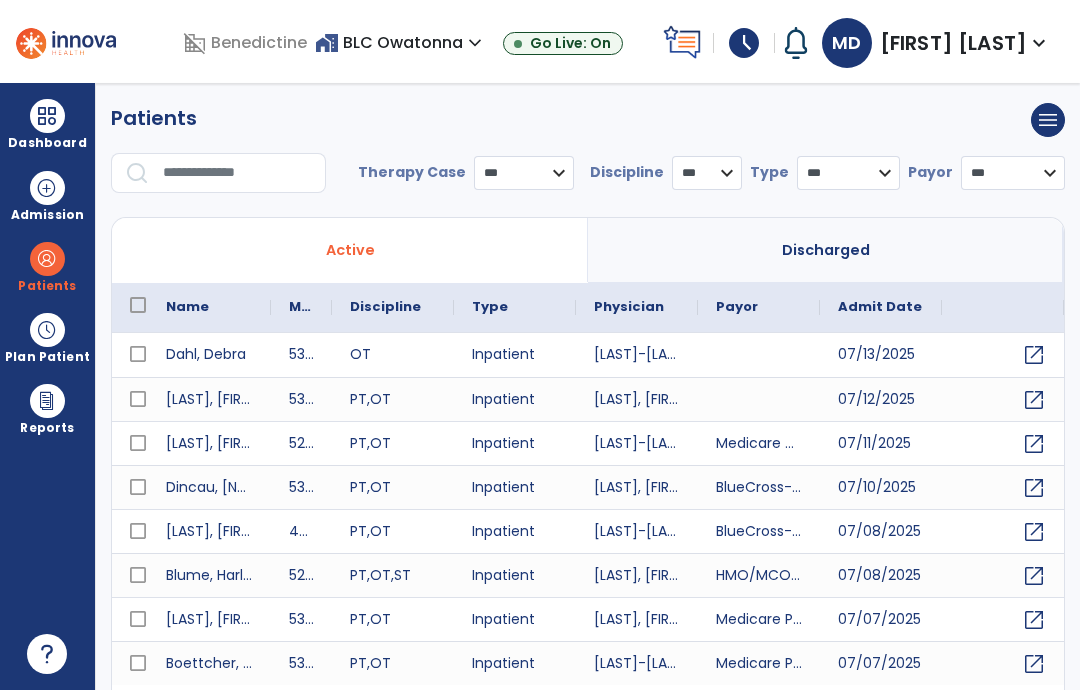 click at bounding box center [237, 173] 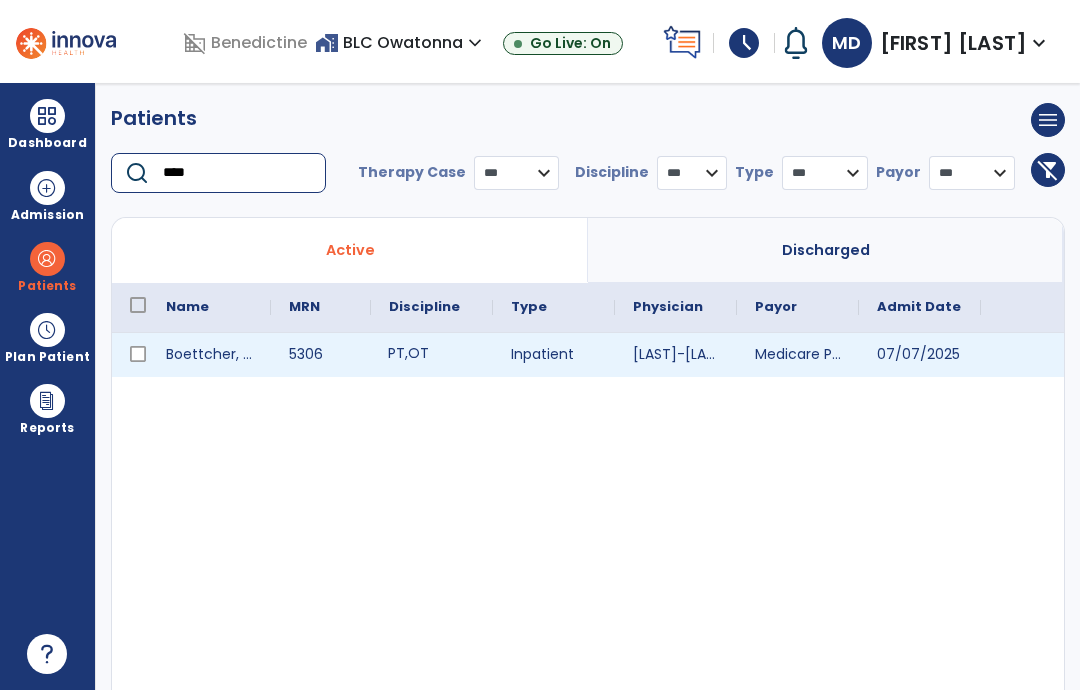 type on "****" 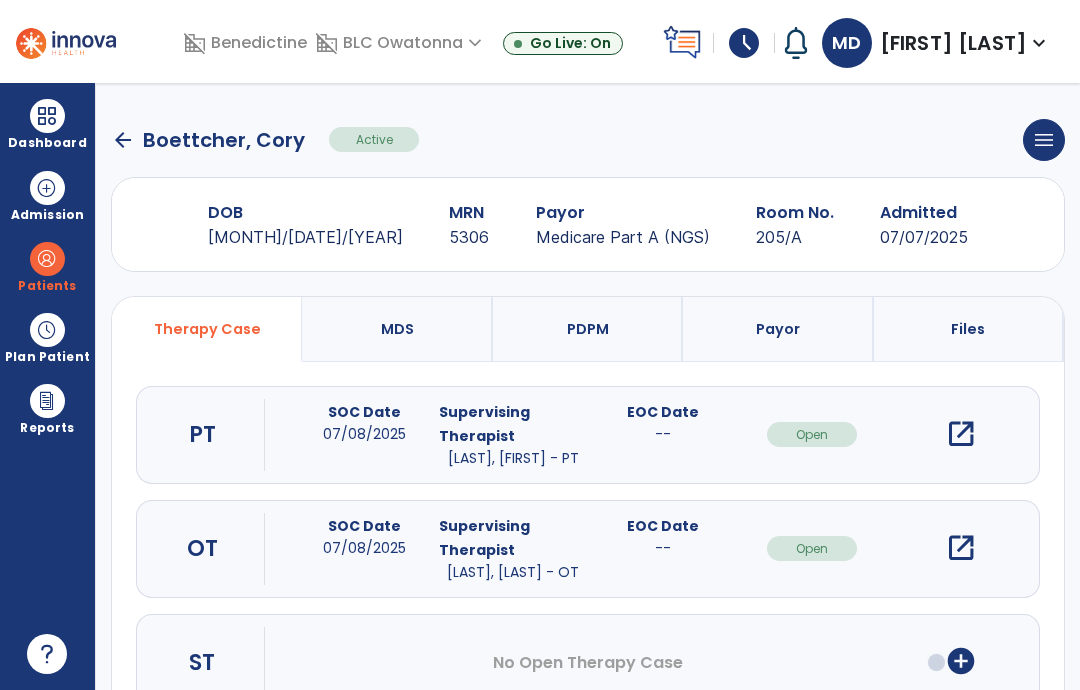click on "open_in_new" at bounding box center [961, 548] 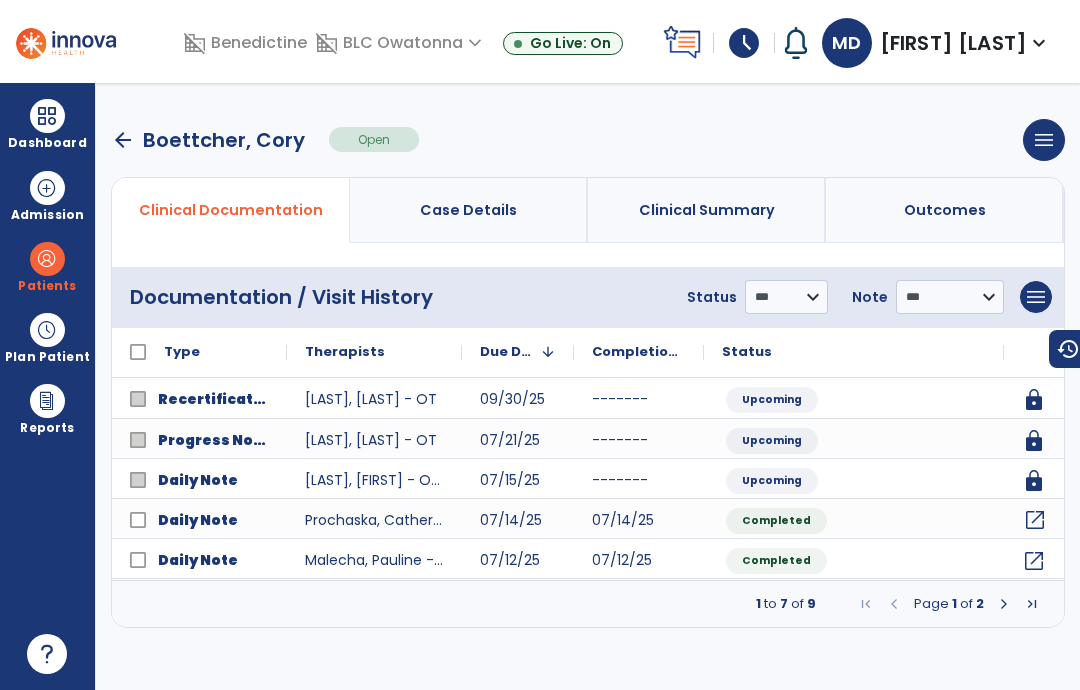 click on "open_in_new" 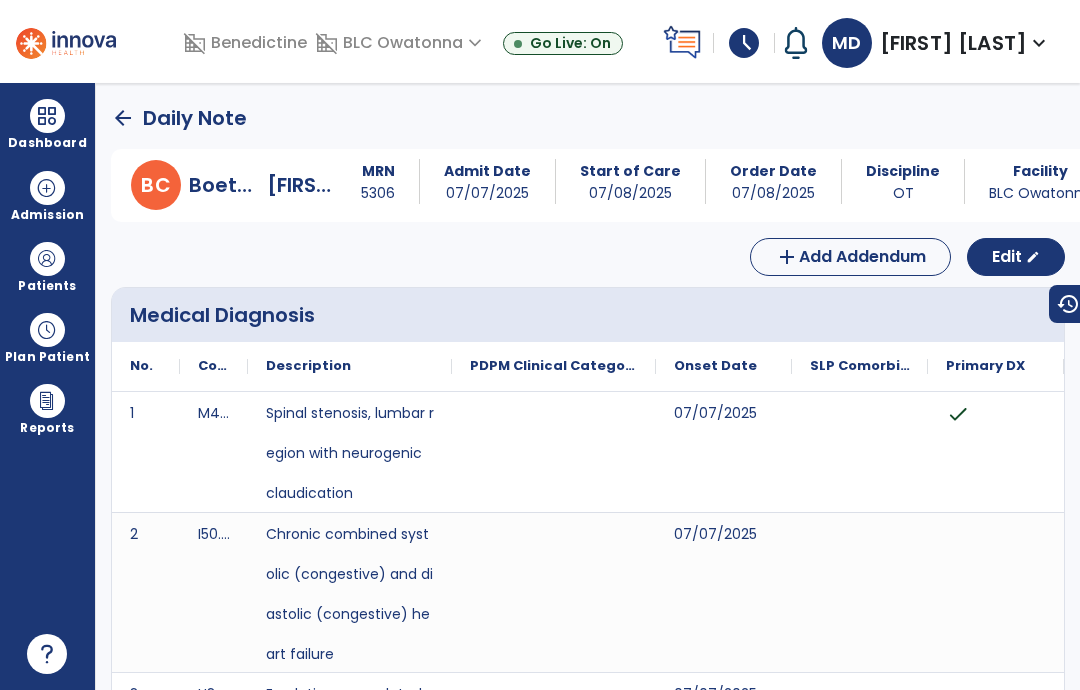 scroll, scrollTop: 0, scrollLeft: 0, axis: both 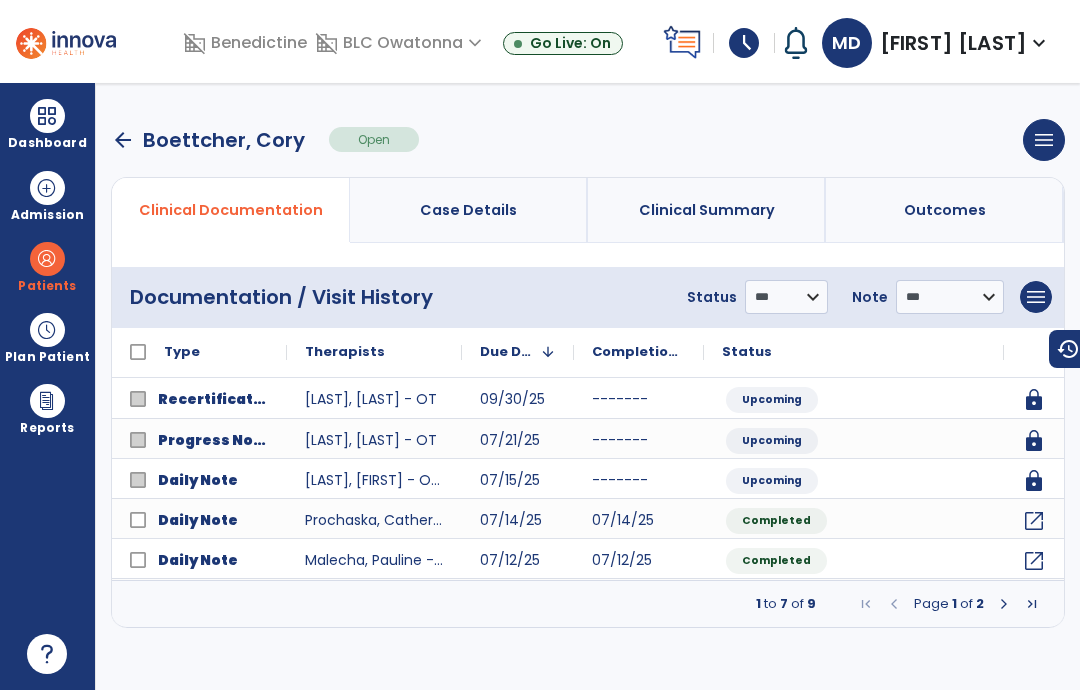 click on "menu" at bounding box center [1036, 297] 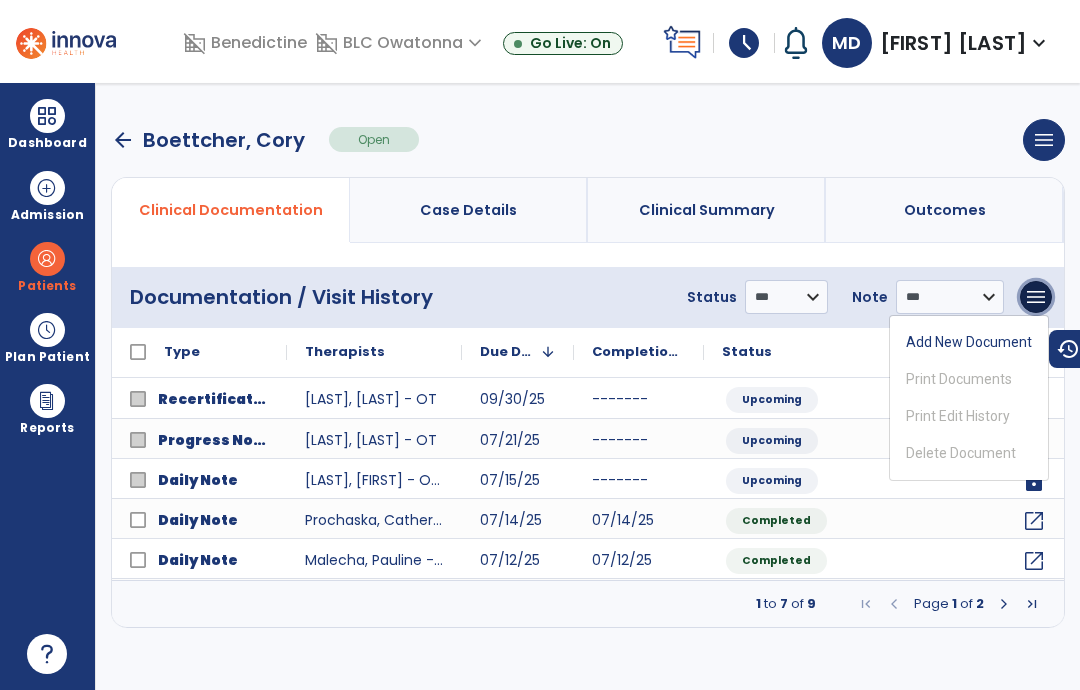 type 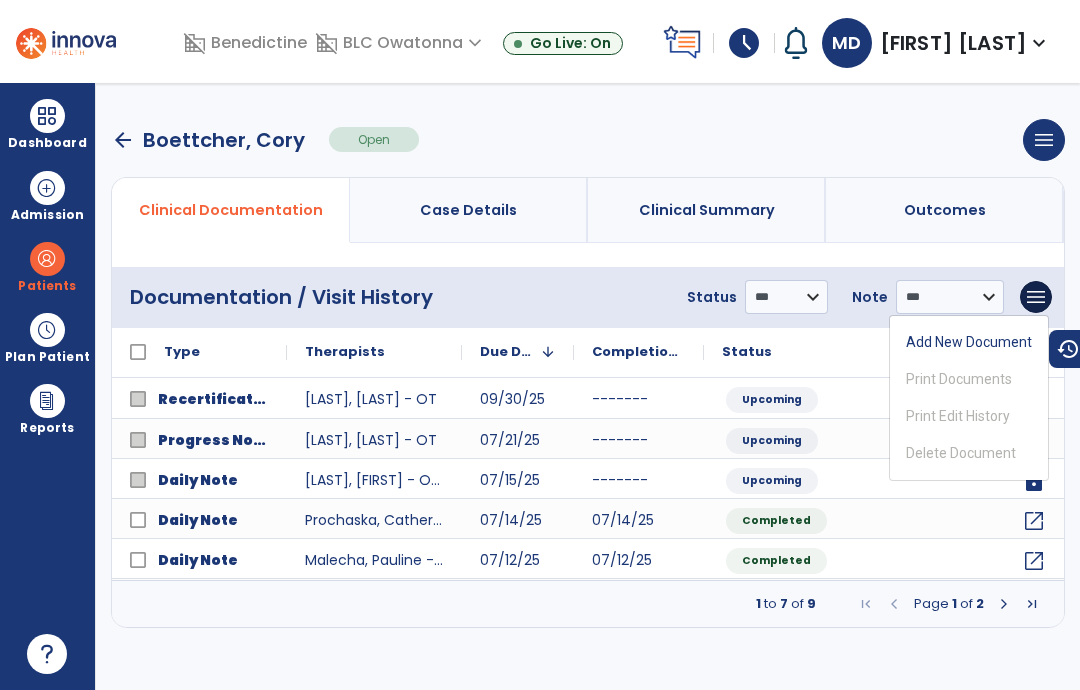 click on "Add New Document" at bounding box center [969, 342] 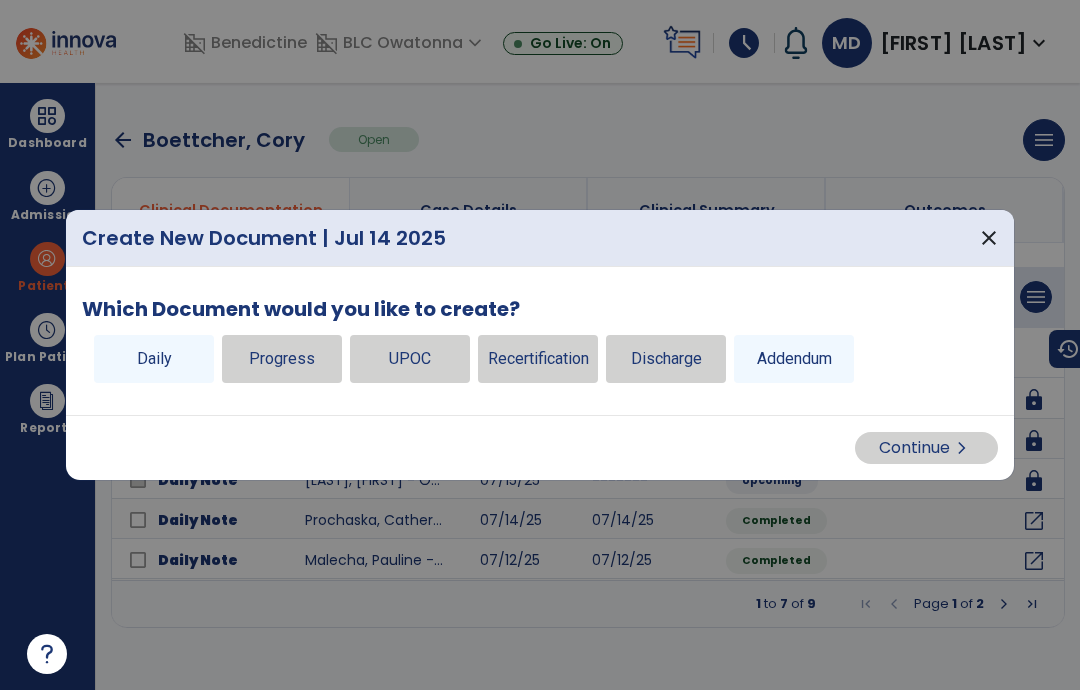 click on "Daily" at bounding box center [154, 359] 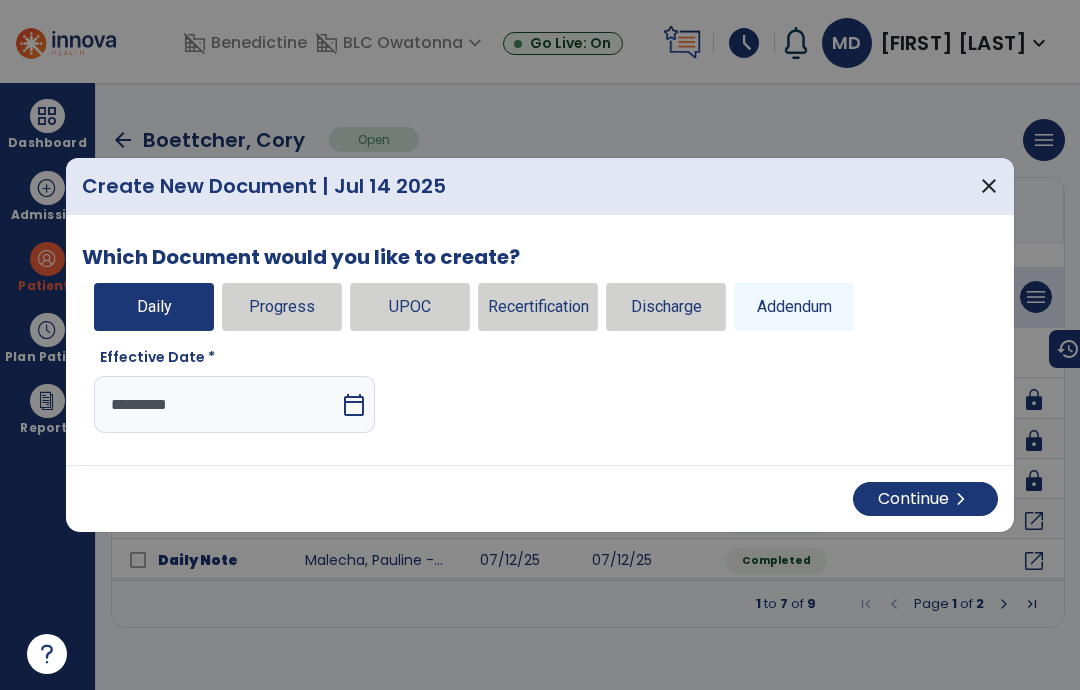 click on "Continue   chevron_right" at bounding box center (925, 499) 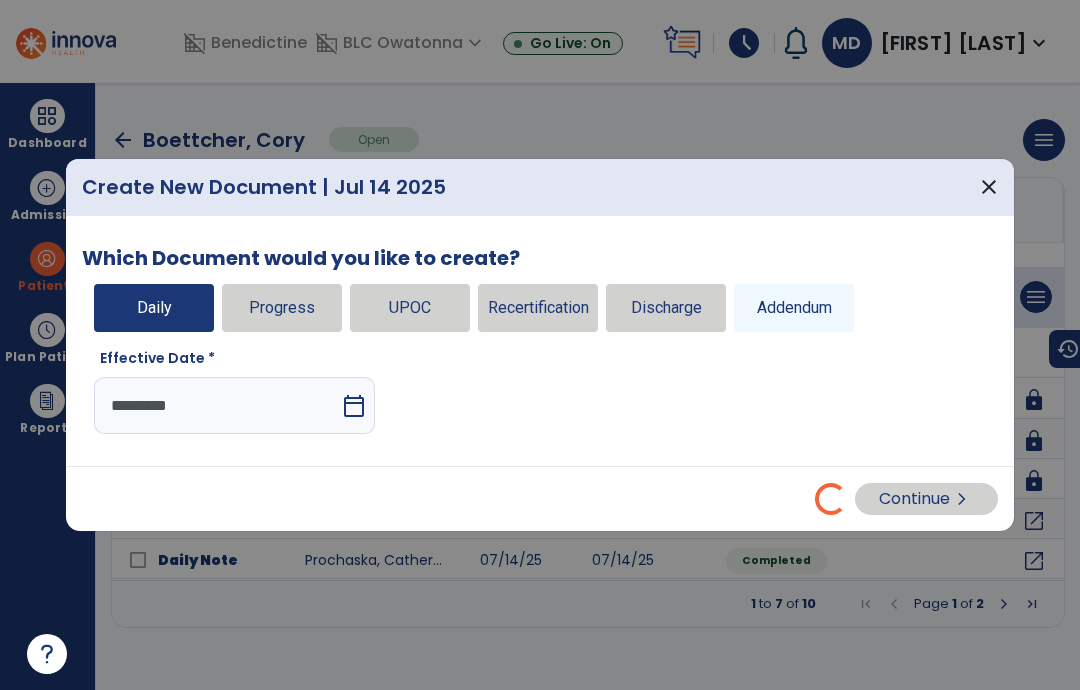 select on "*" 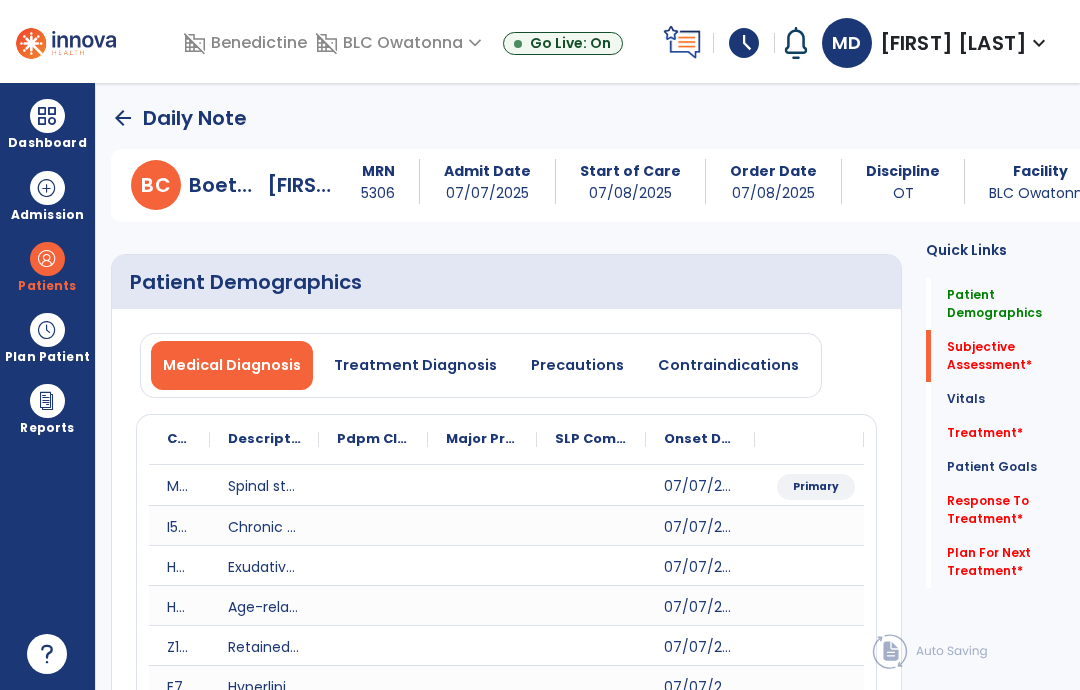 click on "Vitals" 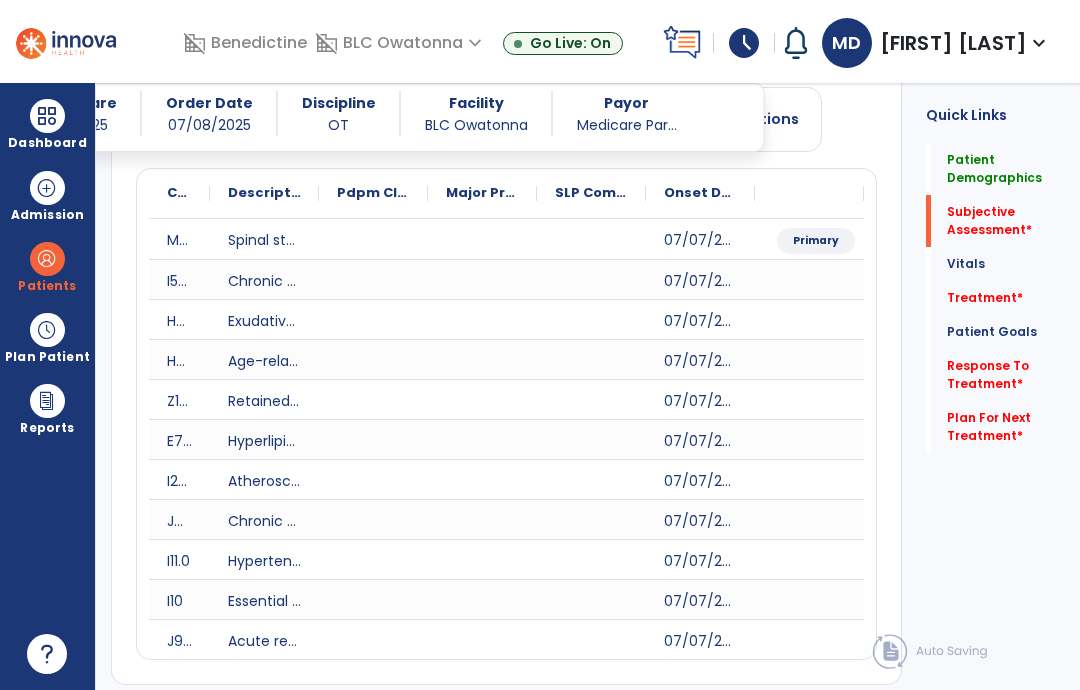 scroll, scrollTop: 48, scrollLeft: 0, axis: vertical 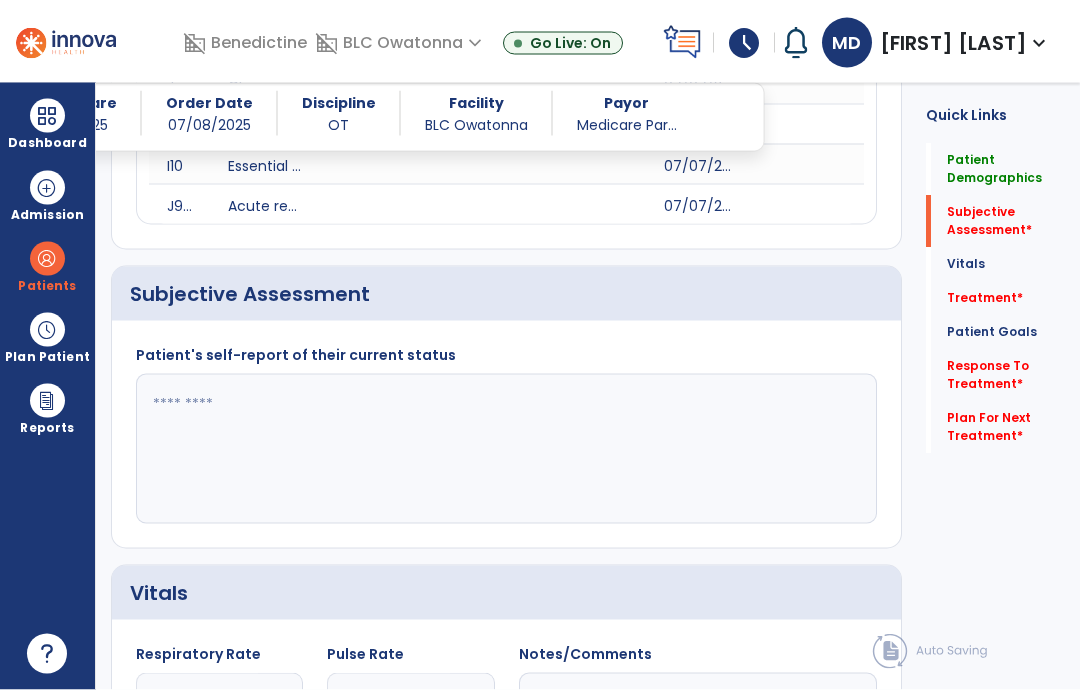 click 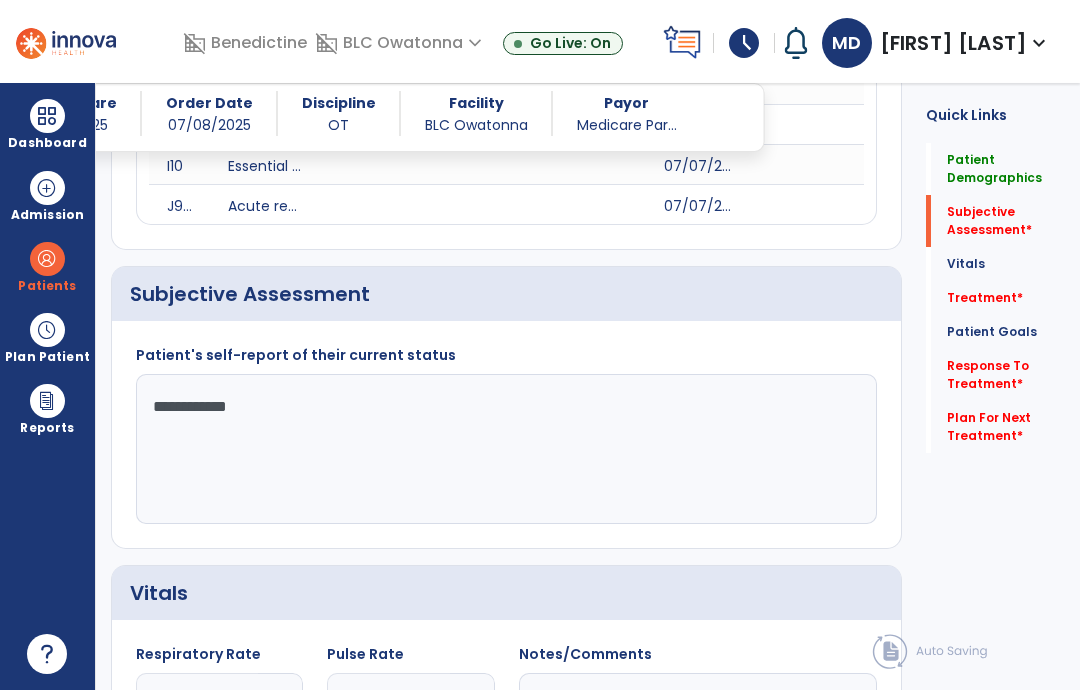 type on "**********" 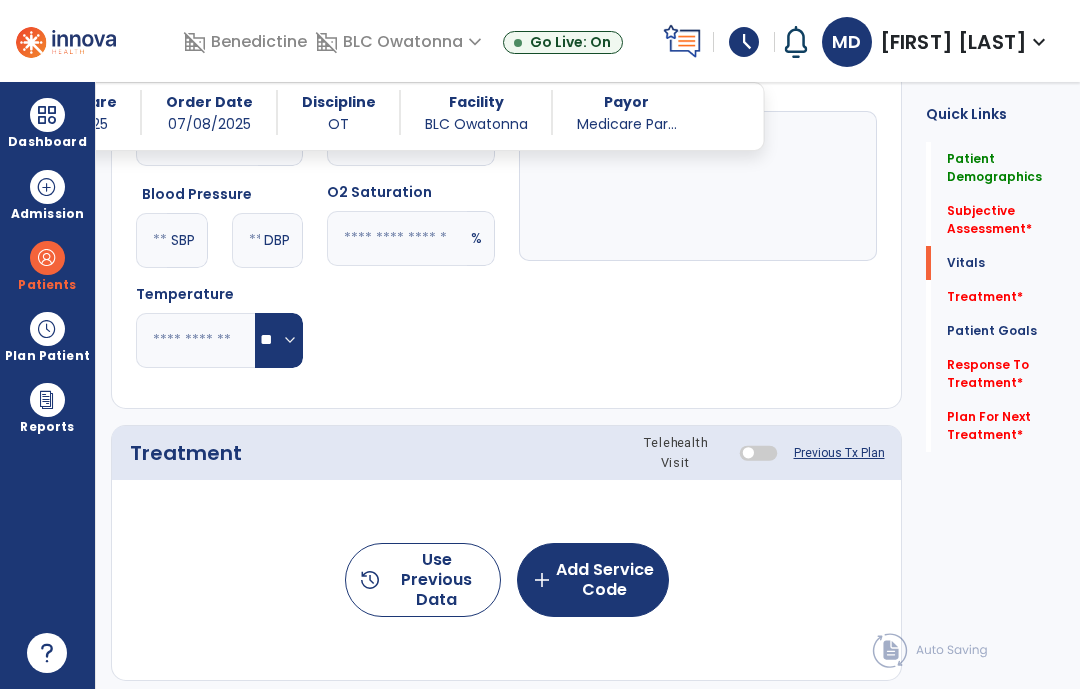 scroll, scrollTop: 1352, scrollLeft: 0, axis: vertical 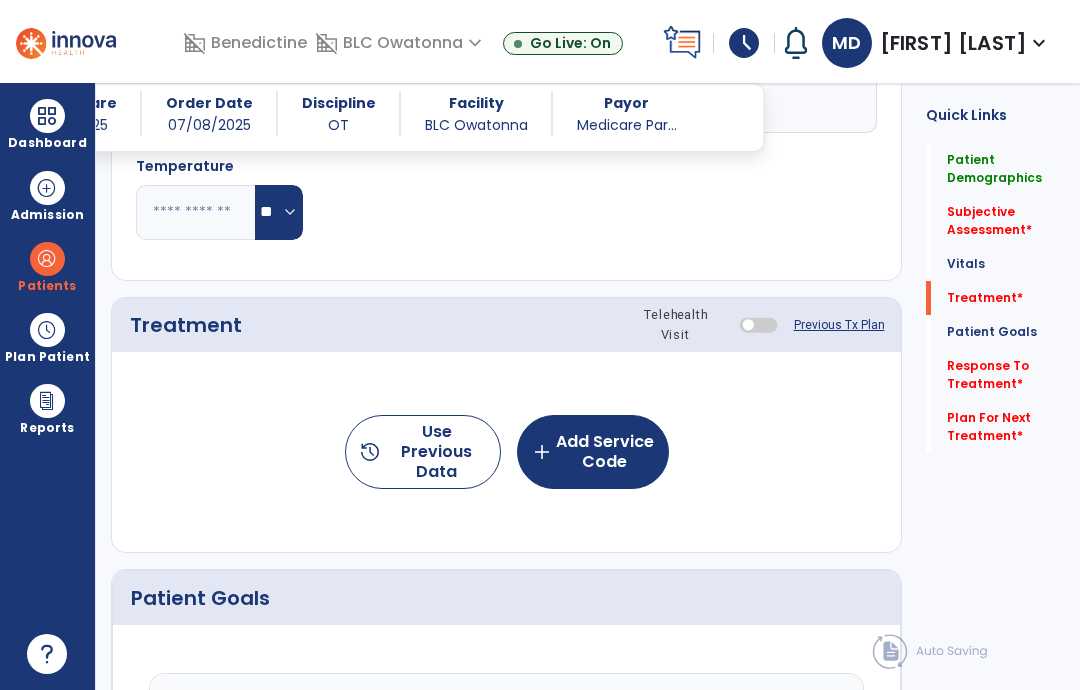 click on "add  Add Service Code" 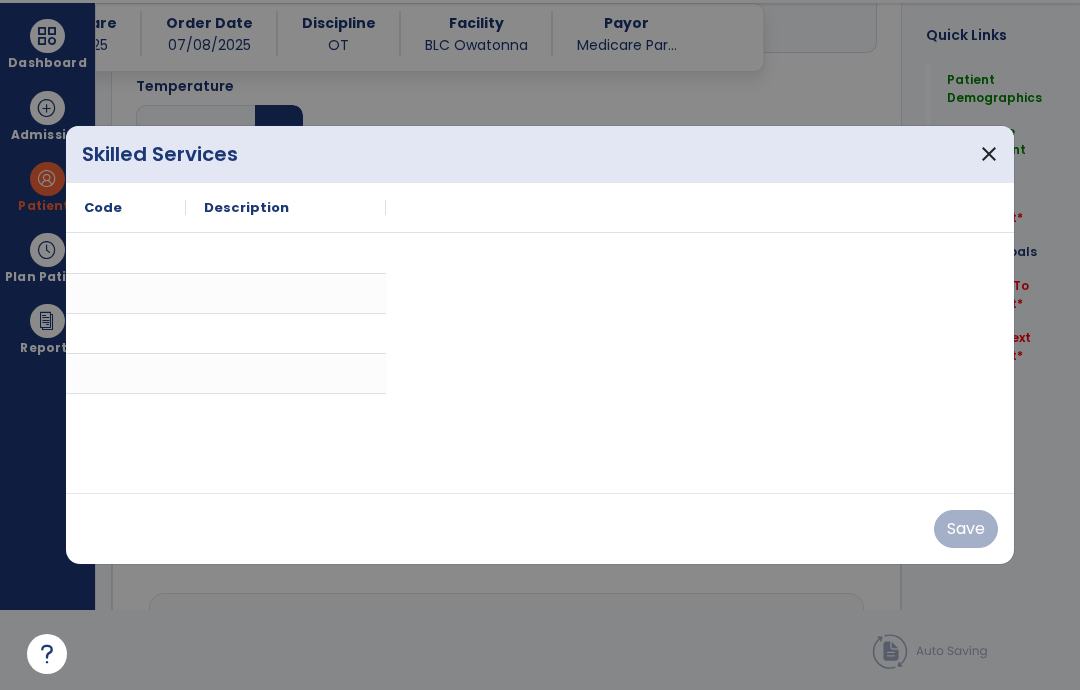 scroll, scrollTop: 0, scrollLeft: 0, axis: both 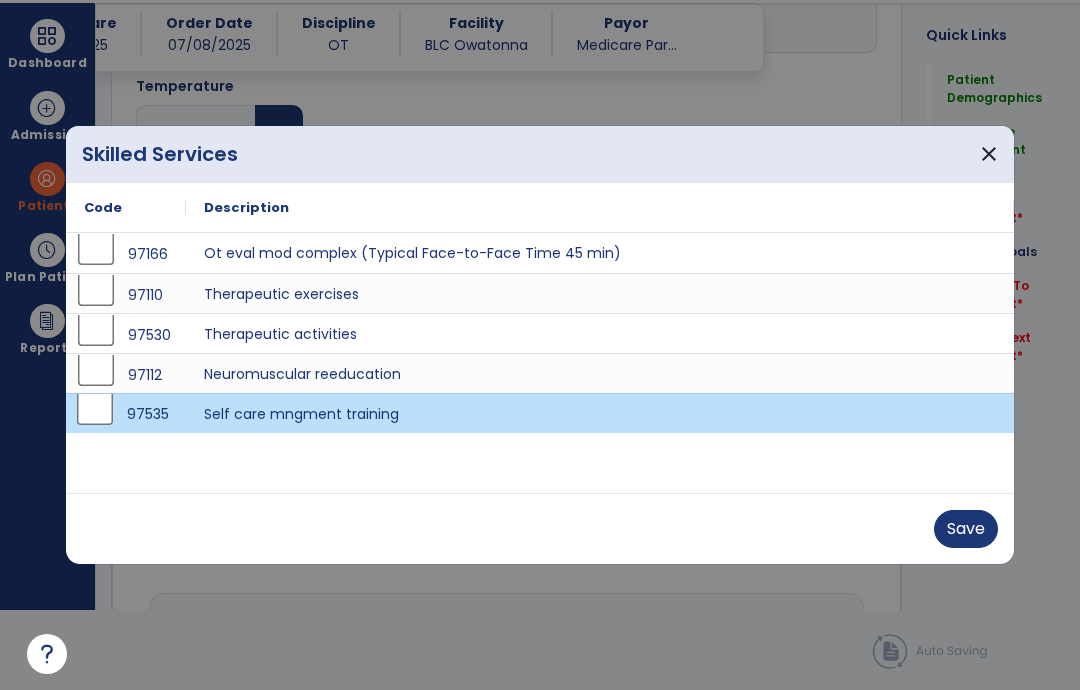click on "Save" at bounding box center (966, 529) 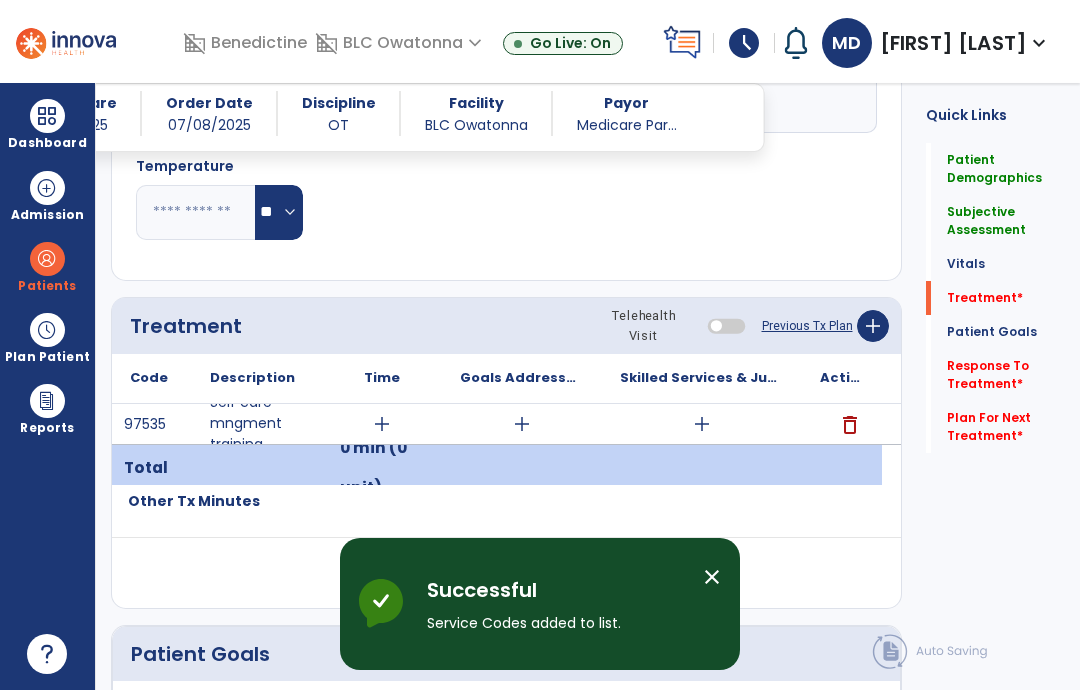 scroll, scrollTop: 80, scrollLeft: 0, axis: vertical 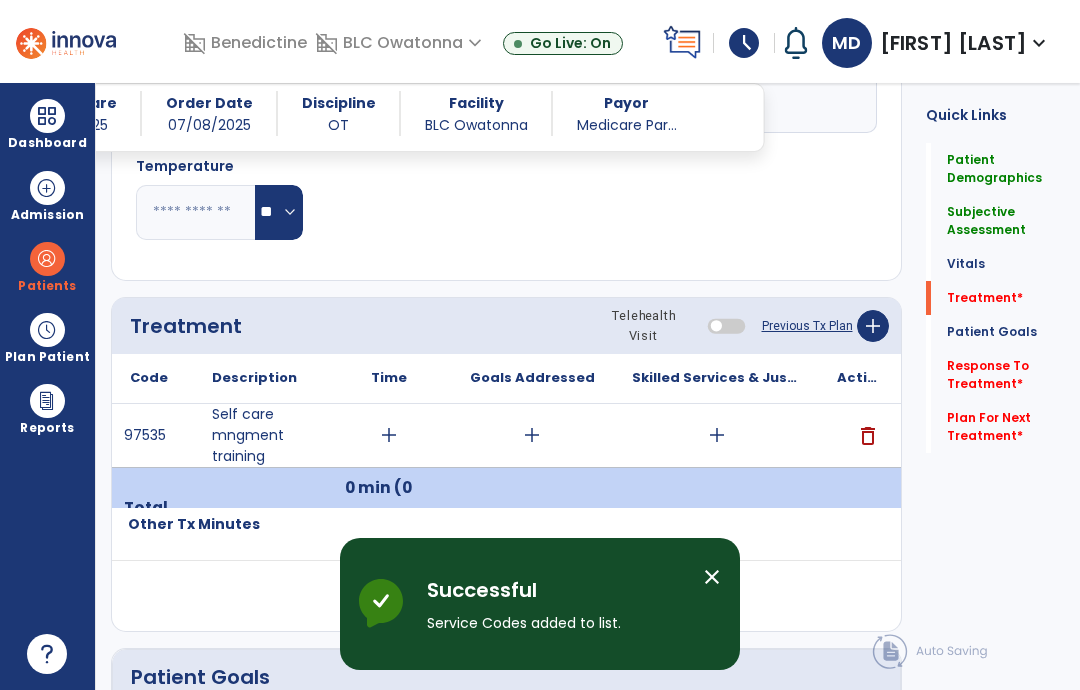 click on "add" at bounding box center (389, 435) 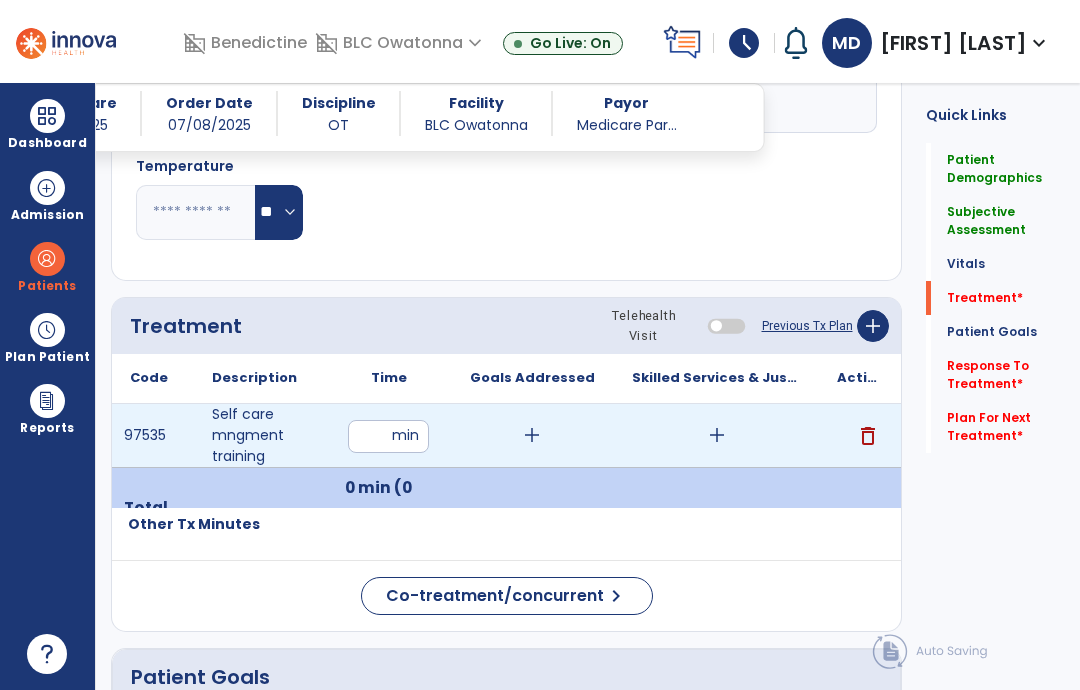 type on "**" 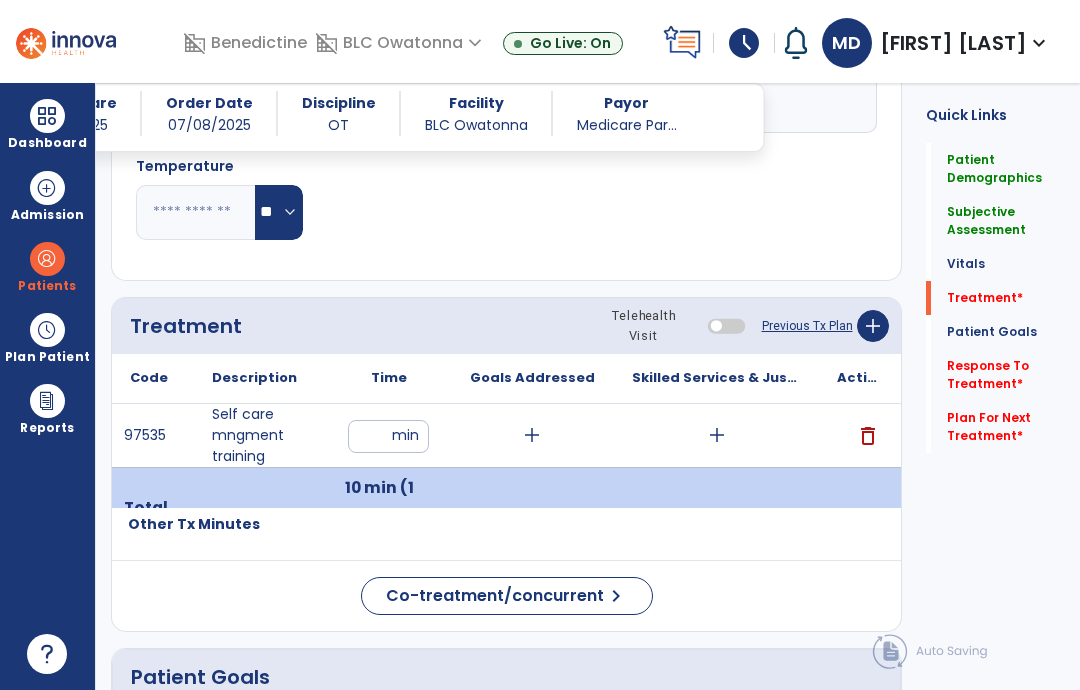 click on "add" at bounding box center (532, 435) 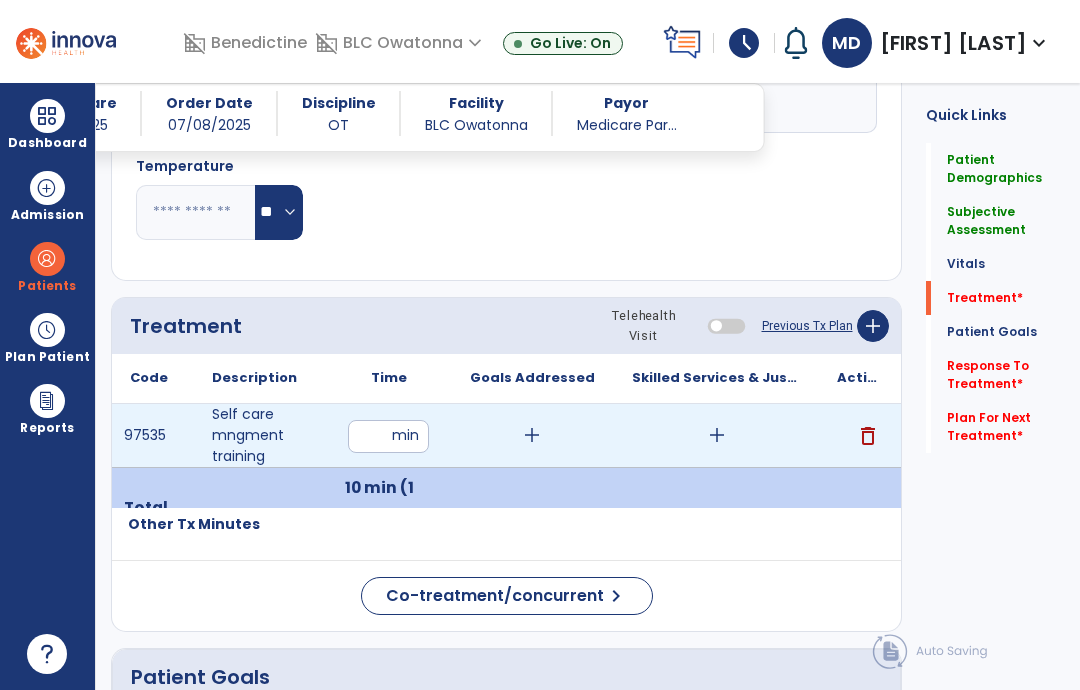scroll, scrollTop: 0, scrollLeft: 0, axis: both 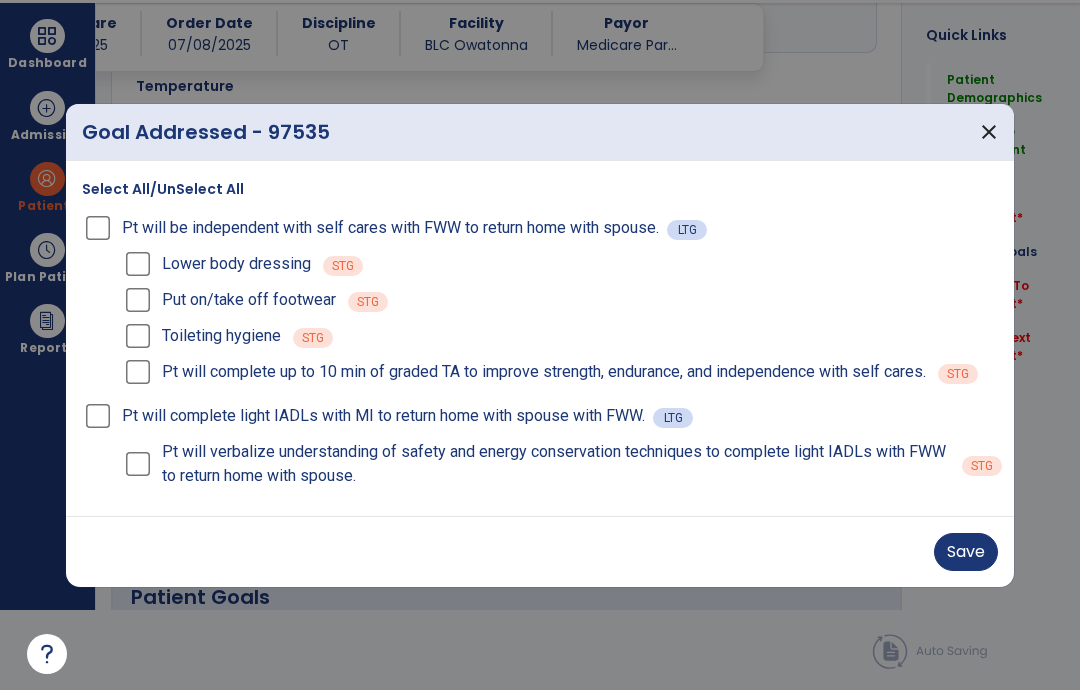 click on "Save" at bounding box center [966, 552] 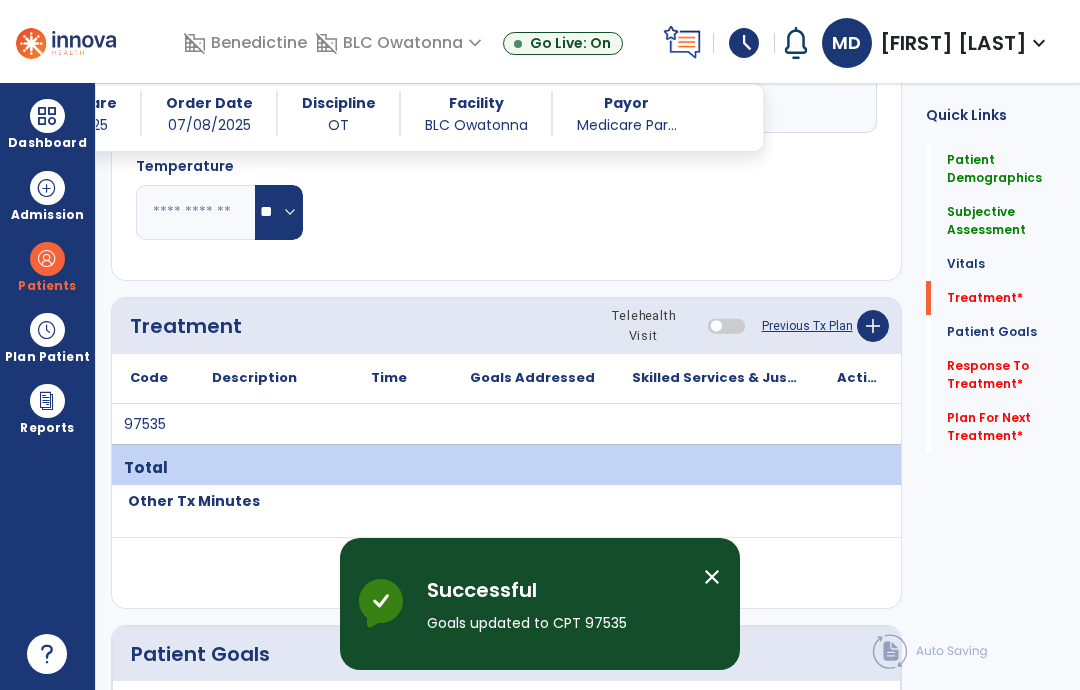 scroll, scrollTop: 80, scrollLeft: 0, axis: vertical 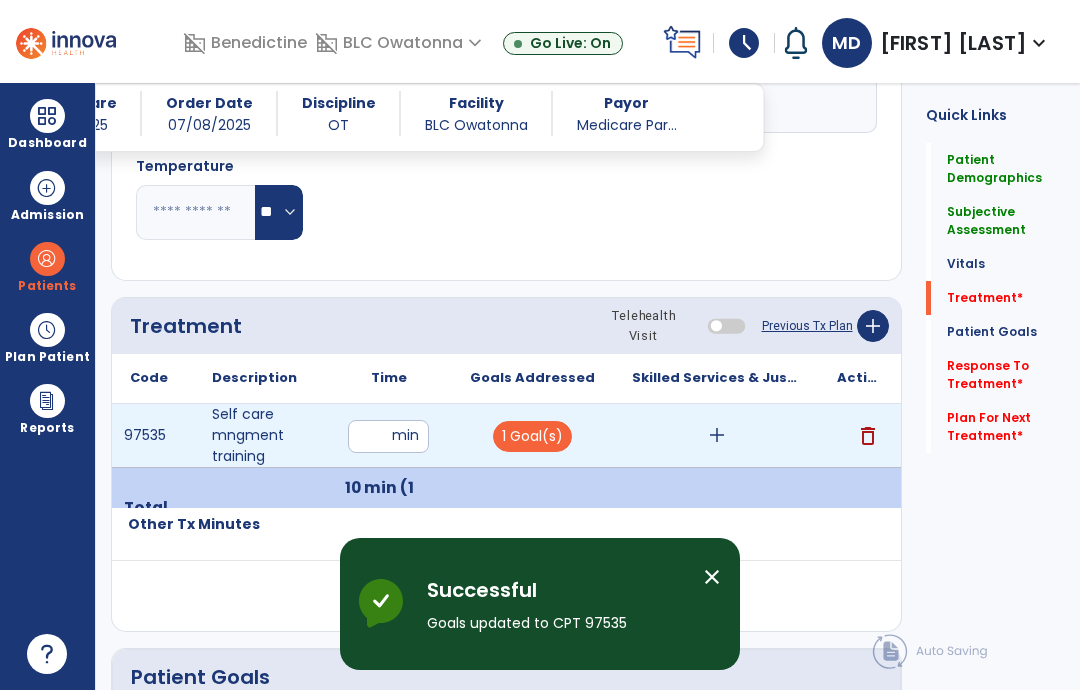 click on "add" at bounding box center (716, 435) 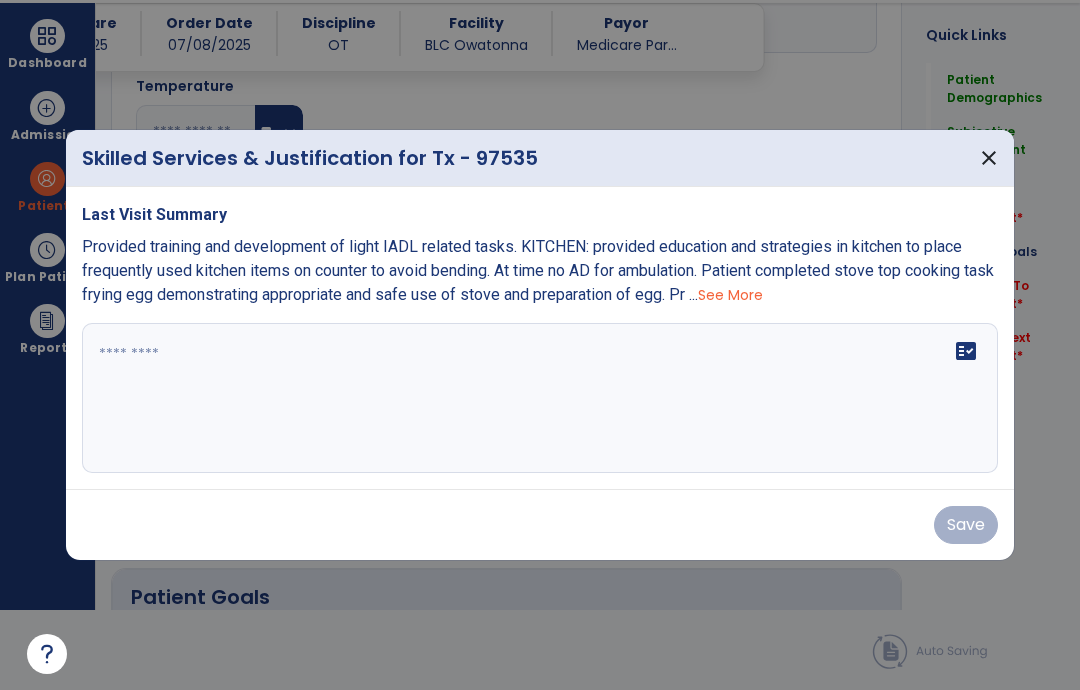 scroll, scrollTop: 0, scrollLeft: 0, axis: both 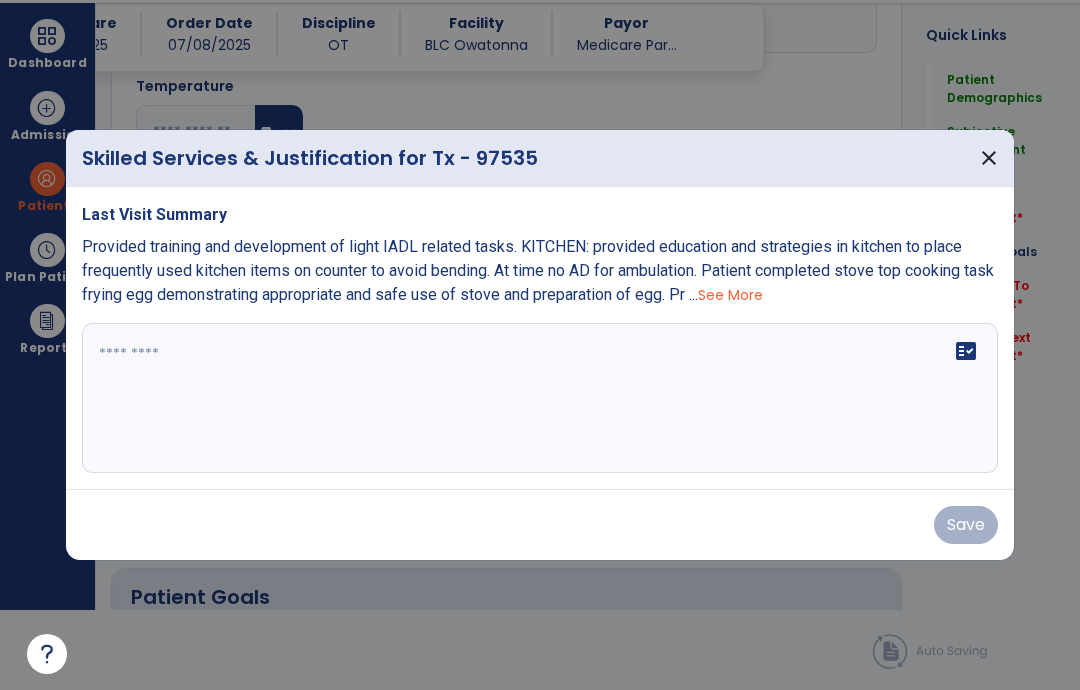 click on "fact_check" at bounding box center [540, 398] 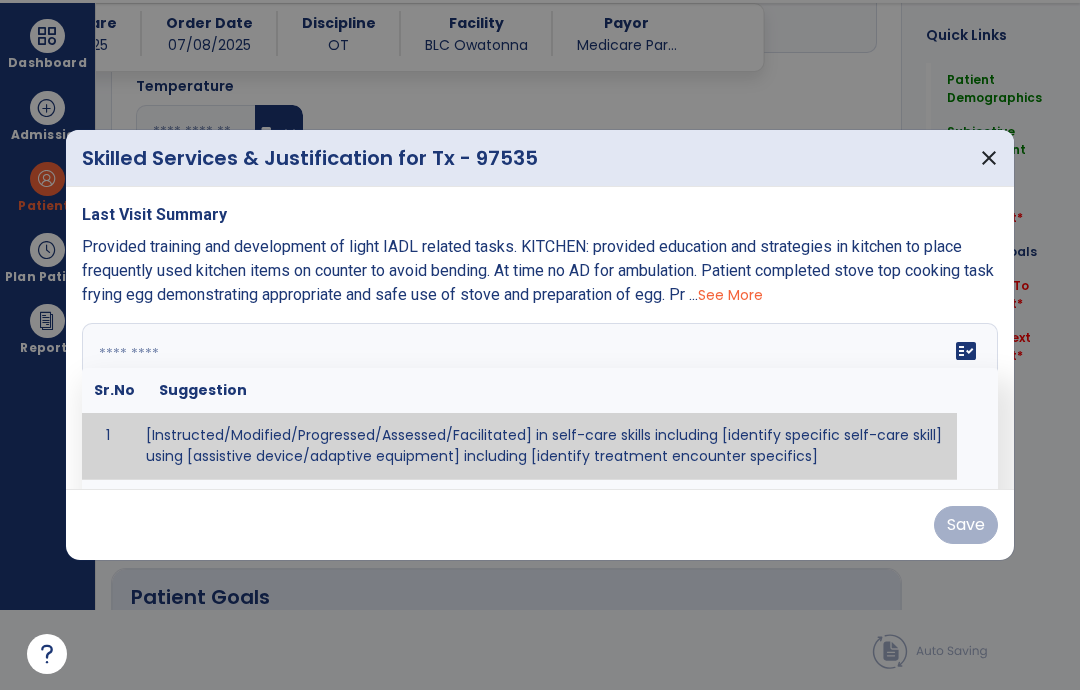 paste on "**********" 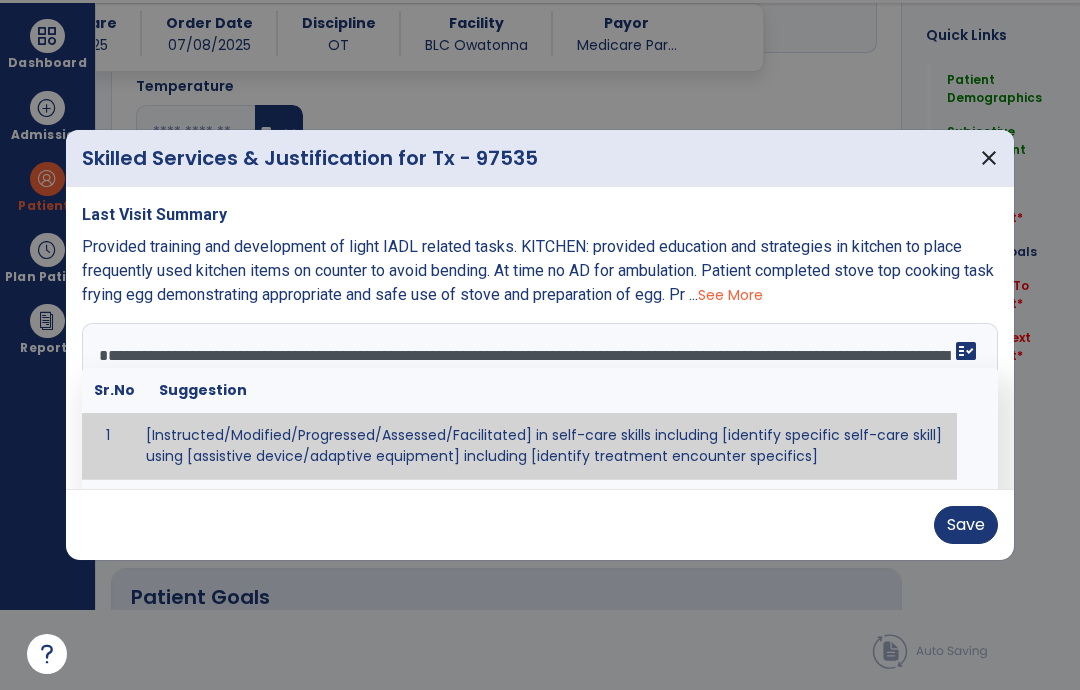 click on "**********" at bounding box center [540, 398] 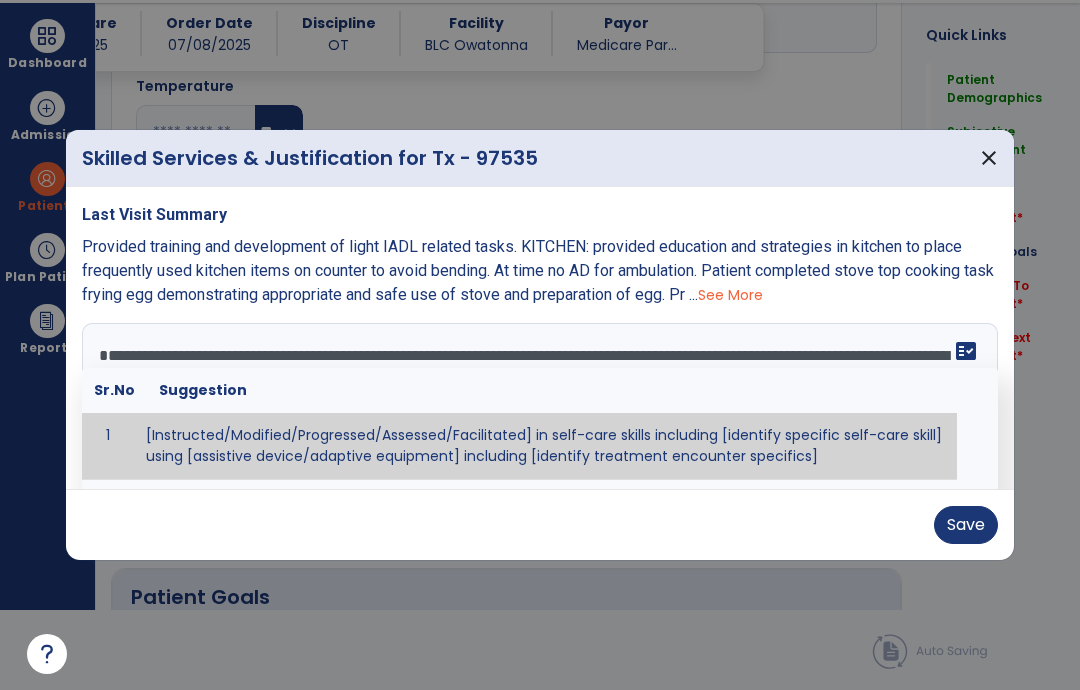 paste on "**********" 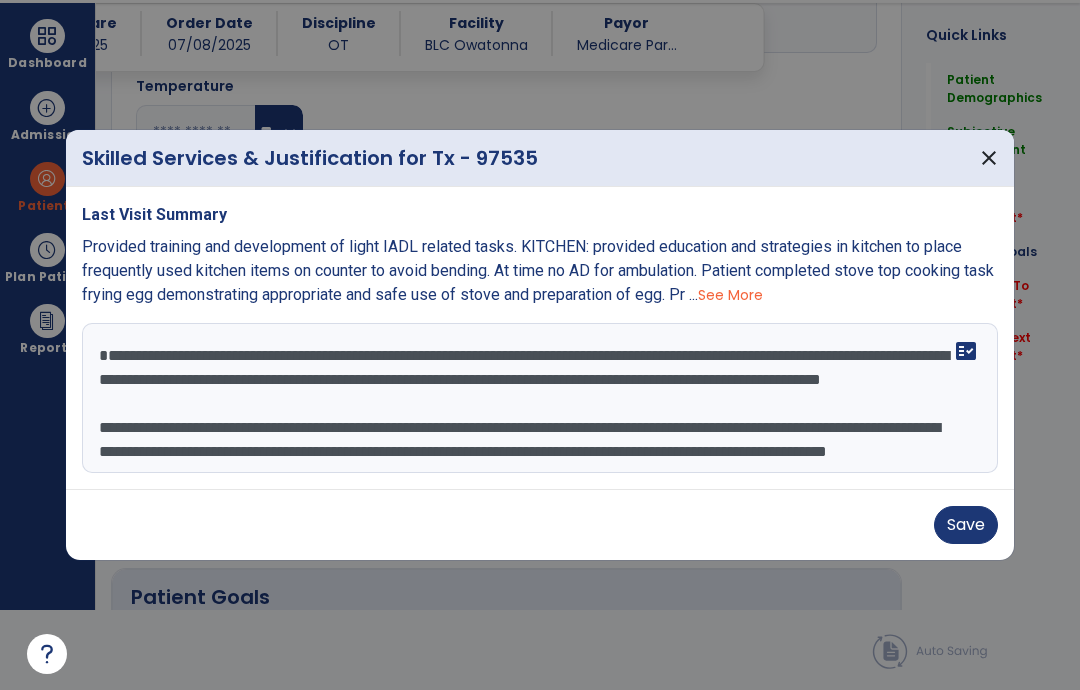 scroll, scrollTop: 27, scrollLeft: 0, axis: vertical 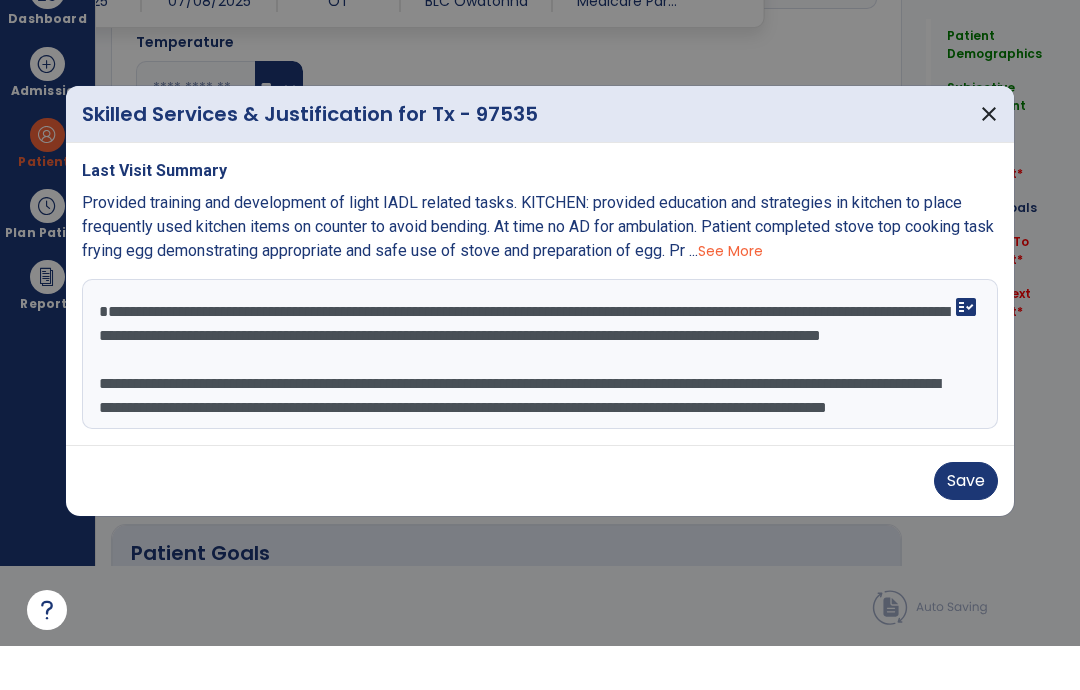 click on "**********" at bounding box center (540, 398) 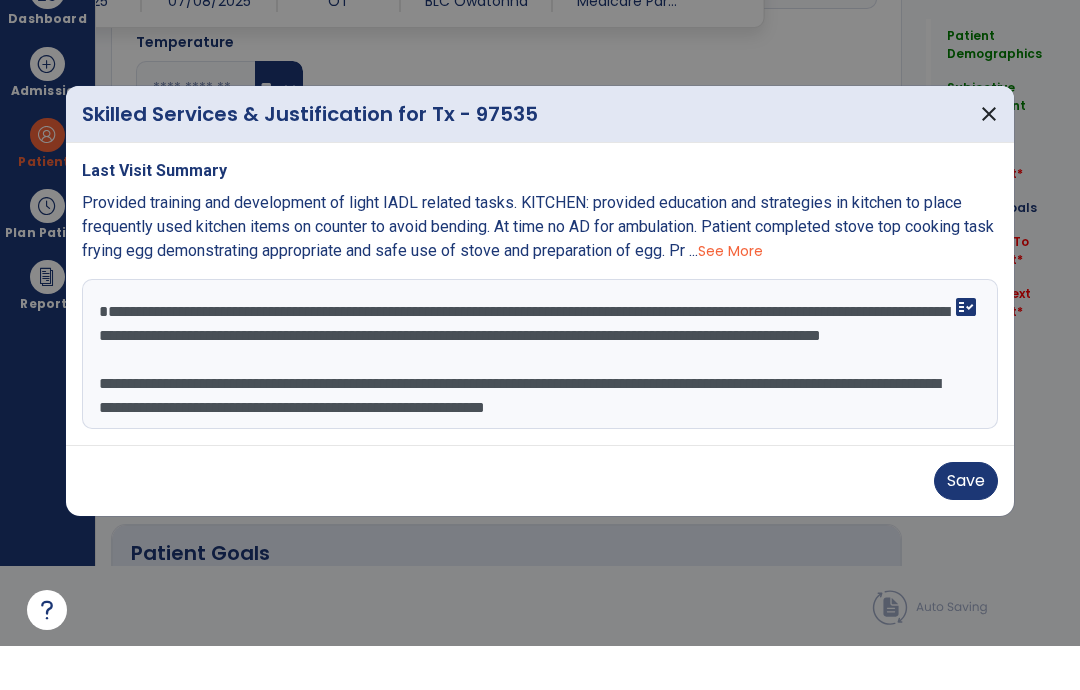 scroll, scrollTop: 72, scrollLeft: 0, axis: vertical 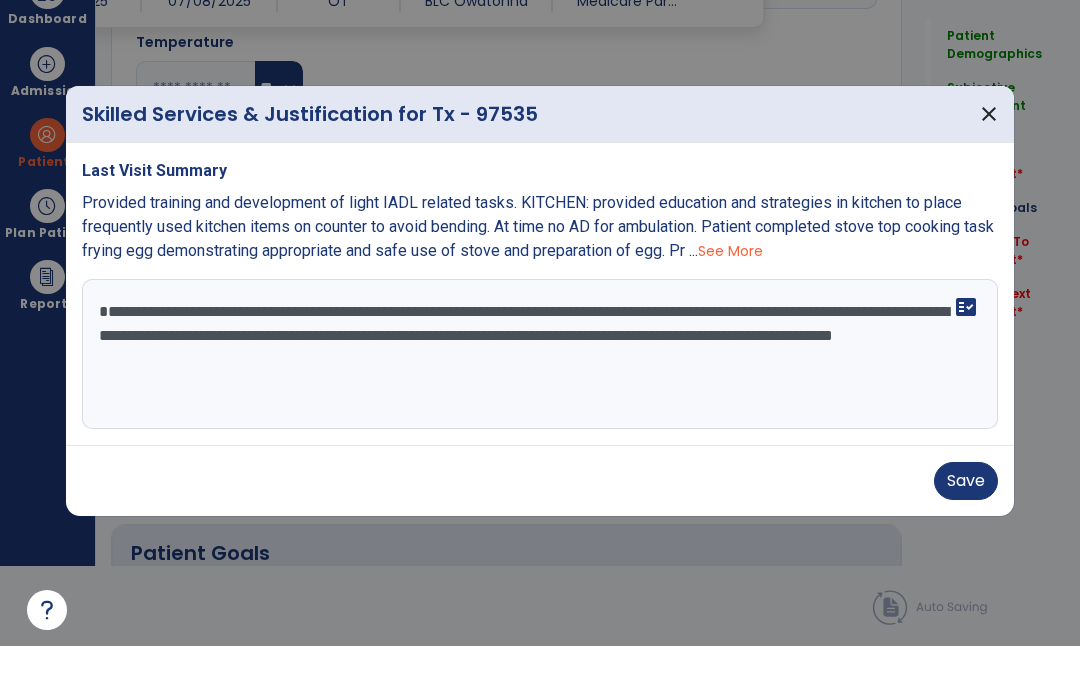 click on "**********" at bounding box center [540, 398] 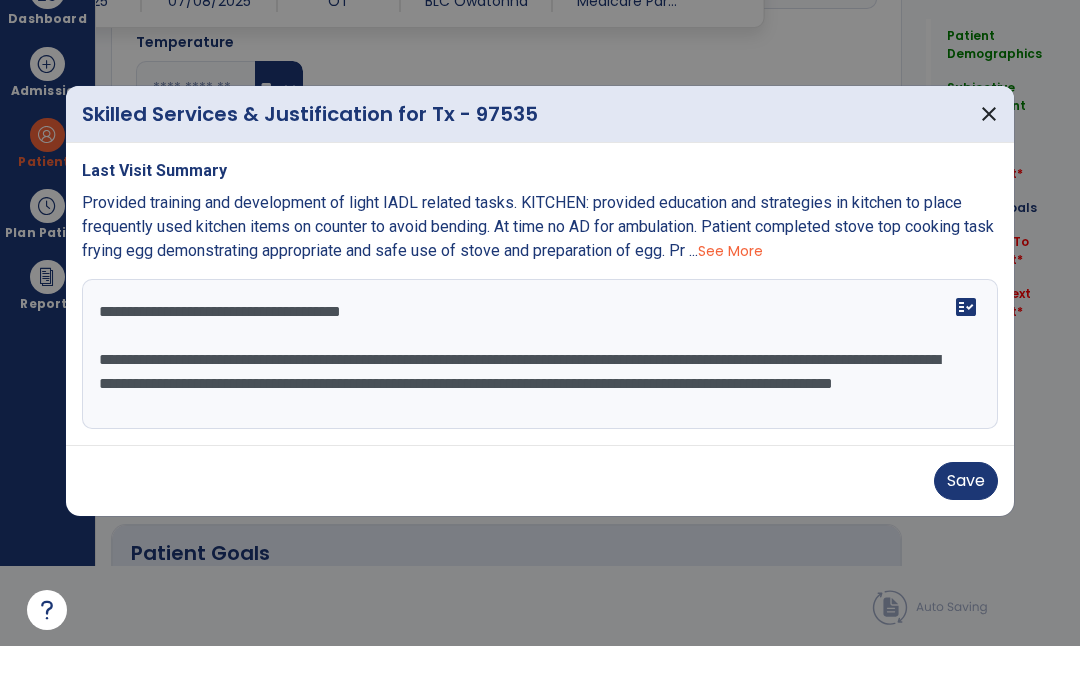 click on "**********" at bounding box center (540, 398) 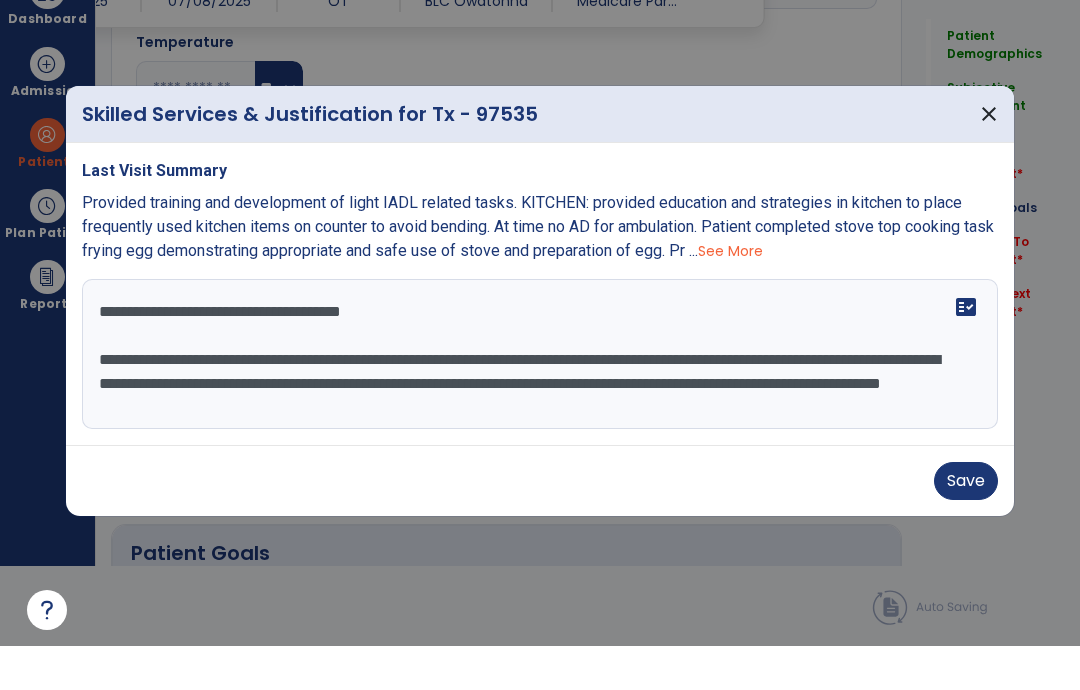 click on "**********" at bounding box center (540, 398) 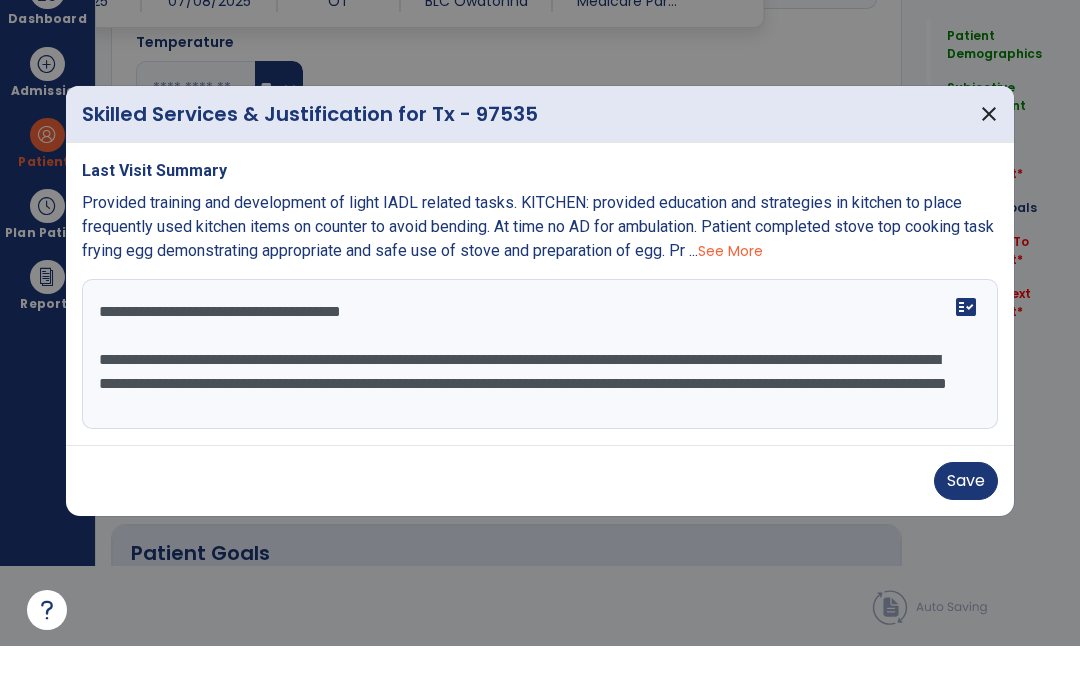scroll, scrollTop: 31, scrollLeft: 0, axis: vertical 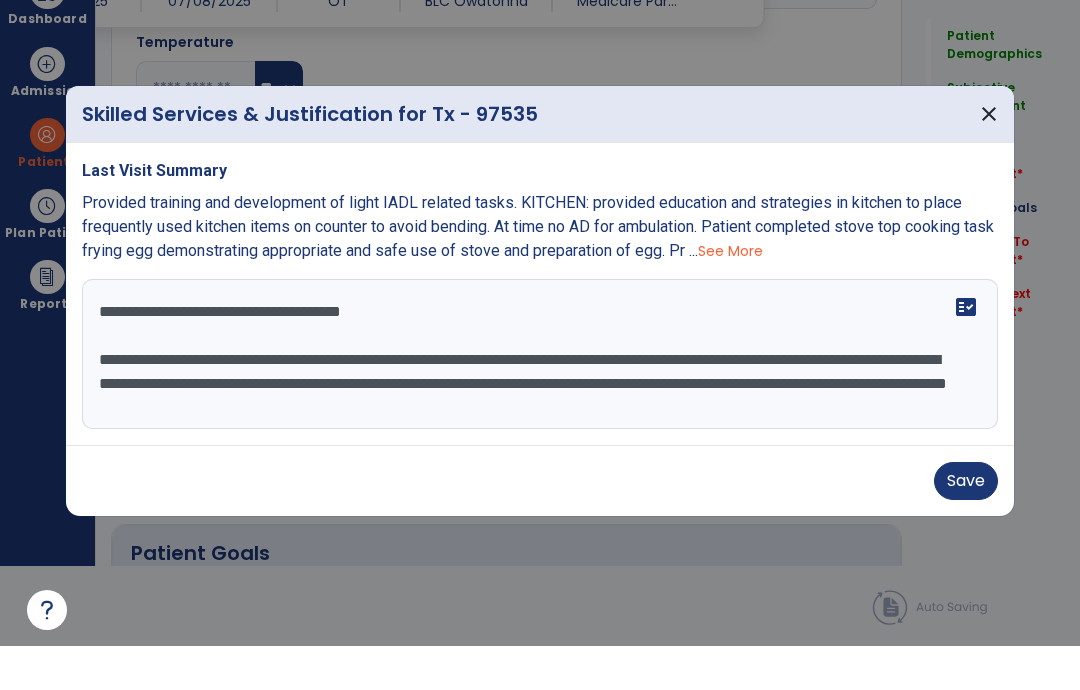 click on "**********" at bounding box center (540, 398) 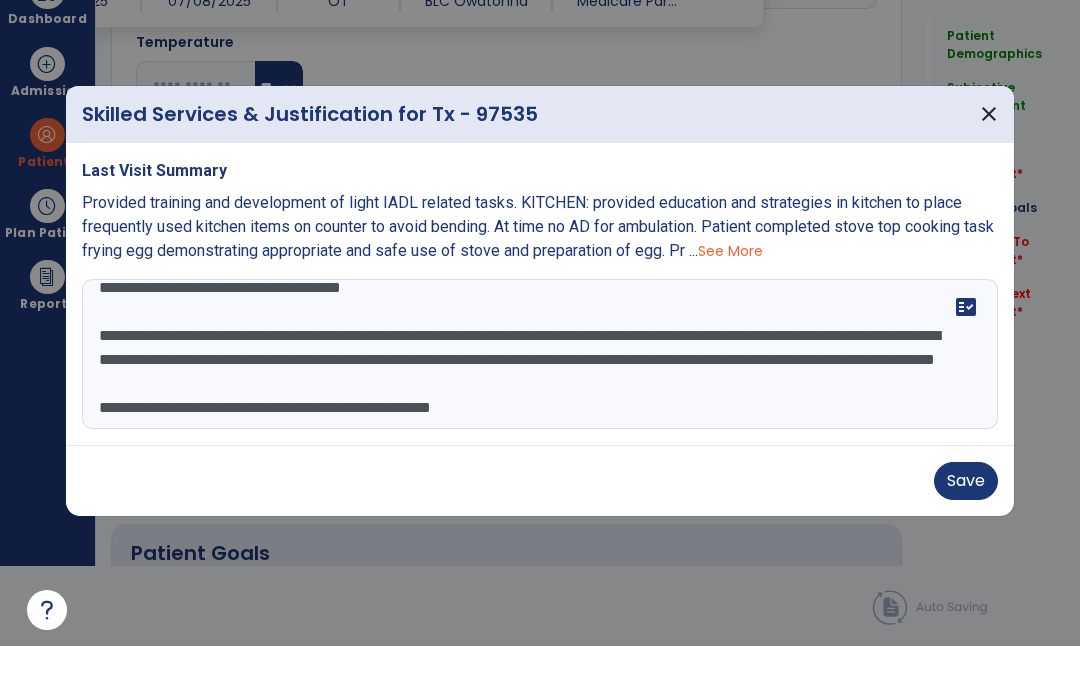click on "**********" at bounding box center [540, 398] 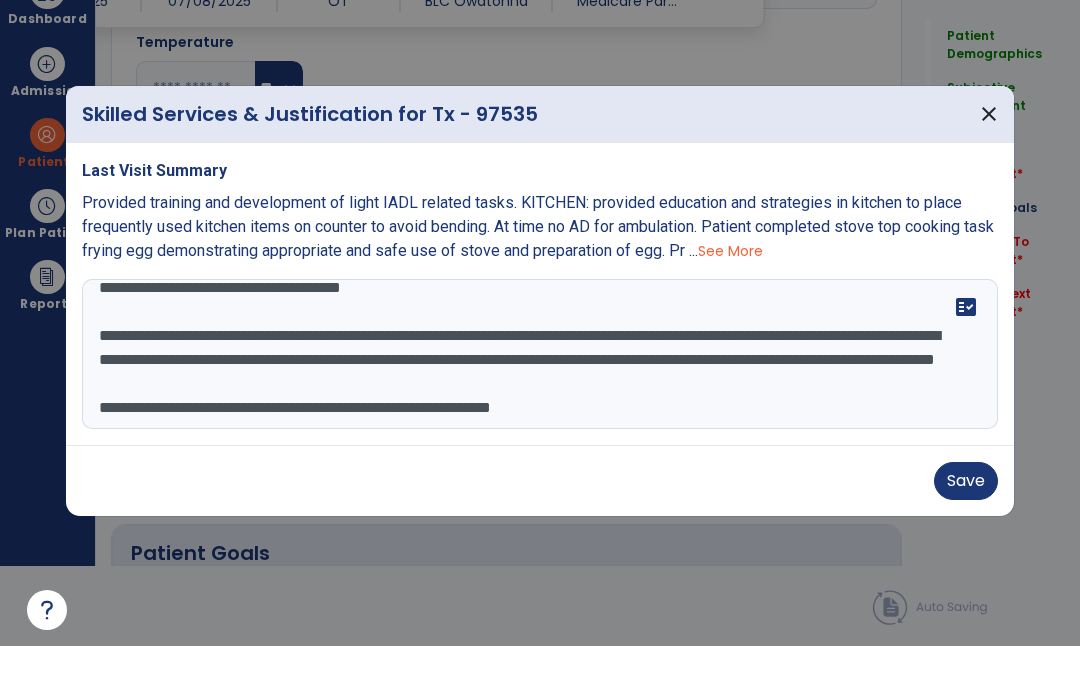 click on "**********" at bounding box center (540, 398) 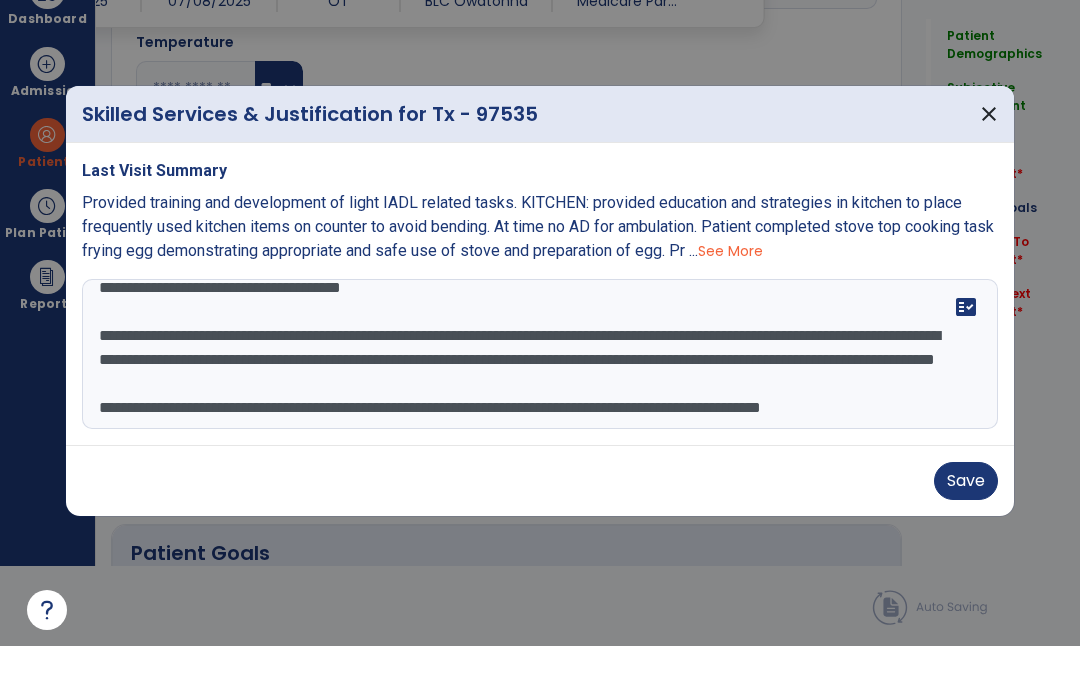 scroll, scrollTop: 63, scrollLeft: 0, axis: vertical 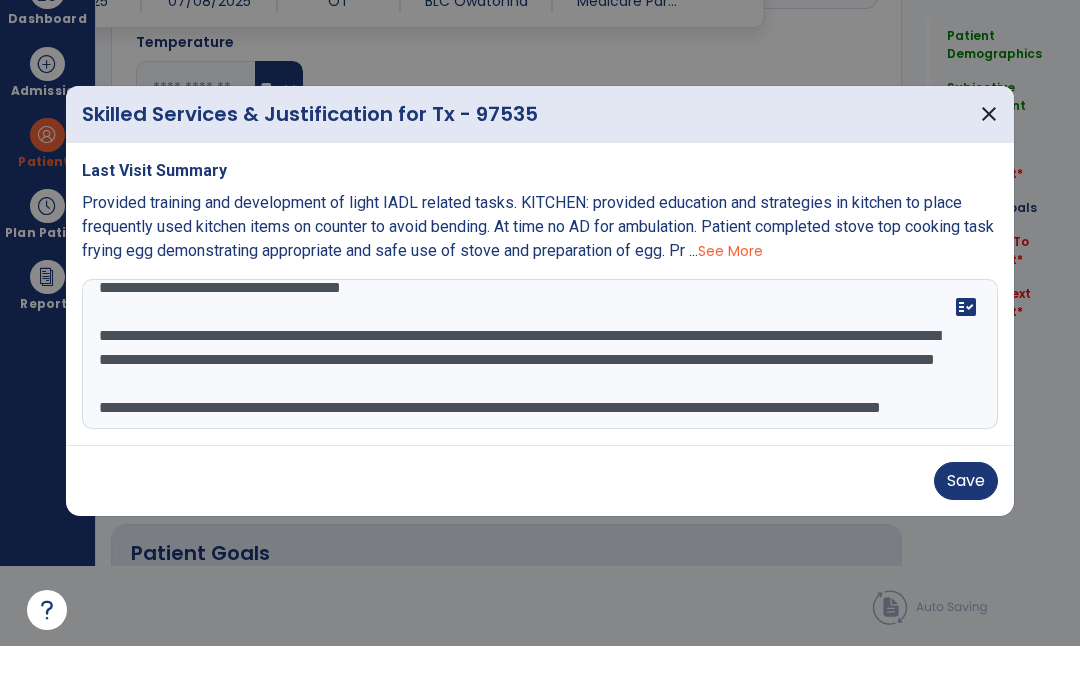 click on "**********" at bounding box center (540, 398) 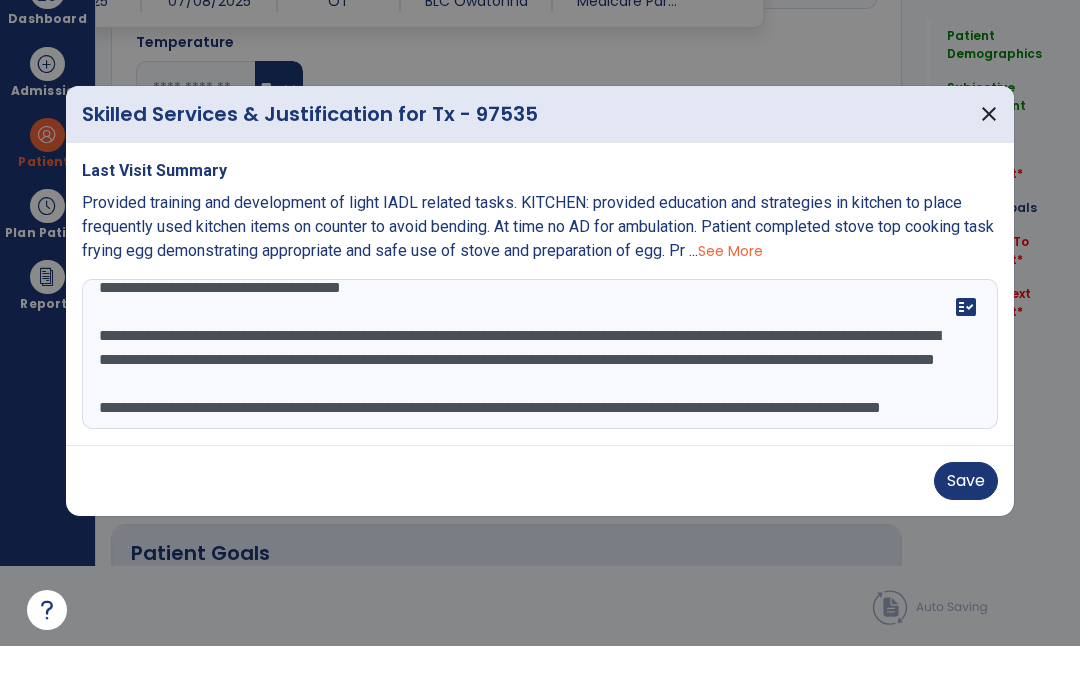 scroll, scrollTop: 74, scrollLeft: 0, axis: vertical 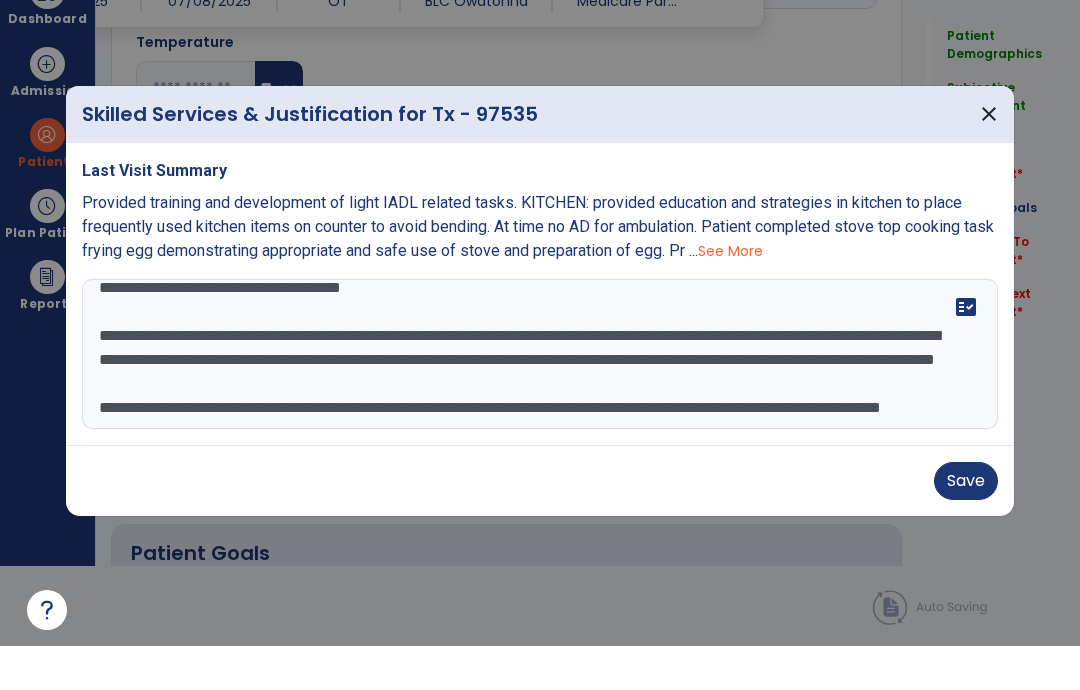 type on "**********" 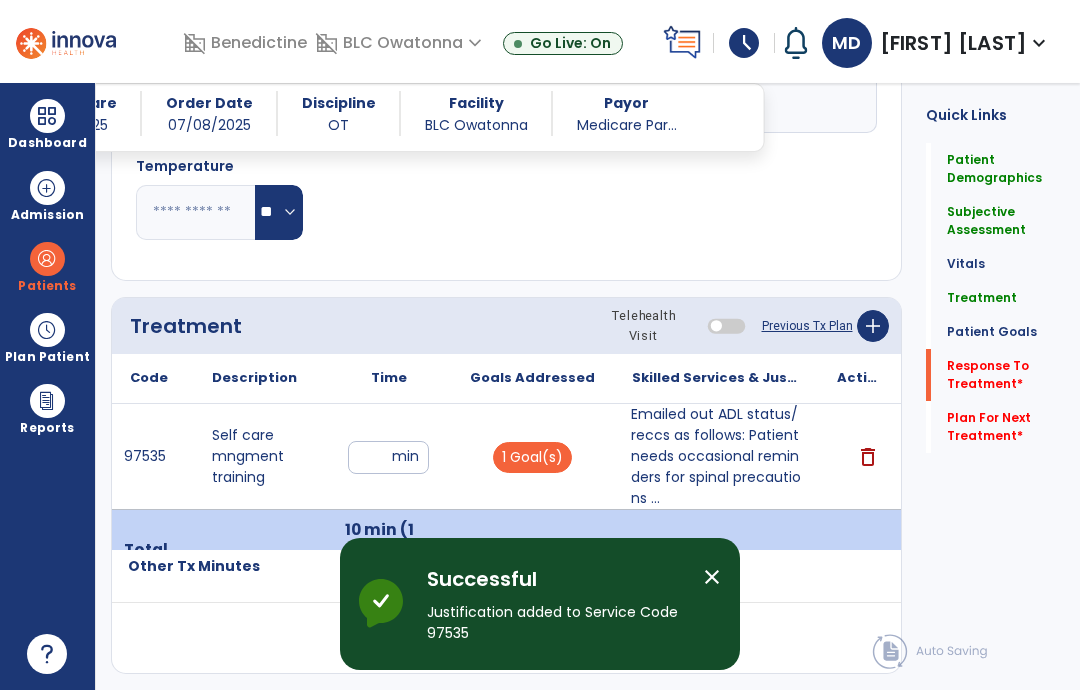 click on "Response To Treatment   *" 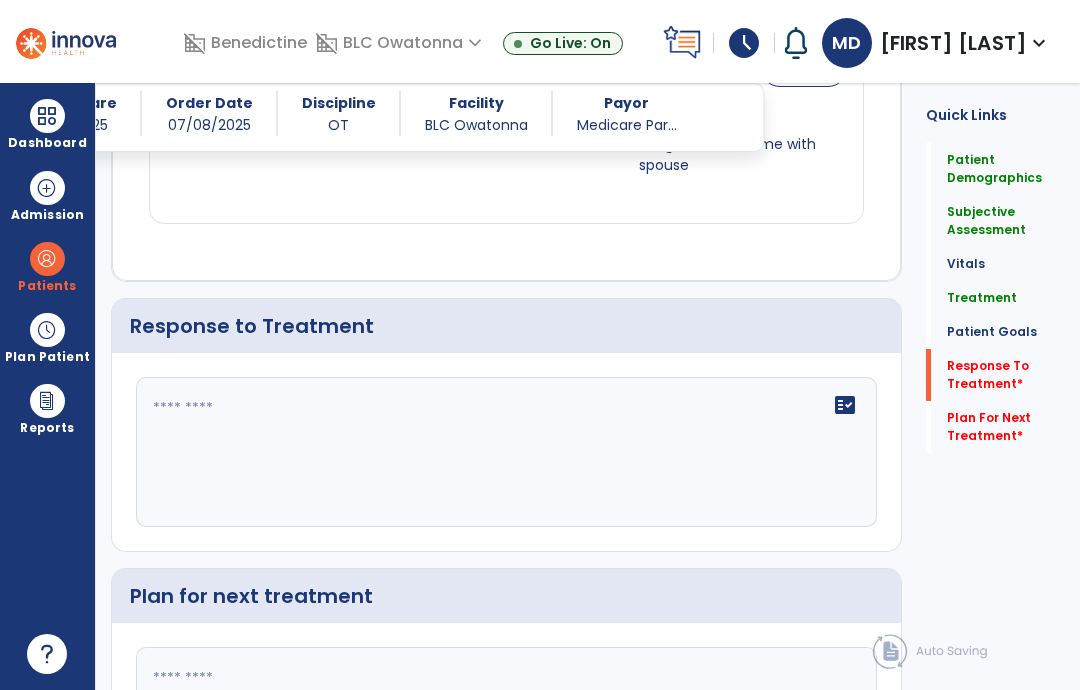 click on "fact_check" 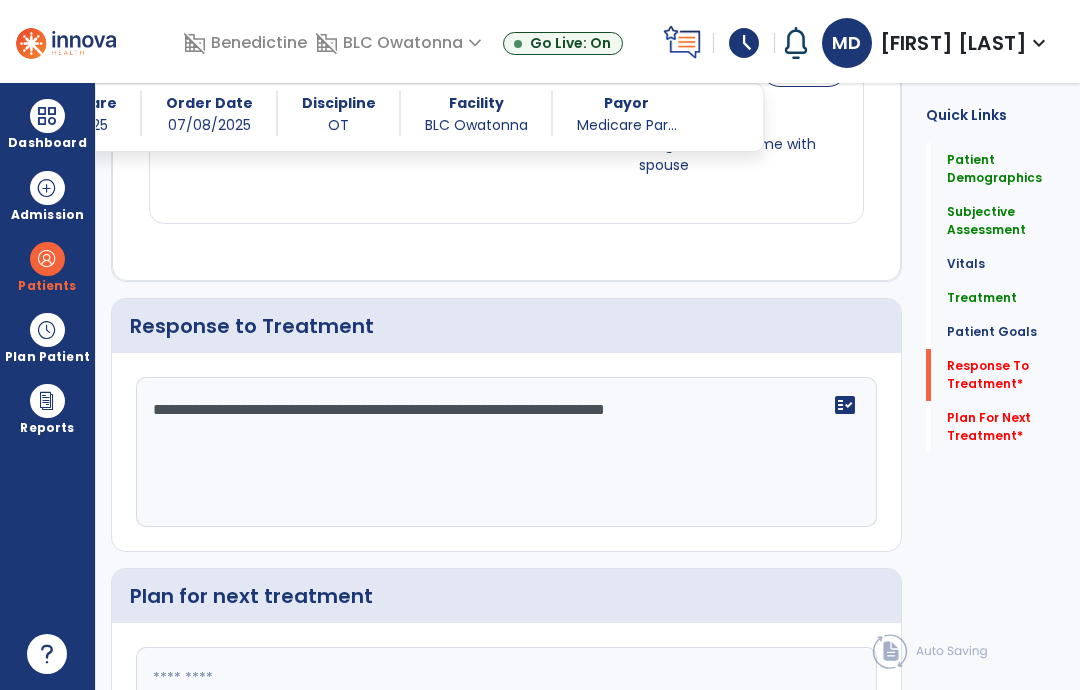 type on "**********" 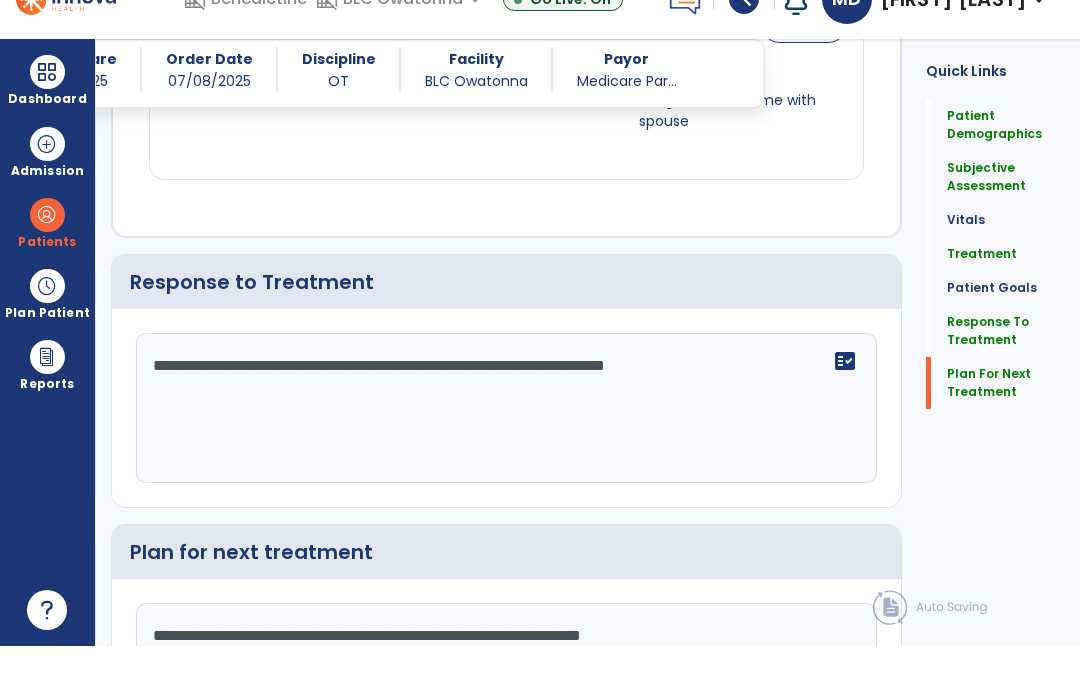 type on "**********" 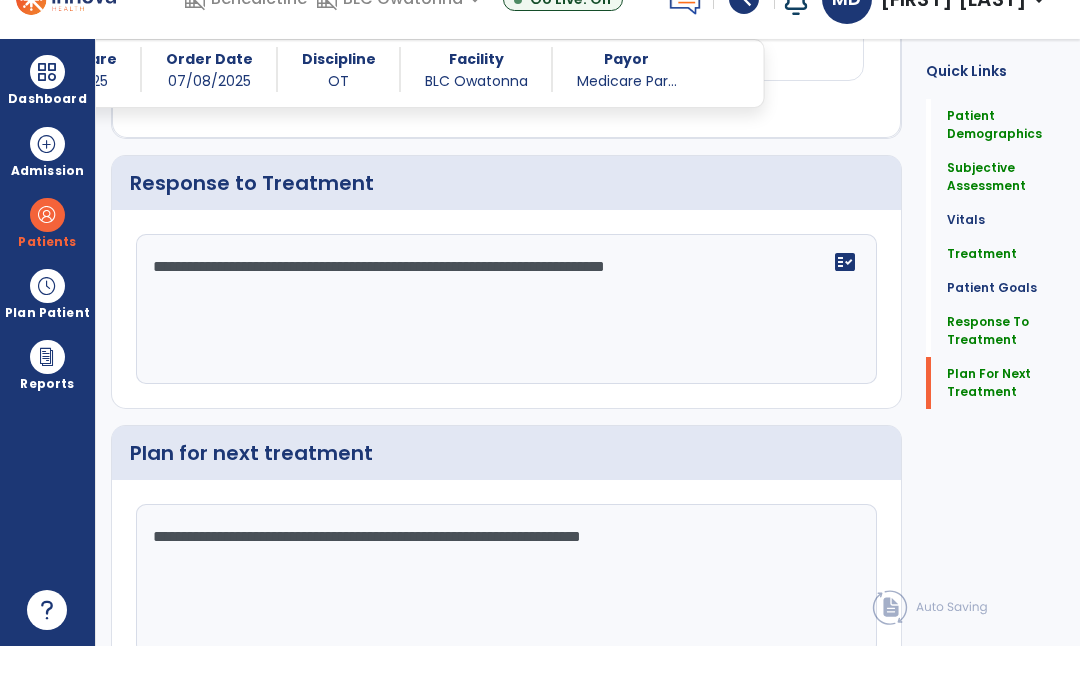 scroll, scrollTop: 3104, scrollLeft: 0, axis: vertical 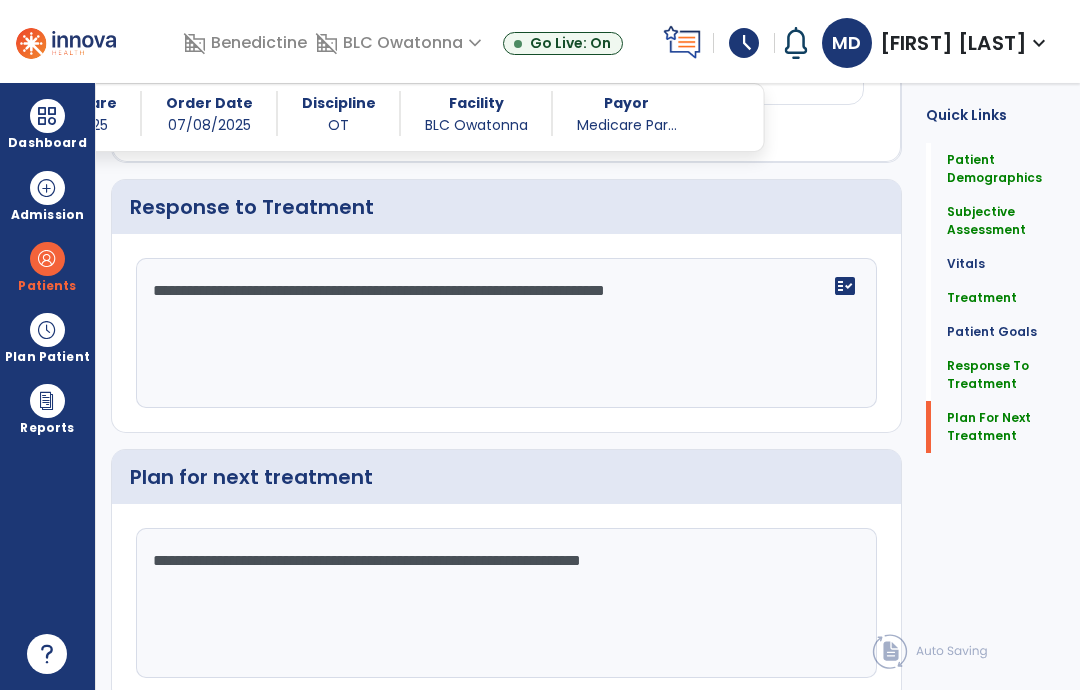 click on "Sign Doc  chevron_right" 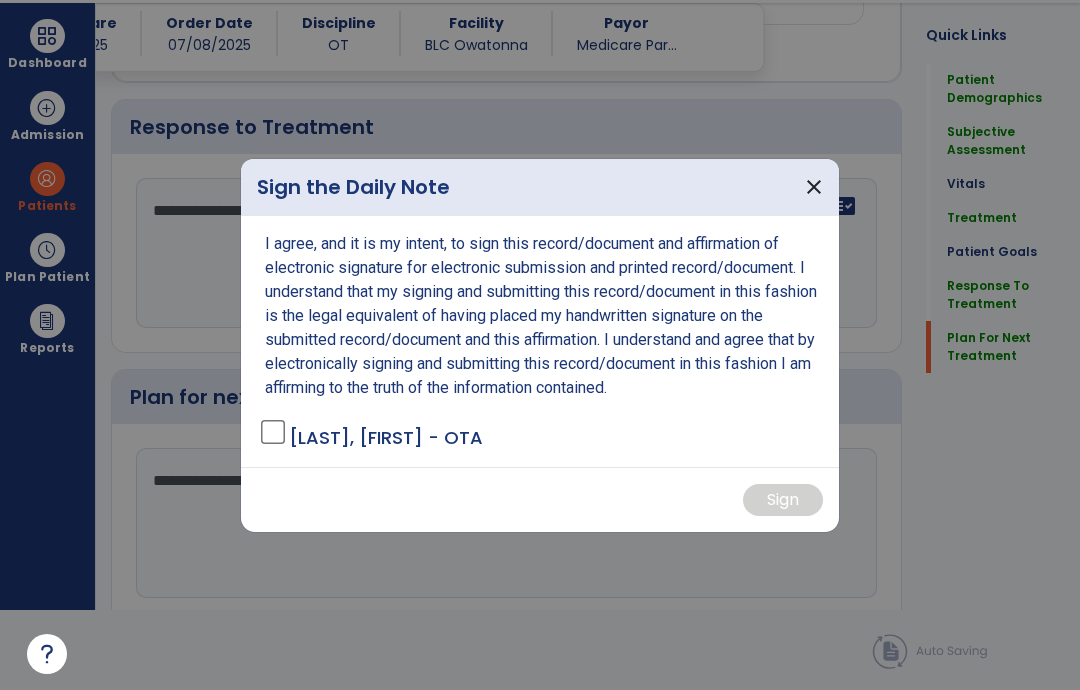 scroll, scrollTop: 0, scrollLeft: 0, axis: both 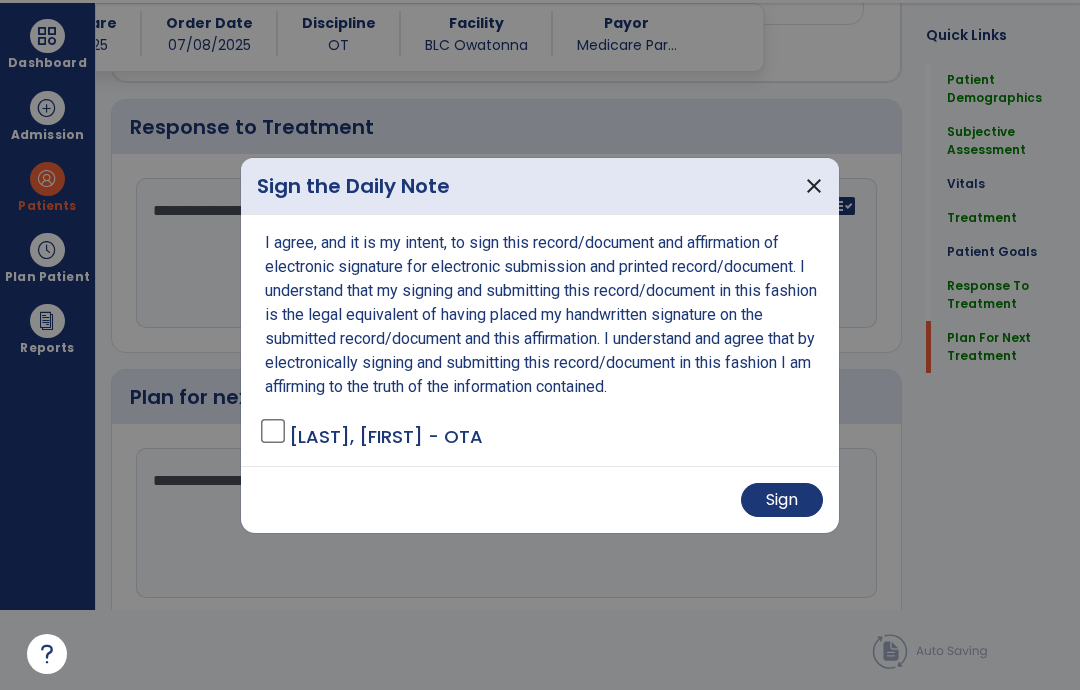 click on "Sign" at bounding box center [782, 500] 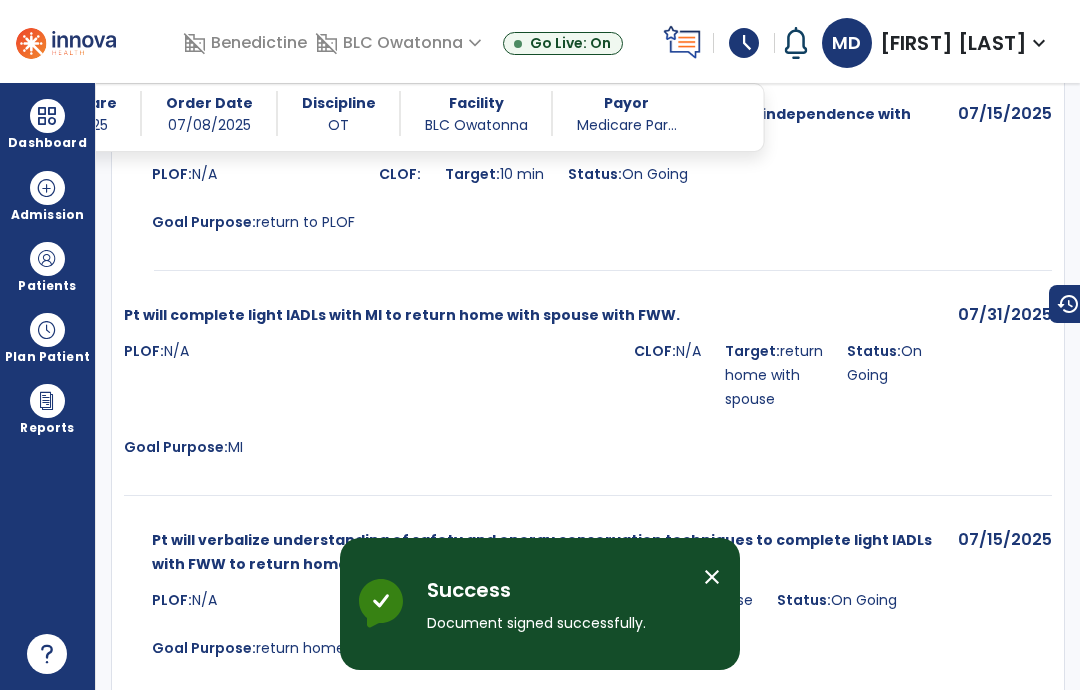 scroll, scrollTop: 80, scrollLeft: 0, axis: vertical 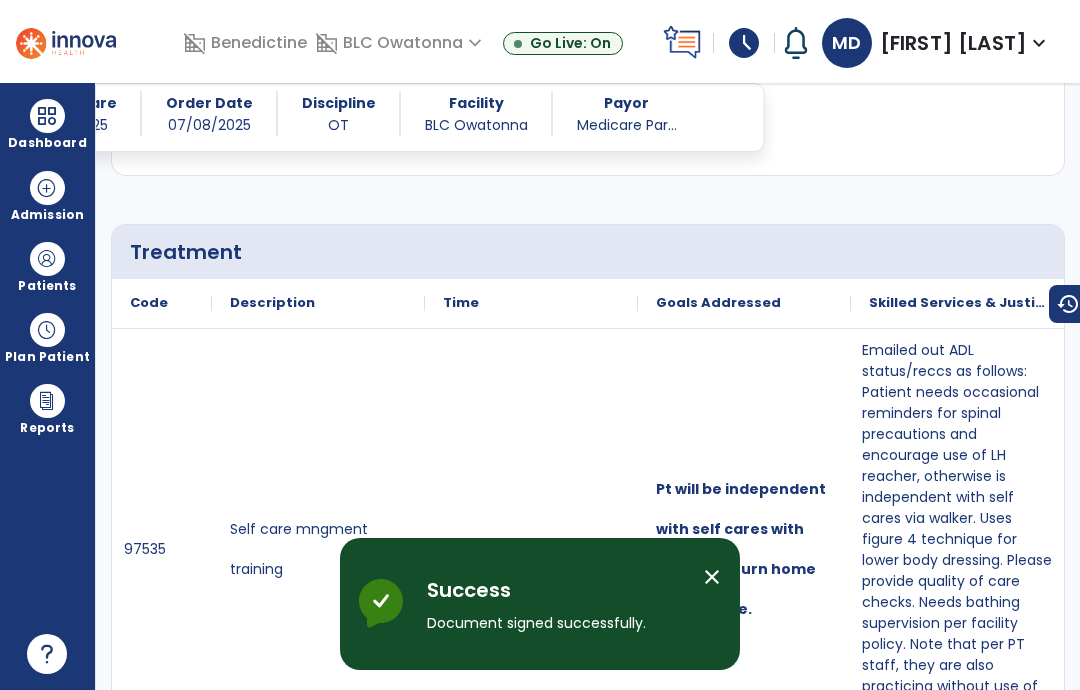 click at bounding box center [47, 259] 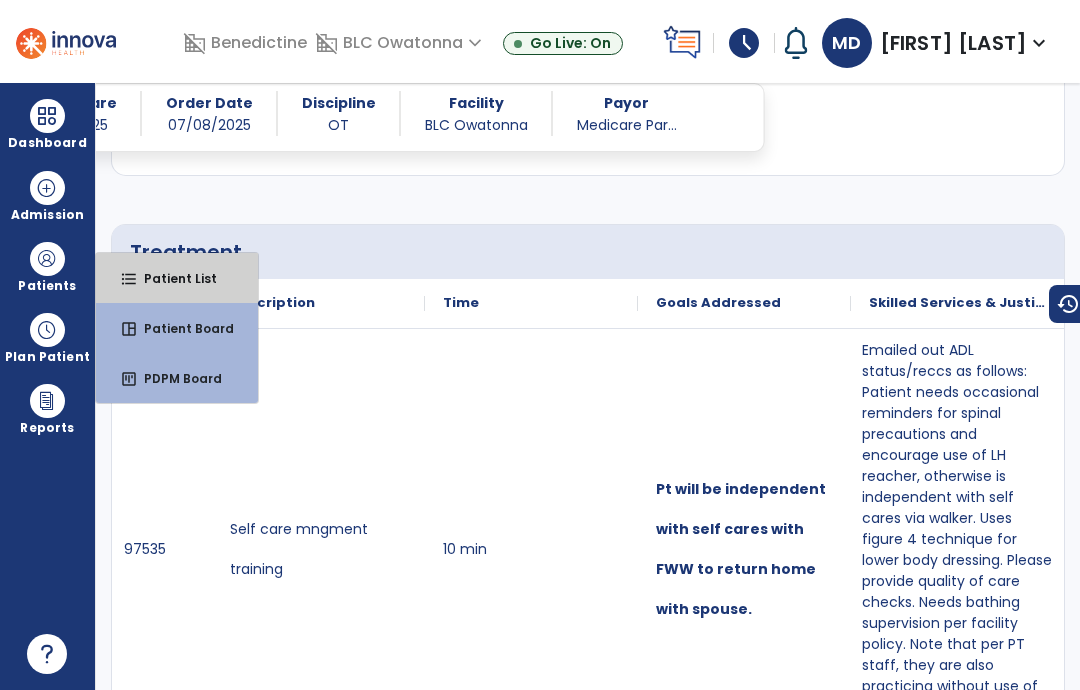 click on "Patient List" at bounding box center [172, 278] 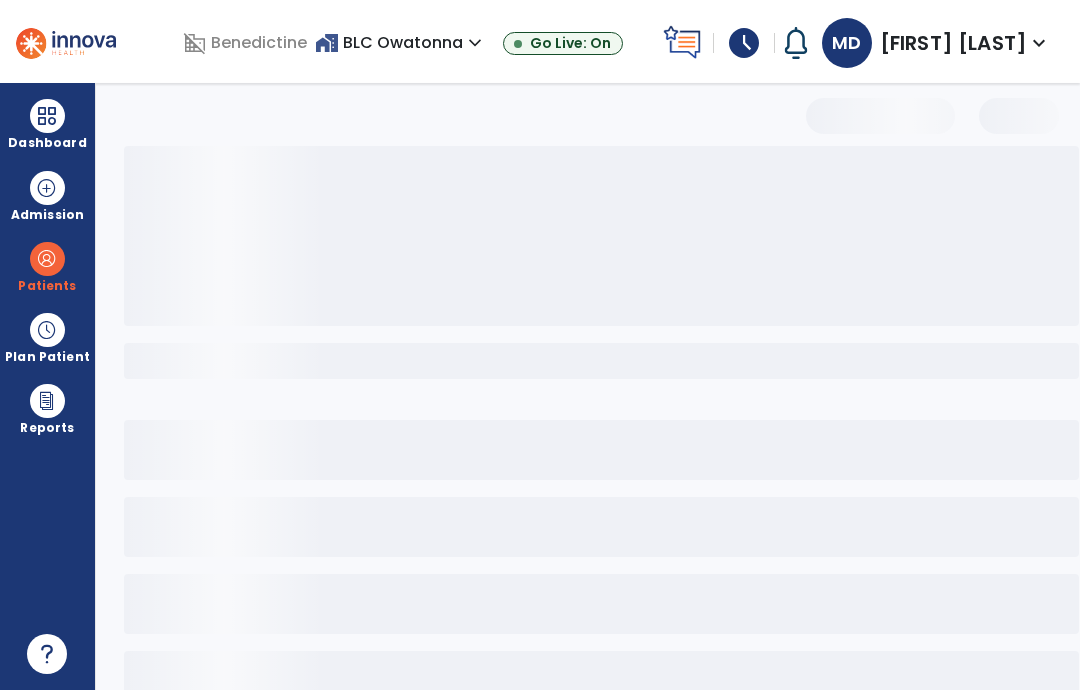 scroll, scrollTop: 0, scrollLeft: 0, axis: both 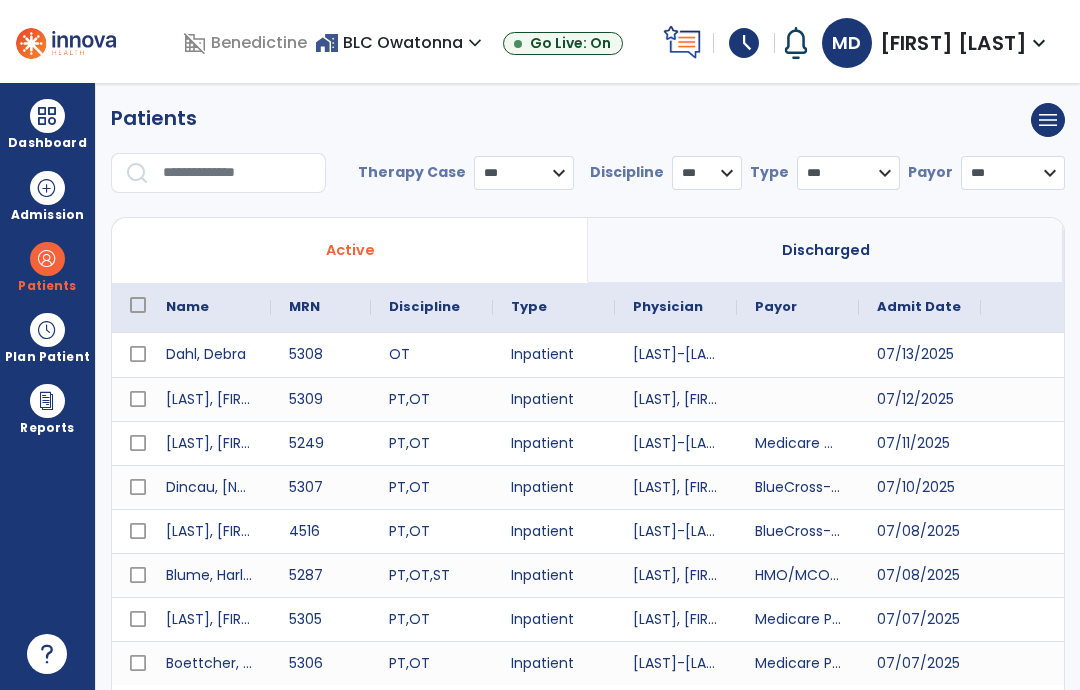 click at bounding box center [237, 173] 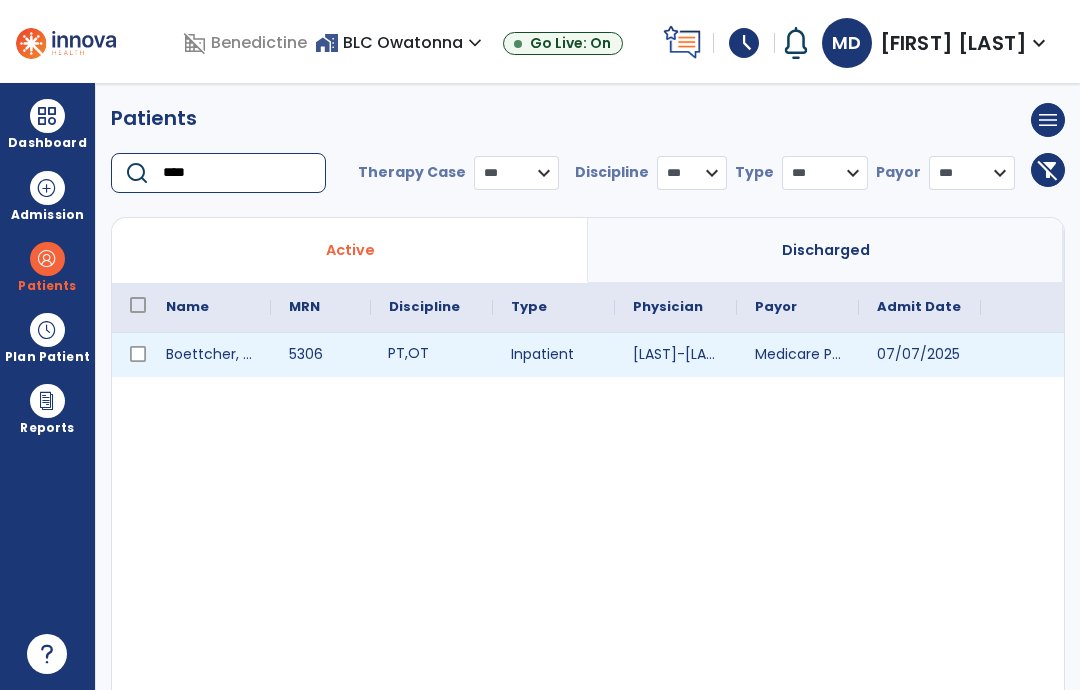 type on "****" 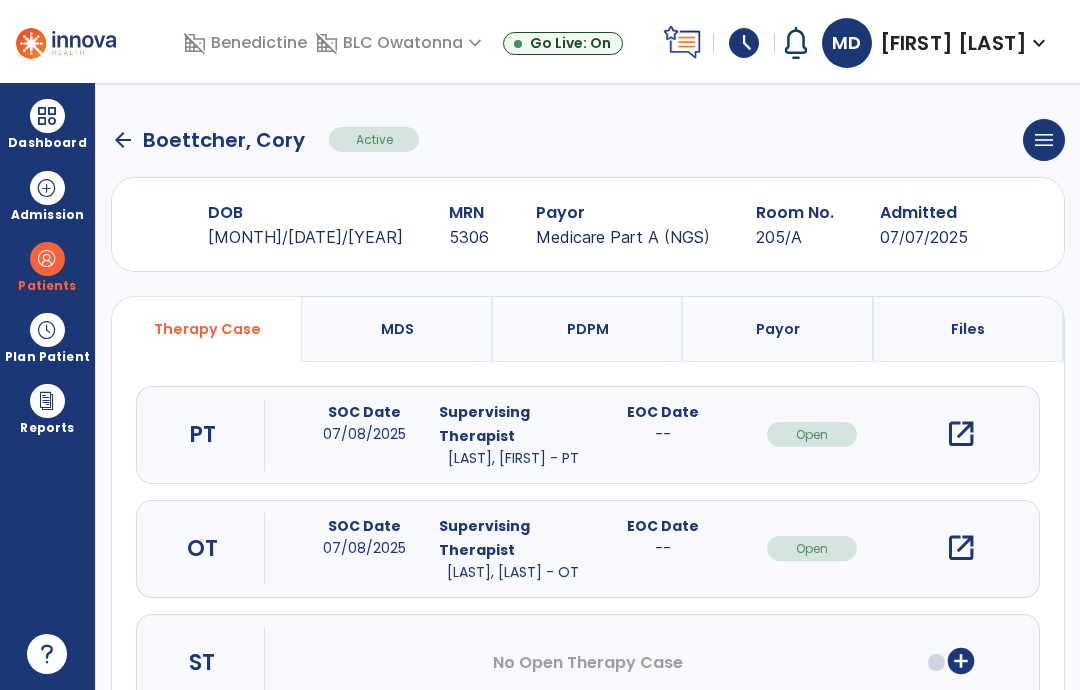 click on "open_in_new" at bounding box center [961, 548] 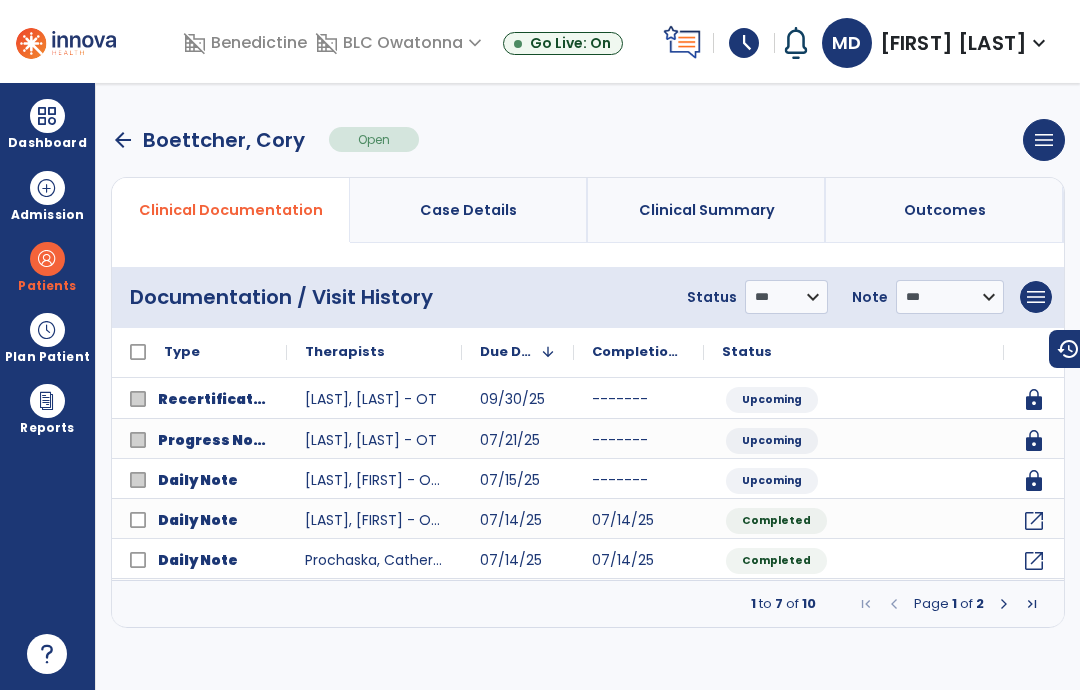 click at bounding box center [47, 116] 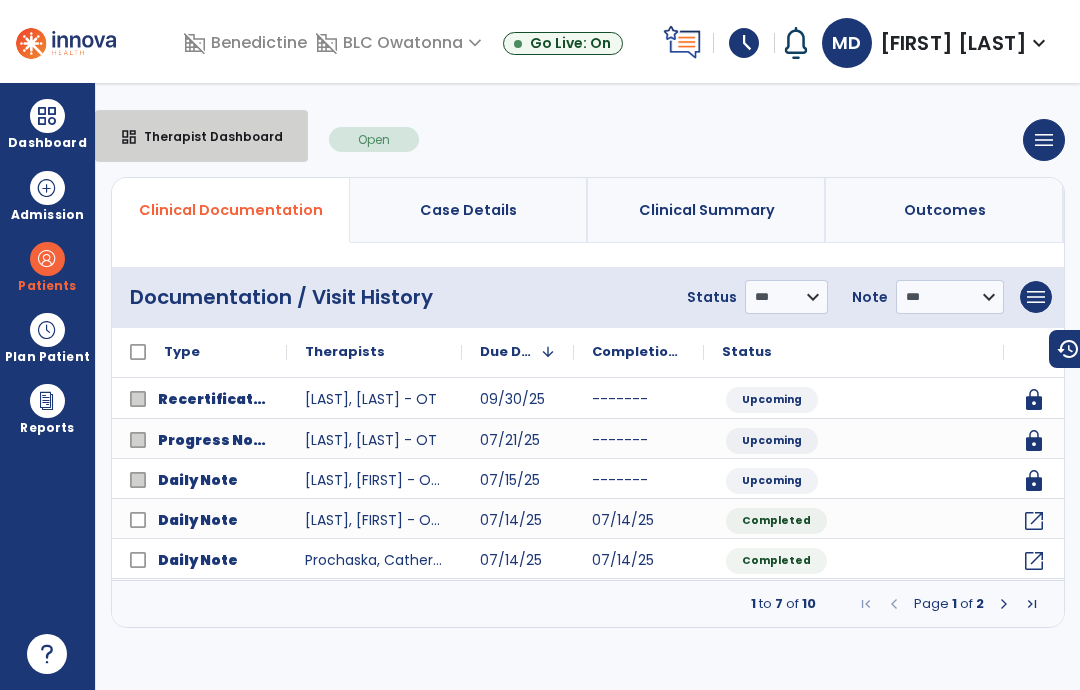 click on "dashboard  Therapist Dashboard" at bounding box center [201, 136] 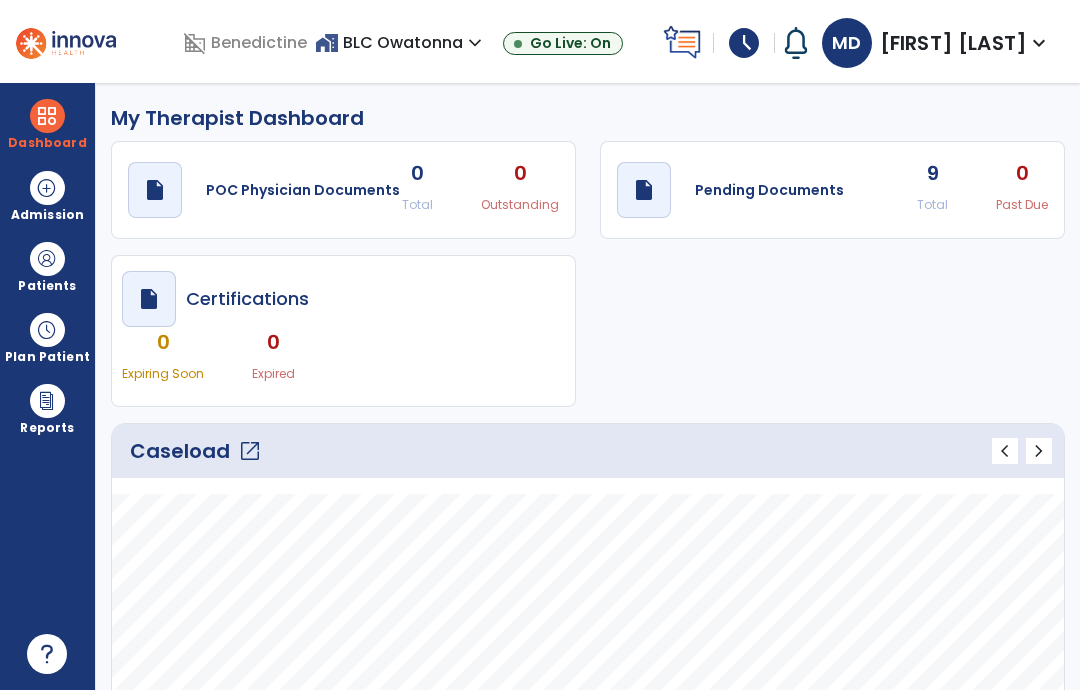 click on "Patients" at bounding box center (47, 286) 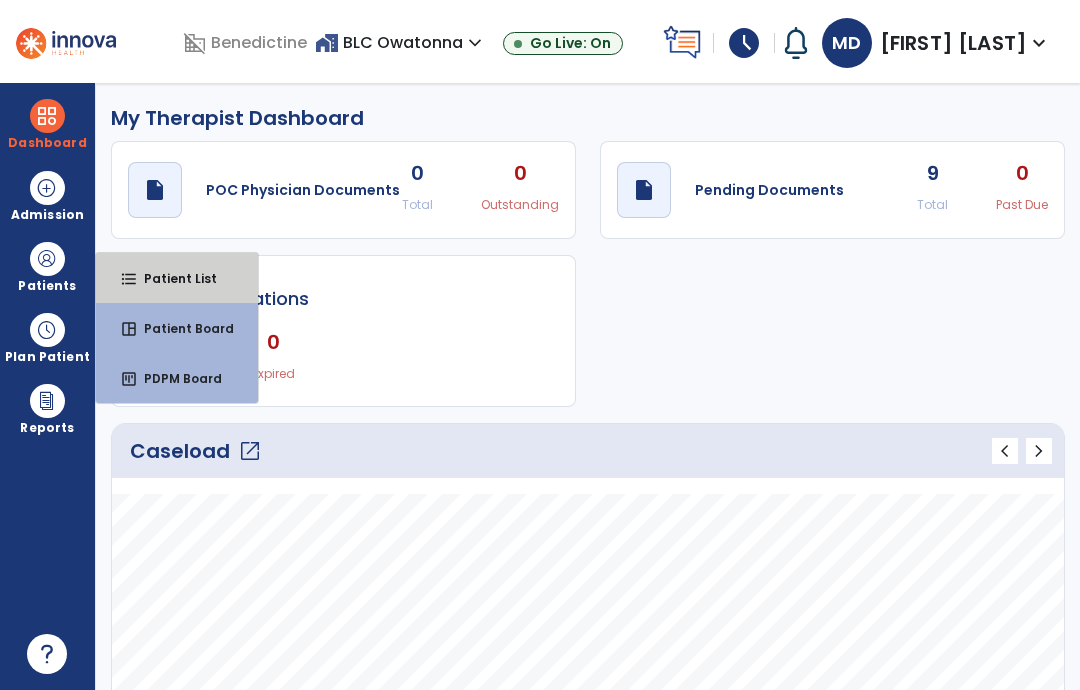 click on "Patient List" at bounding box center (172, 278) 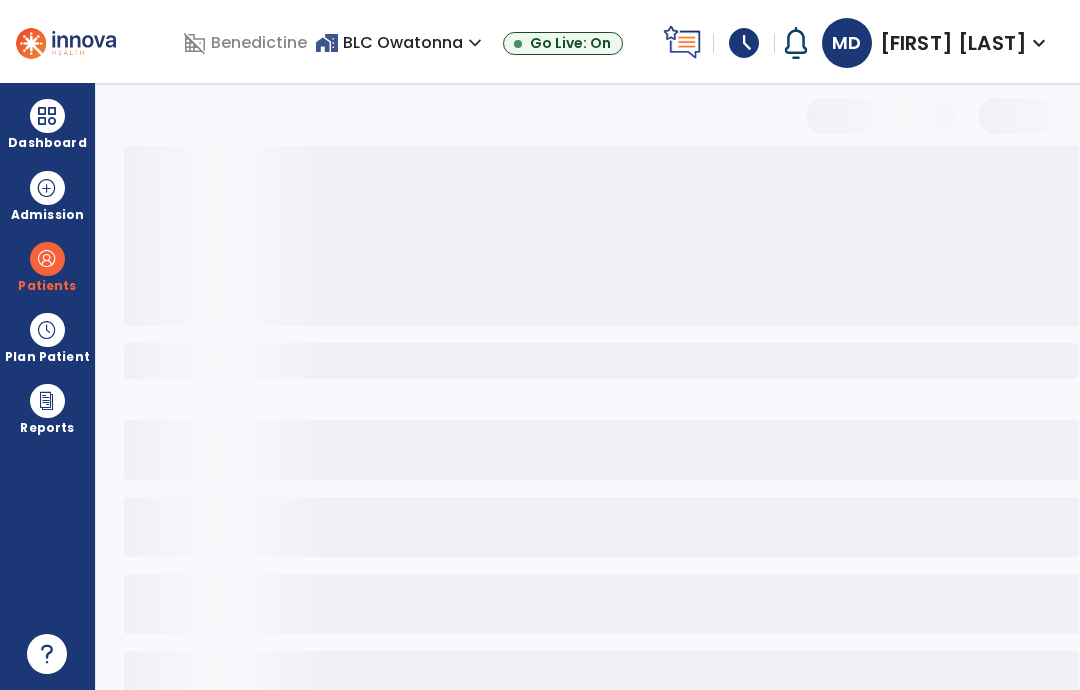 select on "***" 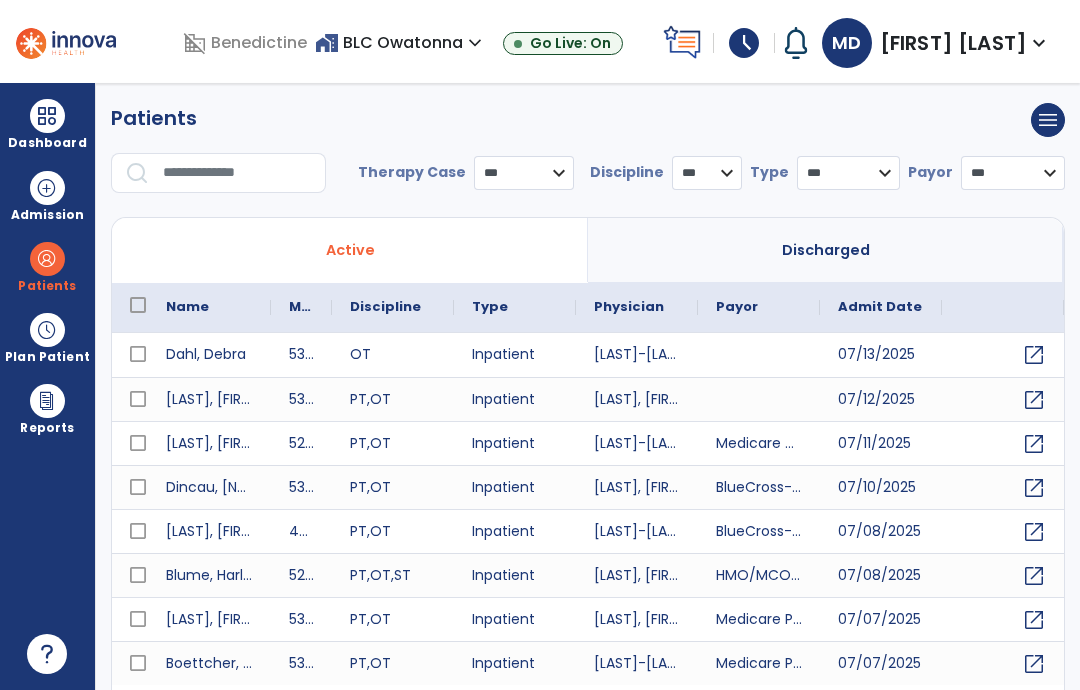 click at bounding box center (237, 173) 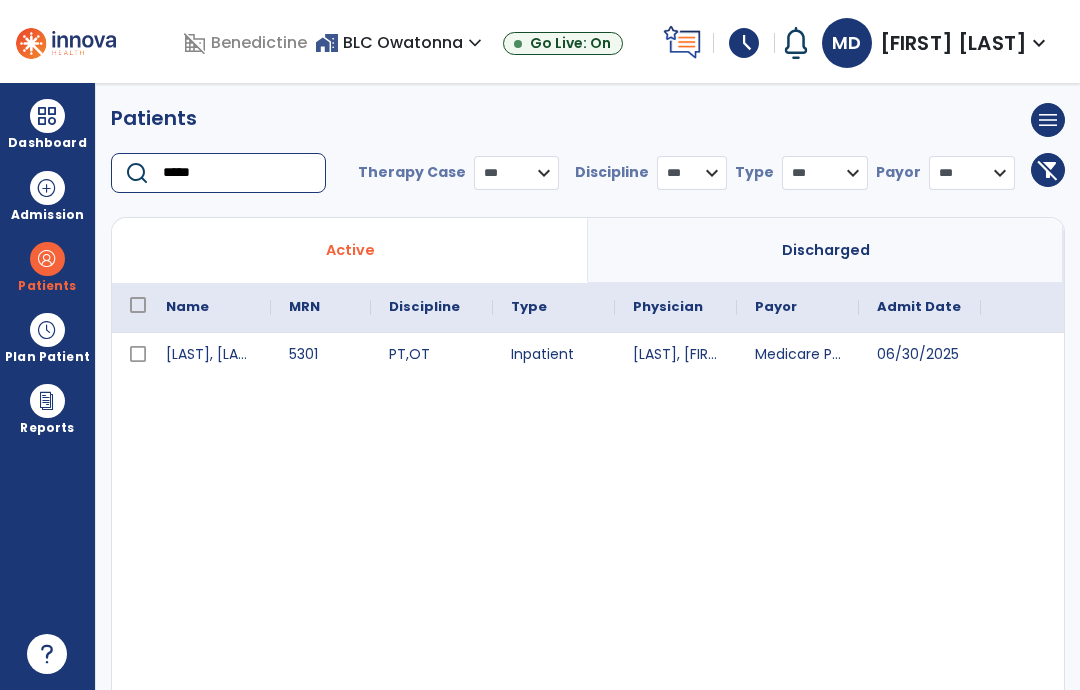 type on "*****" 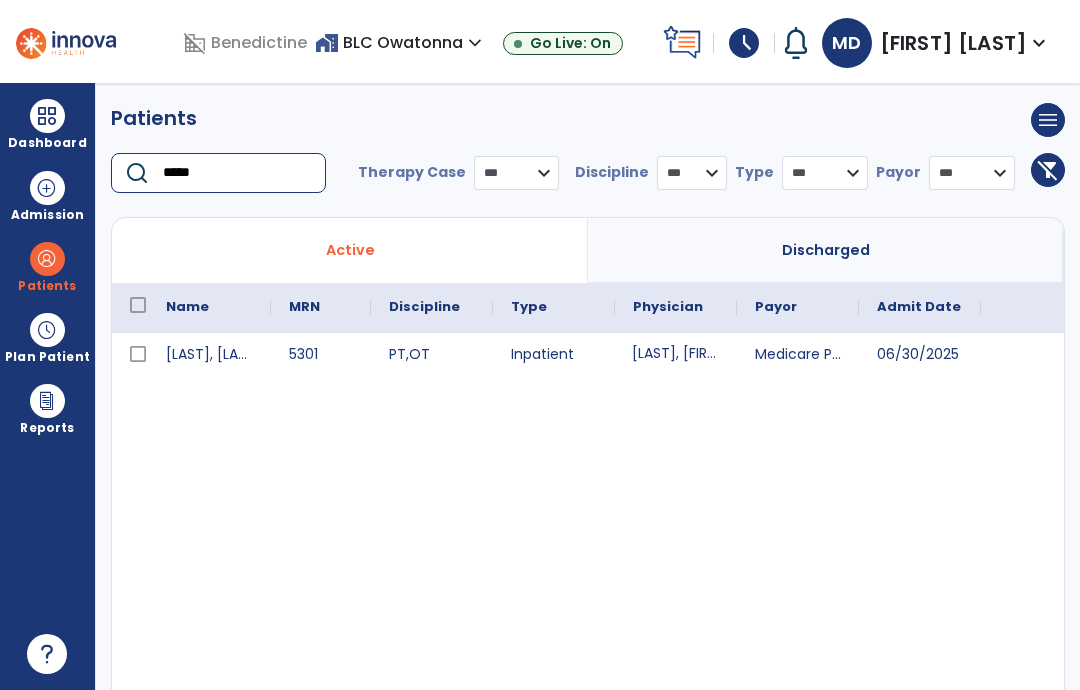 click on "[LAST], [FIRST] | [LAST], [FIRST]" at bounding box center [676, 355] 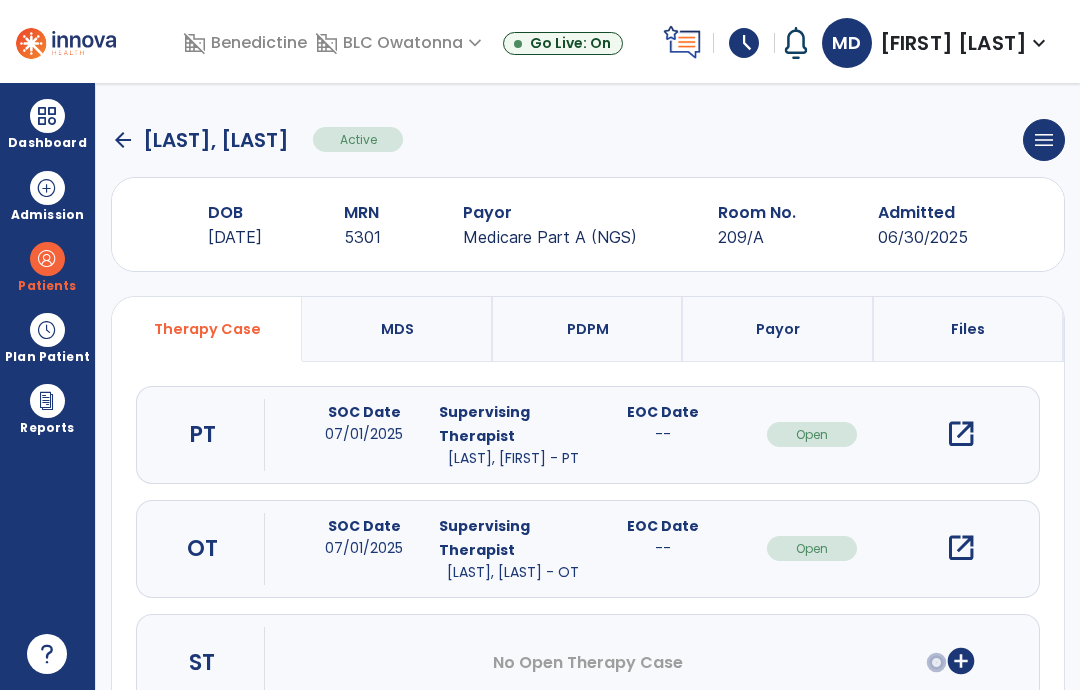 click on "open_in_new" at bounding box center (961, 548) 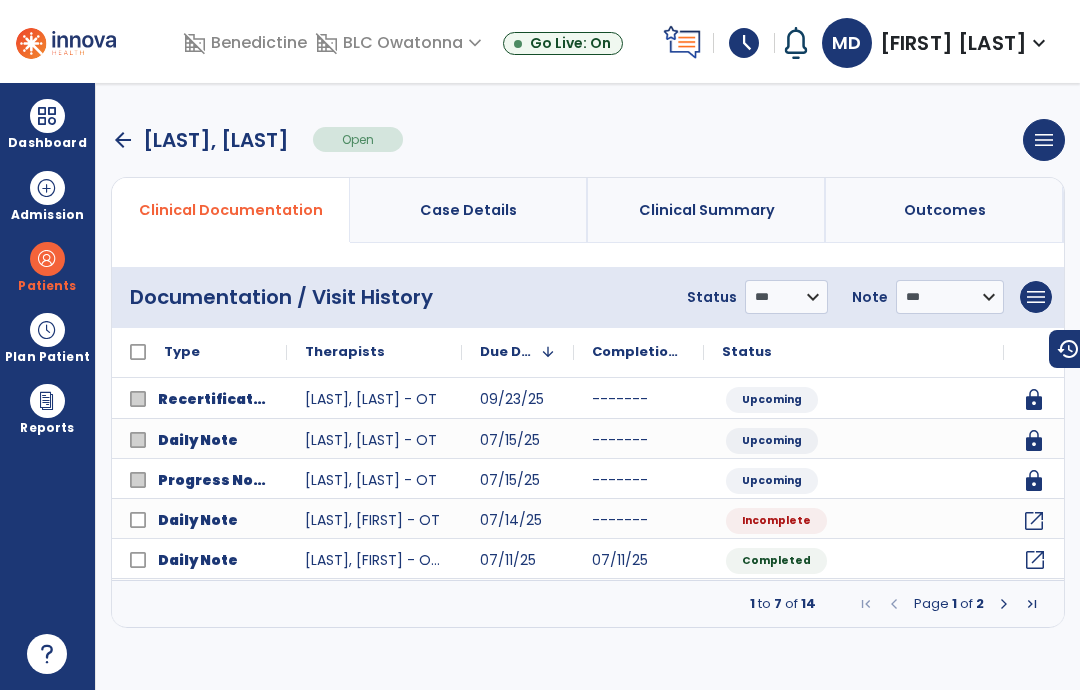 click on "open_in_new" 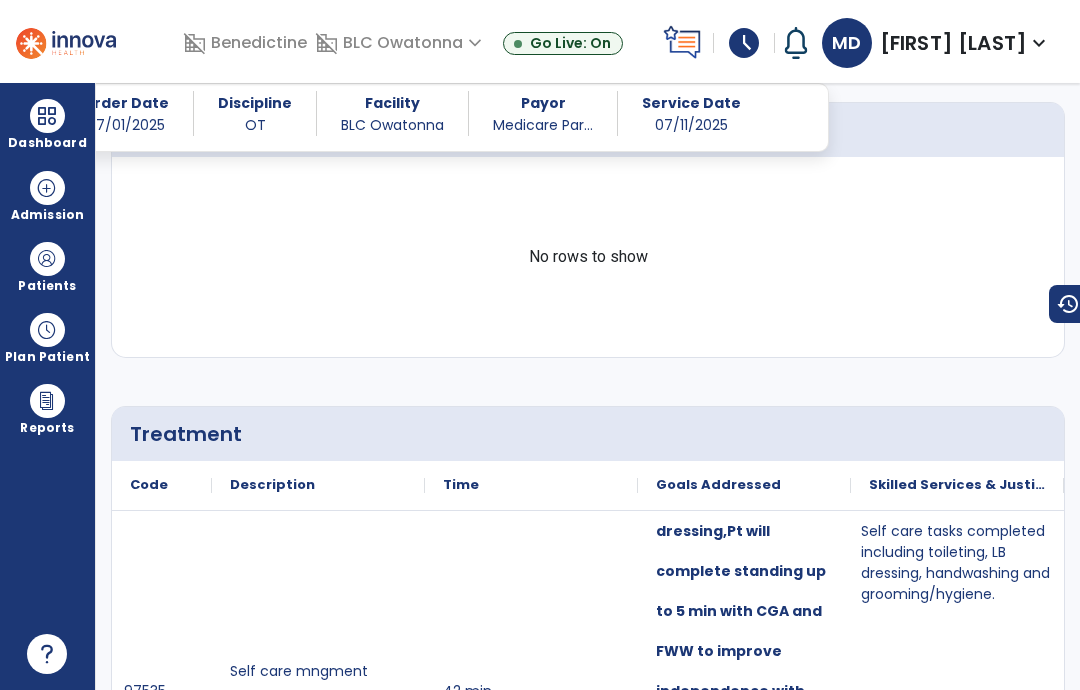 scroll, scrollTop: 978, scrollLeft: 0, axis: vertical 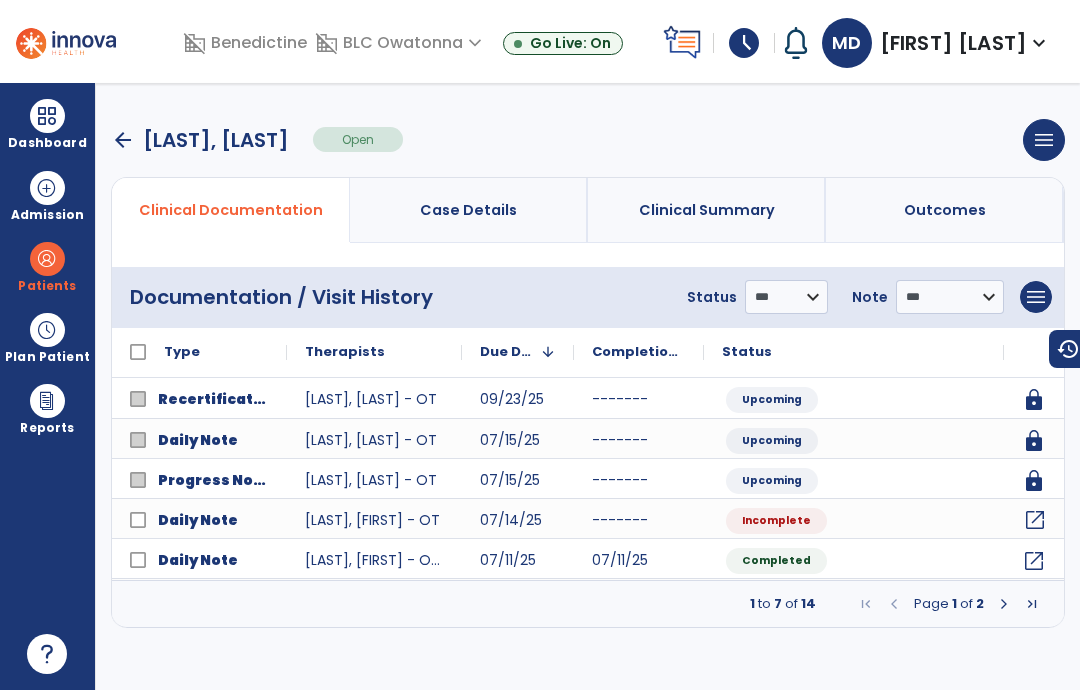 click on "open_in_new" 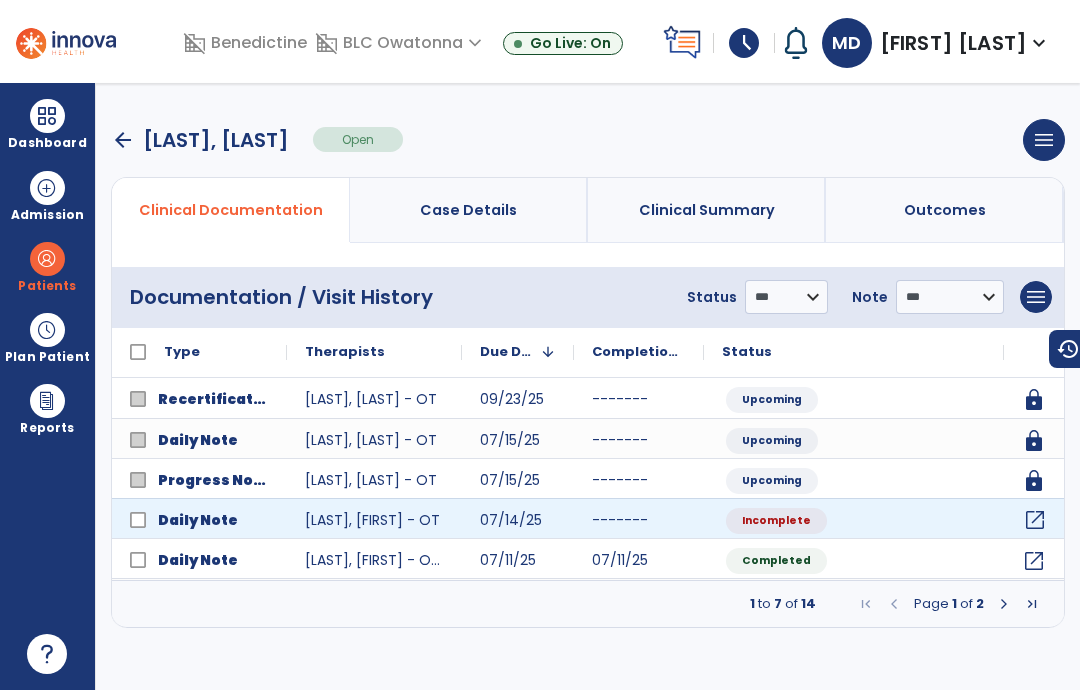 scroll, scrollTop: 0, scrollLeft: 0, axis: both 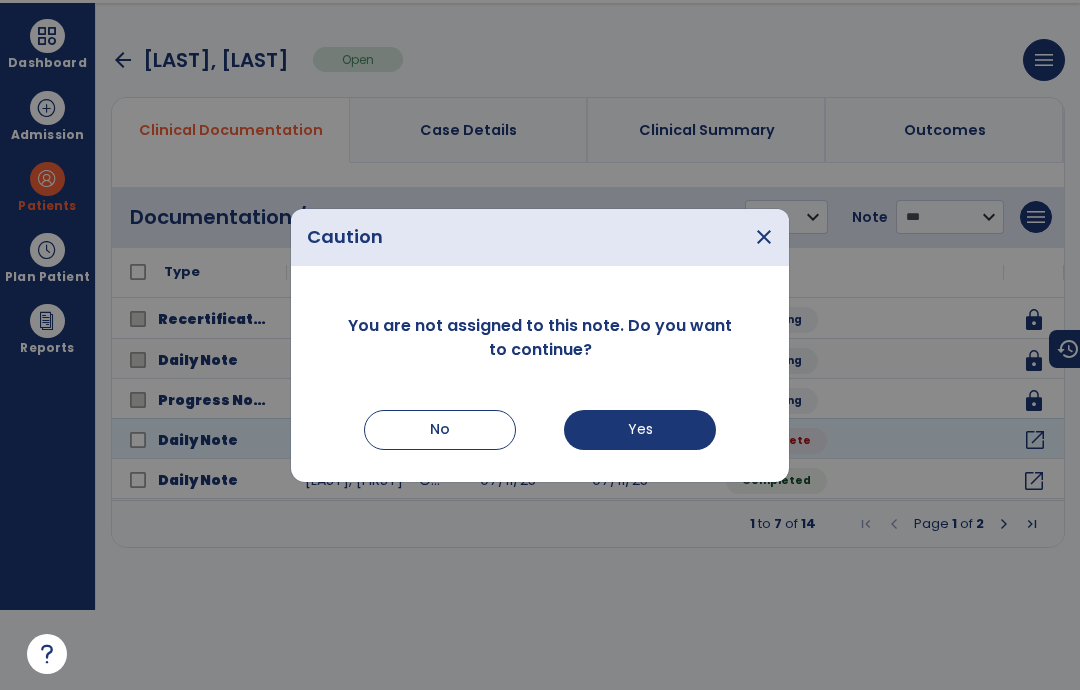 click on "No" at bounding box center (440, 430) 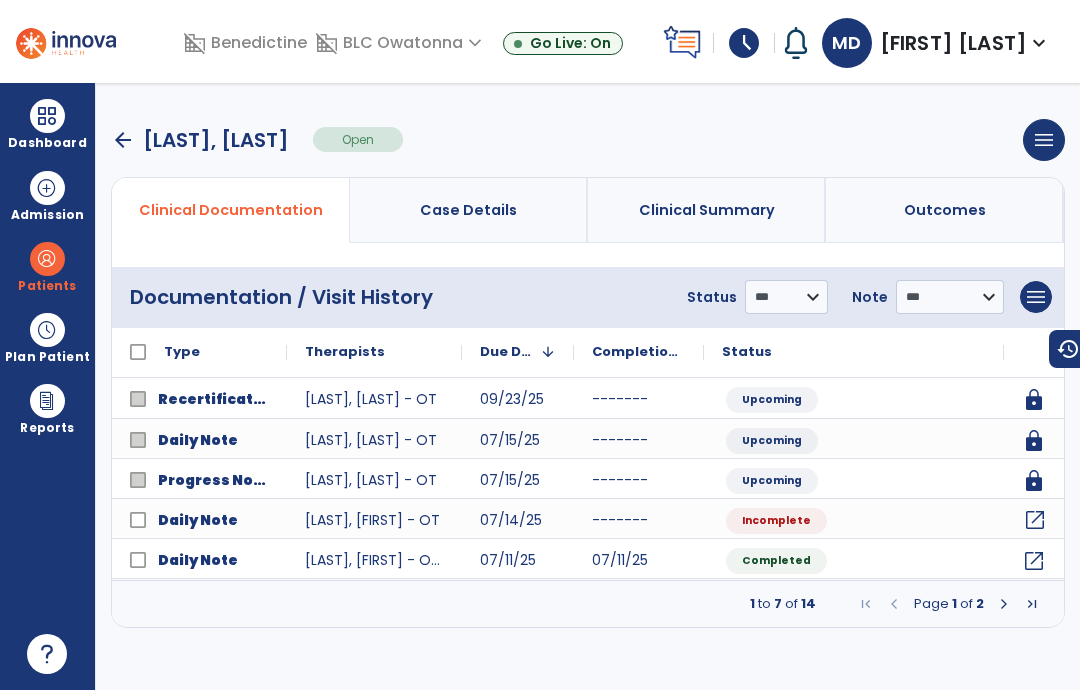 scroll, scrollTop: 80, scrollLeft: 0, axis: vertical 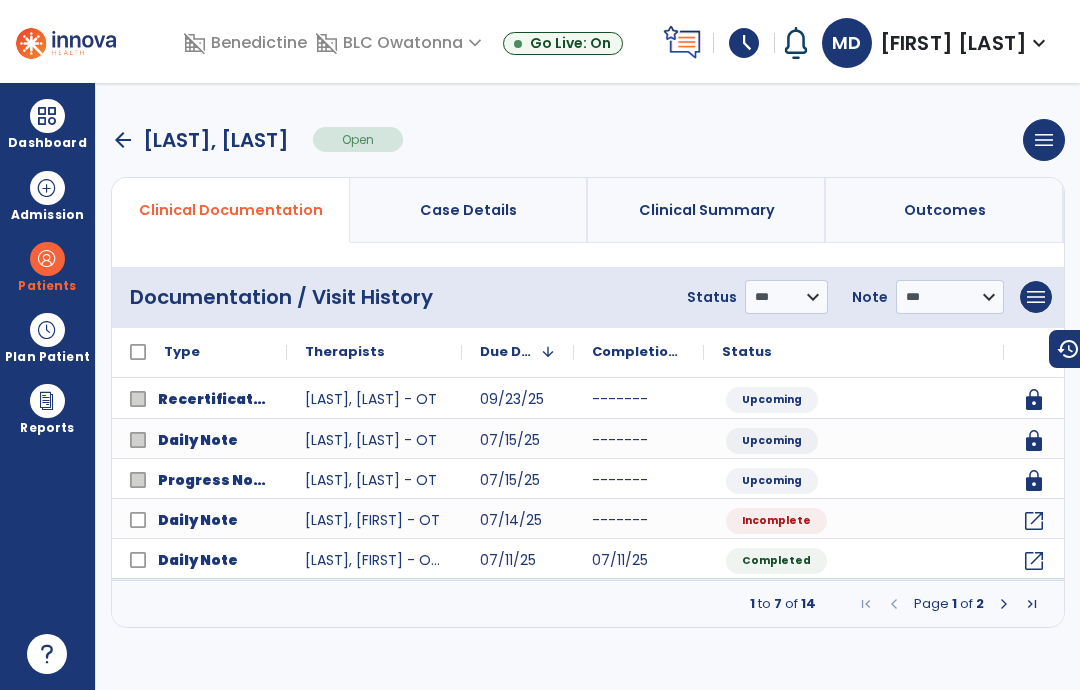 click on "open_in_new" 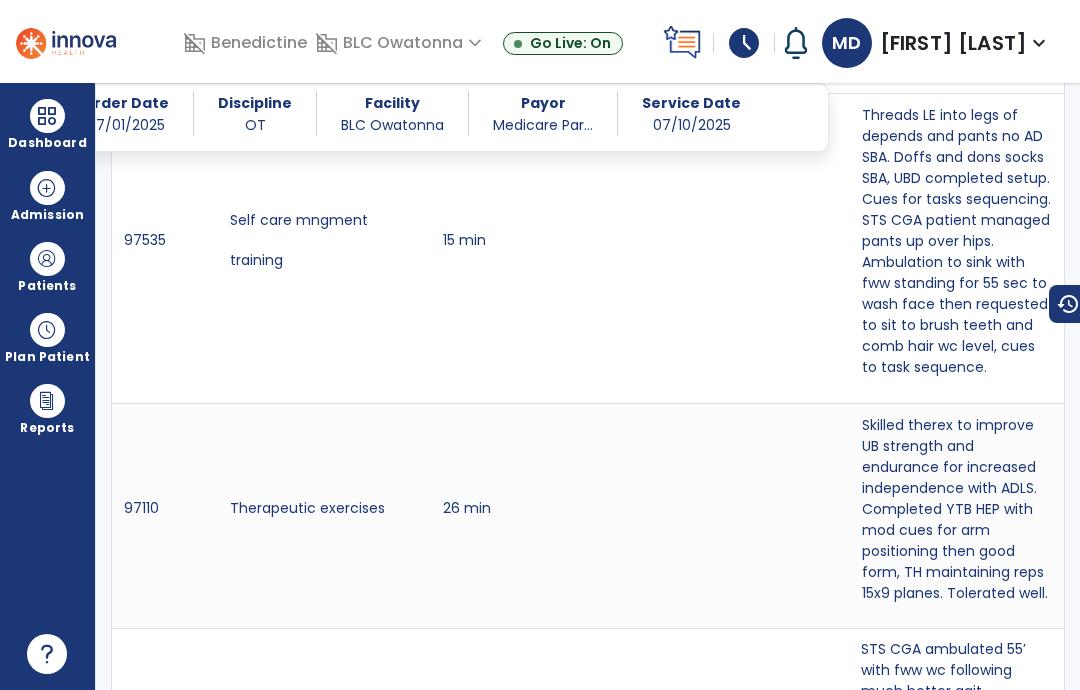 scroll, scrollTop: 1355, scrollLeft: 0, axis: vertical 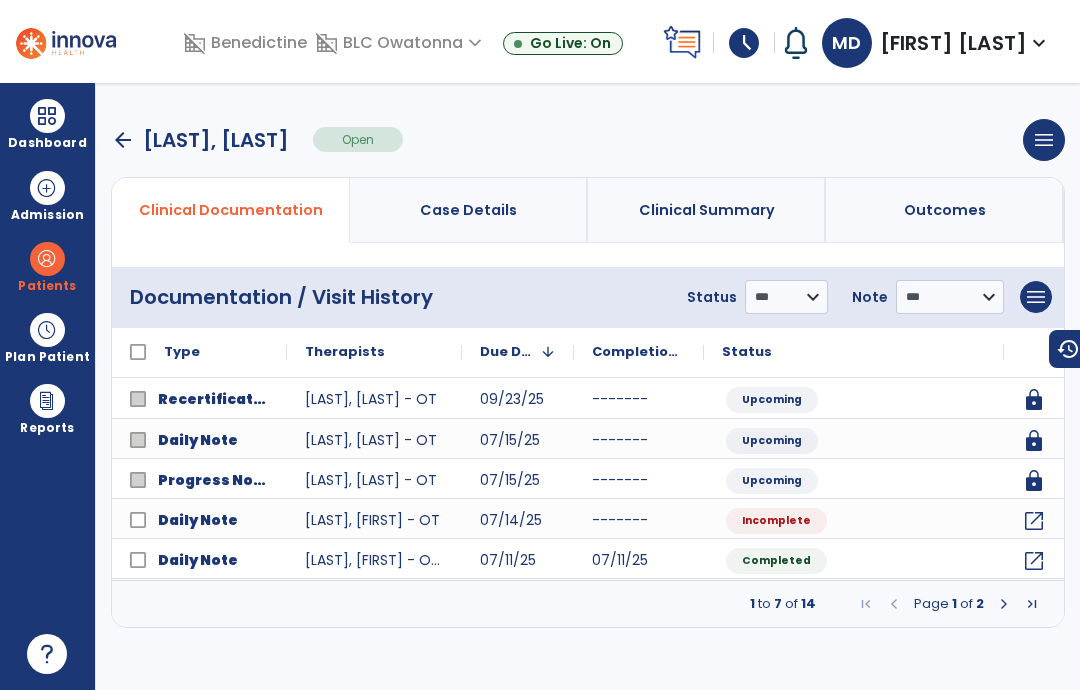 click on "open_in_new" 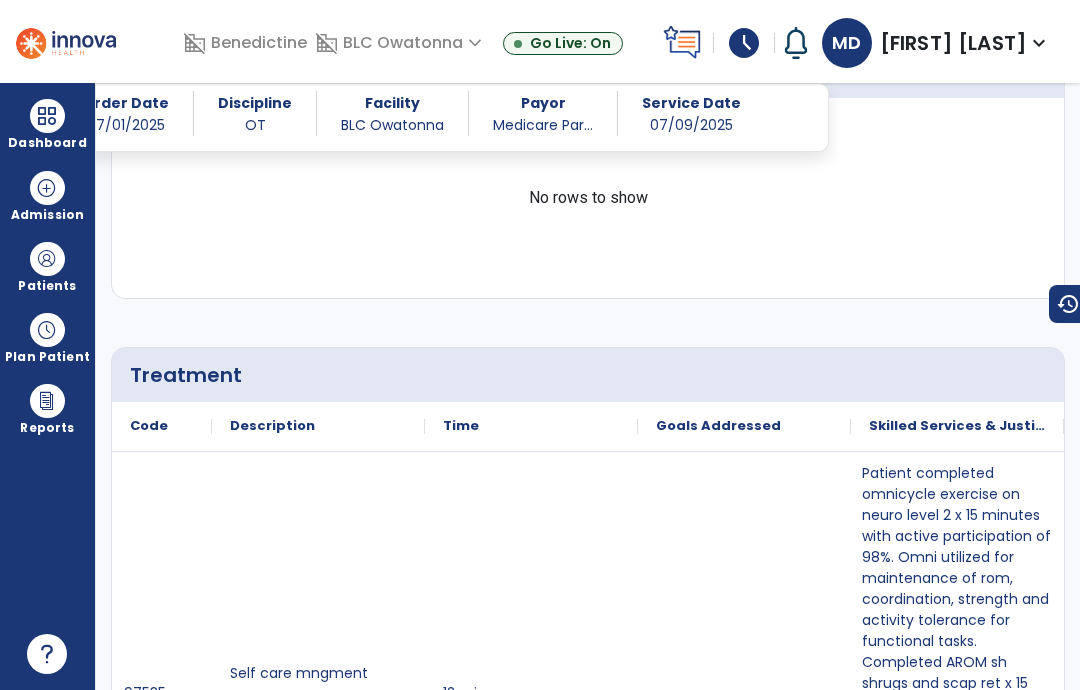 scroll, scrollTop: 1024, scrollLeft: 0, axis: vertical 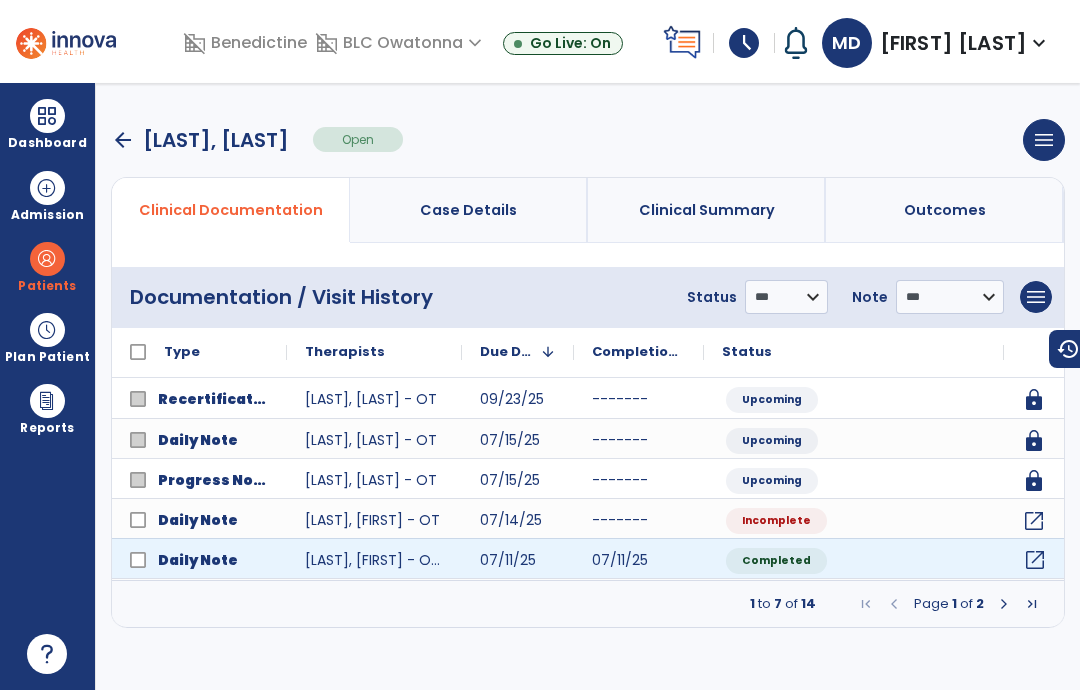 click on "open_in_new" 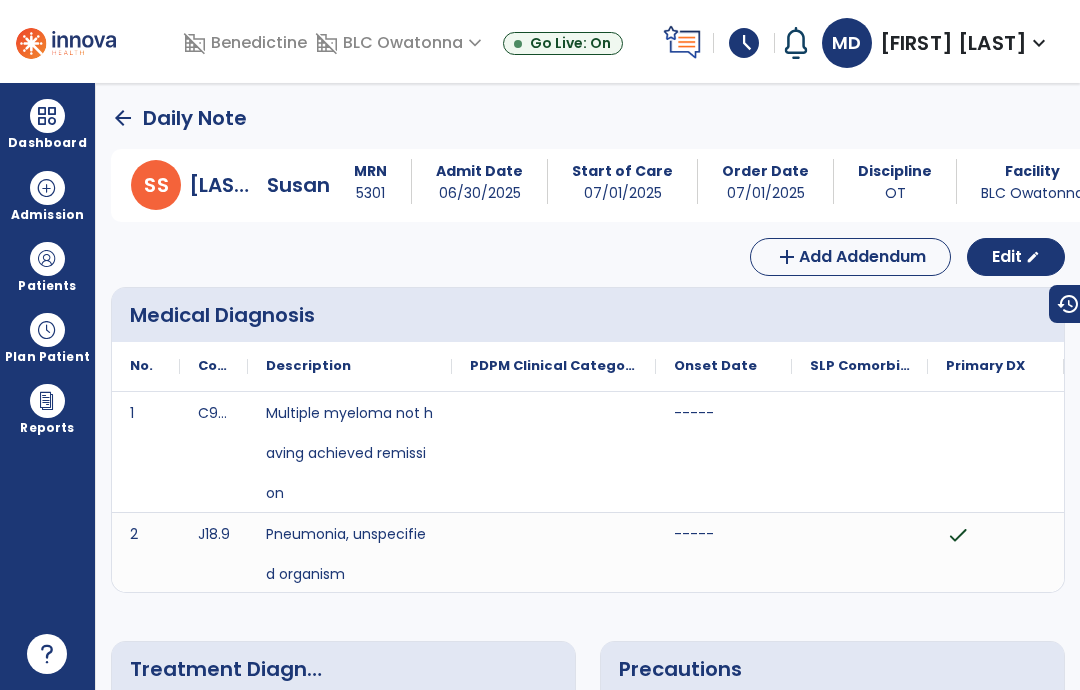 click on "Edit" 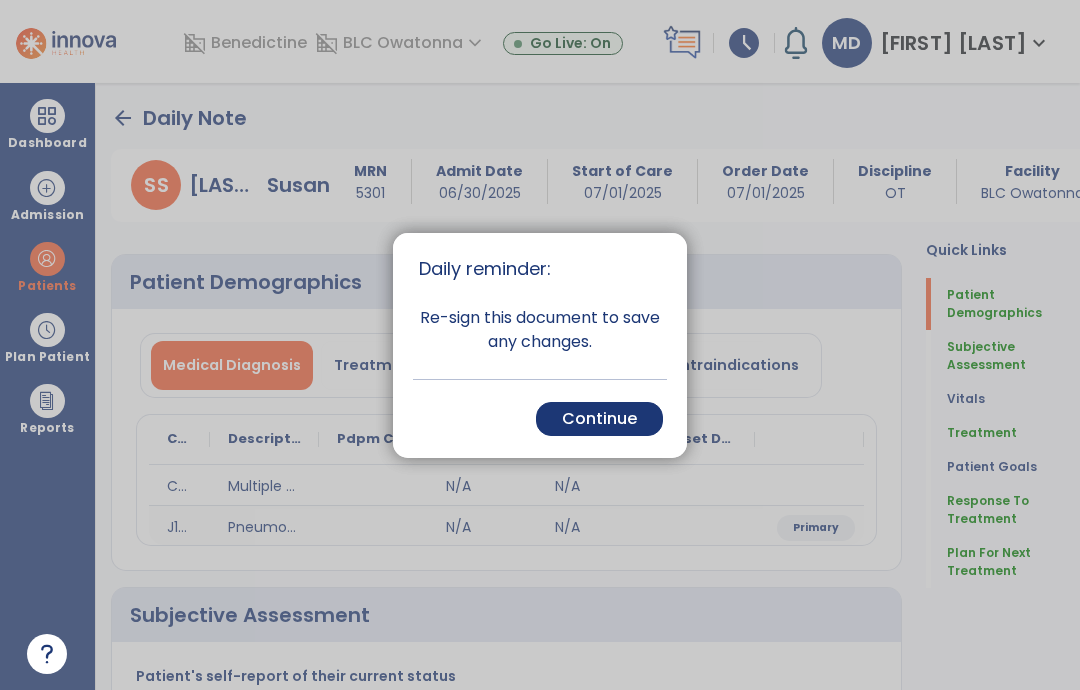 click on "Continue" at bounding box center (599, 419) 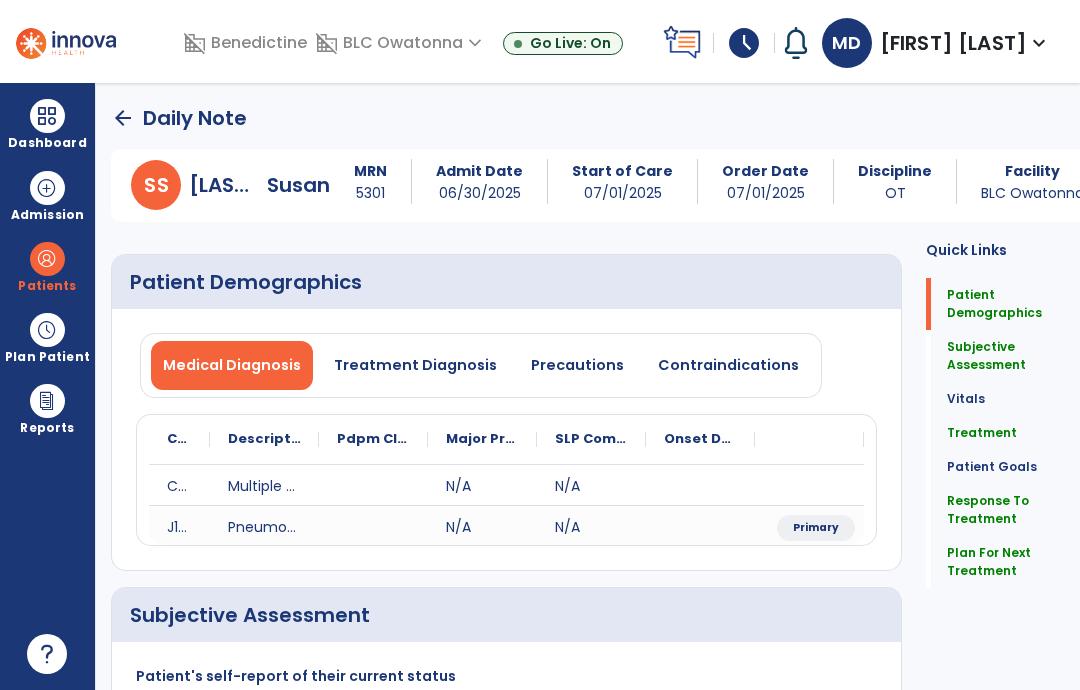 click at bounding box center [540, 345] 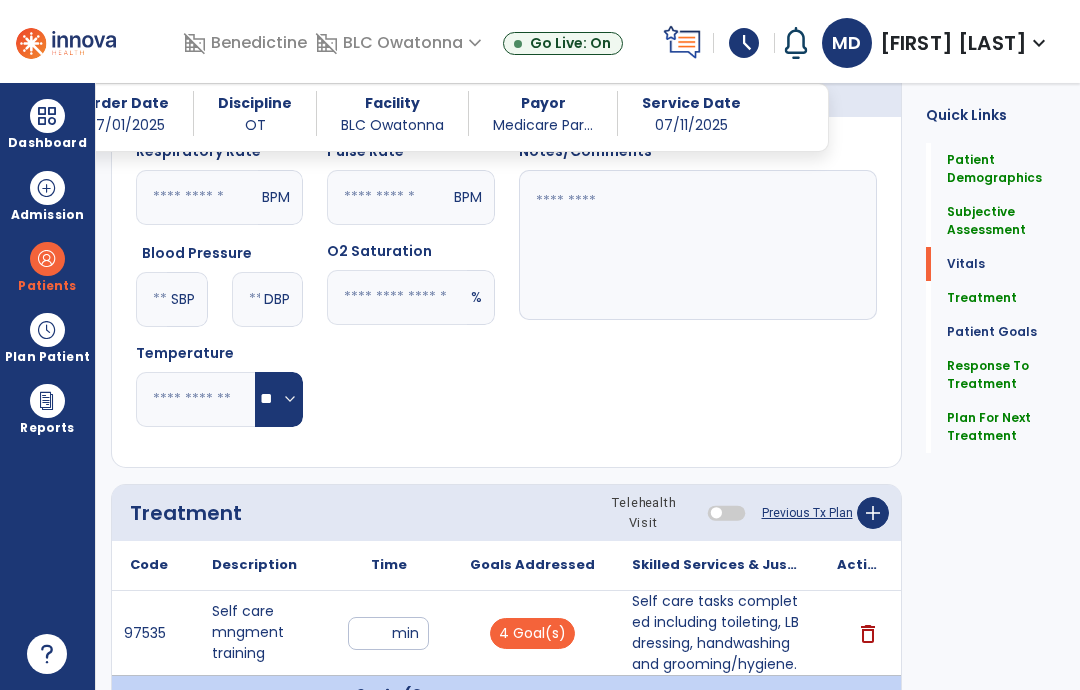 scroll, scrollTop: 1112, scrollLeft: 0, axis: vertical 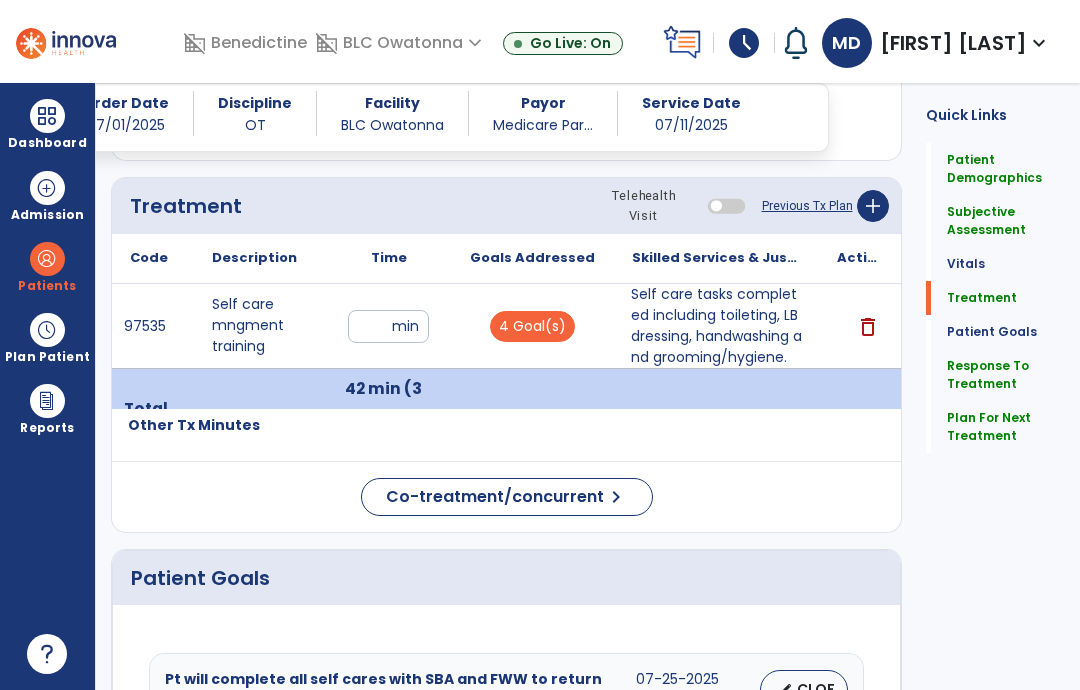 click on "Self care tasks completed including toileting, LB dressing, handwashing and grooming/hygiene." at bounding box center (716, 326) 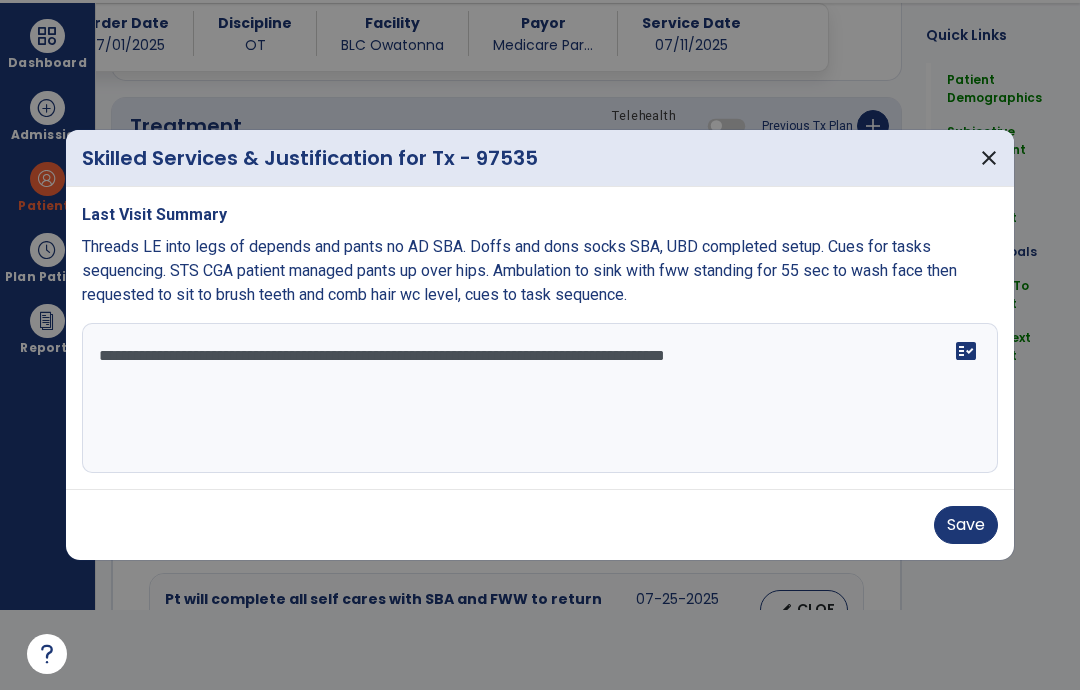 scroll, scrollTop: 0, scrollLeft: 0, axis: both 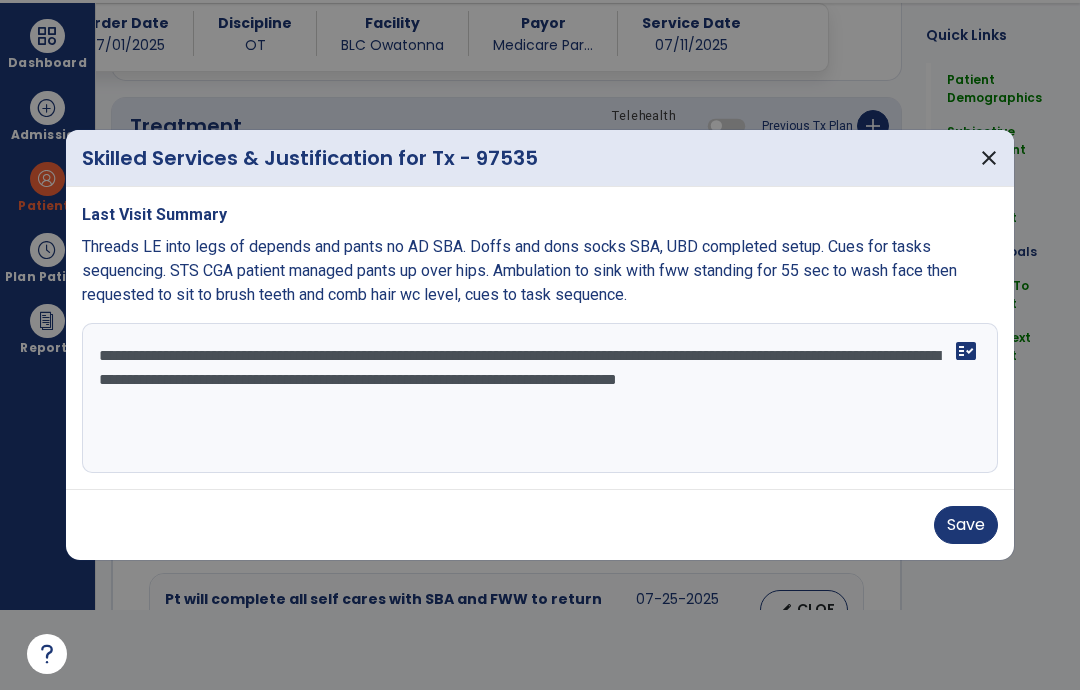 click on "**********" at bounding box center [540, 398] 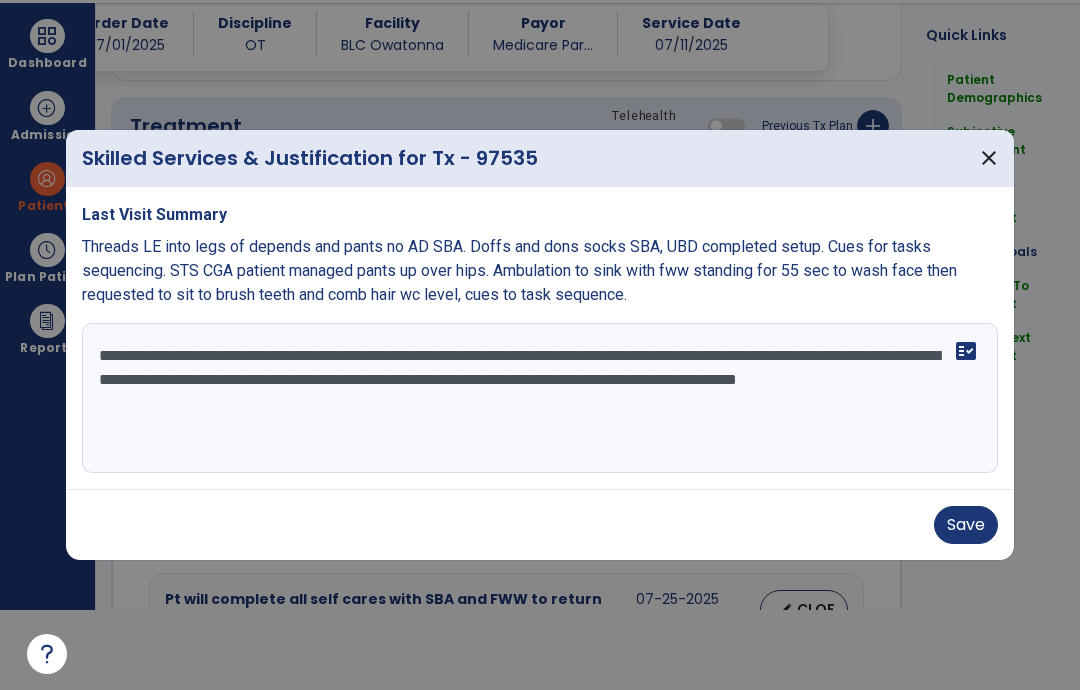 click on "**********" at bounding box center (540, 398) 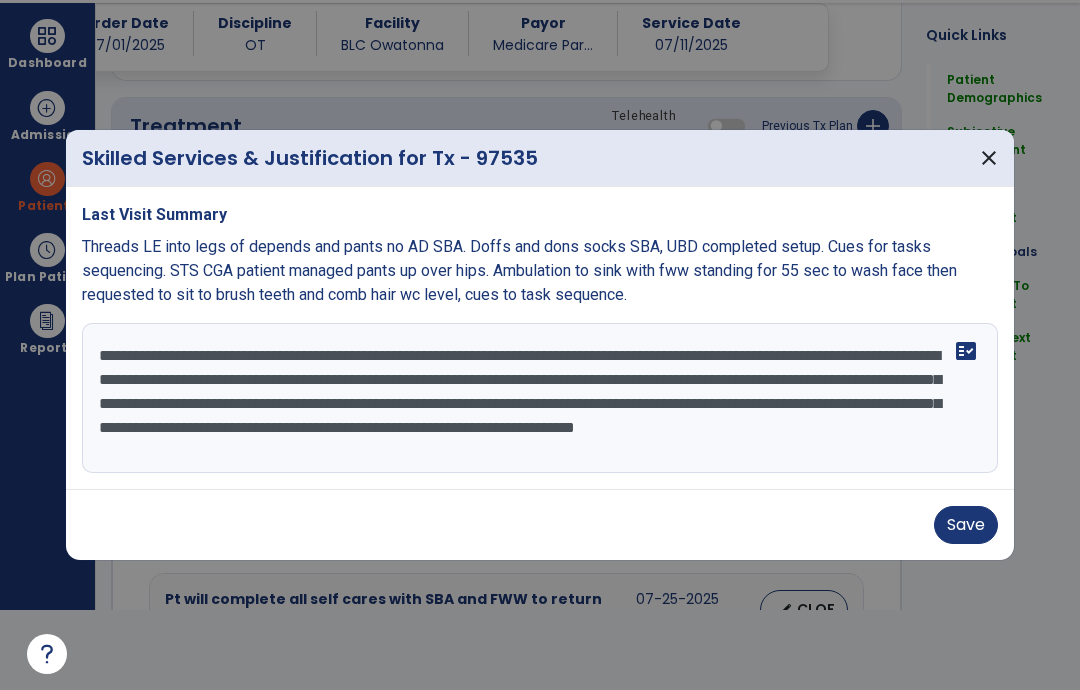 scroll, scrollTop: 15, scrollLeft: 0, axis: vertical 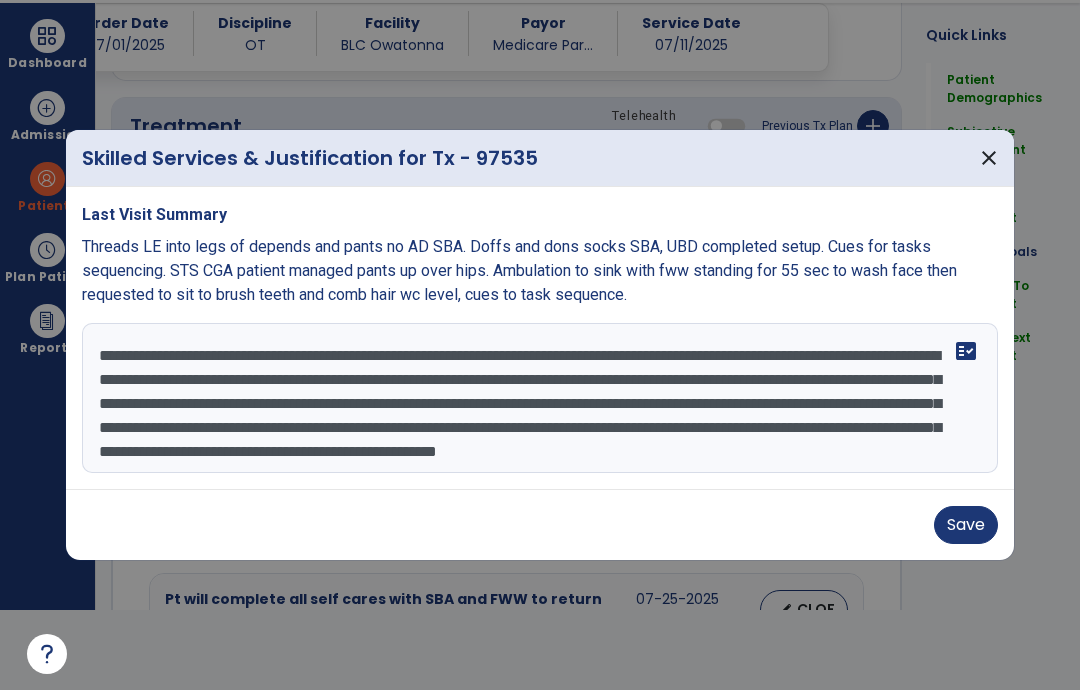 click on "**********" at bounding box center [540, 398] 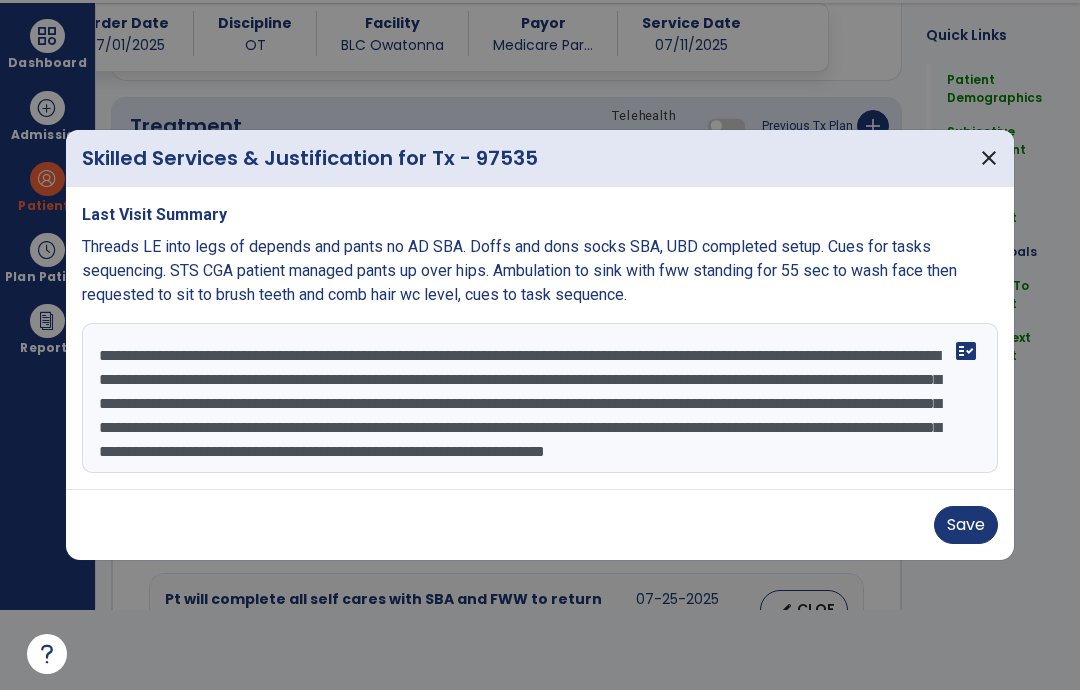 type on "**********" 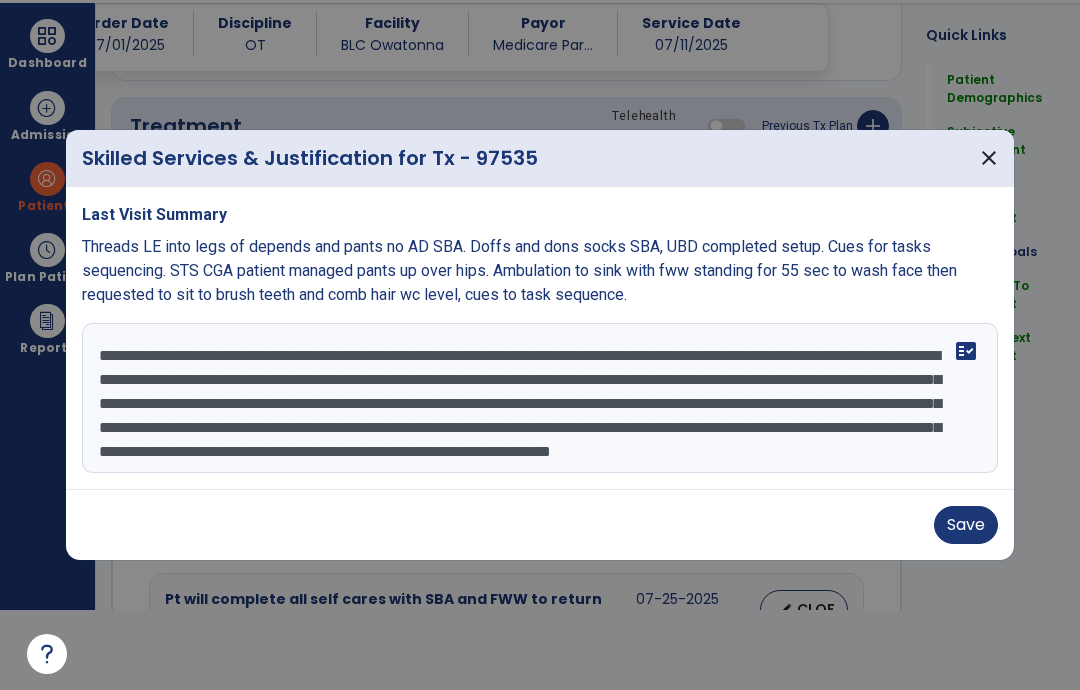 click on "Save" at bounding box center (966, 525) 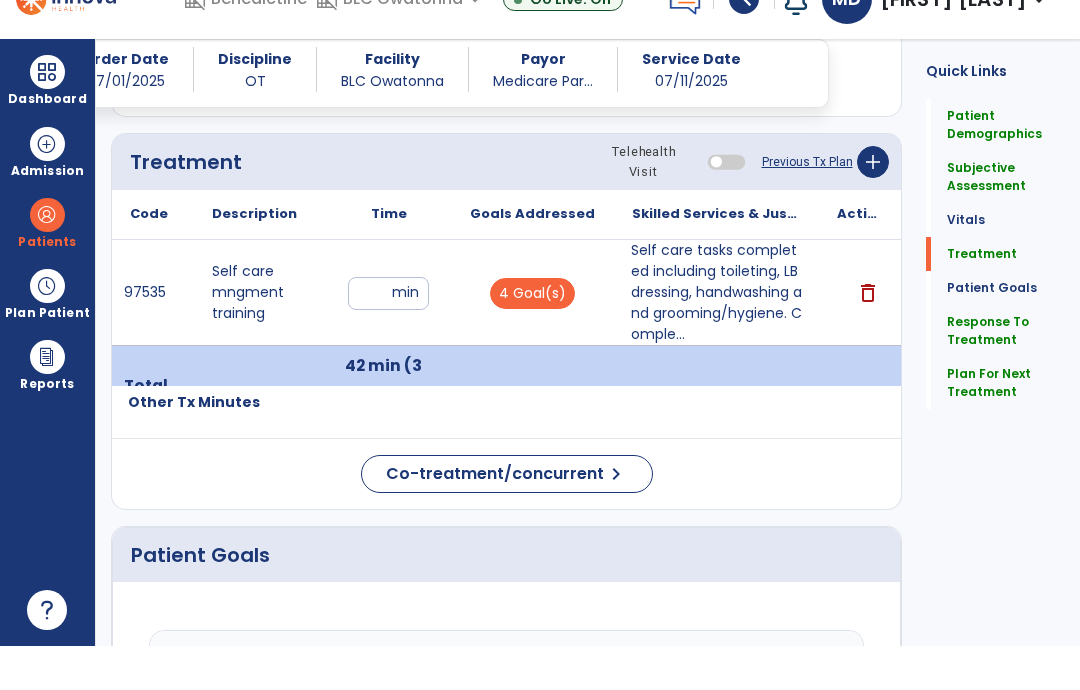 scroll, scrollTop: 80, scrollLeft: 0, axis: vertical 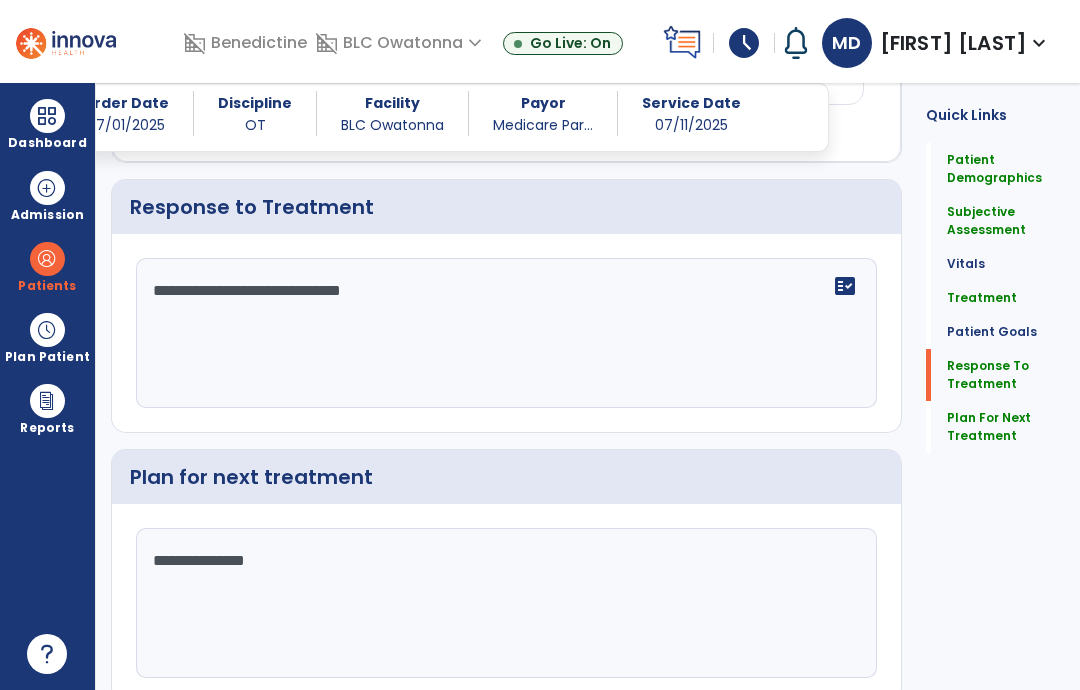 click on "**********" 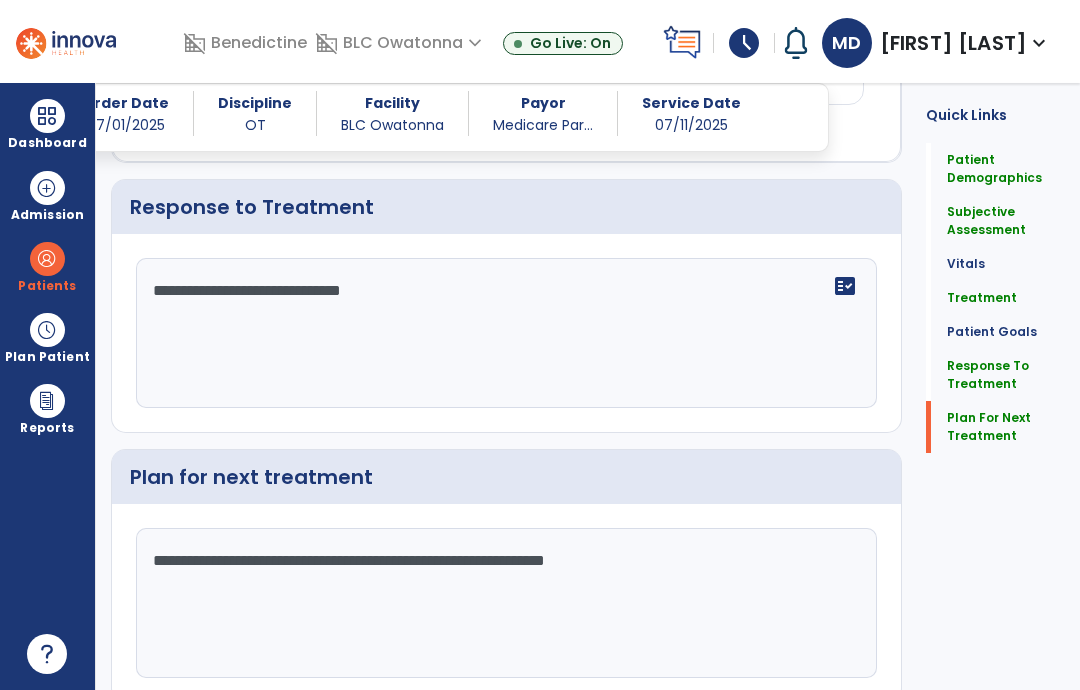 type on "**********" 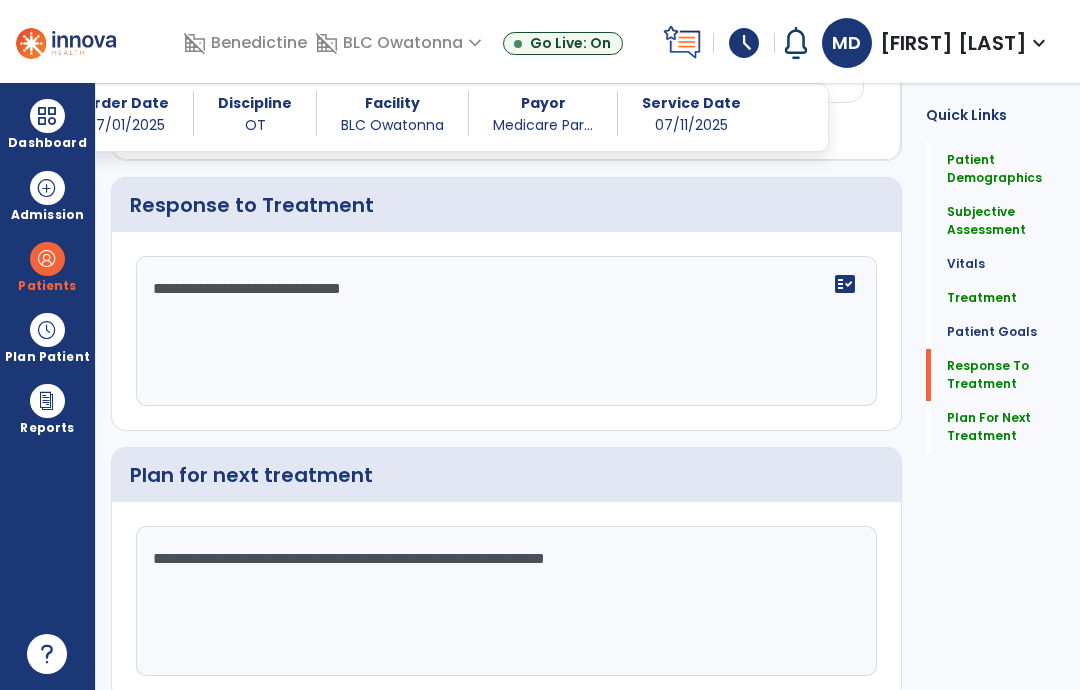 scroll, scrollTop: 2512, scrollLeft: 0, axis: vertical 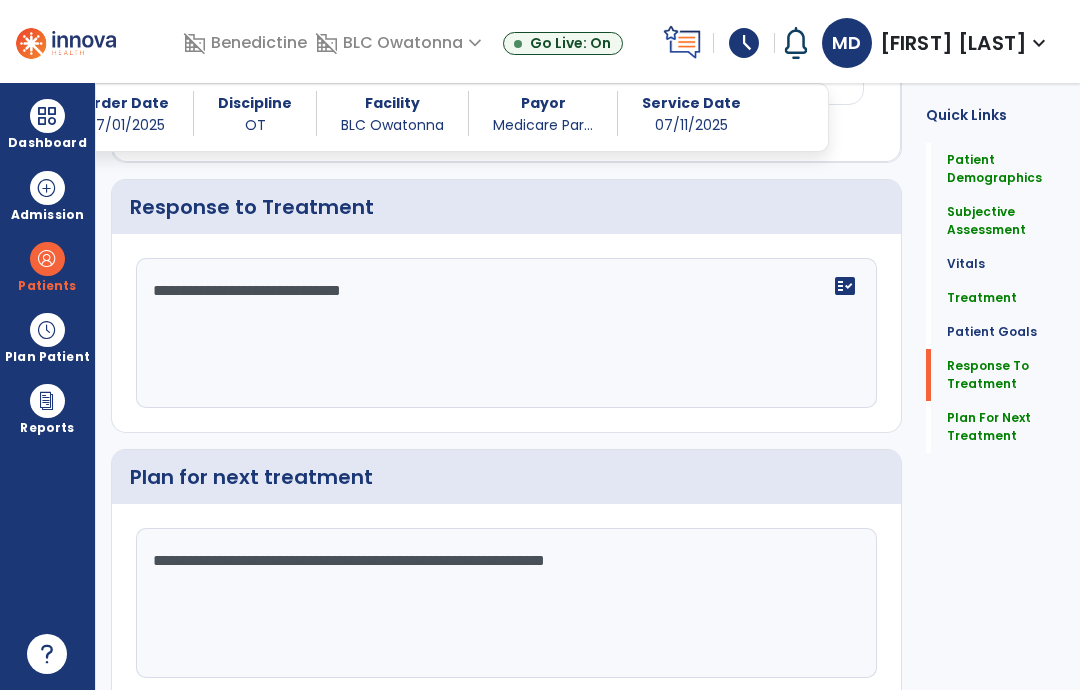 click on "Re-Sign Doc" 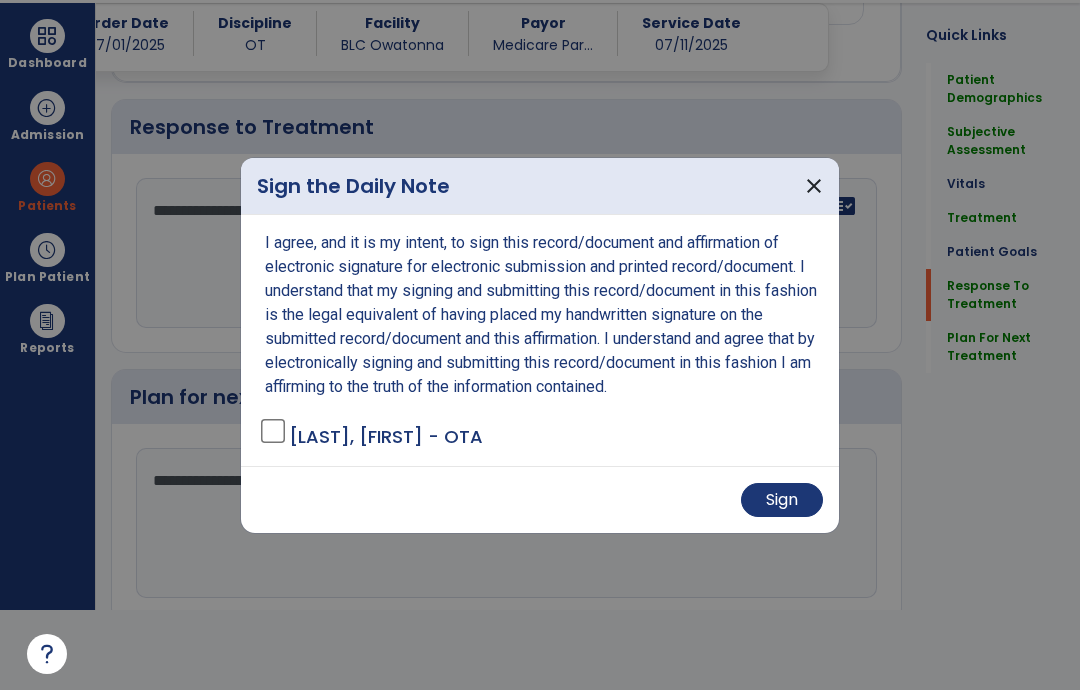 click on "Sign" at bounding box center (782, 500) 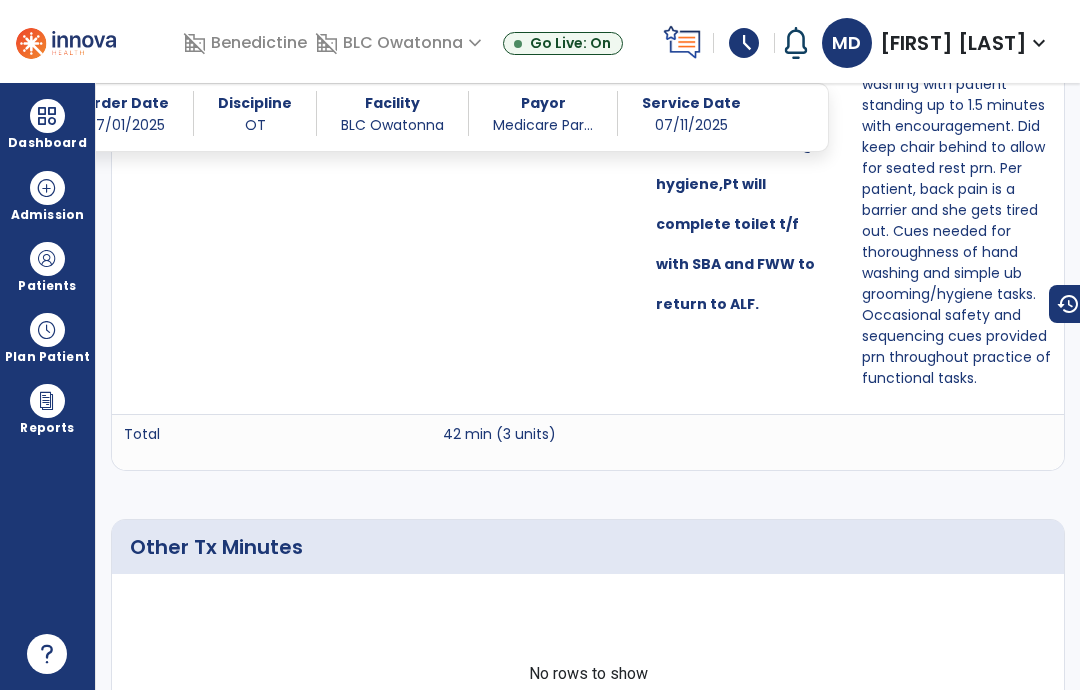scroll, scrollTop: 1326, scrollLeft: 0, axis: vertical 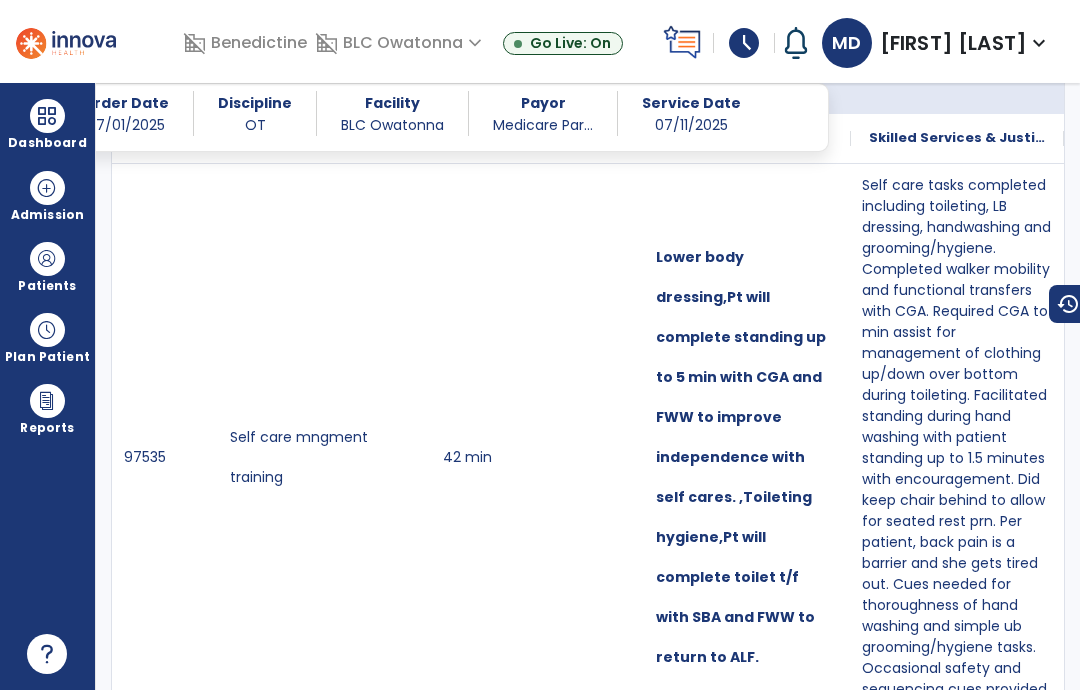 select on "*" 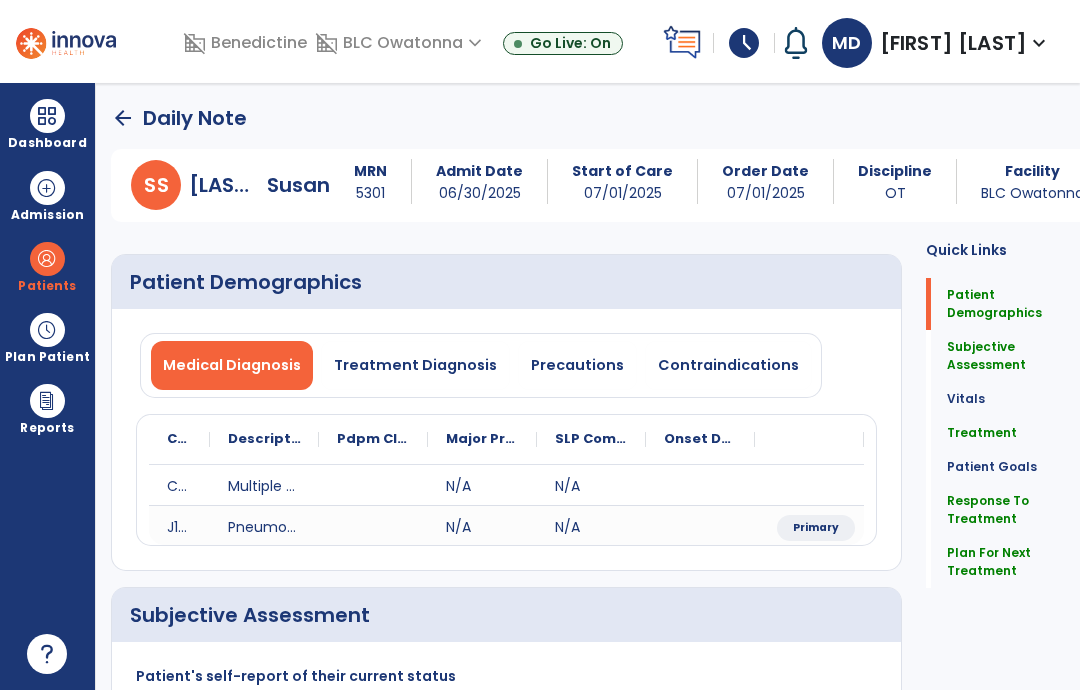 scroll, scrollTop: 0, scrollLeft: 0, axis: both 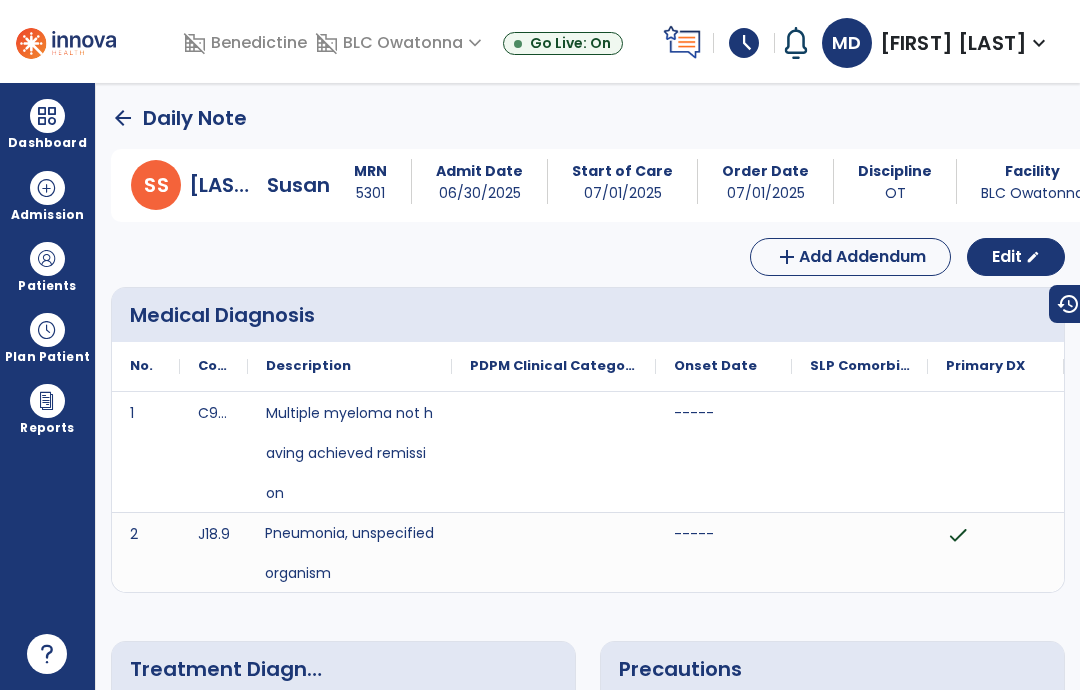 click on "arrow_back" 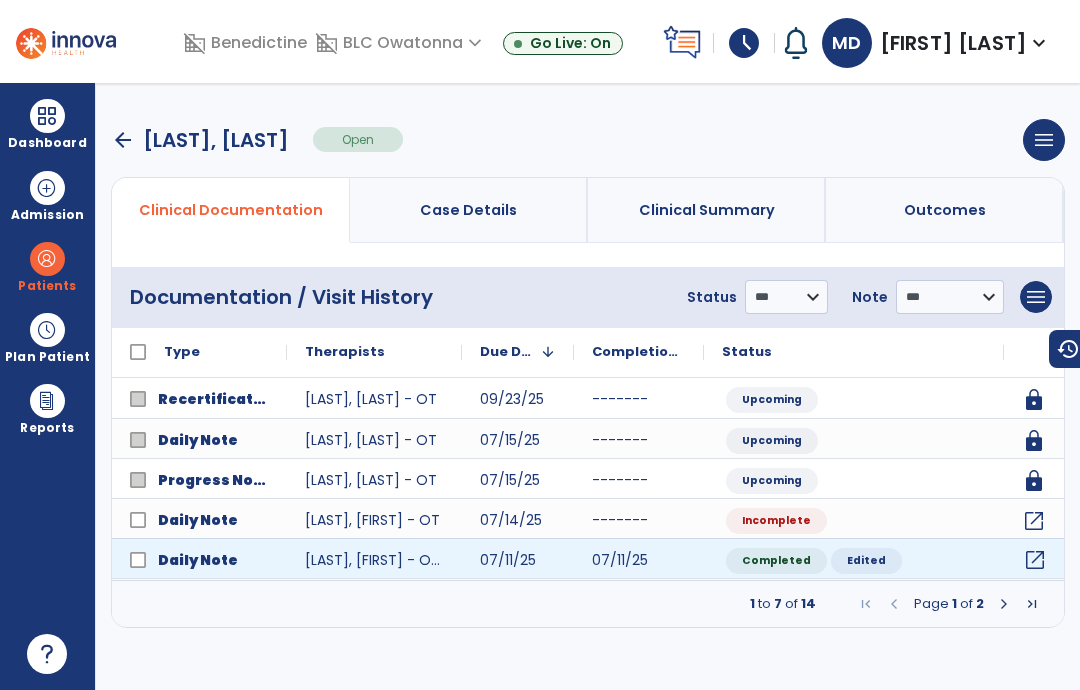 click on "open_in_new" 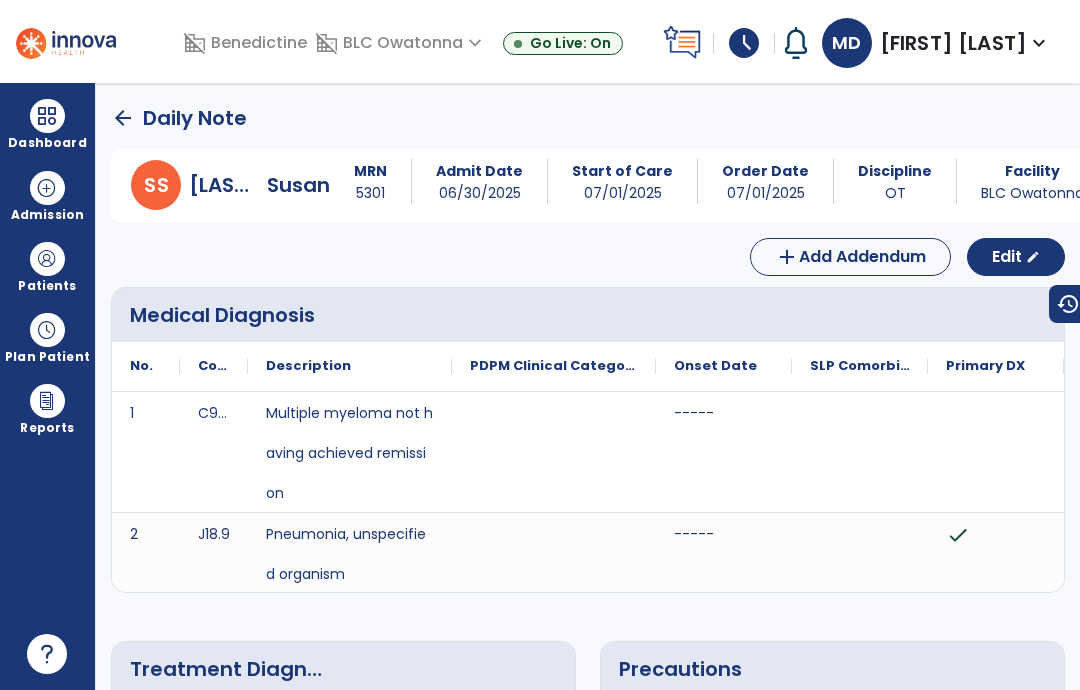 scroll, scrollTop: -23, scrollLeft: 0, axis: vertical 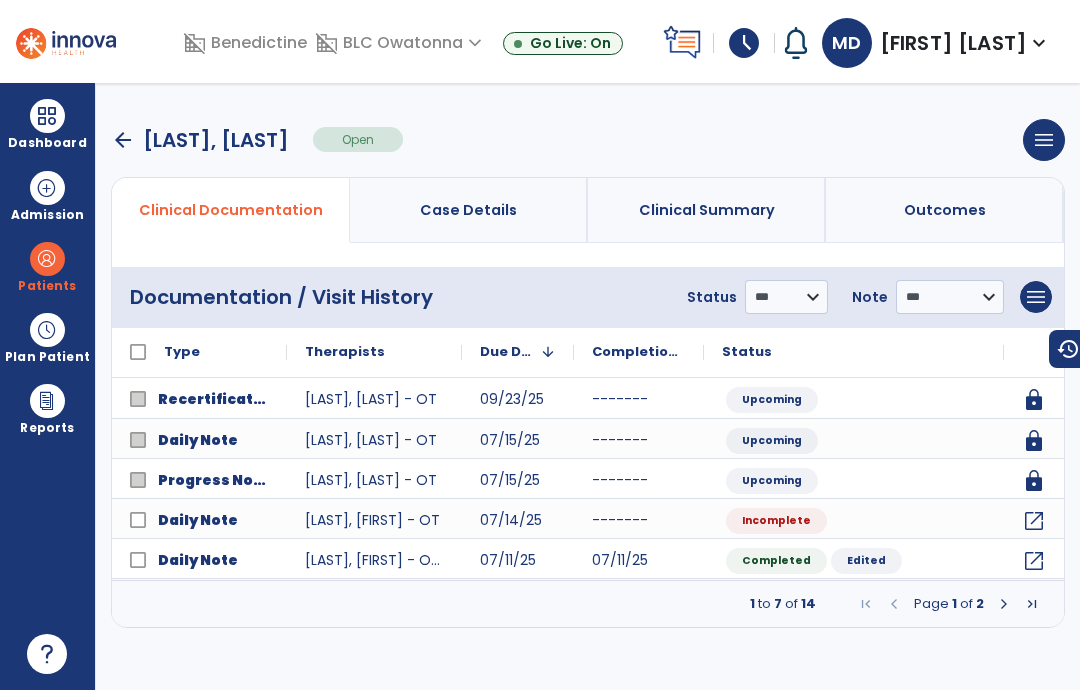 click on "arrow_back" at bounding box center [123, 140] 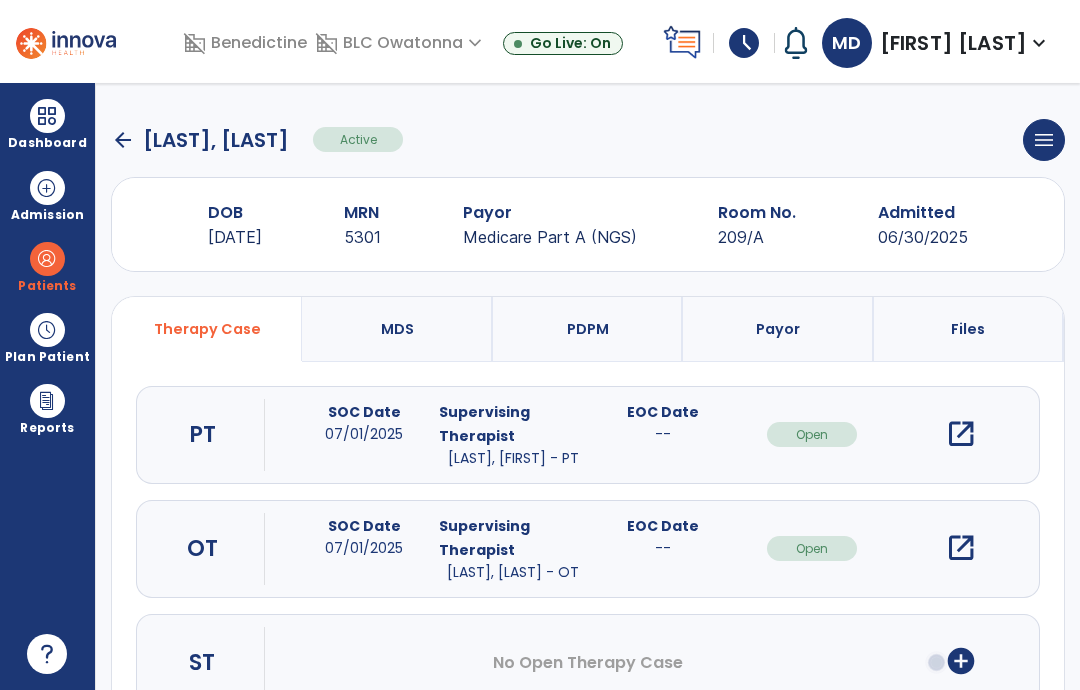 click on "arrow_back" 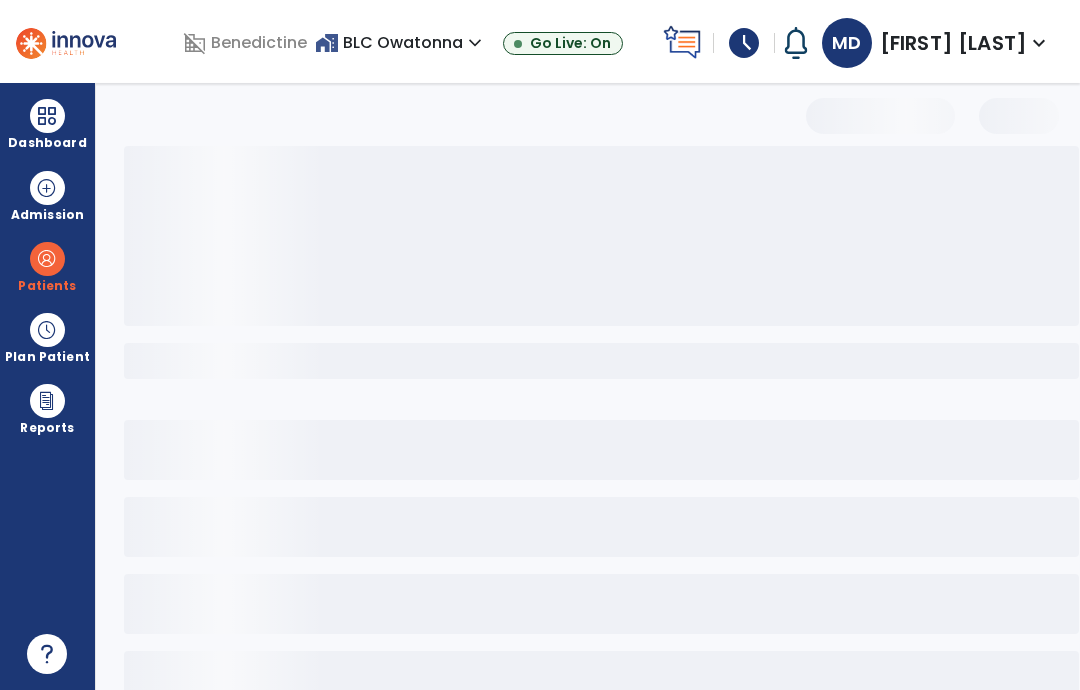 select on "***" 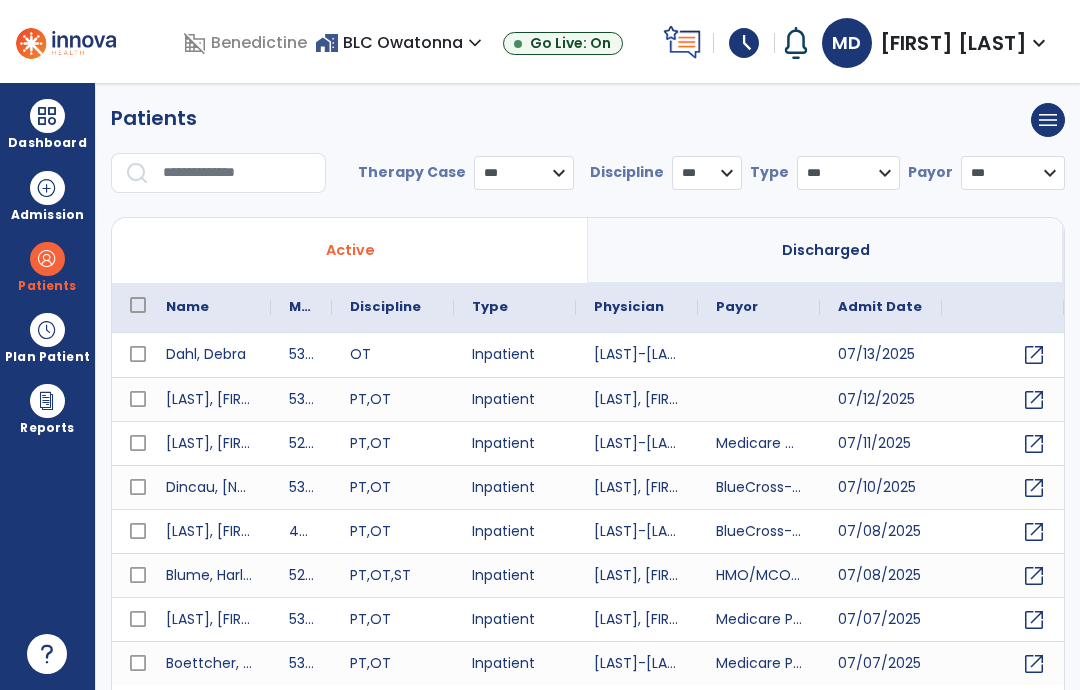 click at bounding box center [237, 173] 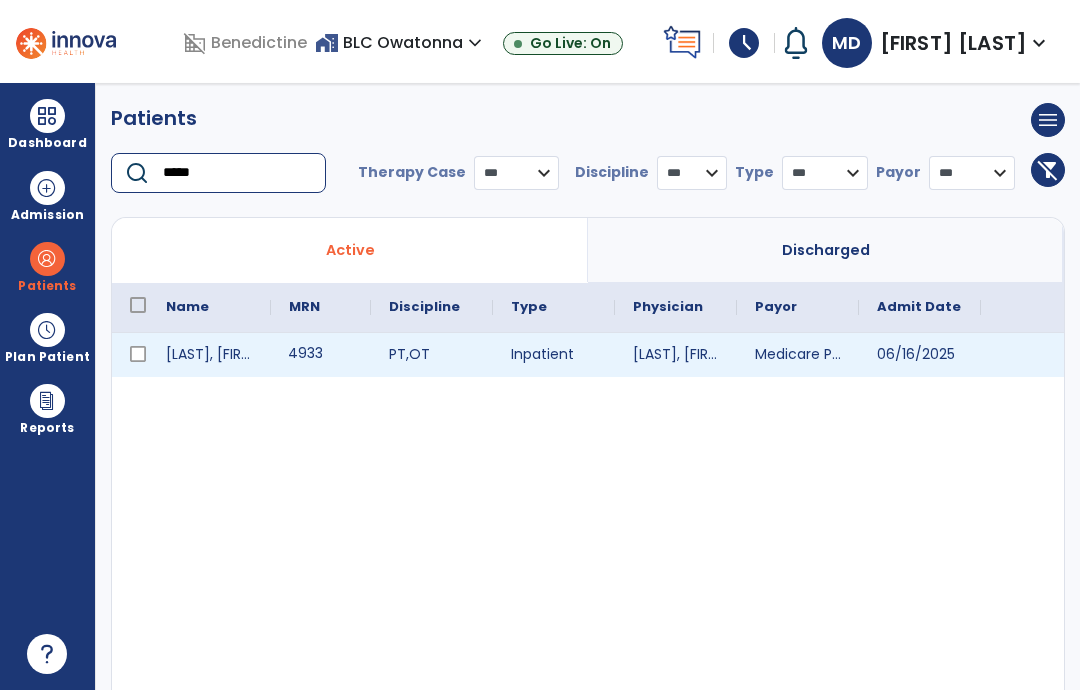 type on "*****" 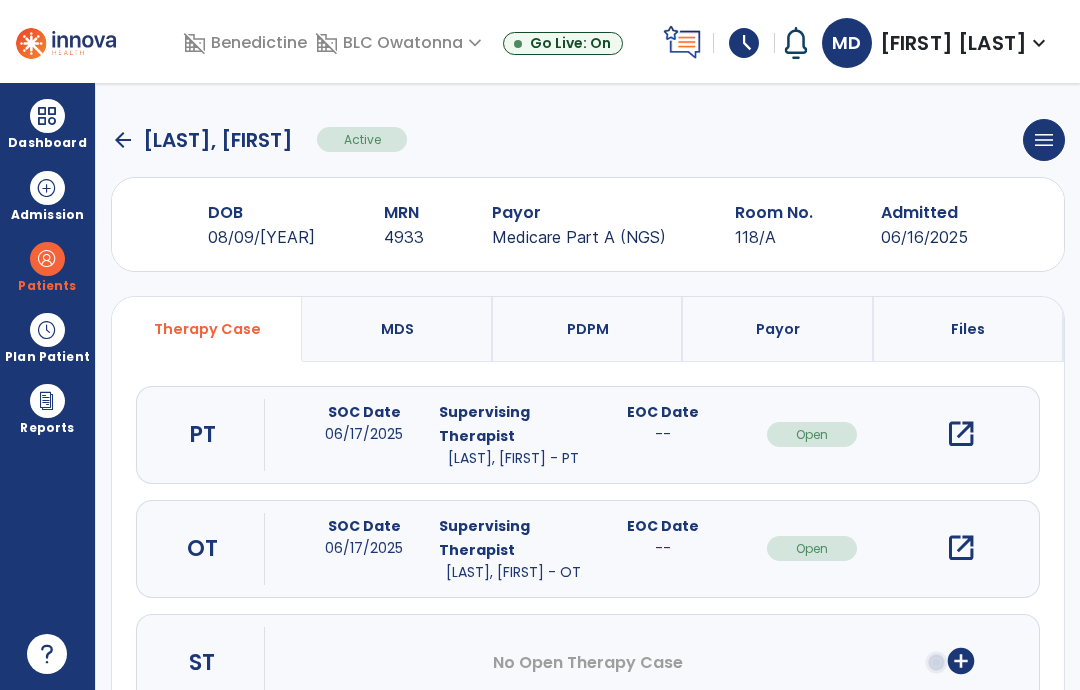 click on "open_in_new" at bounding box center [961, 548] 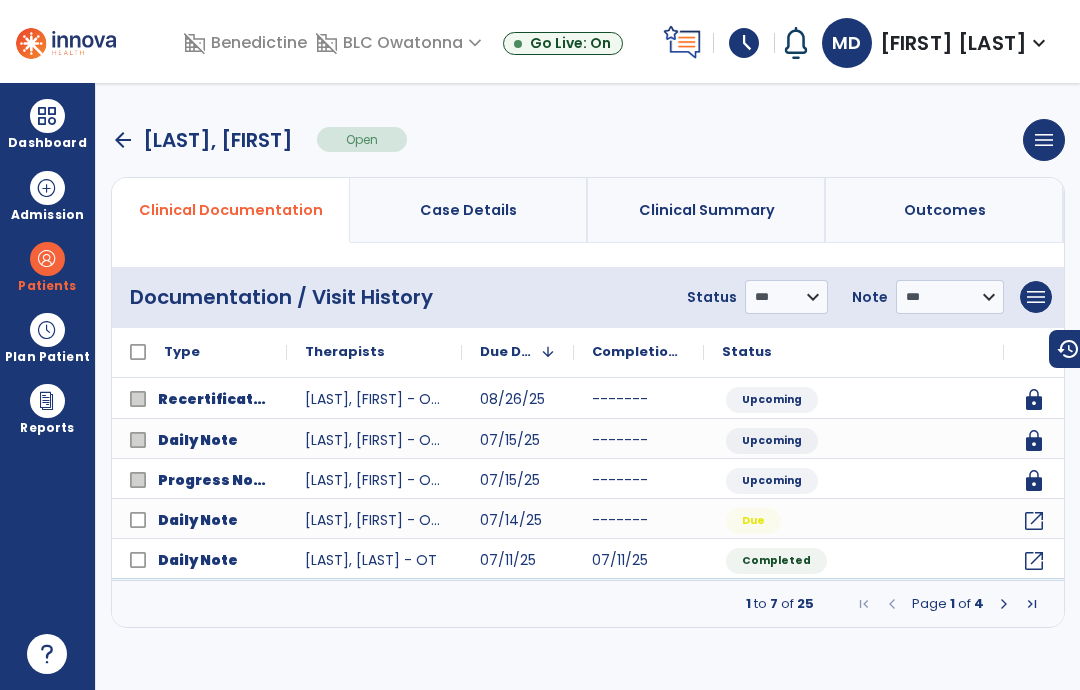 click on "open_in_new" 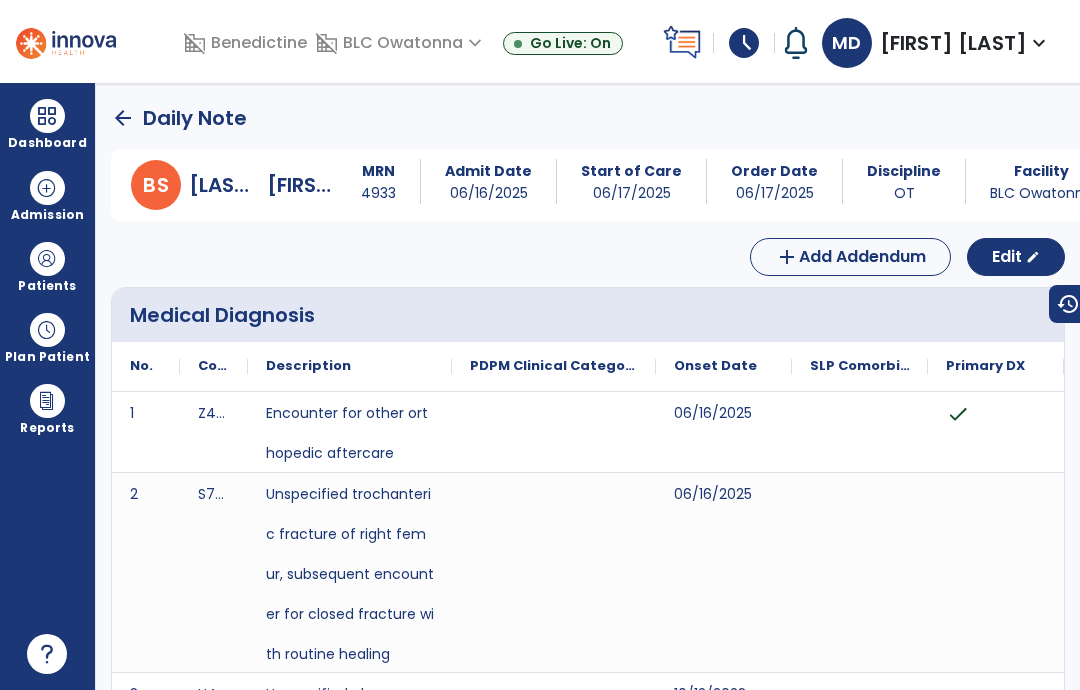 scroll, scrollTop: 0, scrollLeft: 0, axis: both 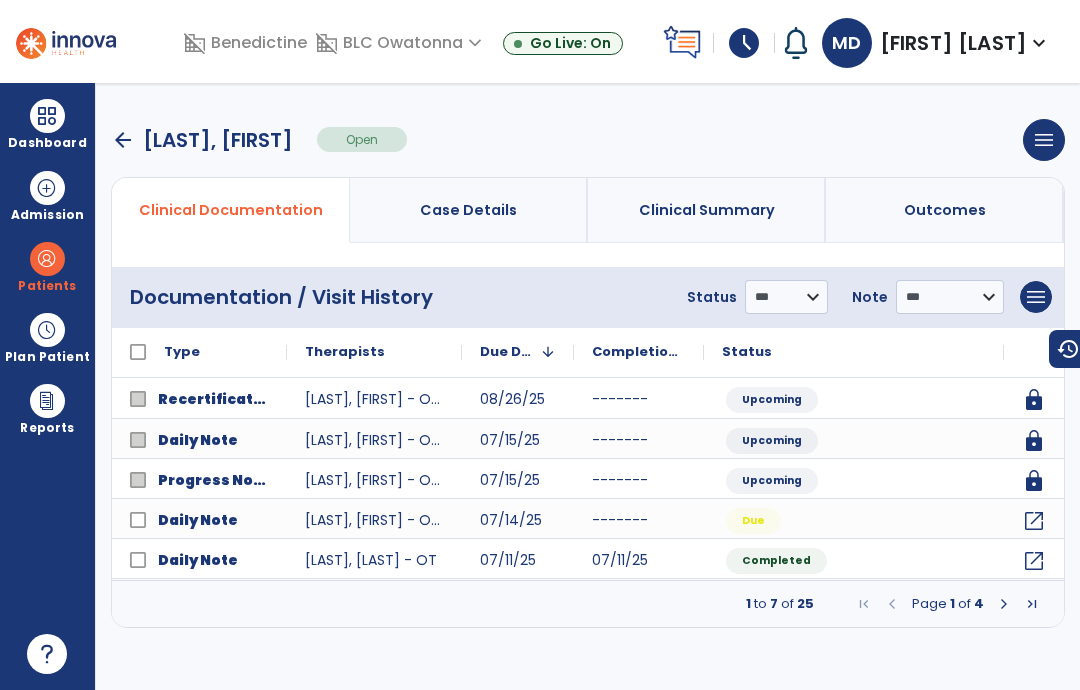 click on "arrow_back" at bounding box center (123, 140) 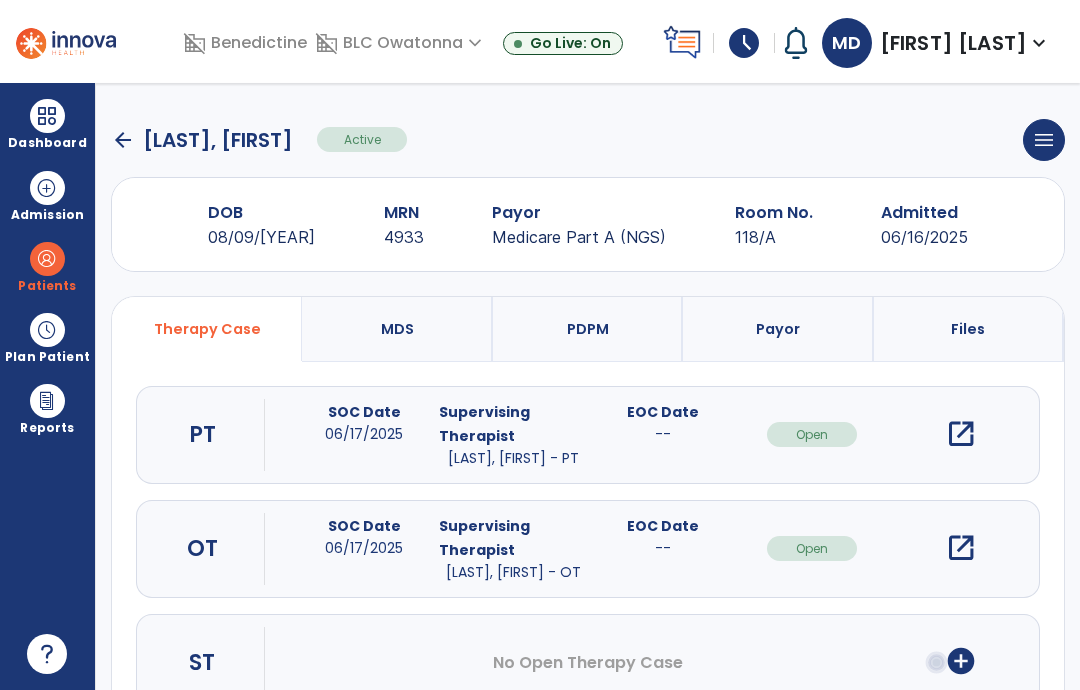 click on "Plan Patient" at bounding box center (47, 286) 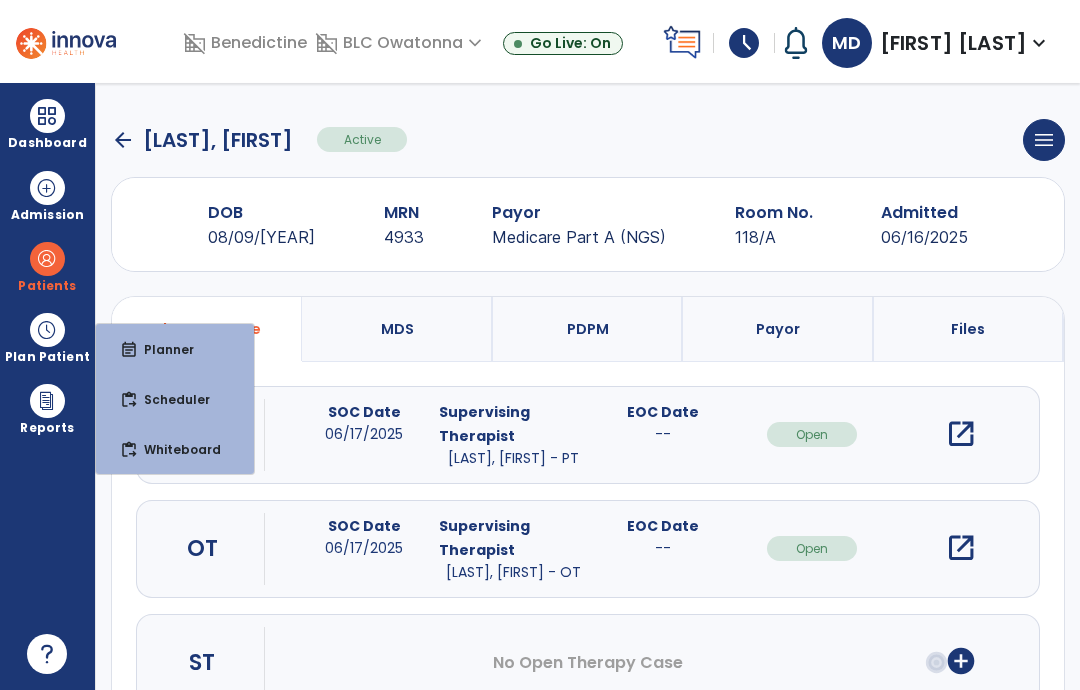 click on "arrow_back" 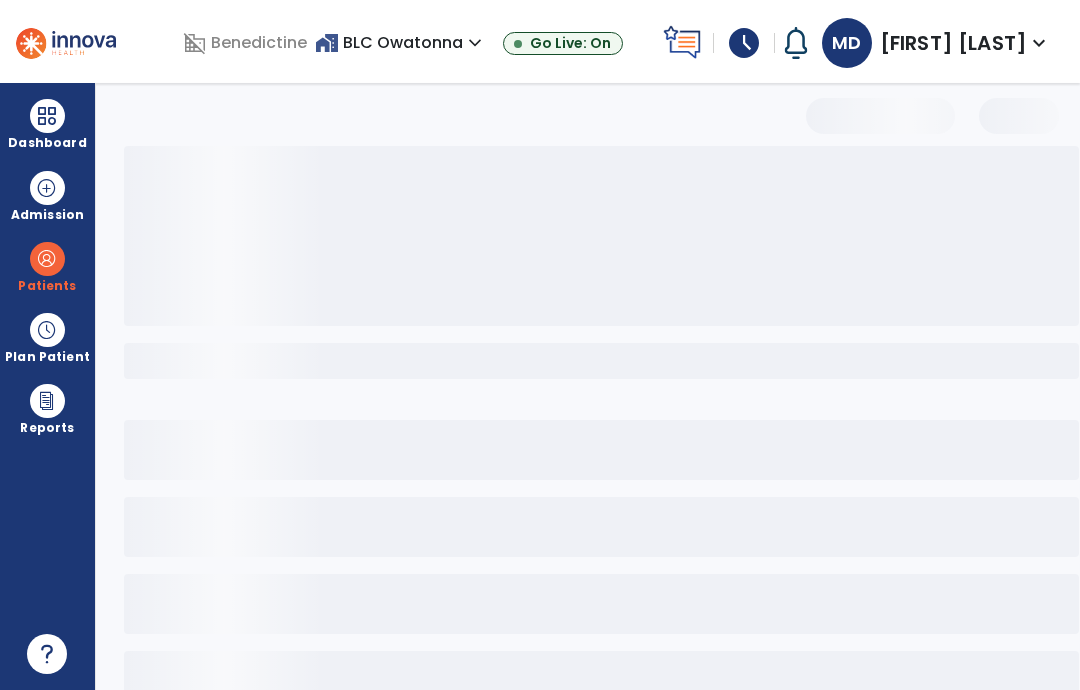 select on "***" 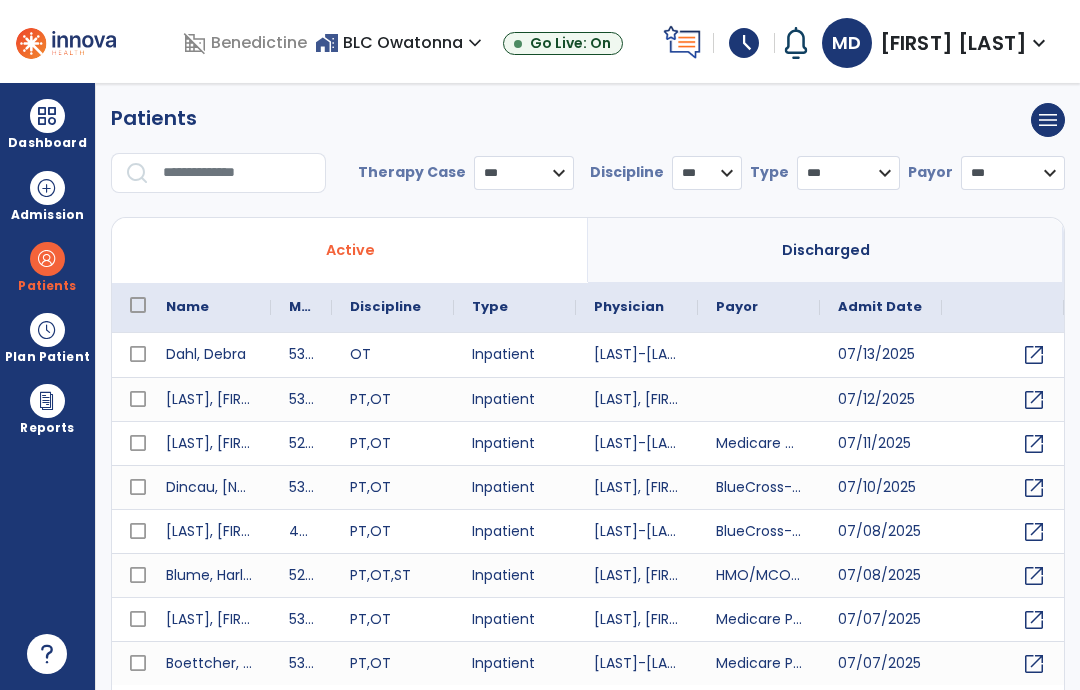 click at bounding box center (237, 173) 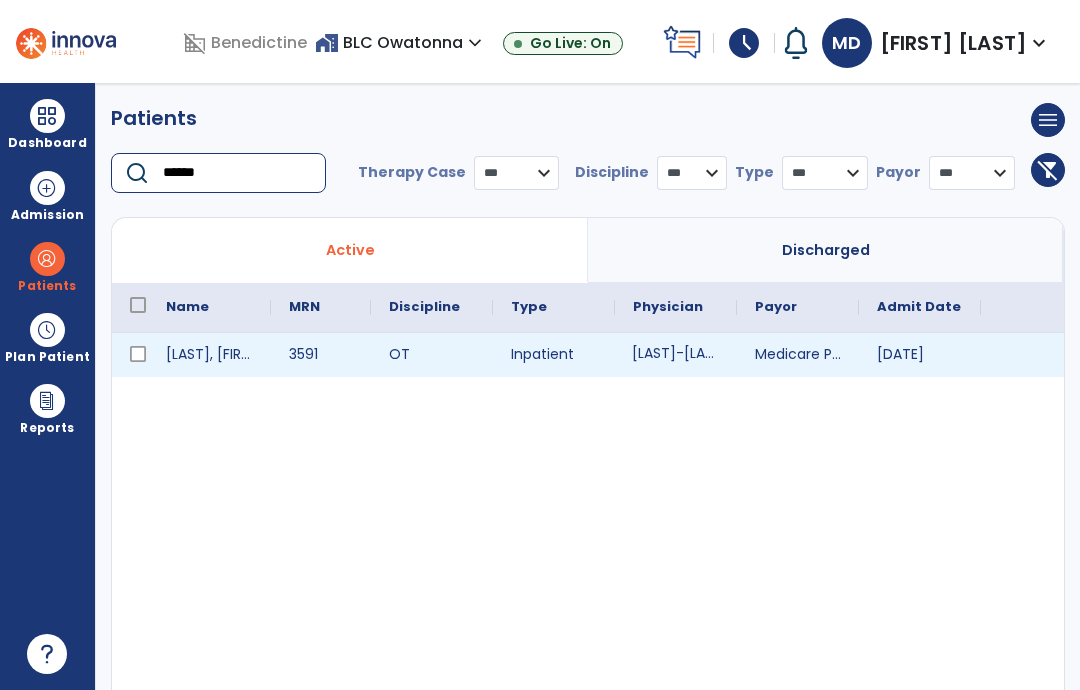 type on "******" 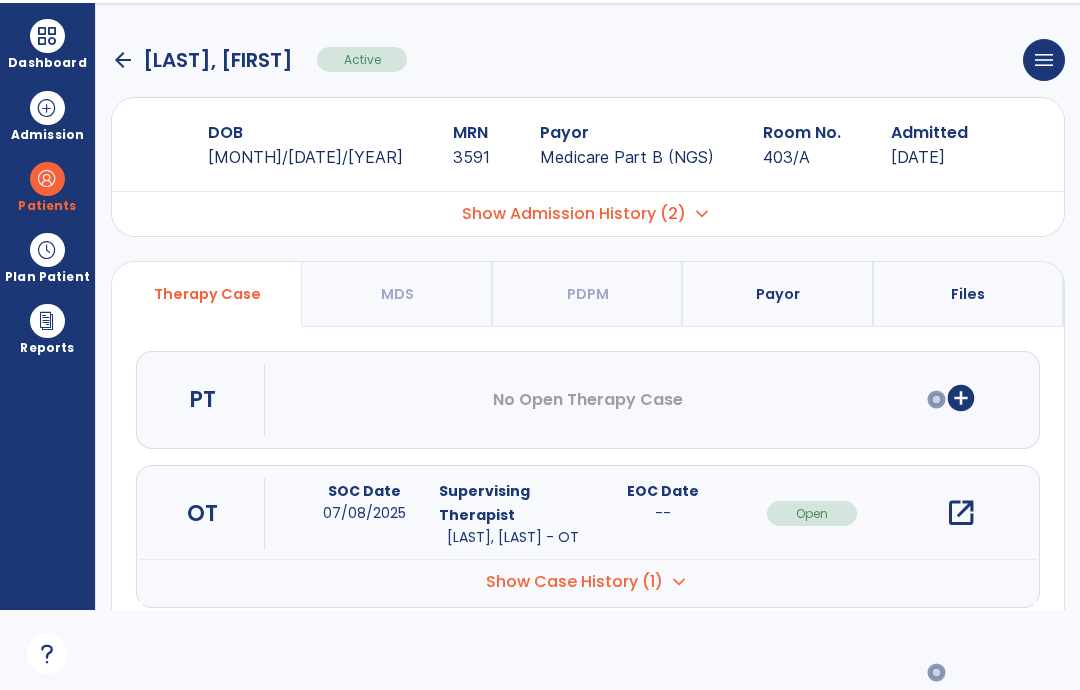 click on "open_in_new" at bounding box center (961, 513) 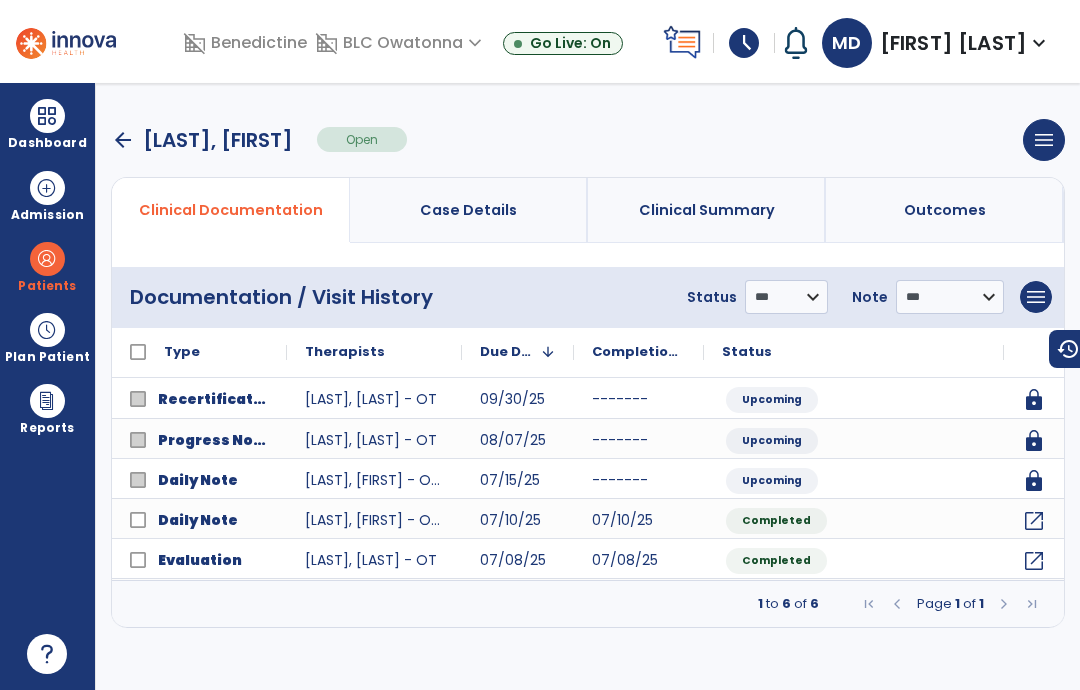 click on "arrow_back" at bounding box center [123, 140] 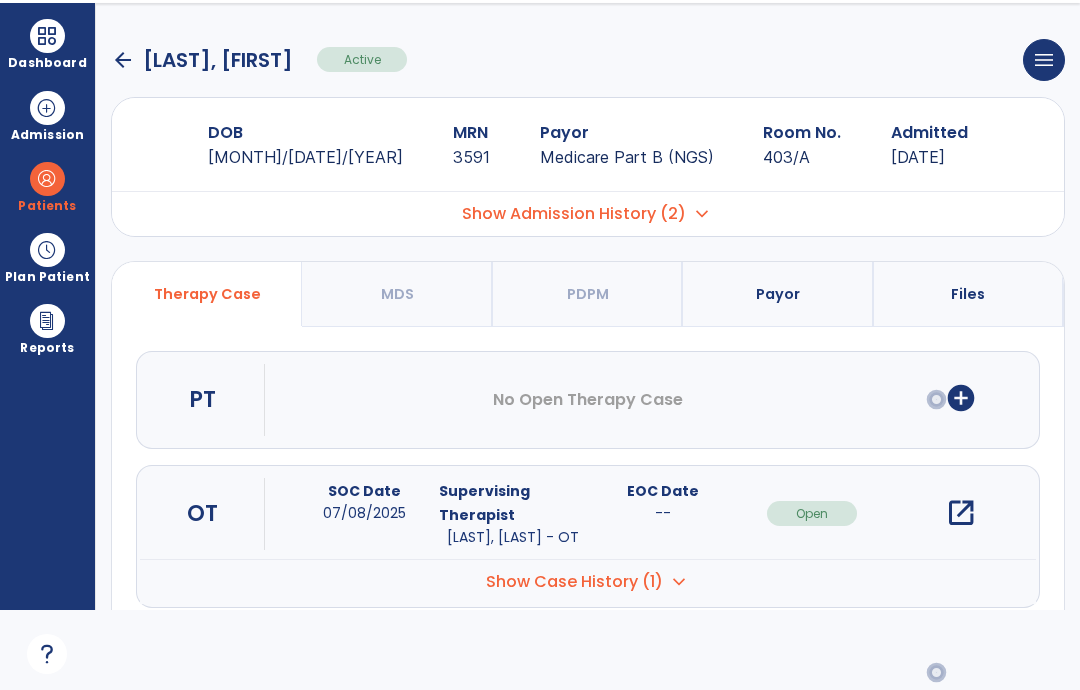 click on "arrow_back" 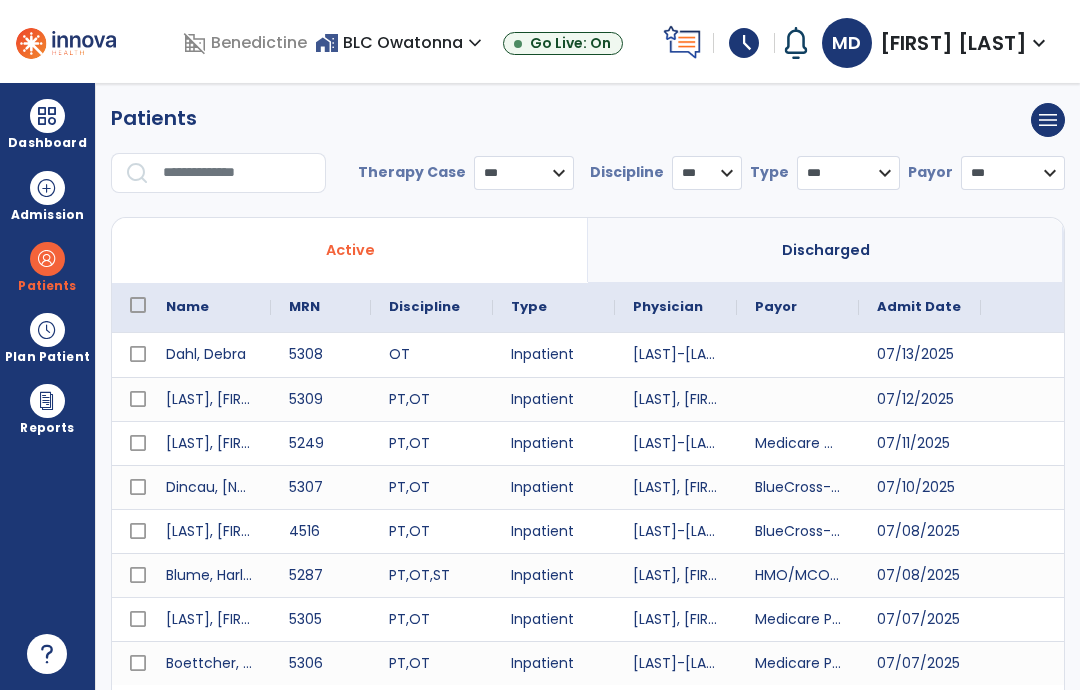 select on "***" 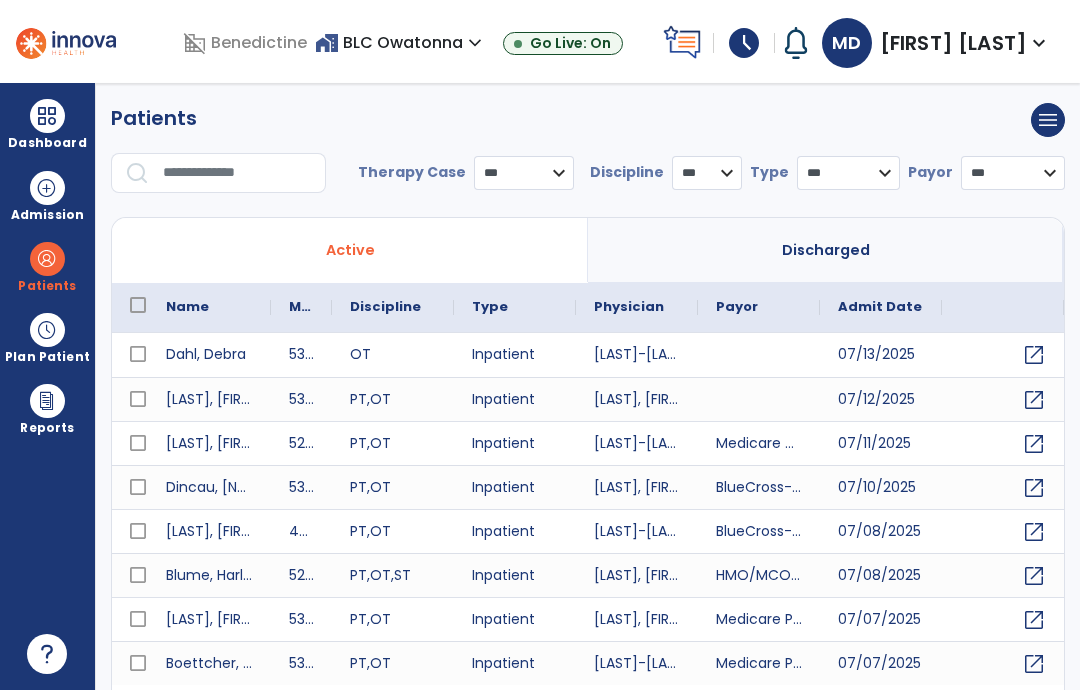 click at bounding box center [237, 173] 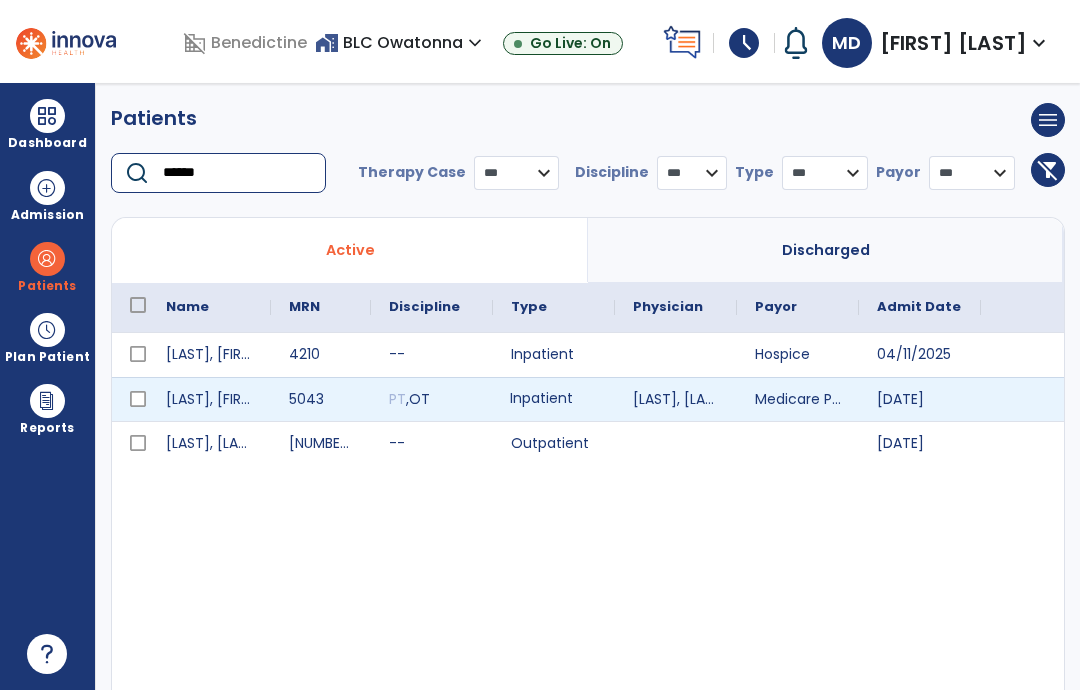 type on "******" 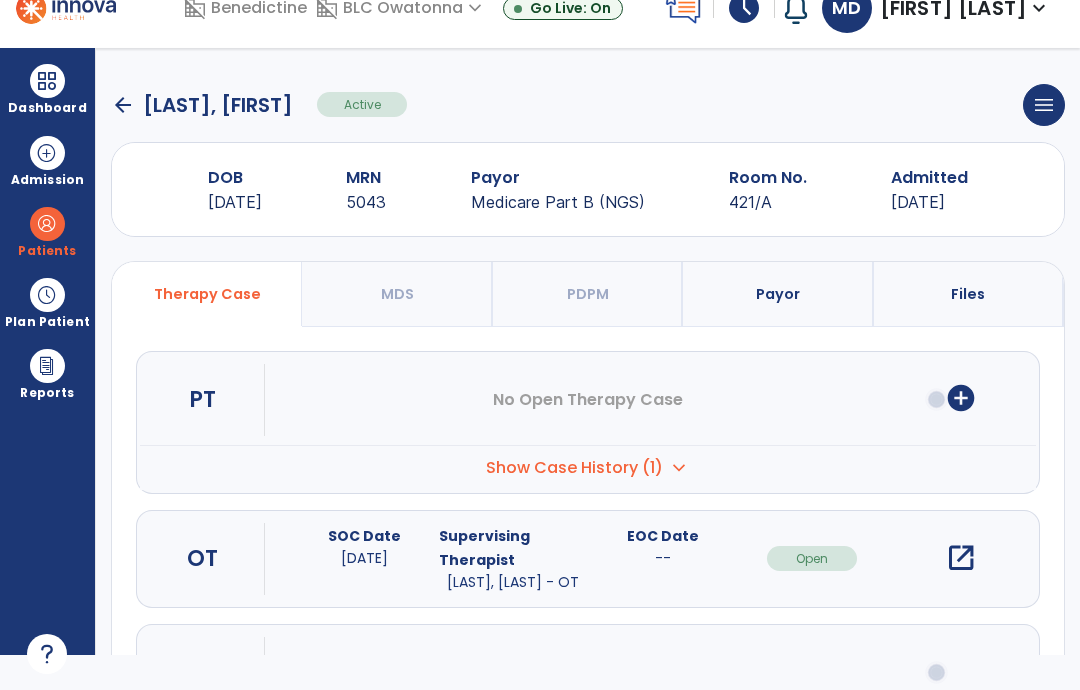 click on "open_in_new" at bounding box center [961, 558] 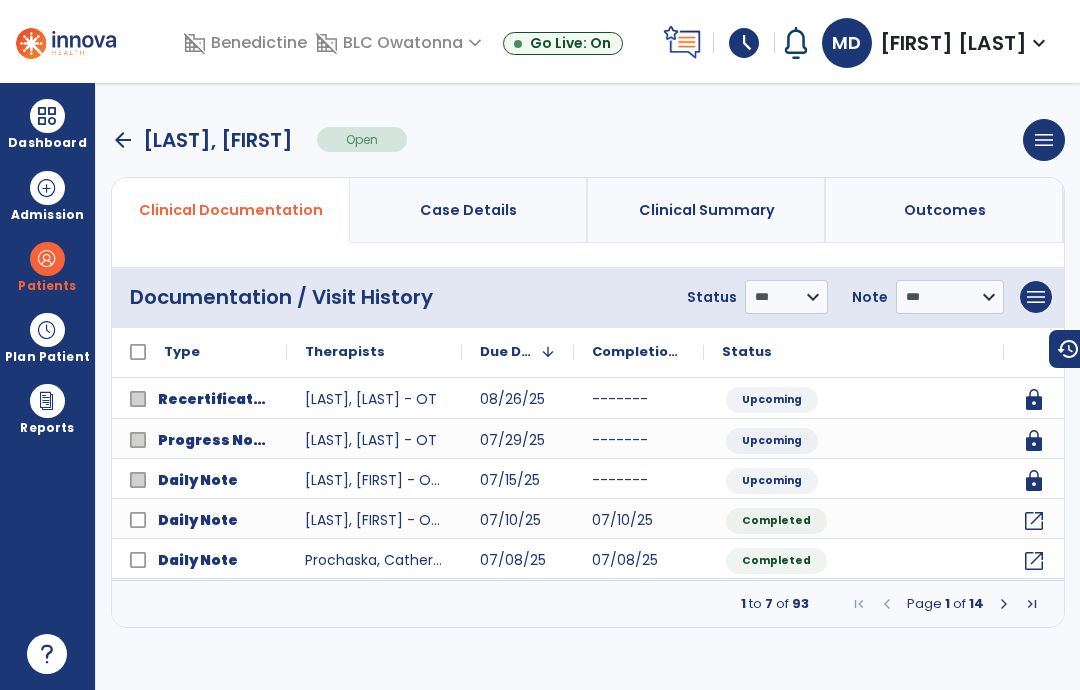 click on "arrow_back" at bounding box center (123, 140) 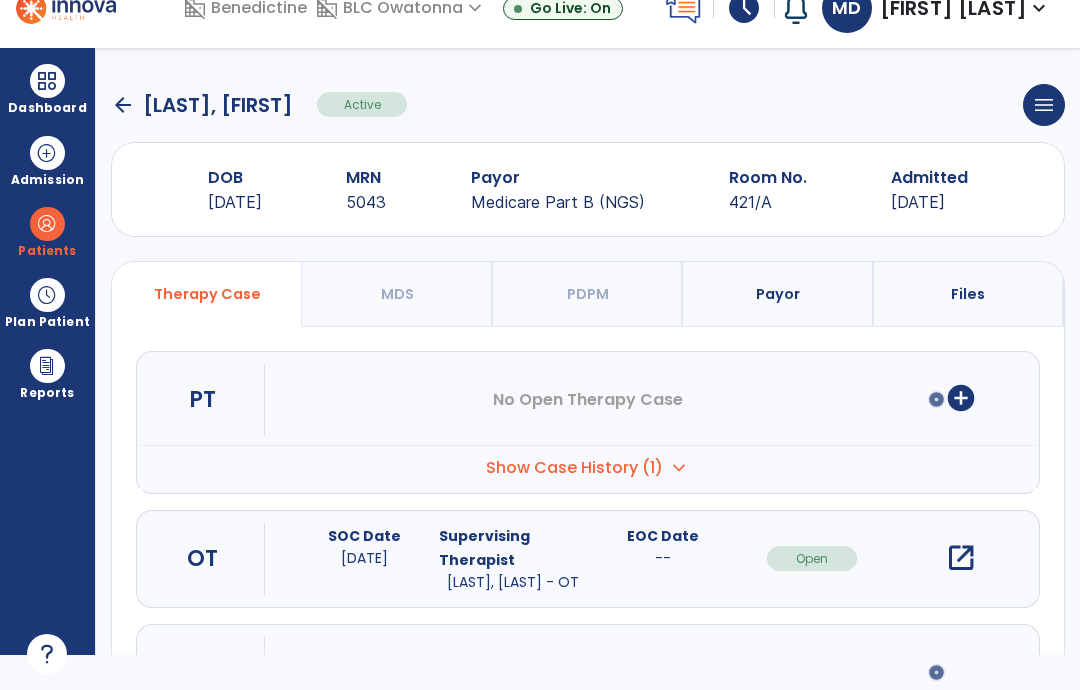 click on "arrow_back   [LAST], [LAST]" 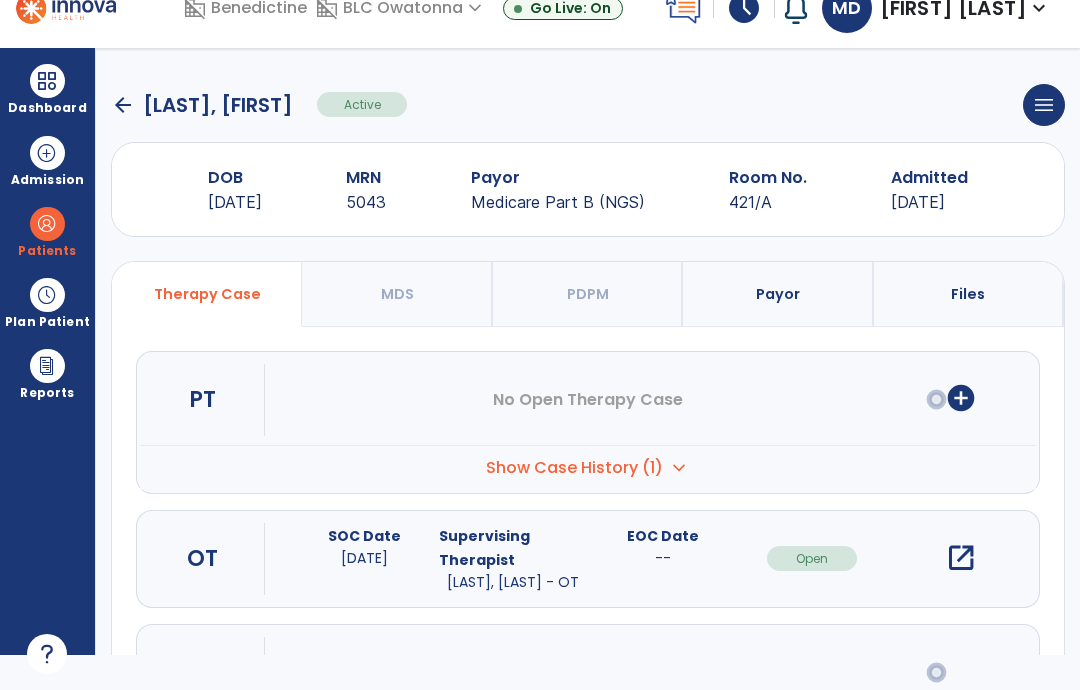 click on "[LAST], [FIRST]" 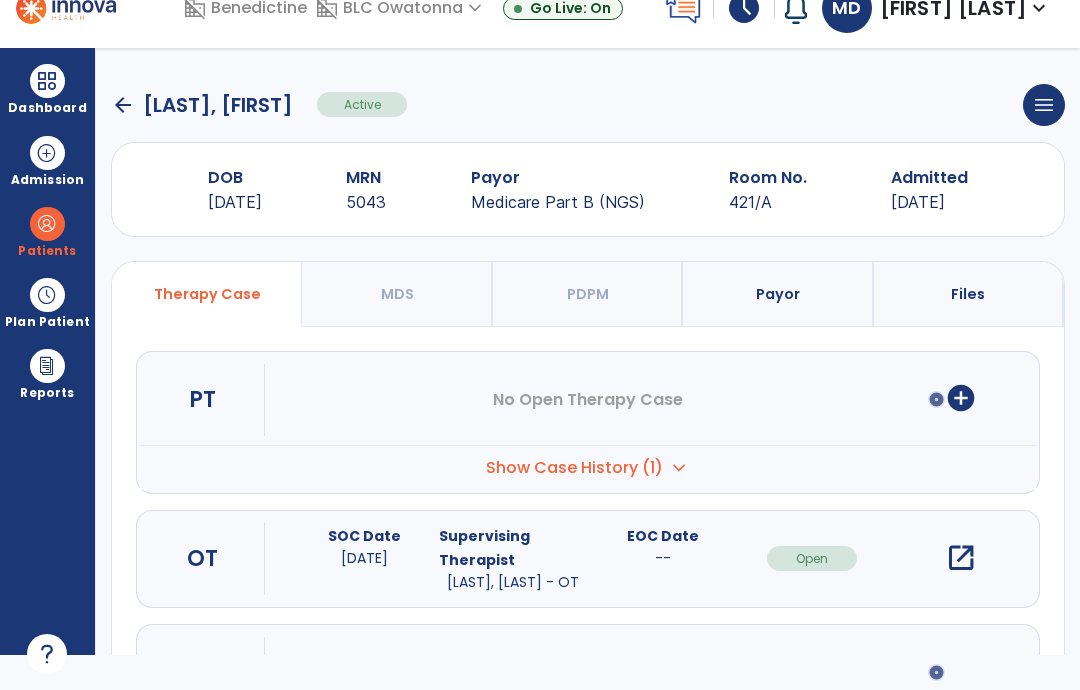 click on "arrow_back" 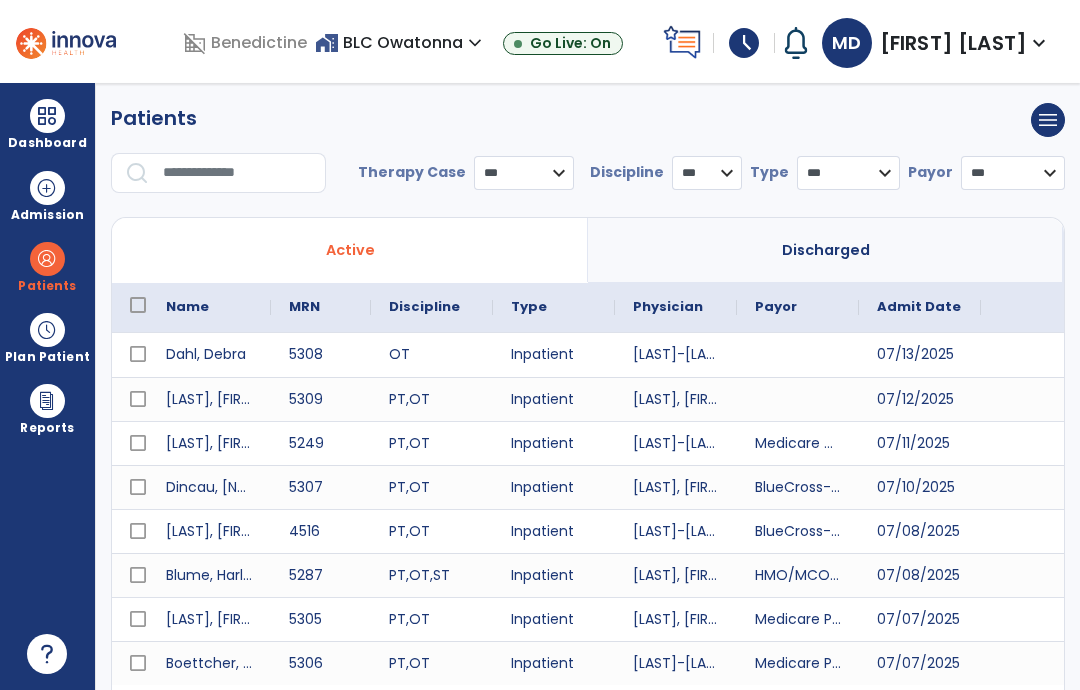 select on "***" 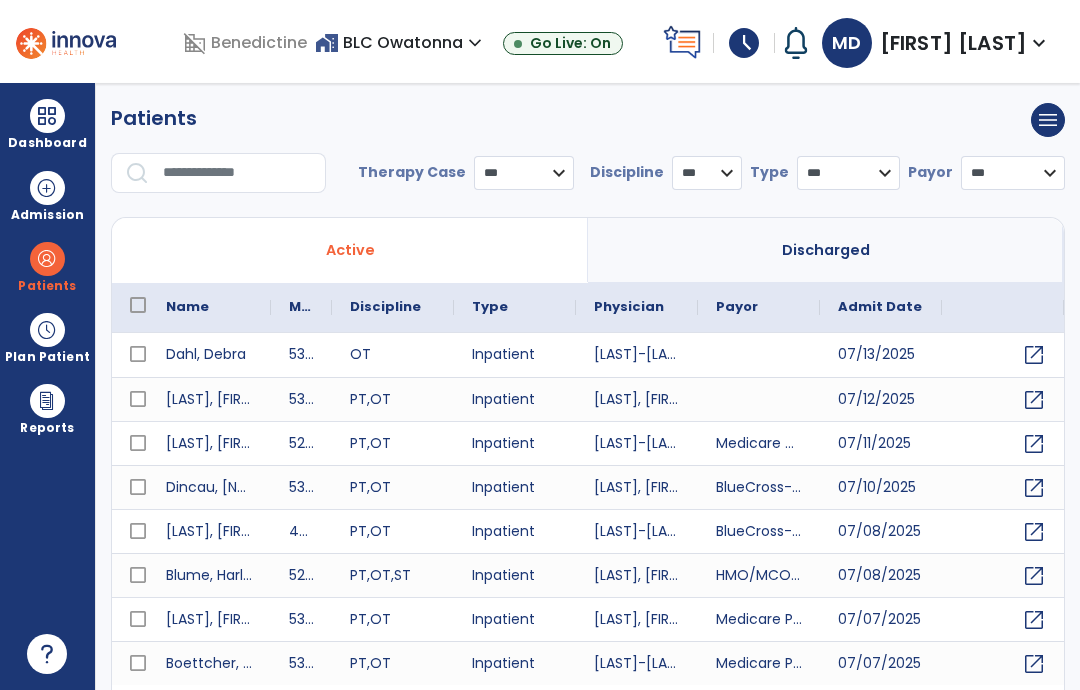 click at bounding box center (237, 173) 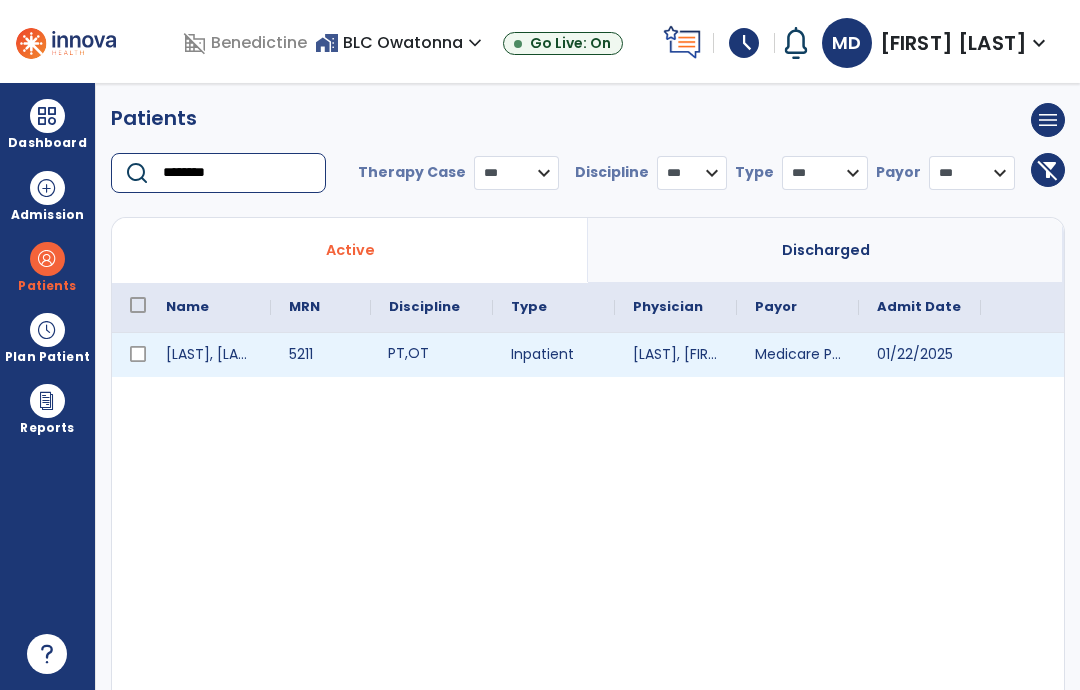 type on "********" 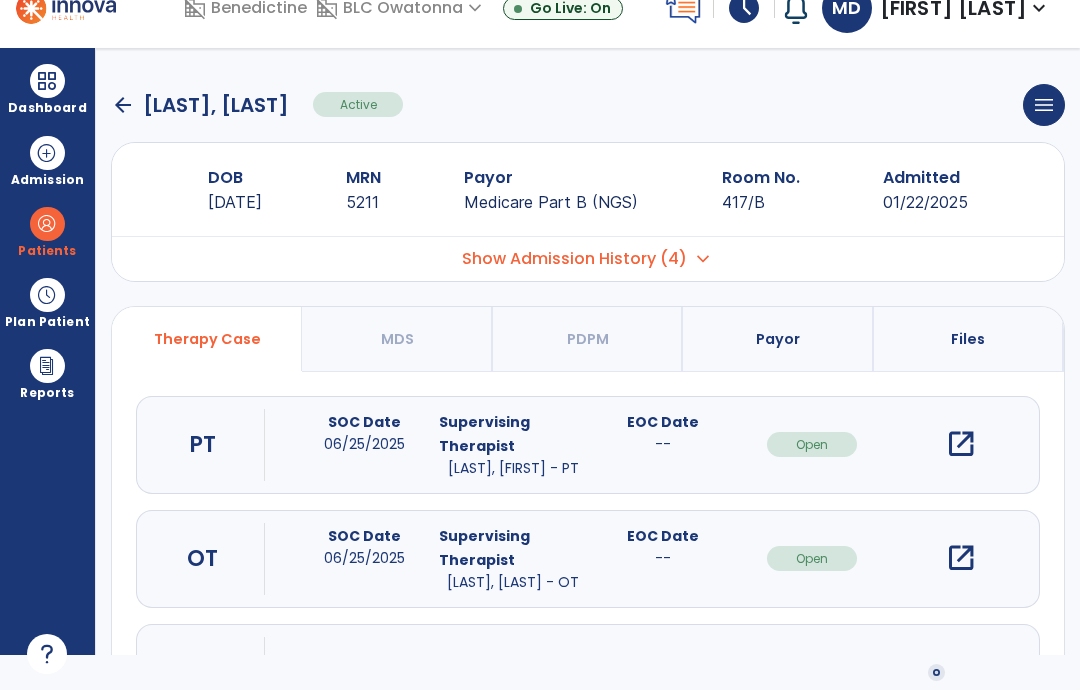 click on "open_in_new" at bounding box center (961, 558) 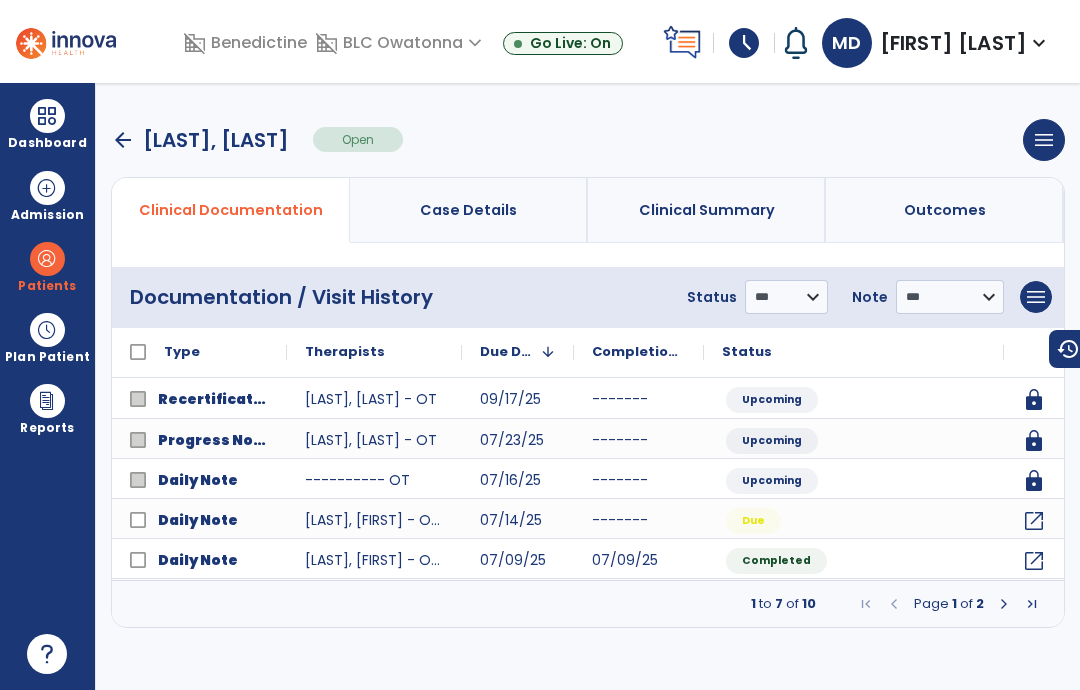 click on "arrow_back" at bounding box center (123, 140) 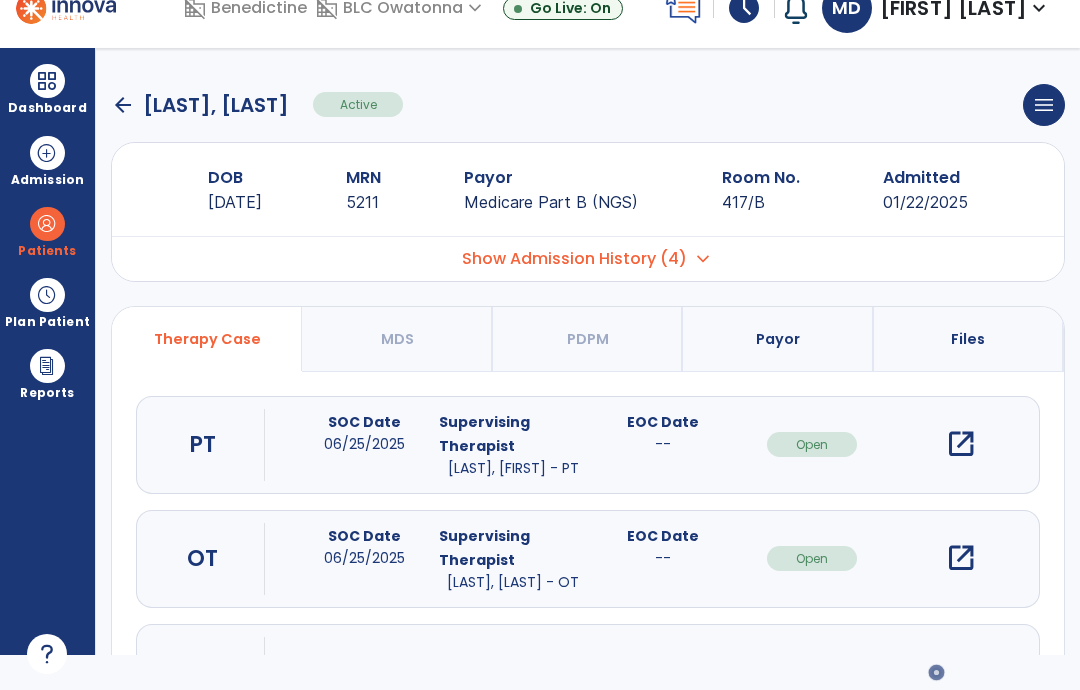 click on "arrow_back   [LAST], [LAST]  Active  menu   Edit Admission   View OBRA Report   Discharge Patient  DOB [DATE] MRN [NUMBER] Payor Medicare Part B (NGS) Room No. 417/B Admitted 01/22/2025
Admission No.
Admit Date
04" at bounding box center [588, 351] 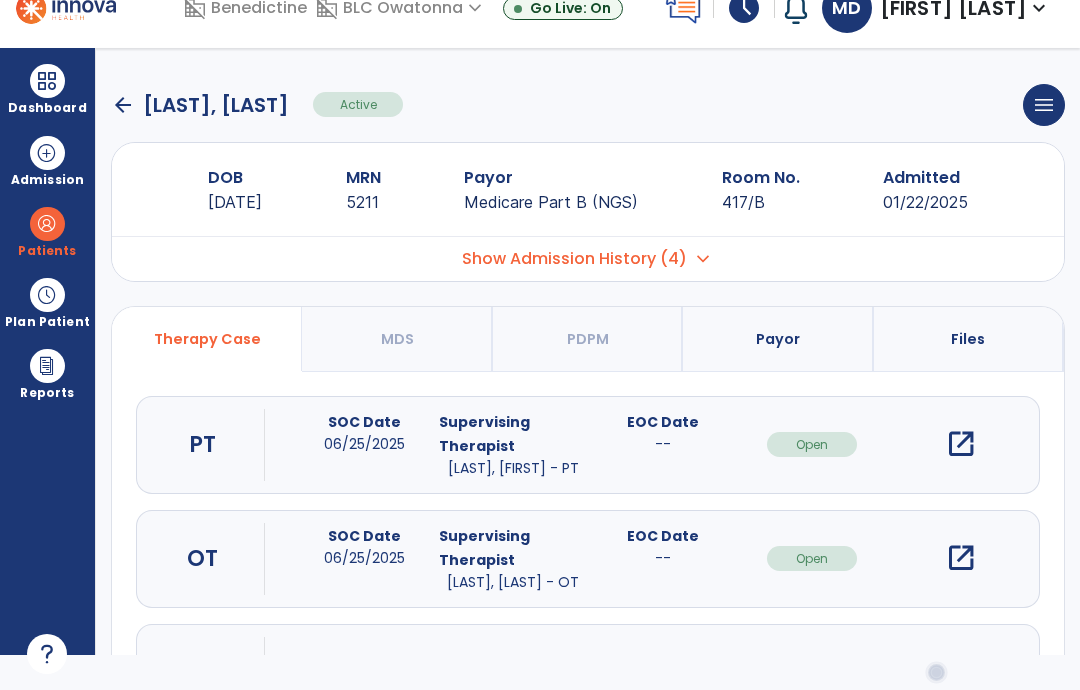 click on "arrow_back   [LAST], [FIRST]" 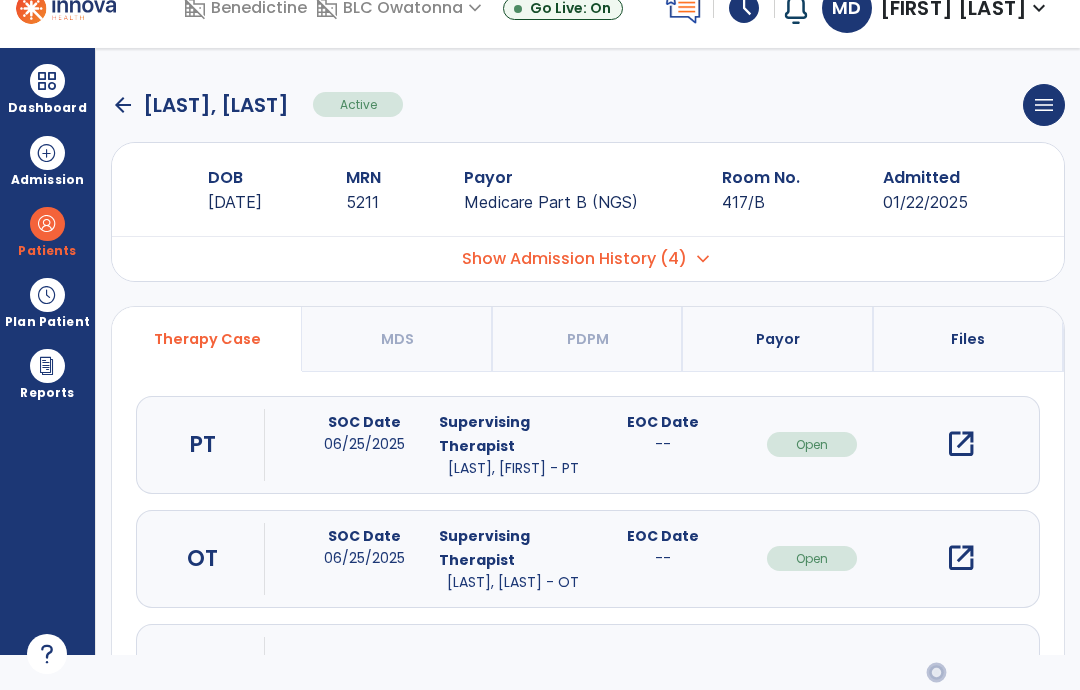 click at bounding box center (47, 224) 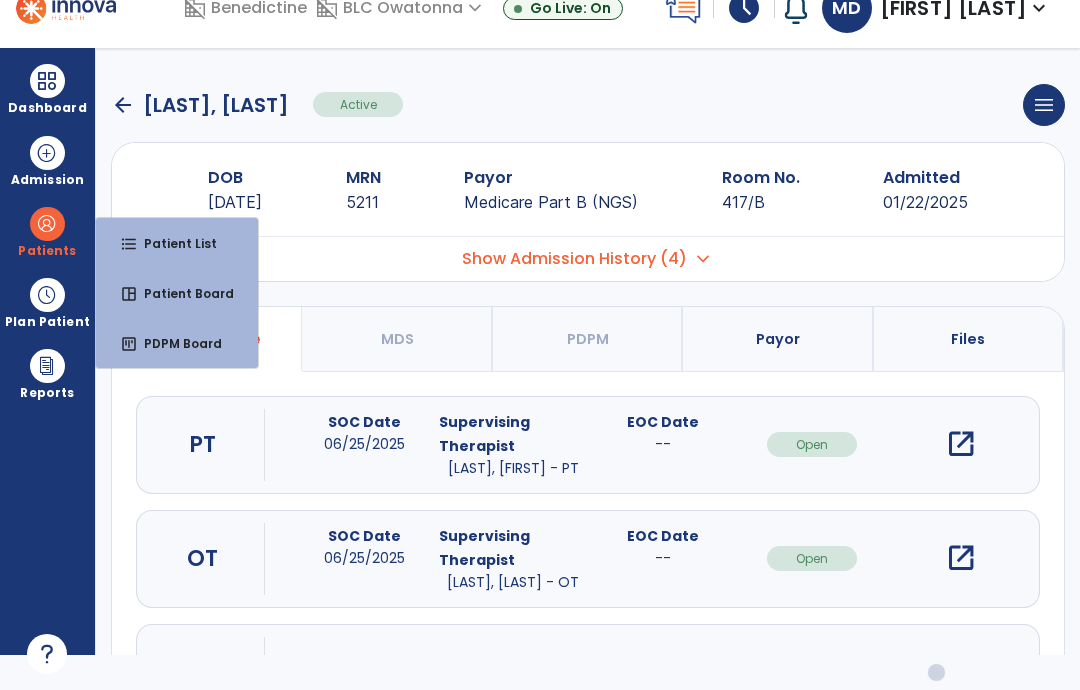 click on "arrow_back" 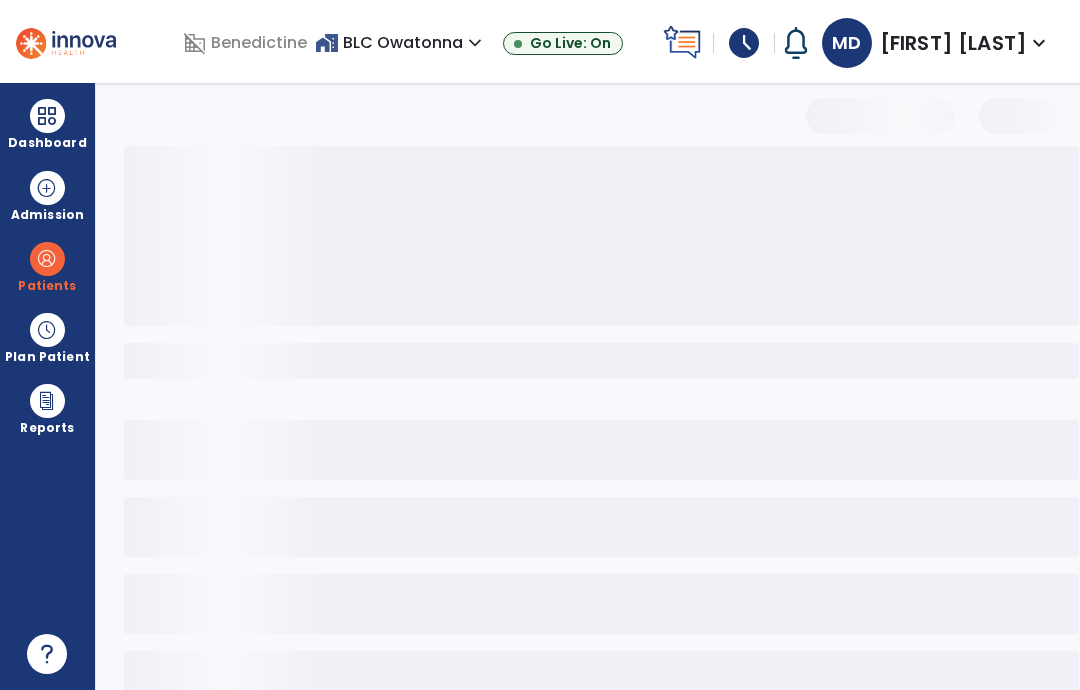 select on "***" 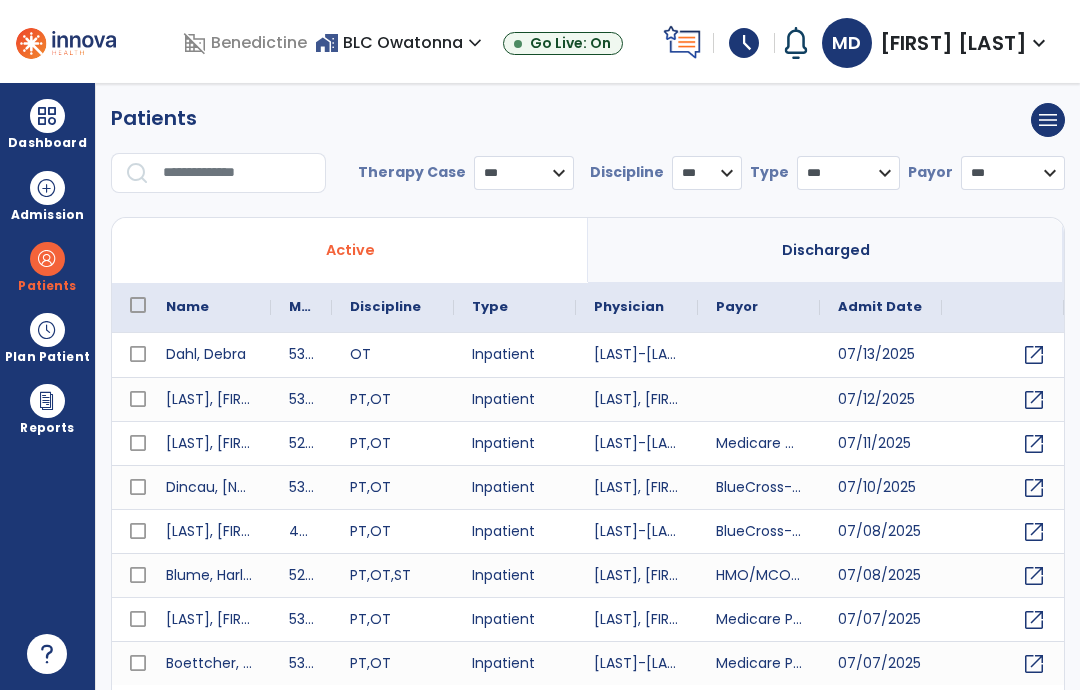 click at bounding box center (47, 330) 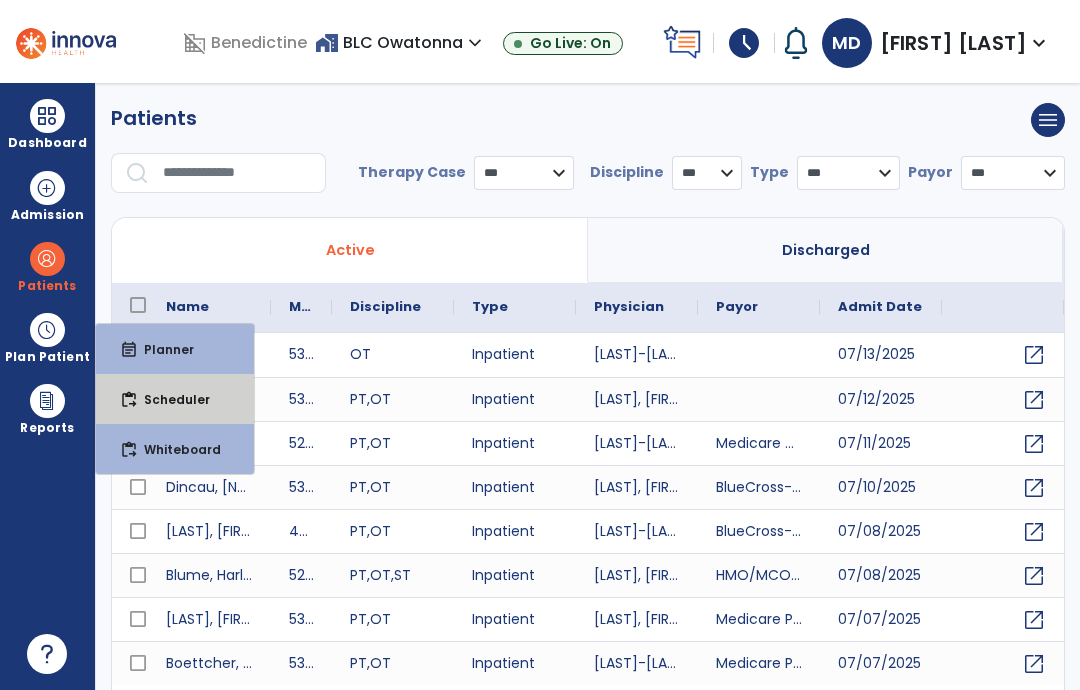 click on "Scheduler" at bounding box center [169, 399] 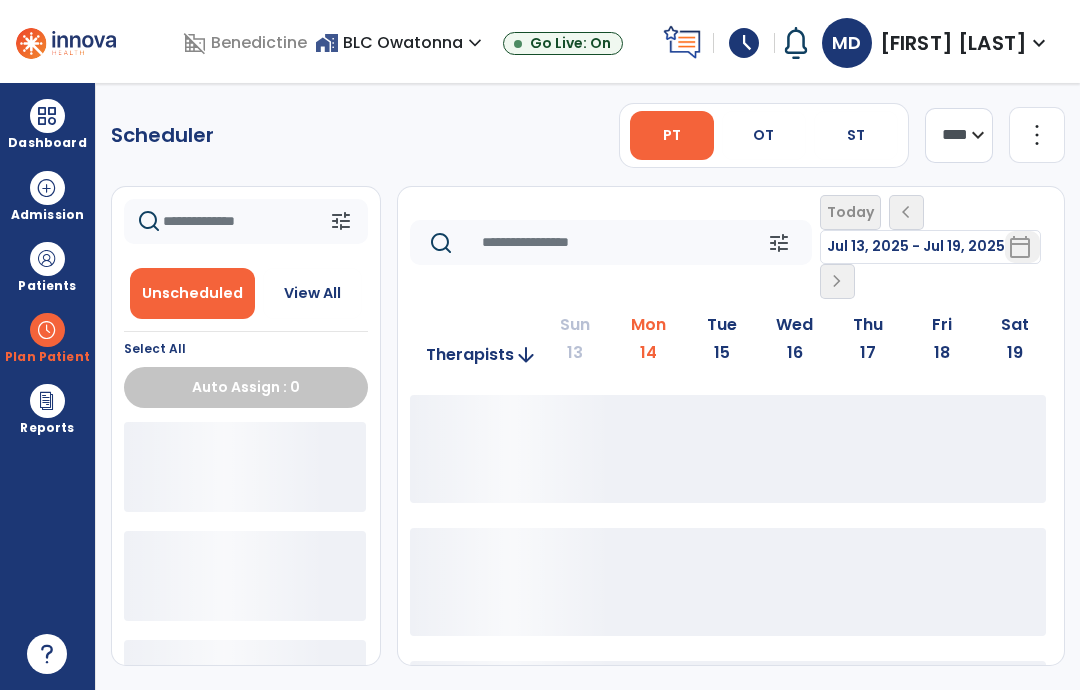 click on "OT" at bounding box center [764, 135] 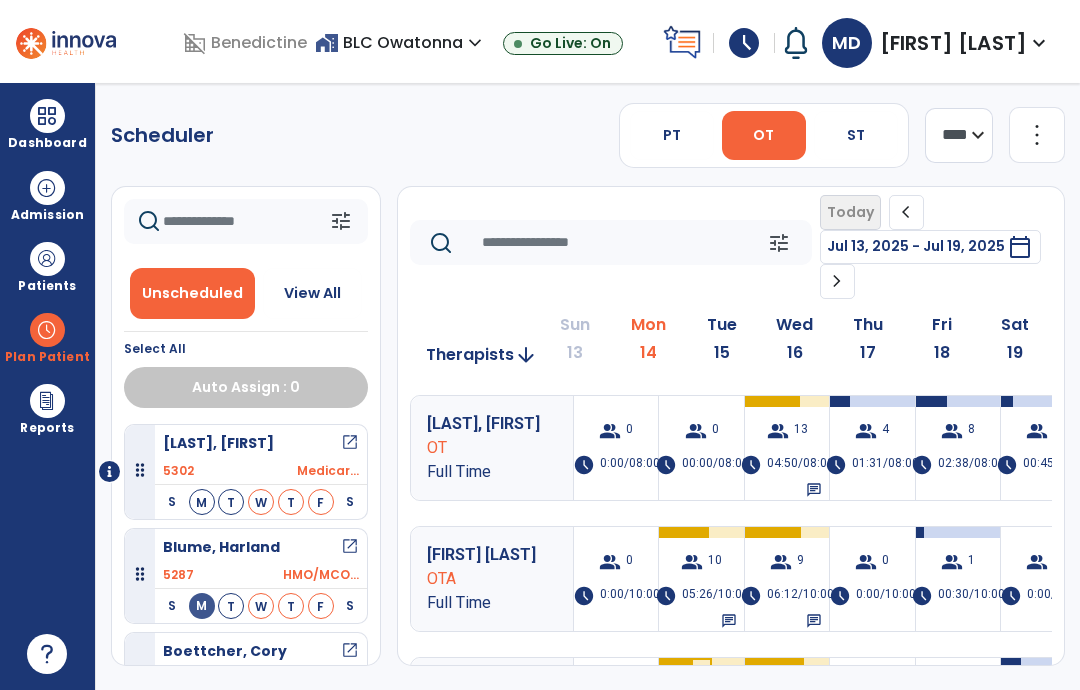 click on "group 9 schedule 06:12/10:00 chat" at bounding box center [787, 579] 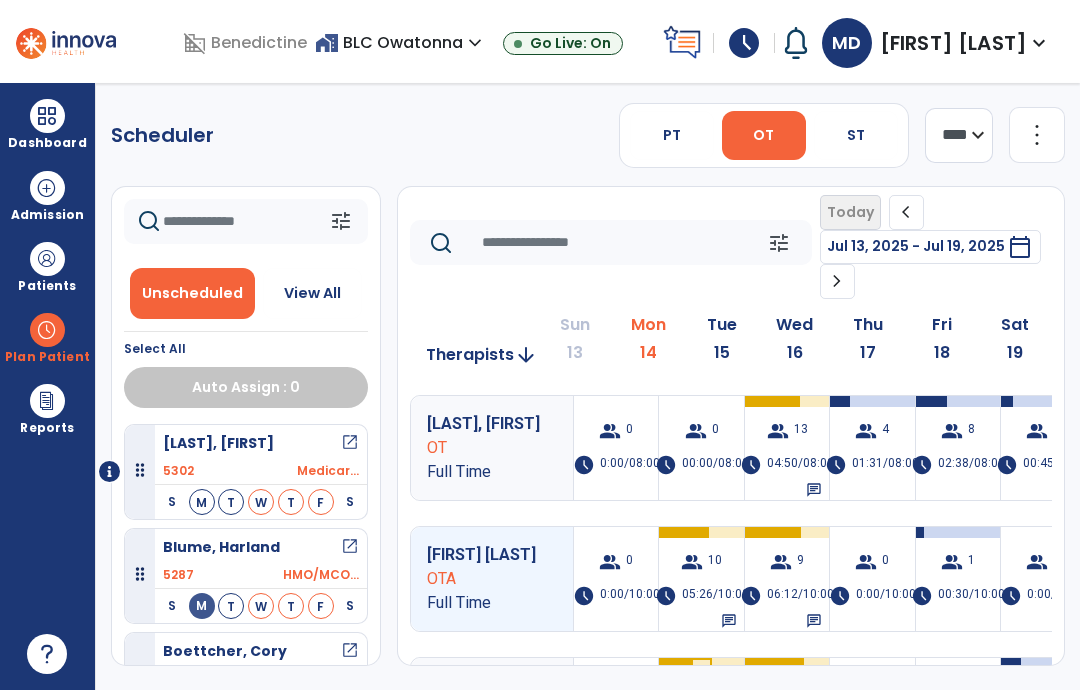 click on "group  9" at bounding box center [787, 562] 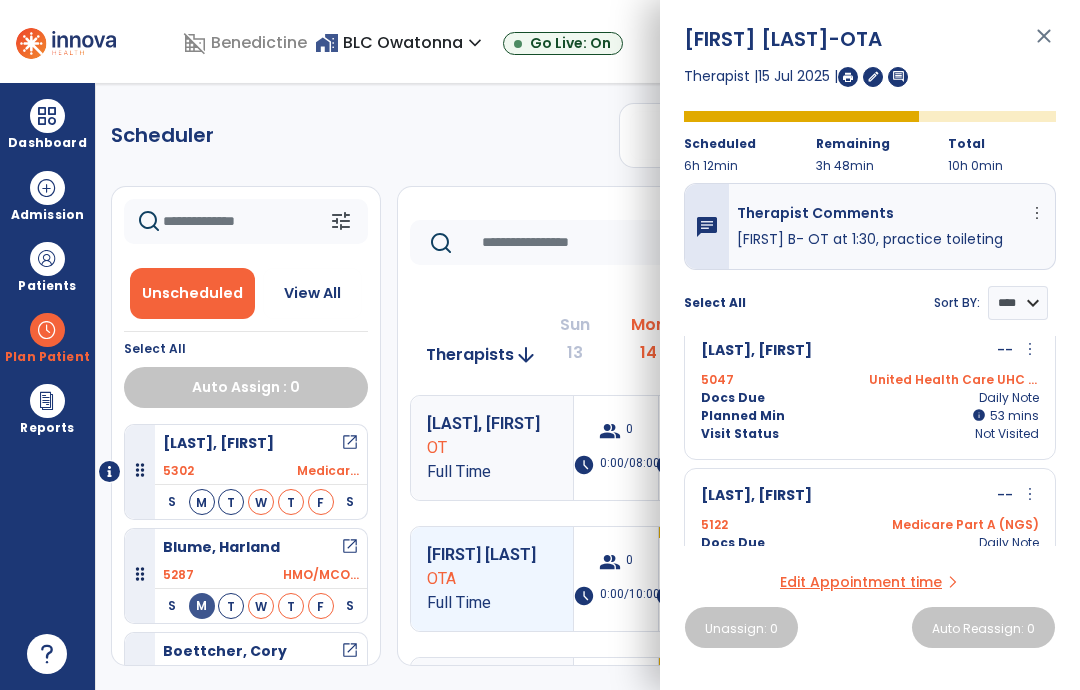 scroll, scrollTop: 32, scrollLeft: 0, axis: vertical 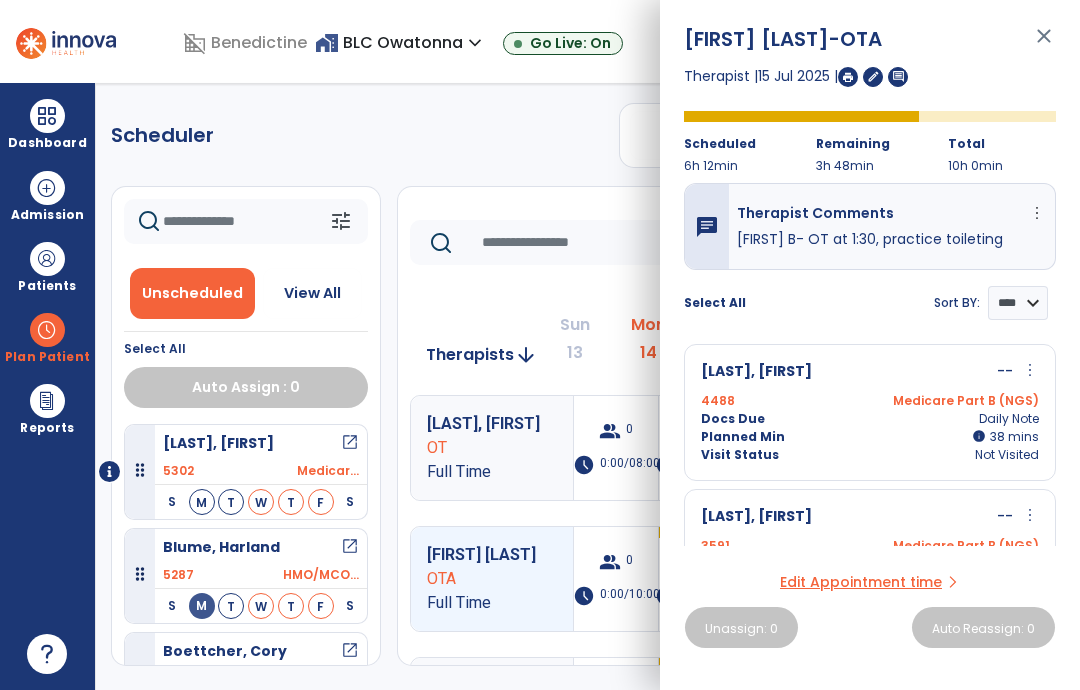 click on "close" at bounding box center (1044, 45) 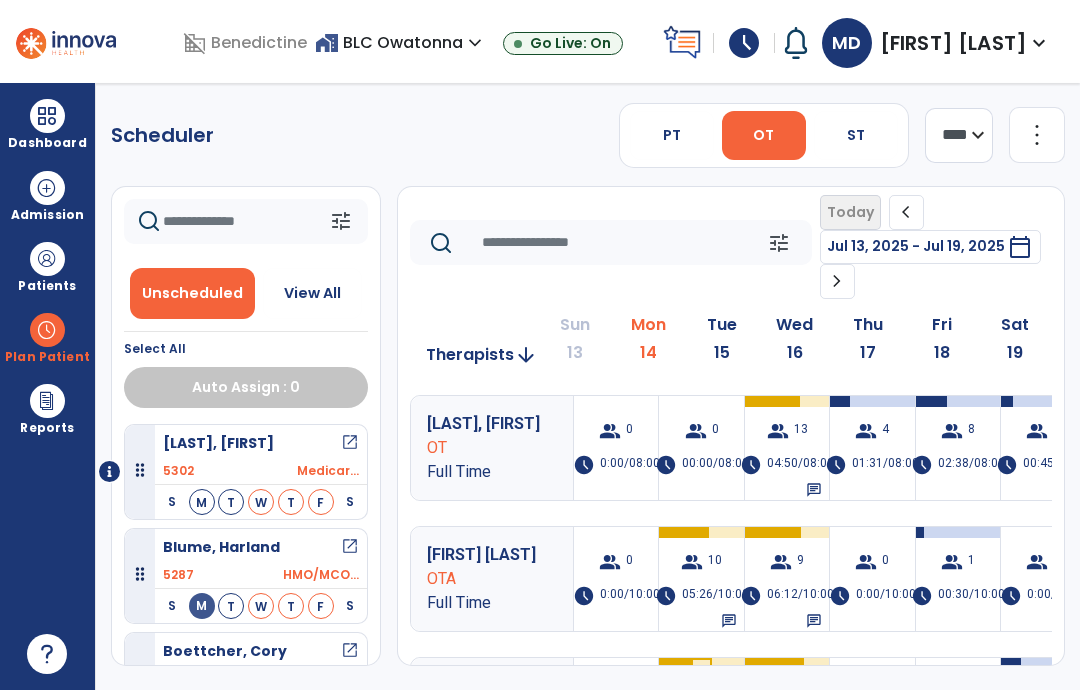 click on "group  13" at bounding box center [787, 431] 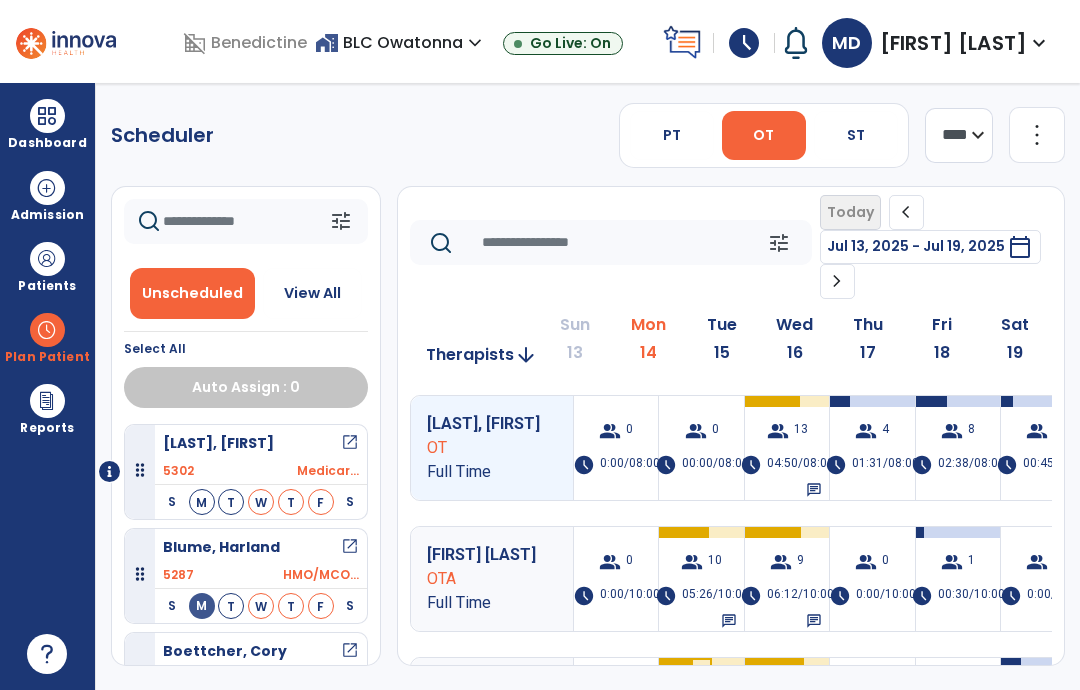 click on "group  13" at bounding box center [787, 431] 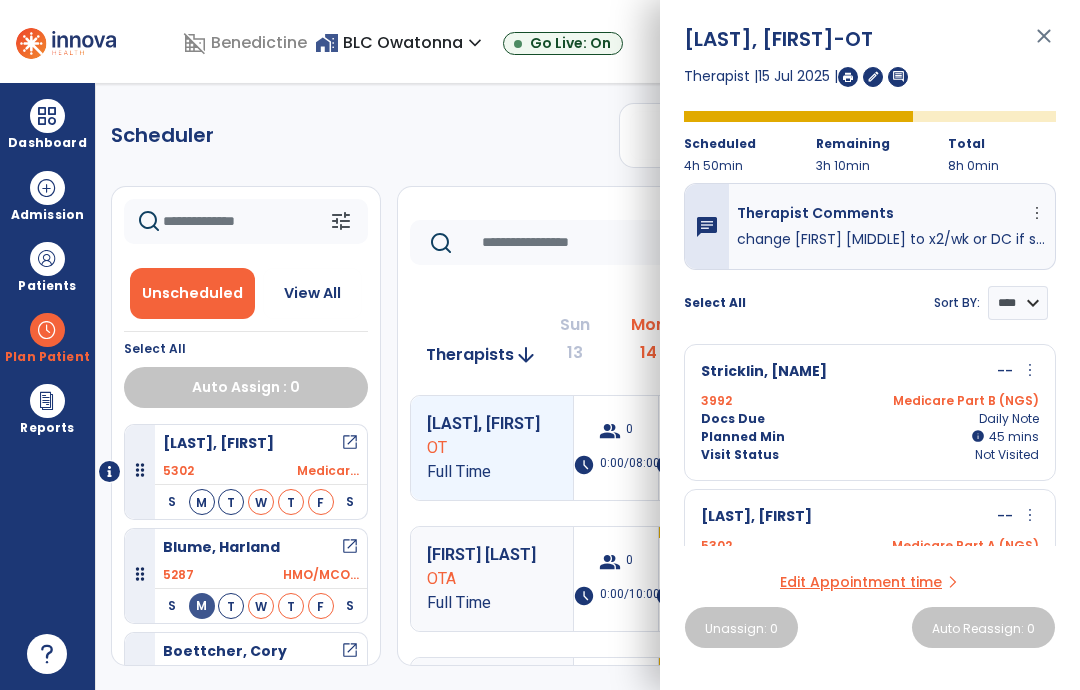 click on "Stricklin, [NAME]" at bounding box center (764, 372) 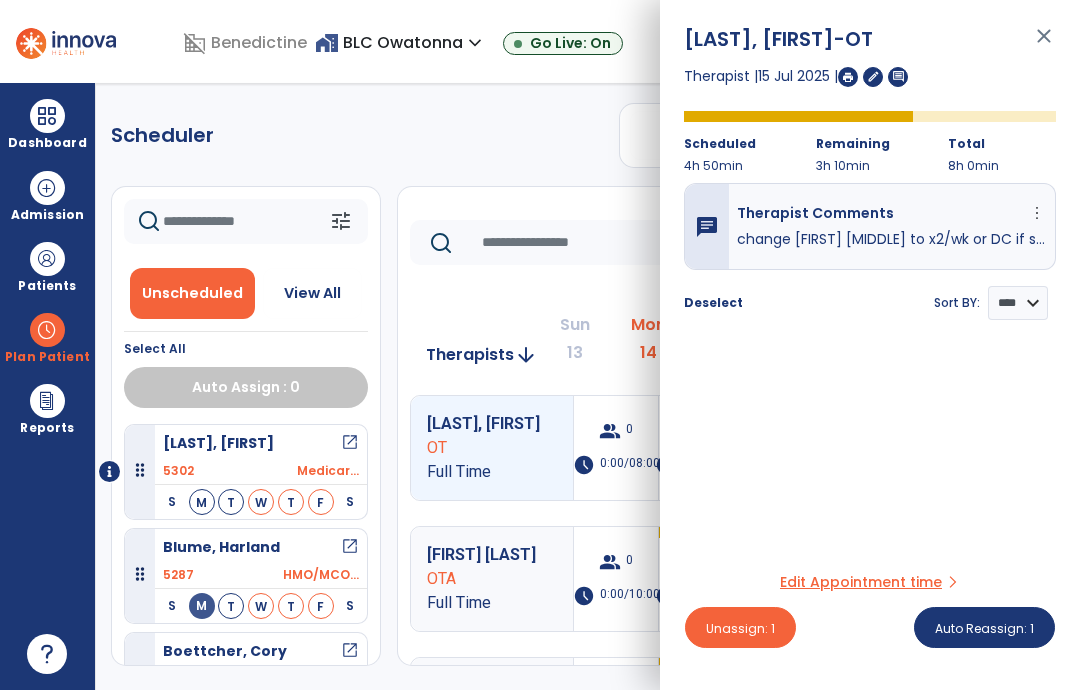 scroll, scrollTop: 0, scrollLeft: 0, axis: both 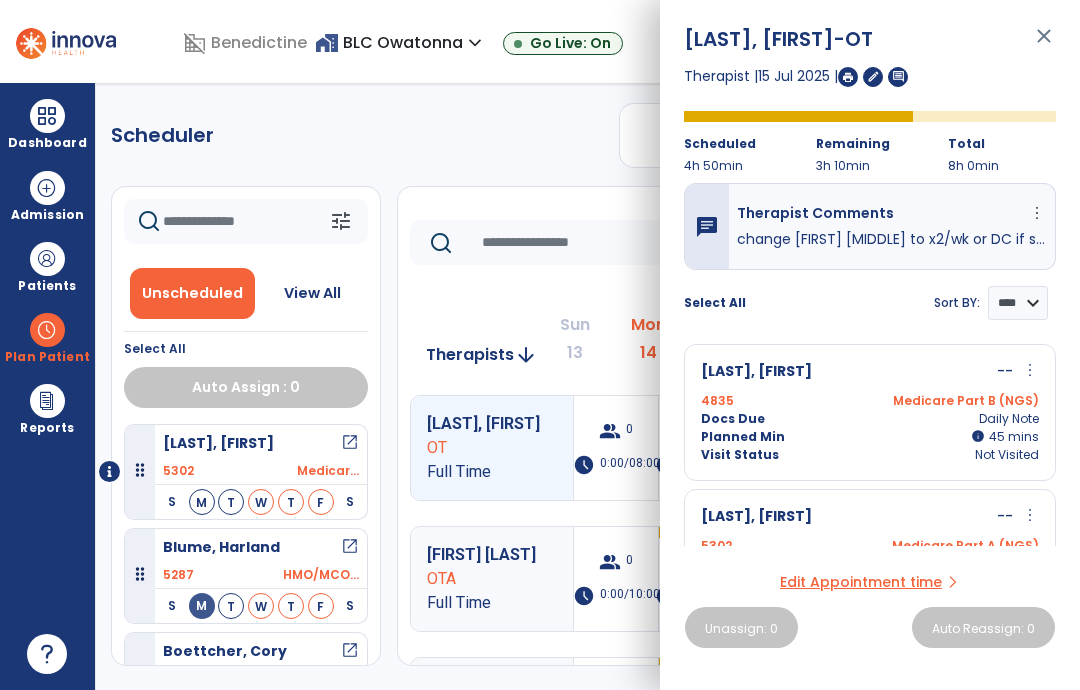 click on "close" at bounding box center (1044, 45) 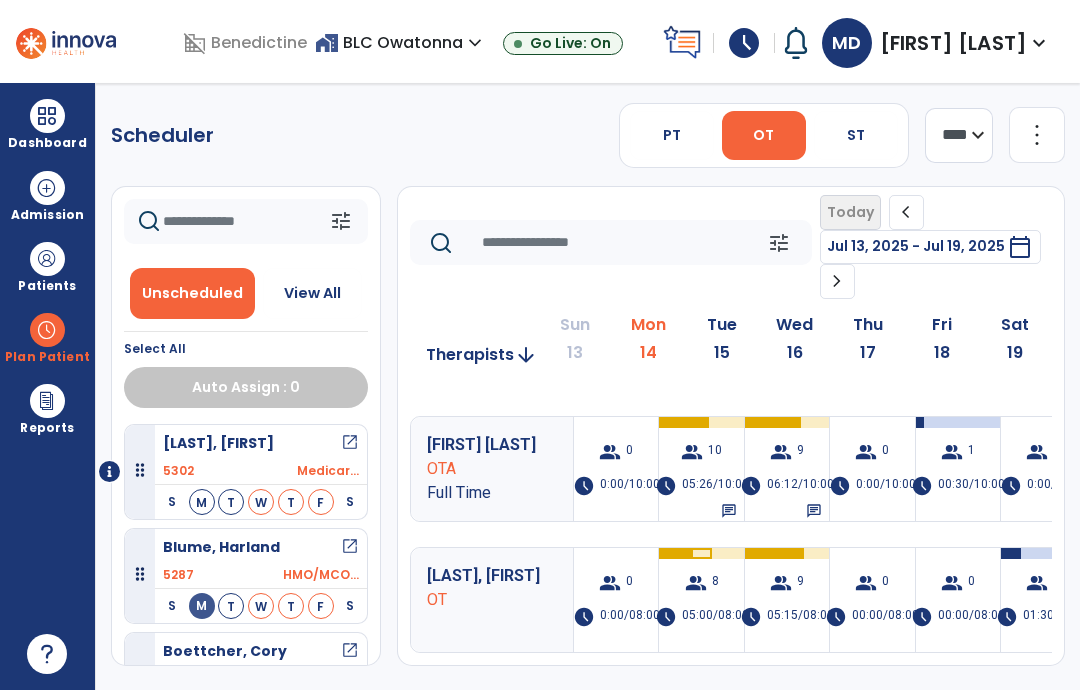 scroll, scrollTop: 110, scrollLeft: 0, axis: vertical 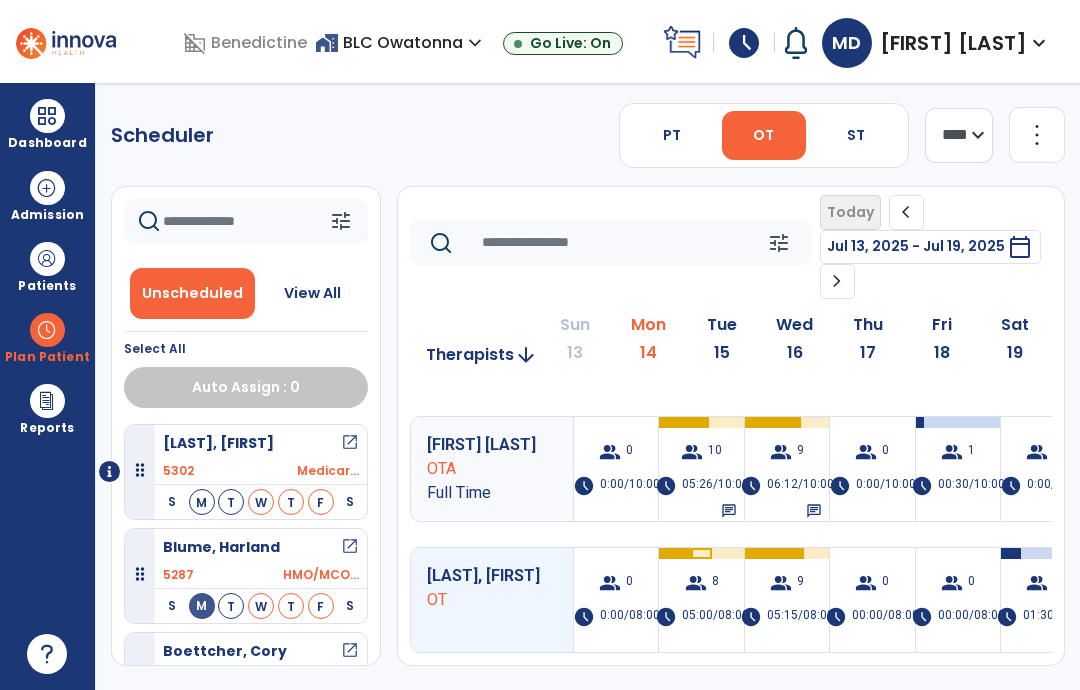 click on "group  9" at bounding box center (787, 583) 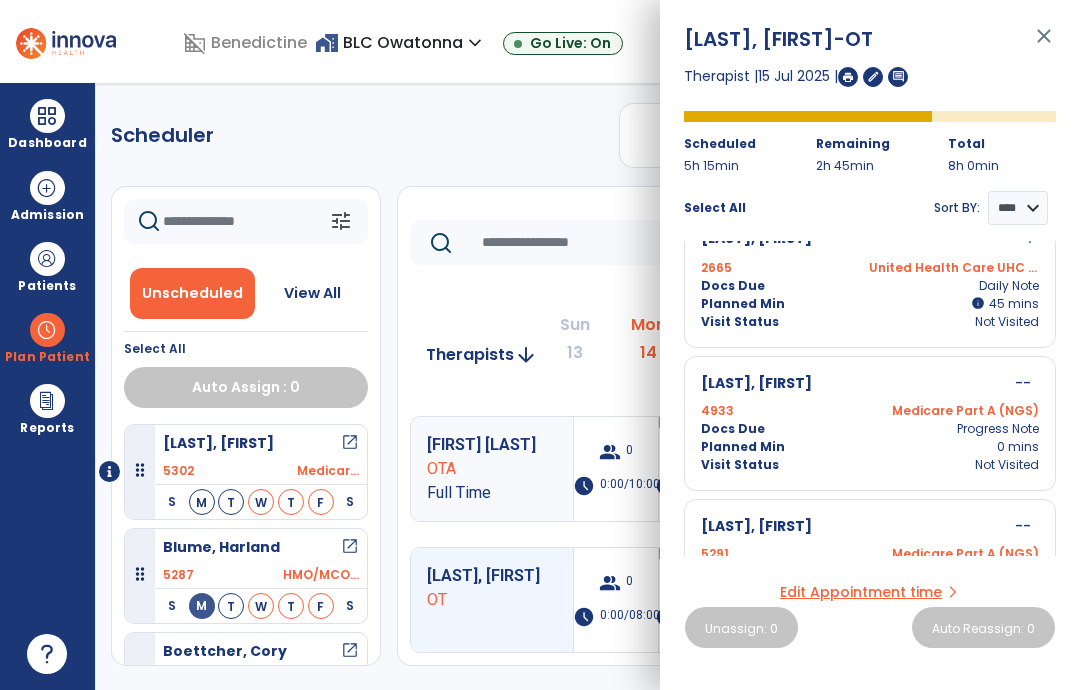 scroll, scrollTop: 906, scrollLeft: 0, axis: vertical 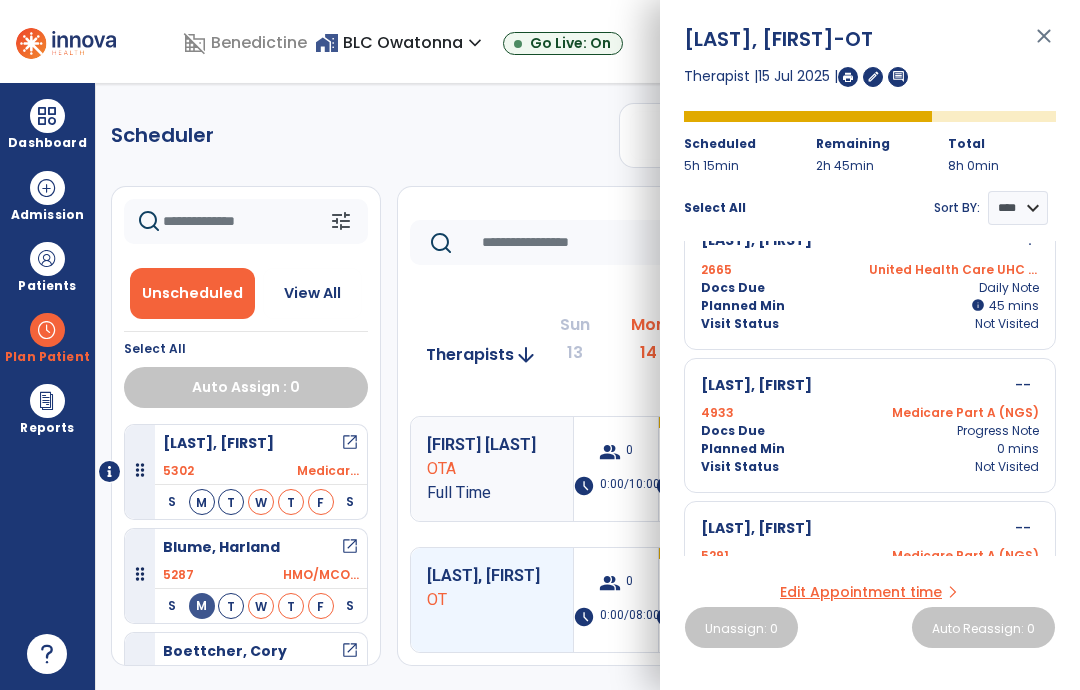 click on "close" at bounding box center (1044, 45) 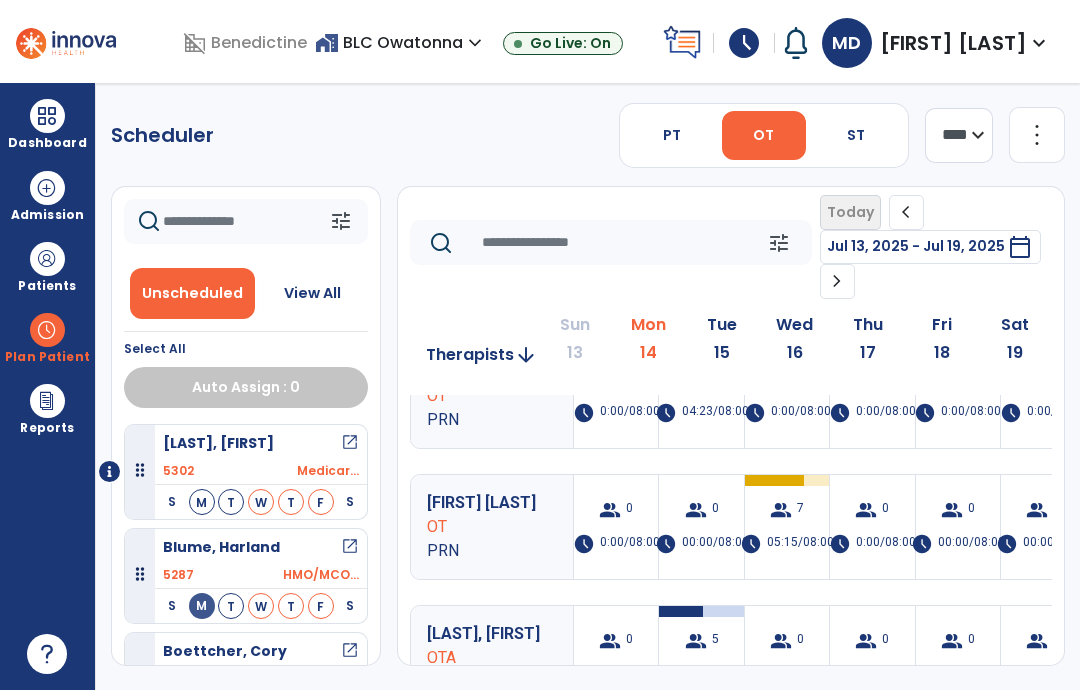 scroll, scrollTop: 447, scrollLeft: 0, axis: vertical 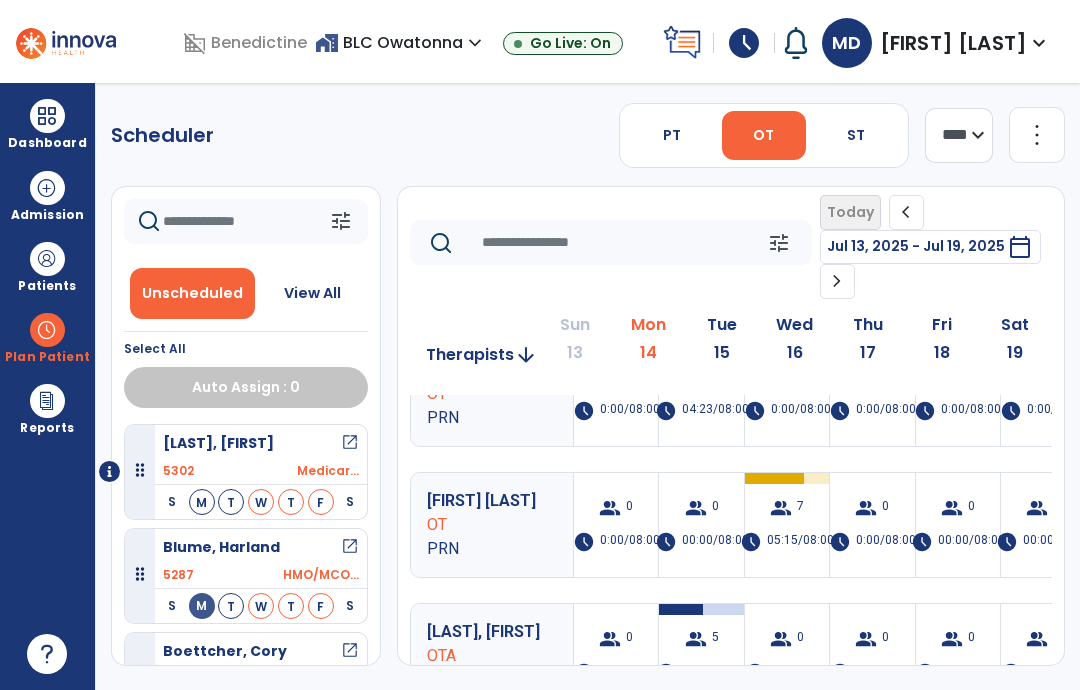 click on "group" at bounding box center (781, 508) 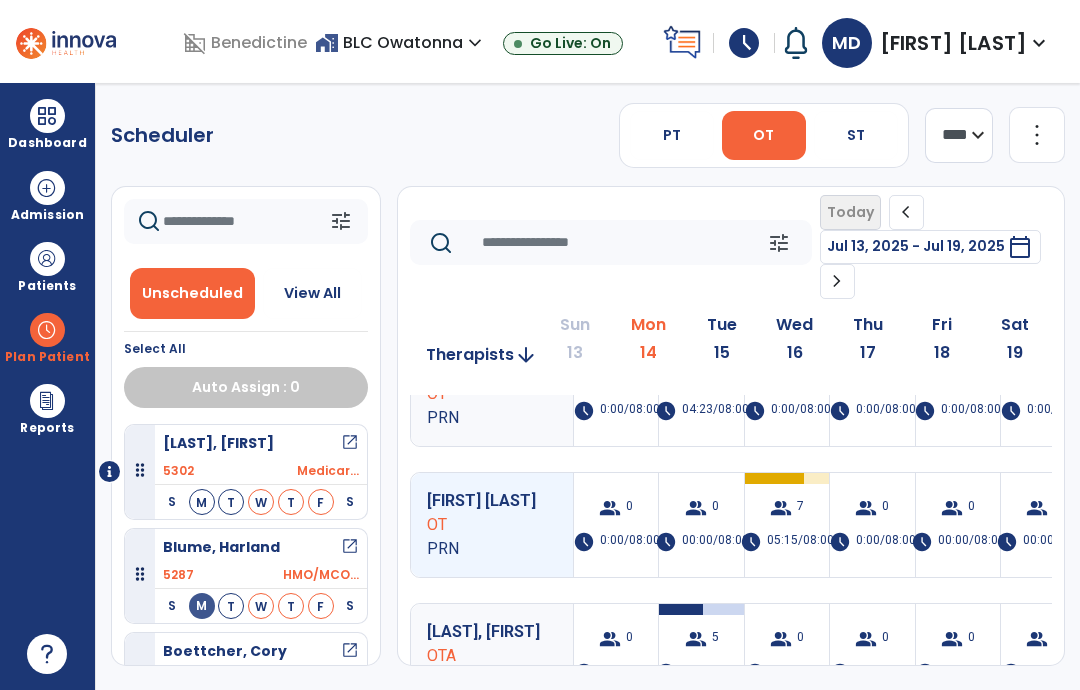 click on "group" at bounding box center [781, 508] 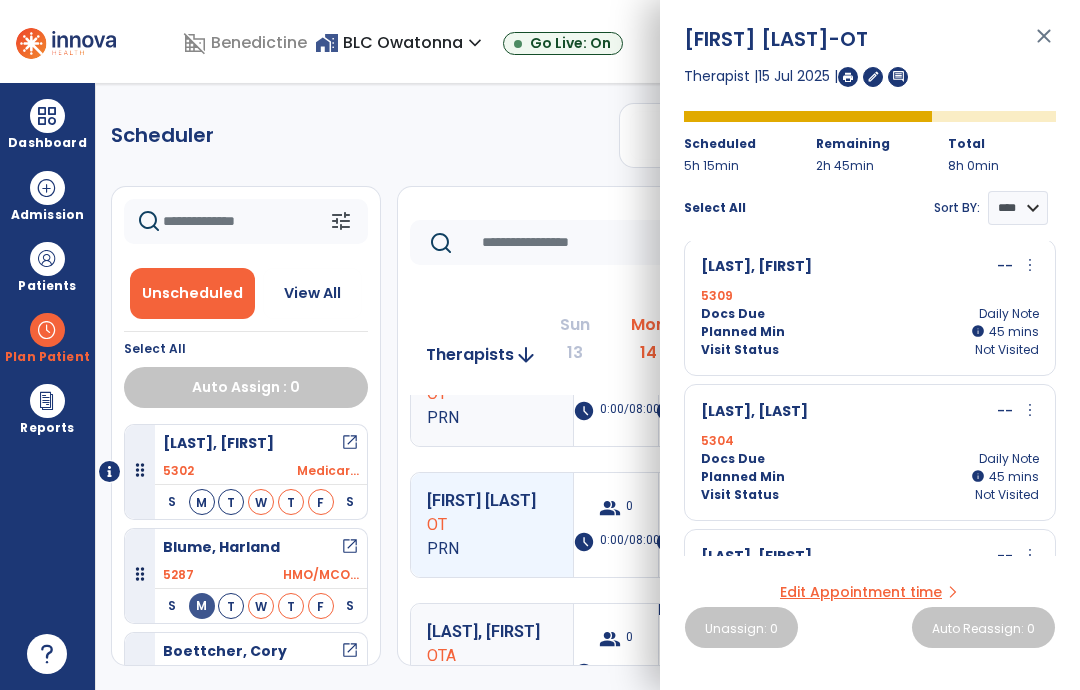 scroll, scrollTop: 442, scrollLeft: 0, axis: vertical 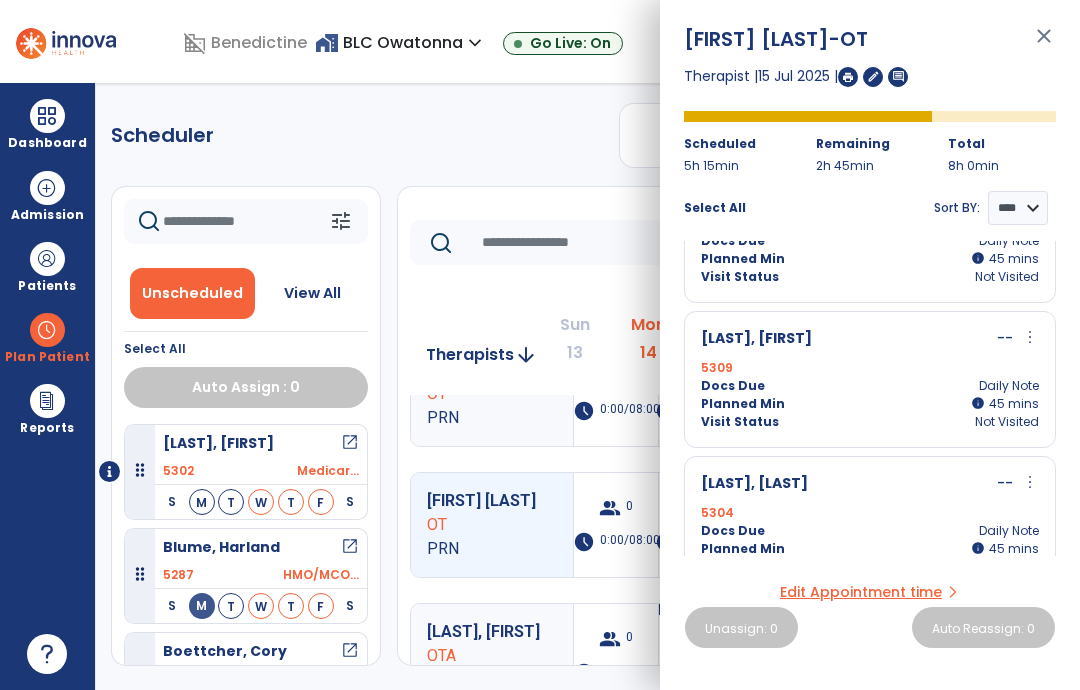 click on "[LAST], [FIRST]   --  more_vert  edit   Edit Session   alt_route   Split Minutes  5304  Docs Due Daily Note   Planned Min  info   45 I 45 mins  Visit Status  Not Visited" at bounding box center (870, 524) 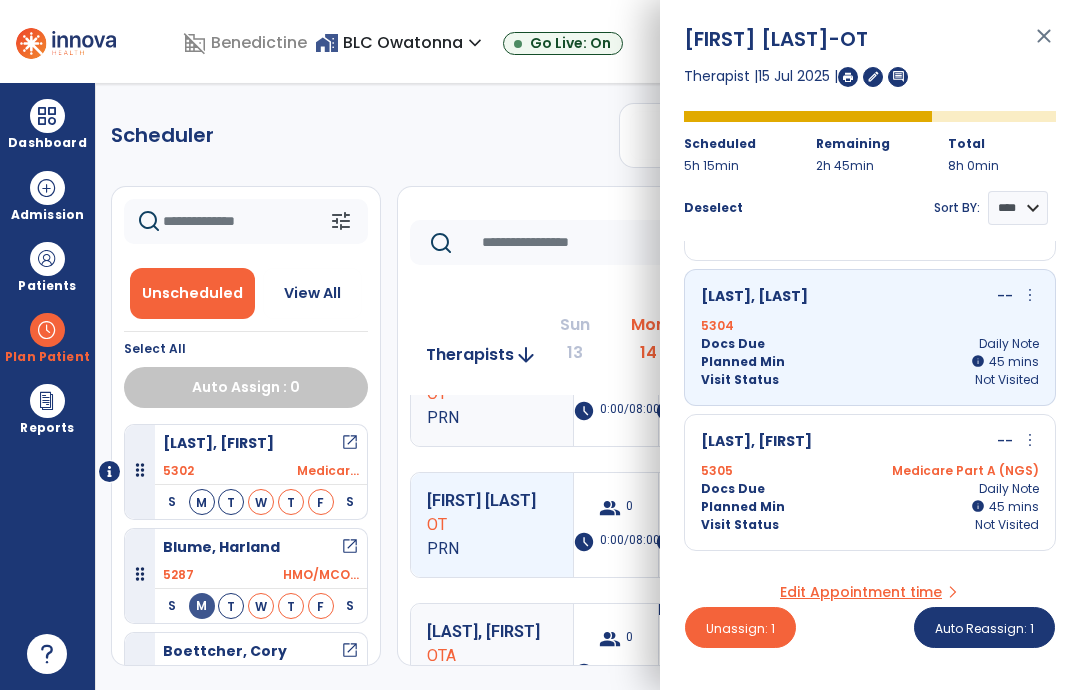 scroll, scrollTop: 561, scrollLeft: 0, axis: vertical 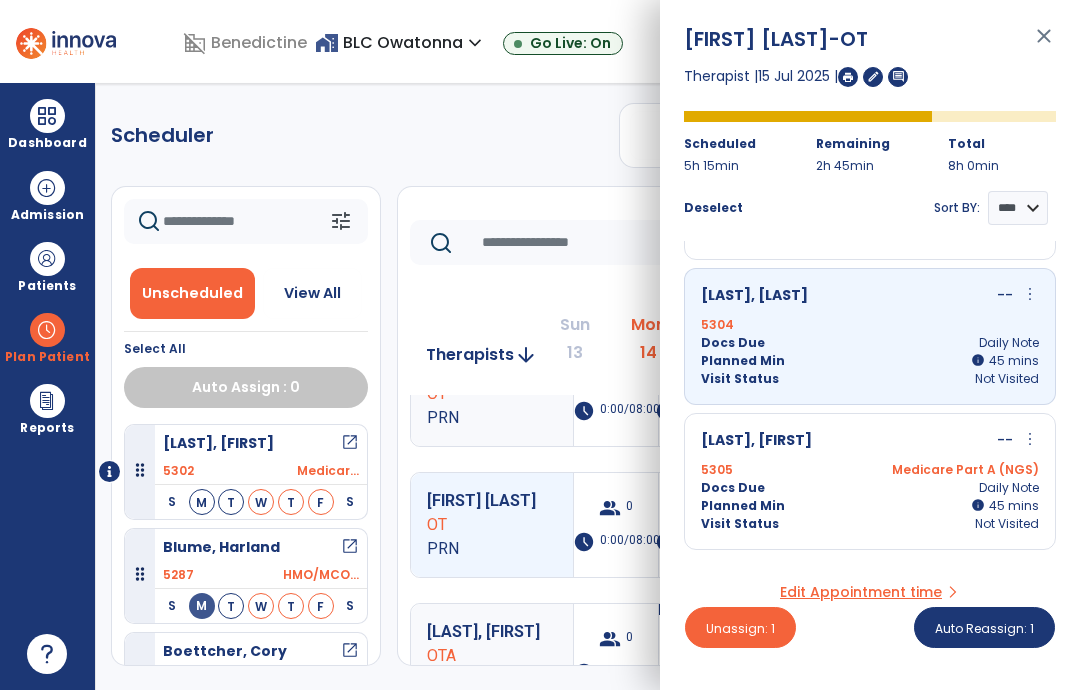 click on "close" at bounding box center (1044, 45) 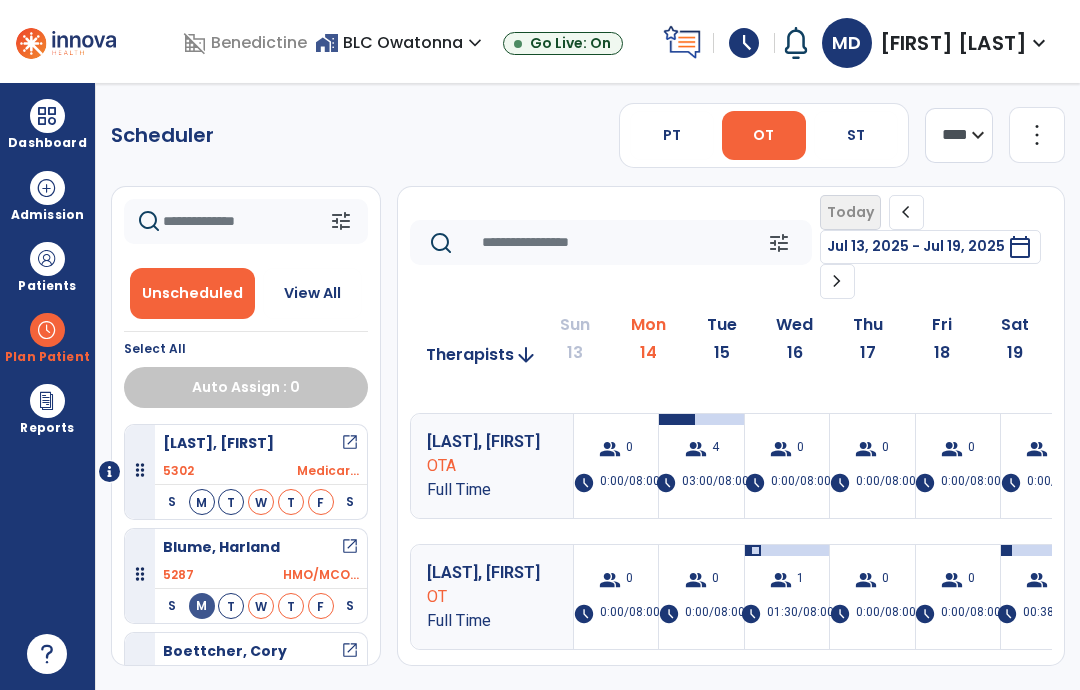 scroll, scrollTop: 770, scrollLeft: 0, axis: vertical 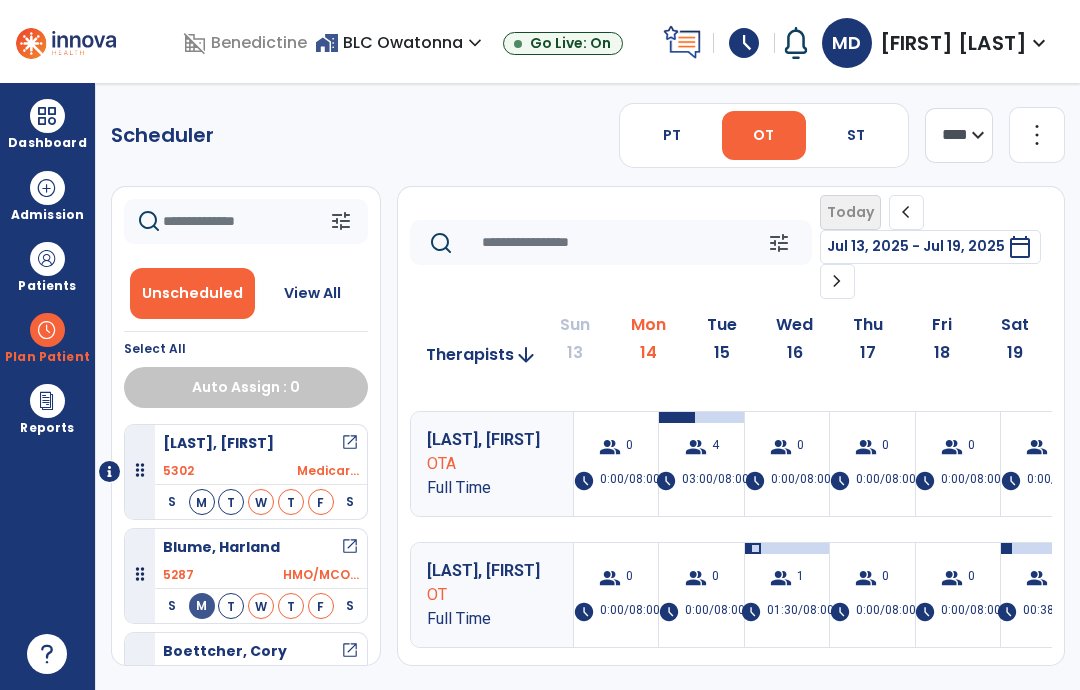 click on "group" at bounding box center [781, 578] 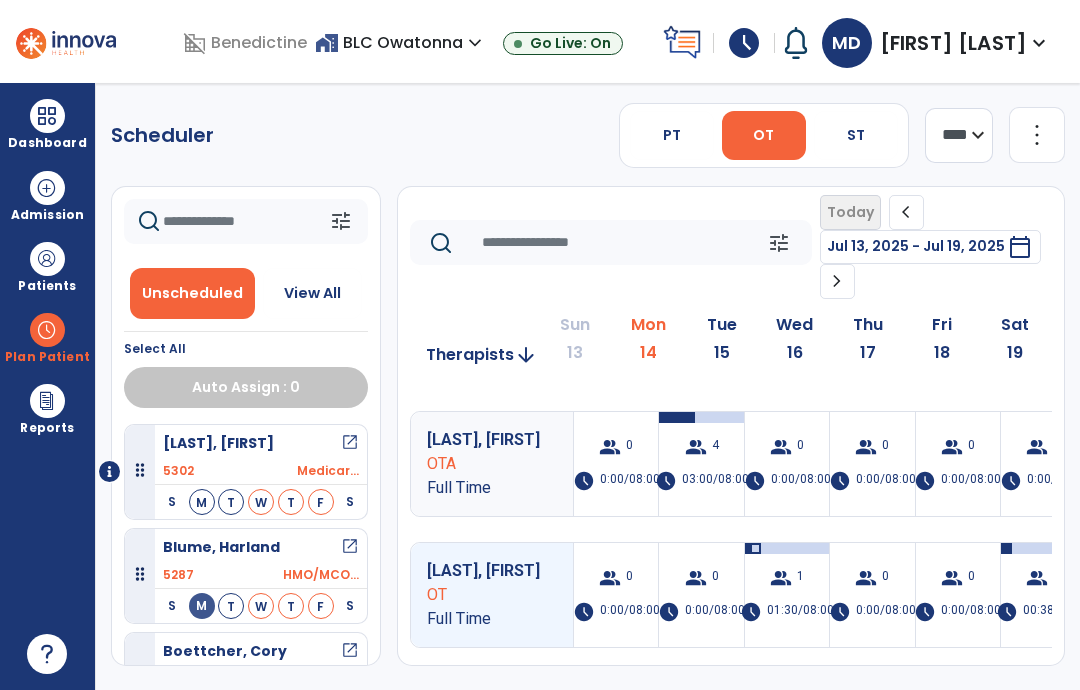 click on "group" at bounding box center [781, 578] 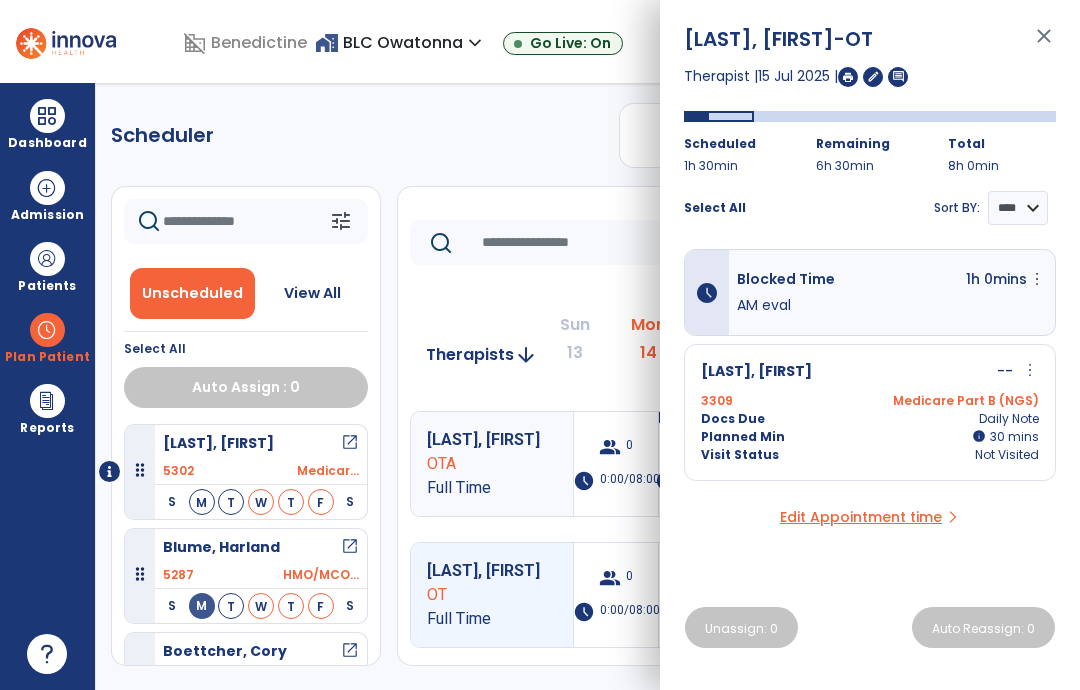 click on "close" at bounding box center [1044, 45] 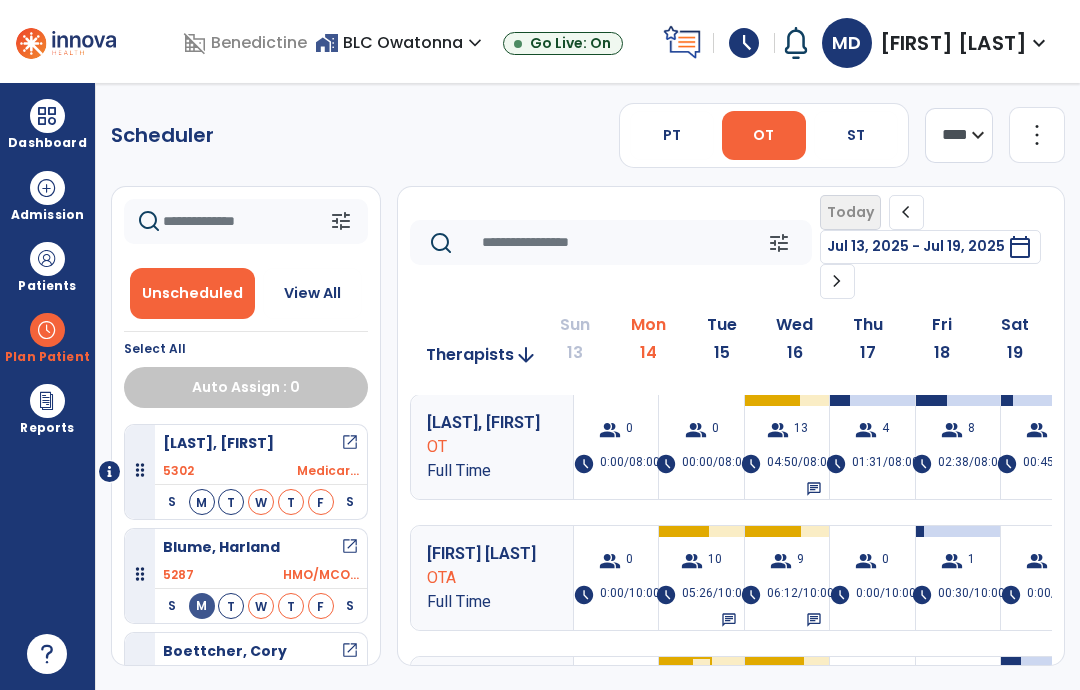 scroll, scrollTop: 0, scrollLeft: 0, axis: both 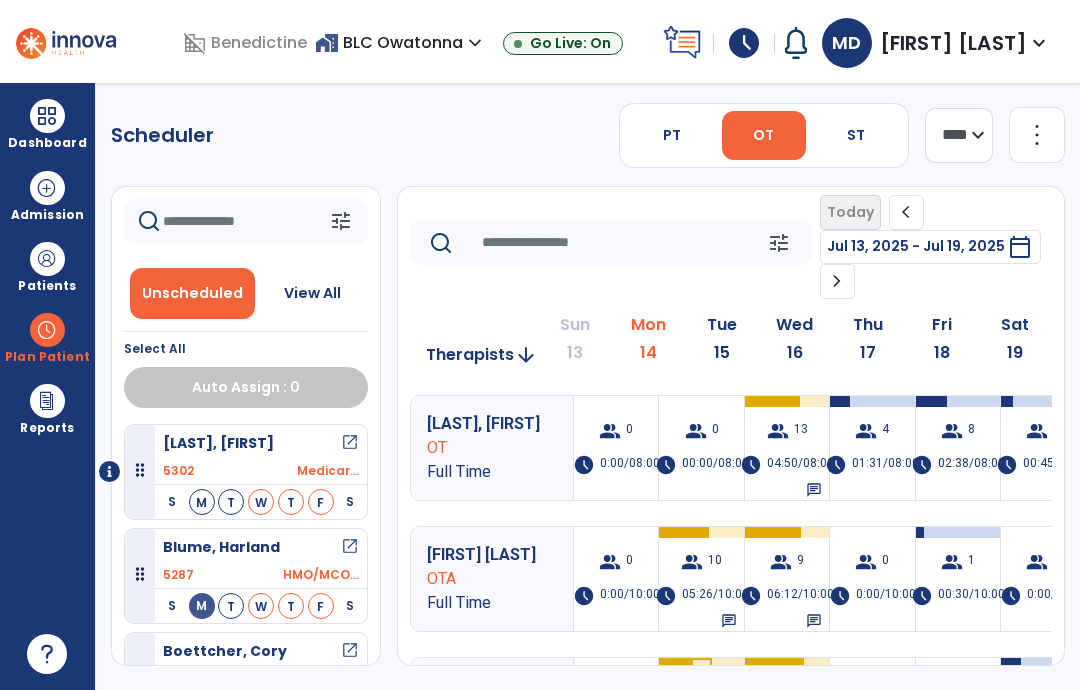 click on "group" at bounding box center (781, 562) 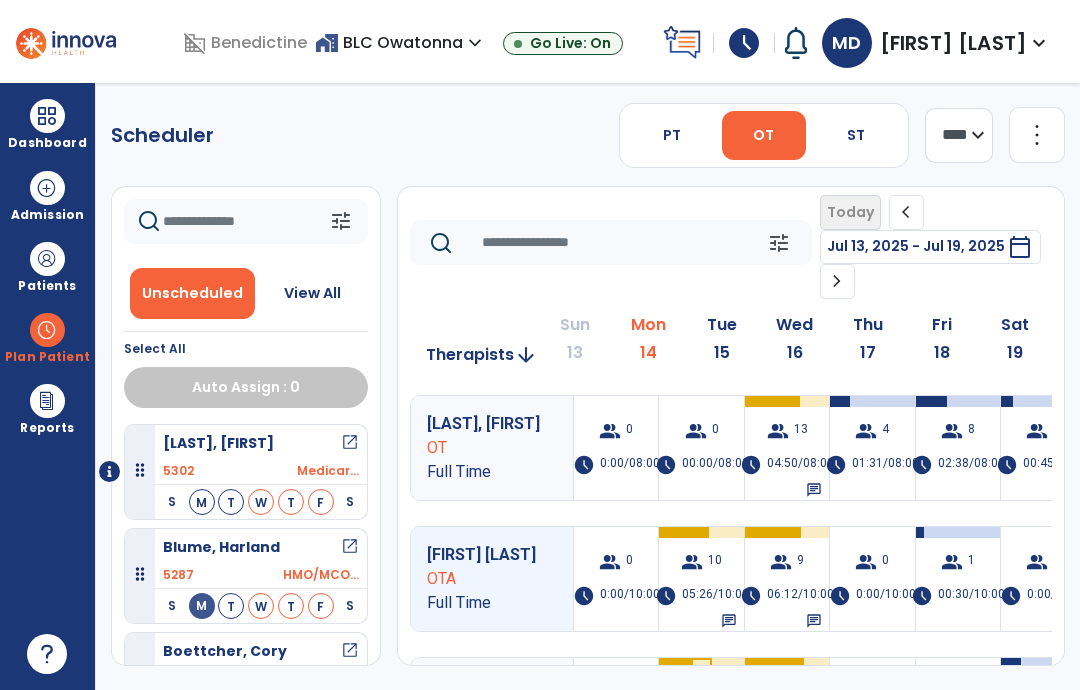 click on "9" at bounding box center [800, 562] 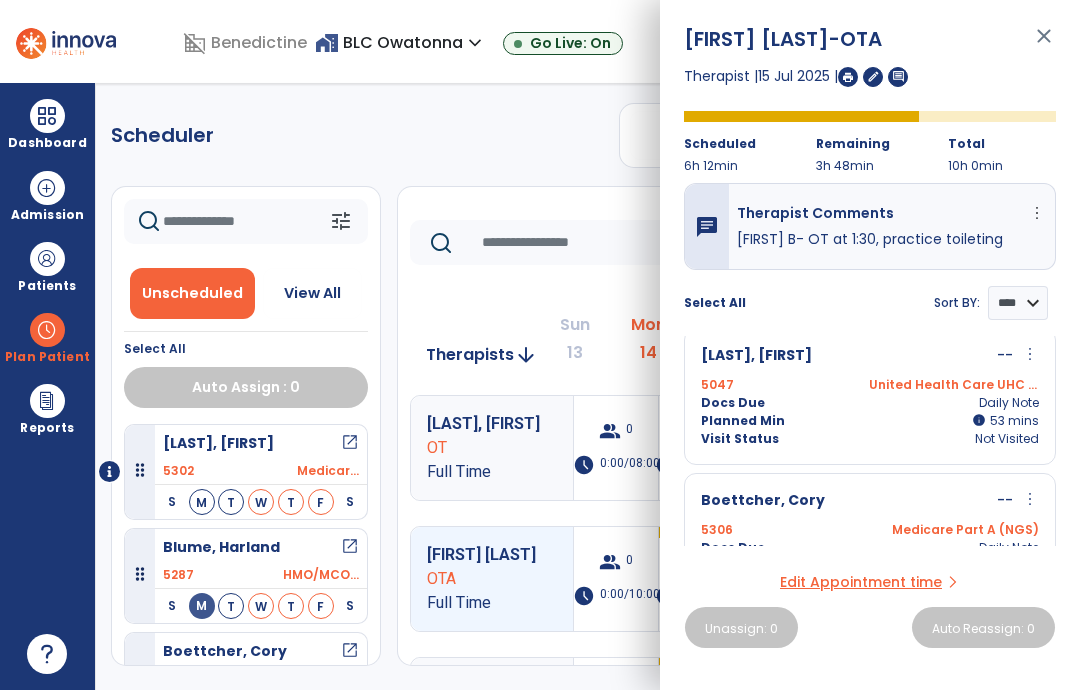 scroll, scrollTop: 24, scrollLeft: 0, axis: vertical 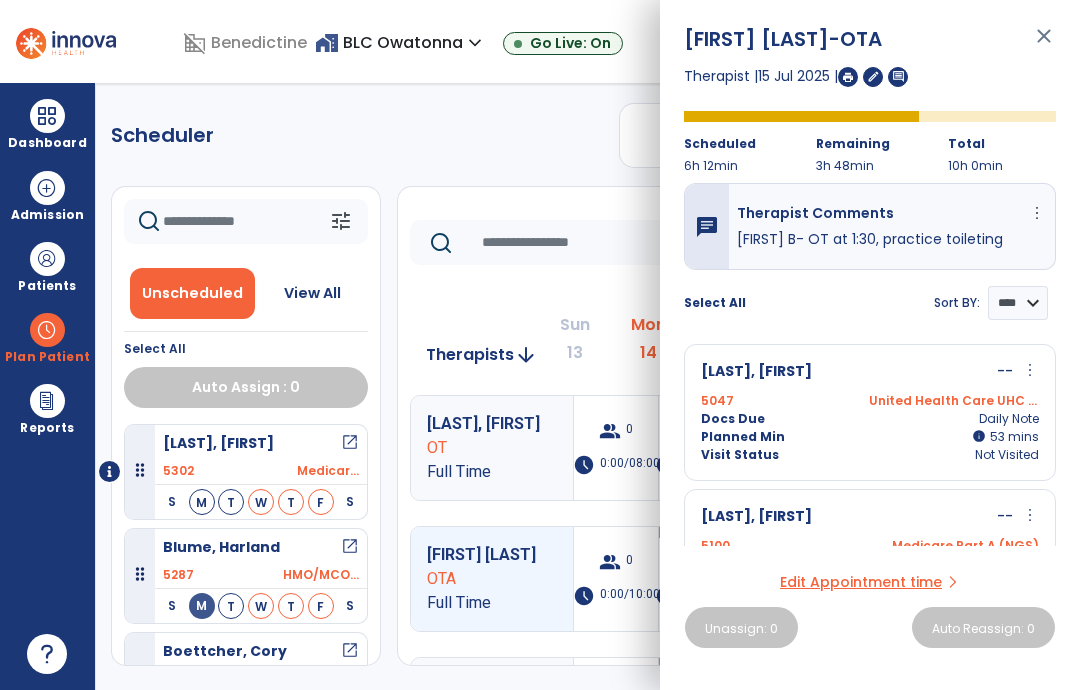 click on "45 mins" at bounding box center [1014, 582] 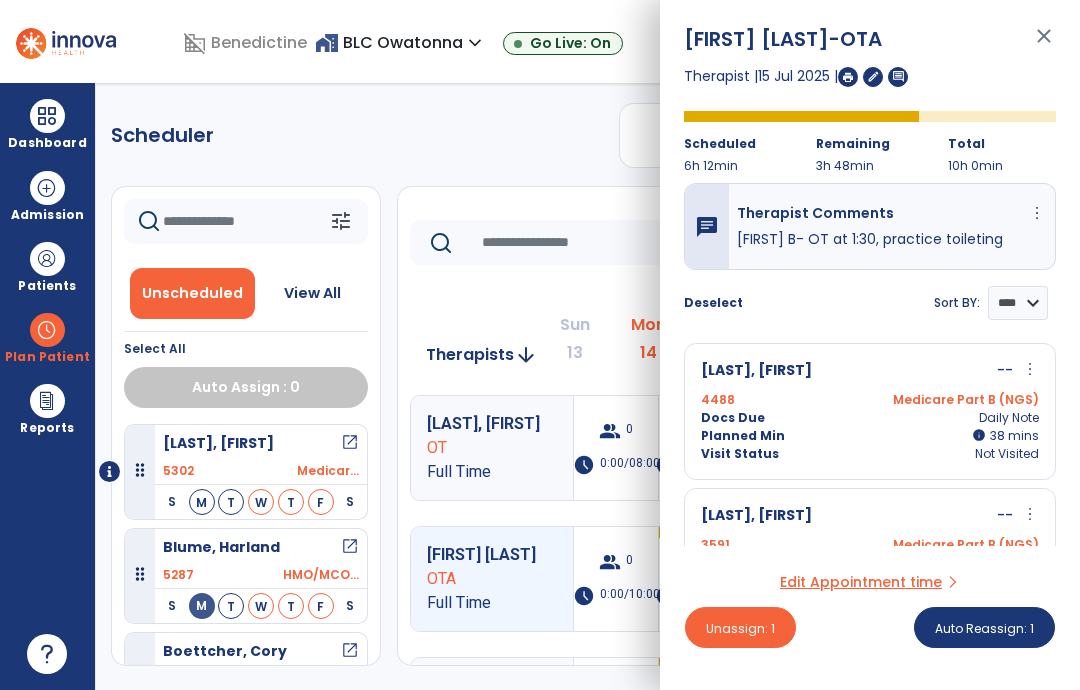 scroll, scrollTop: 1015, scrollLeft: 0, axis: vertical 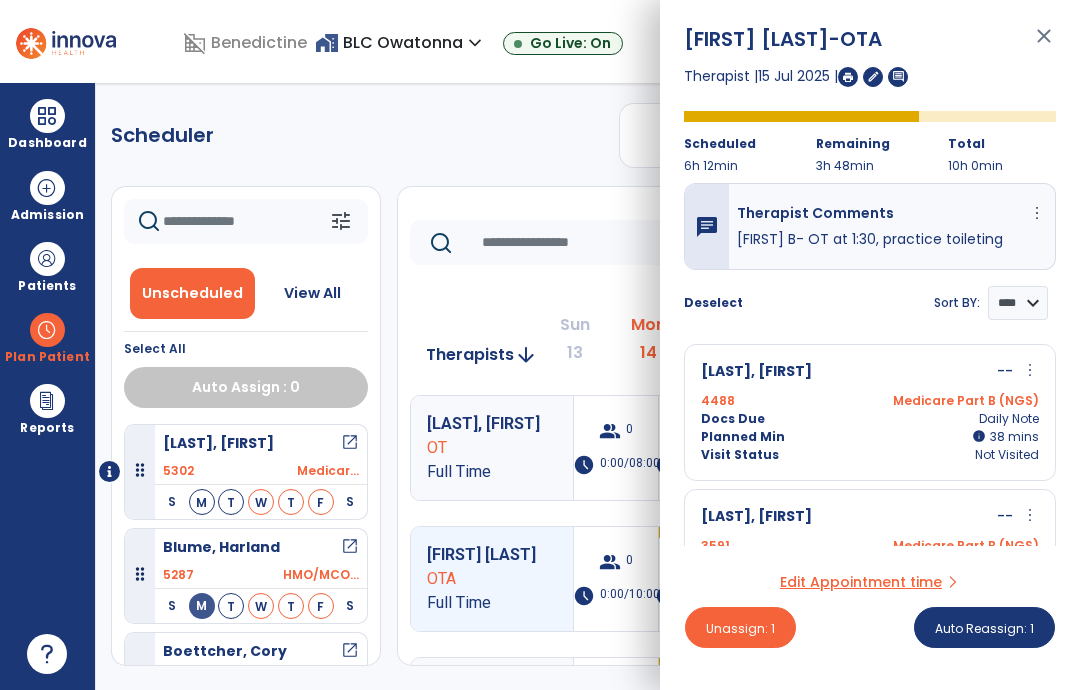 click on "Dallman, [NAME]  -OTA close  Therapist |   15 Jul 2025 |   edit   comment  Scheduled 6h 12min Remaining  3h 48min  Total 10h 0min  chat  Therapist Comments  more_vert   Edit   Delete   Julie B- OT at 1:30, practice toileting   Deselect   Sort BY:  **** ****  Bloch, Julie   --  more_vert  edit   Edit Session   alt_route   Split Minutes  5047 United Health Care UHC Part B  Docs Due Daily Note   Planned Min  info   53 I 53 mins  Visit Status  Not Visited   Cammock, David   --  more_vert  edit   Edit Session   alt_route   Split Minutes  5100 Medicare Part A (NGS)  Docs Due Daily Note   Planned Min  info   45 I 45 mins  Visit Status  Not Visited   Mensing, Arvid   --  more_vert  edit   Edit Session   alt_route   Split Minutes  5249 Medicare A Replacement NGS  Docs Due Daily Note   Planned Min  info   45 I 45 mins  Visit Status  Not Visited   Hildebrandt, Dwight   --  more_vert  edit   Edit Session   alt_route   Split Minutes  5122 Medicare Part A (NGS)  Docs Due Daily Note   Planned Min  info   45 I 45 mins  Visit Status  Not Visited" at bounding box center [870, 345] 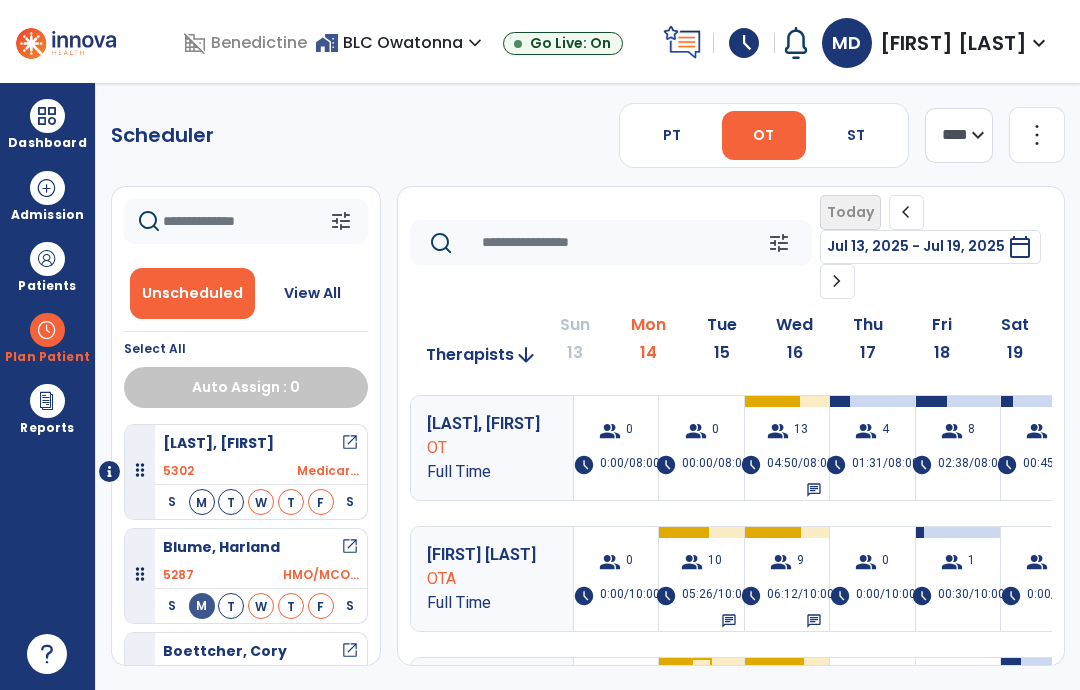 click at bounding box center (47, 116) 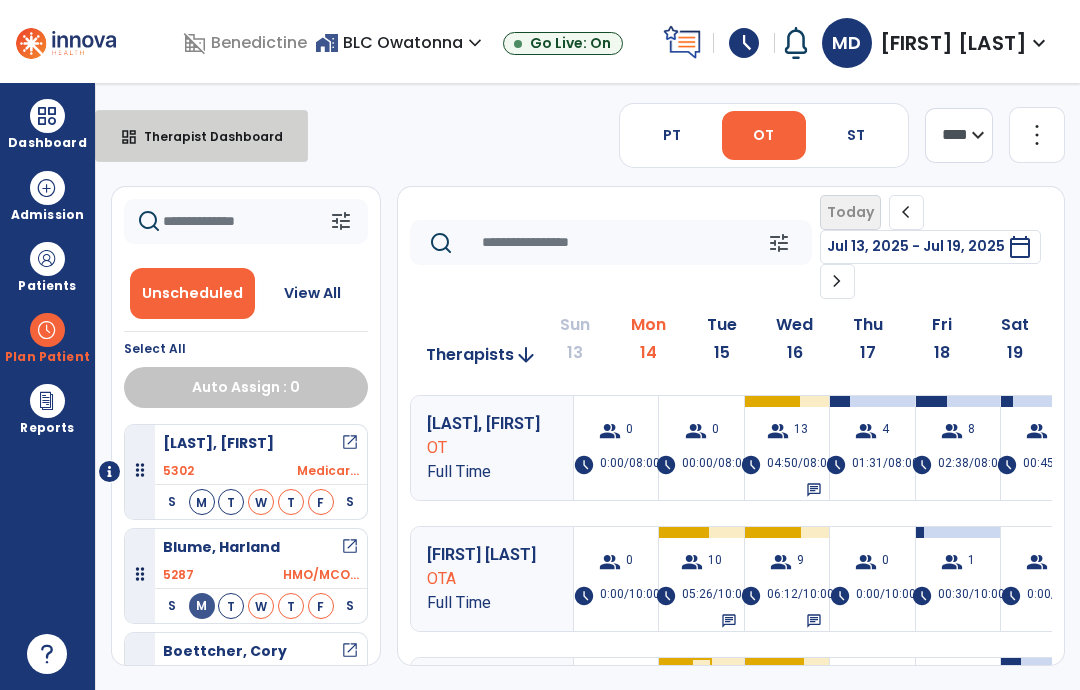 click on "dashboard  Therapist Dashboard" at bounding box center [201, 136] 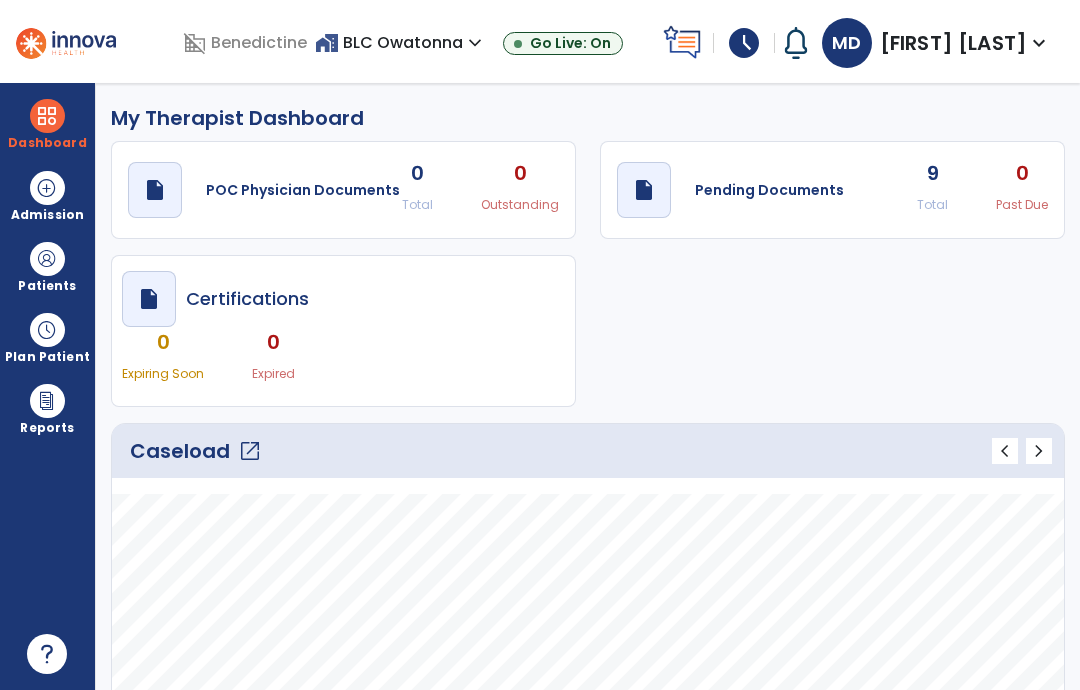 click on "9" 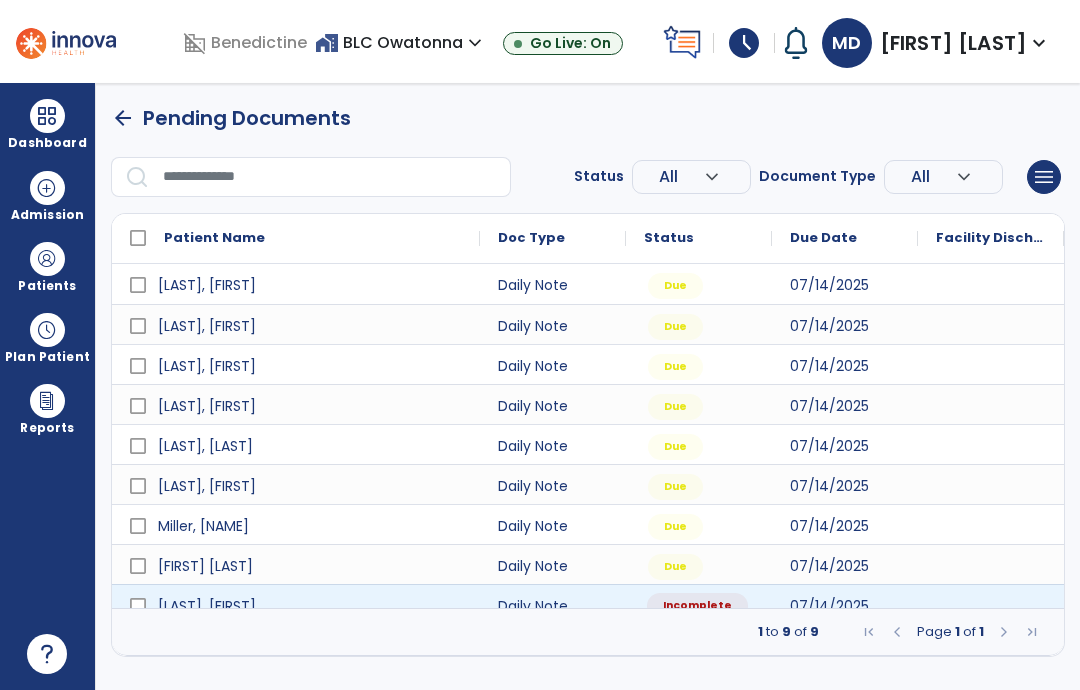click on "Incomplete" at bounding box center [697, 606] 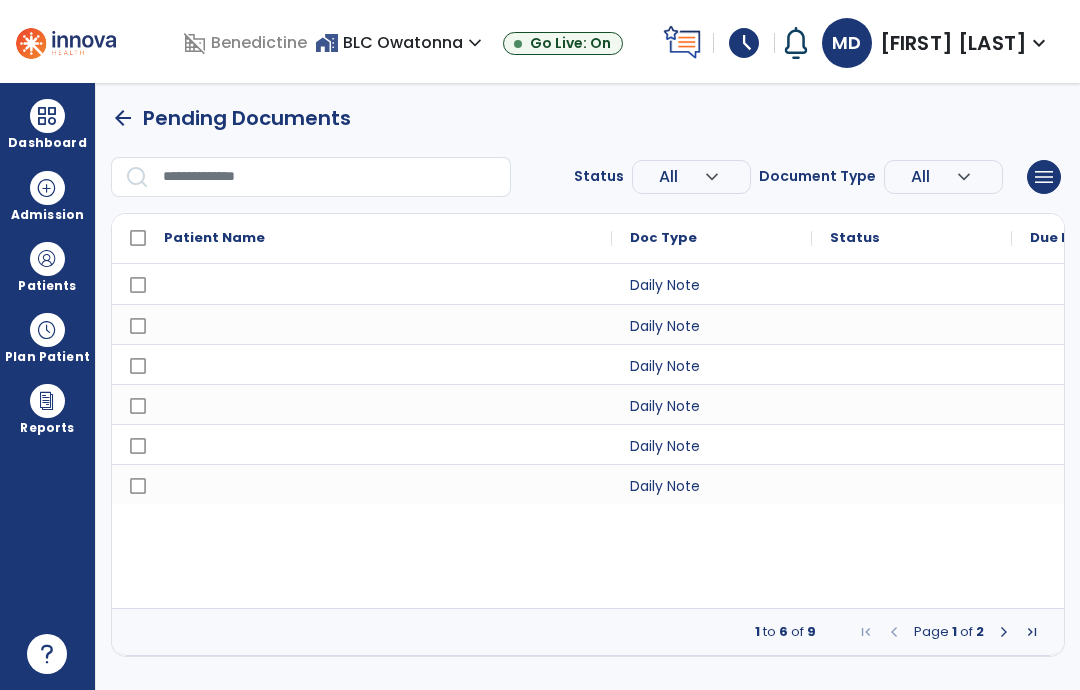 select on "*" 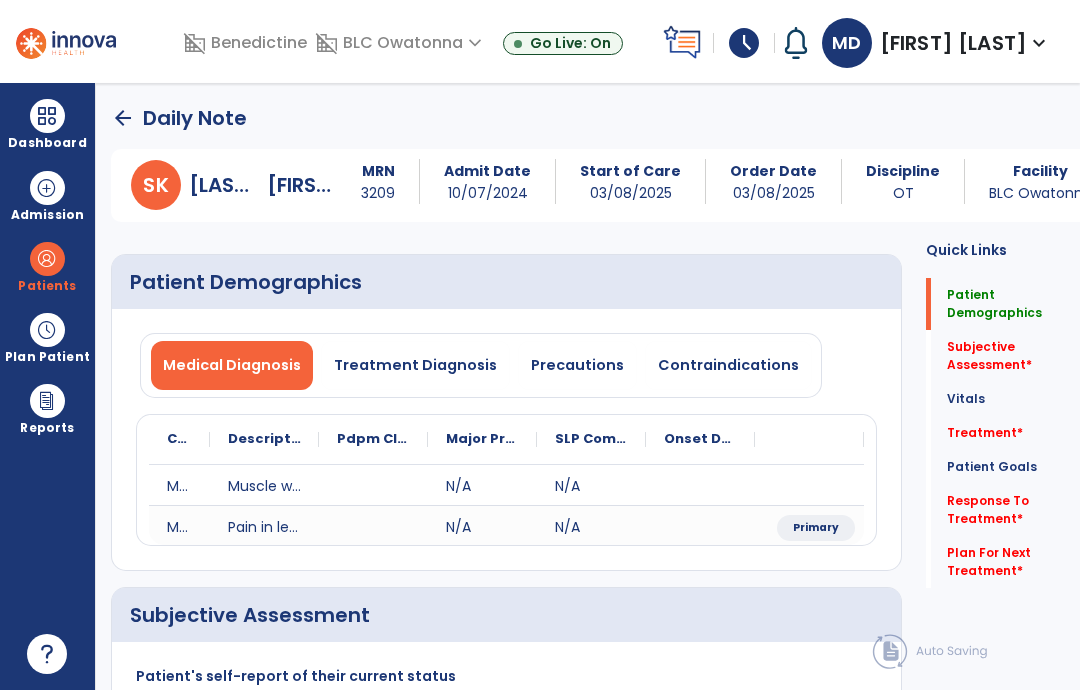 click on "Vitals   Vitals" 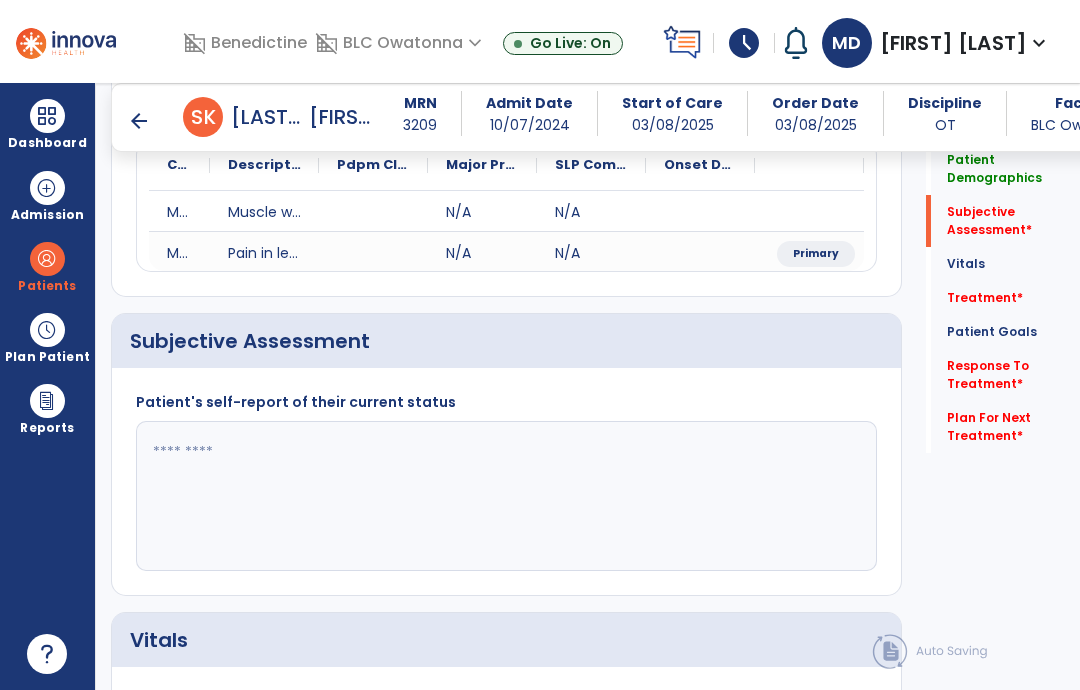 scroll, scrollTop: 302, scrollLeft: 0, axis: vertical 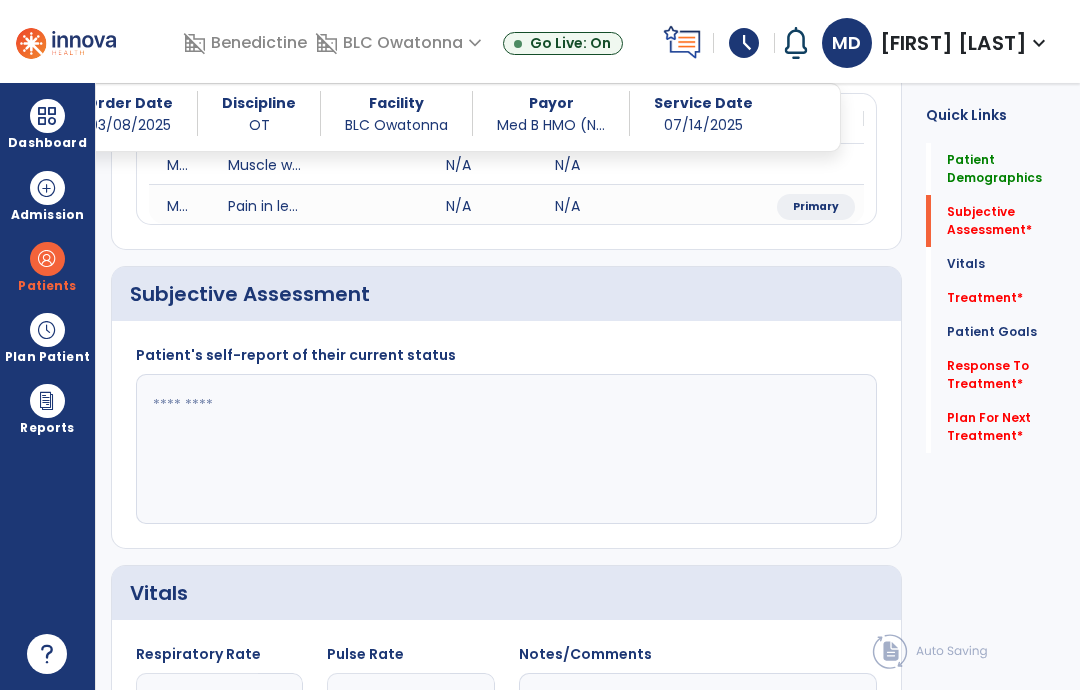click 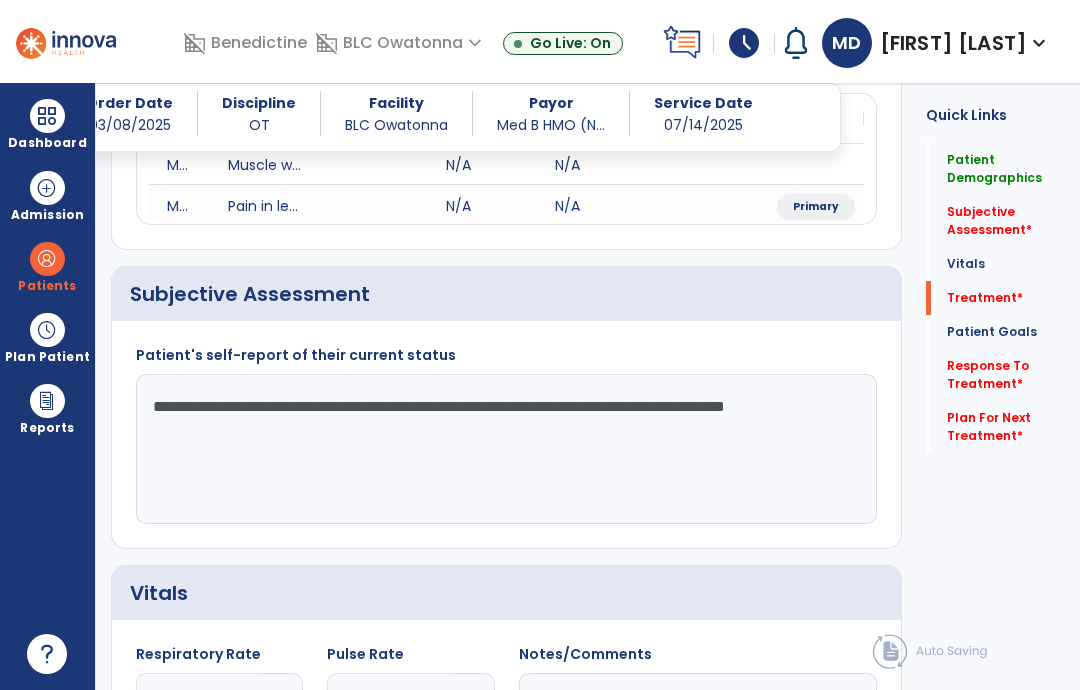 type on "**********" 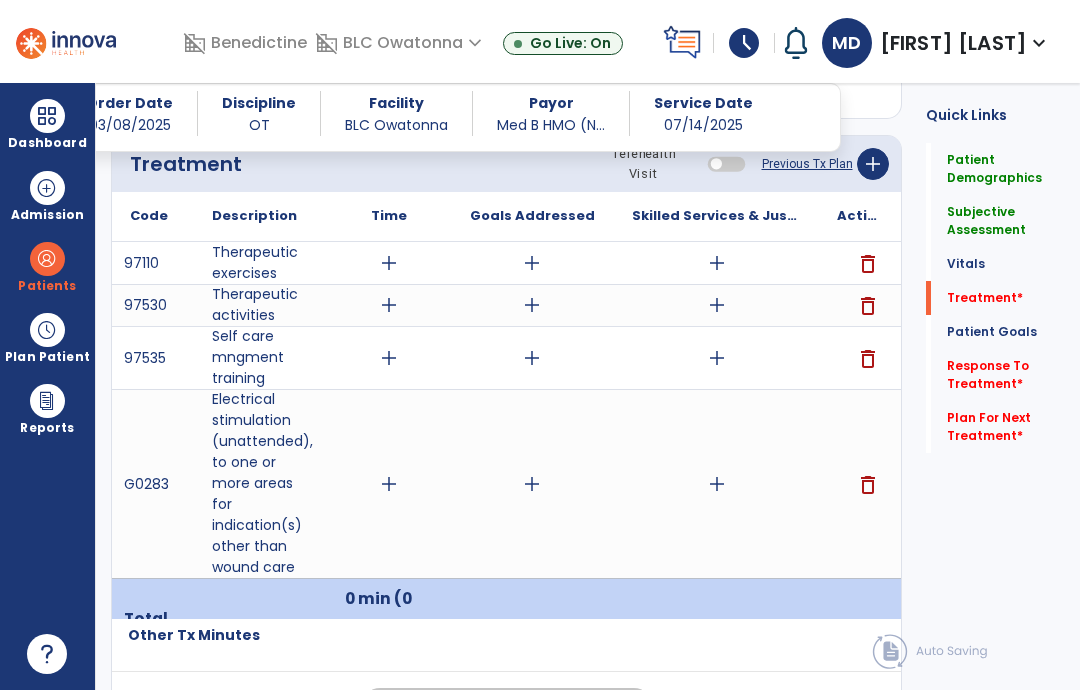 scroll, scrollTop: 1154, scrollLeft: 0, axis: vertical 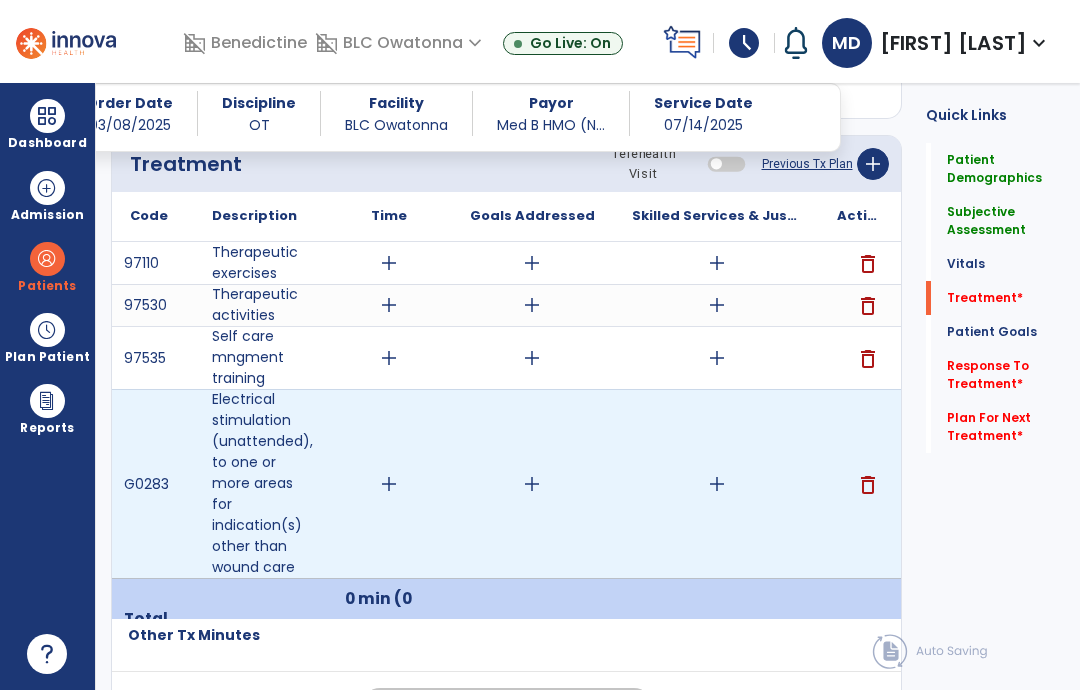 click on "delete" at bounding box center [868, 485] 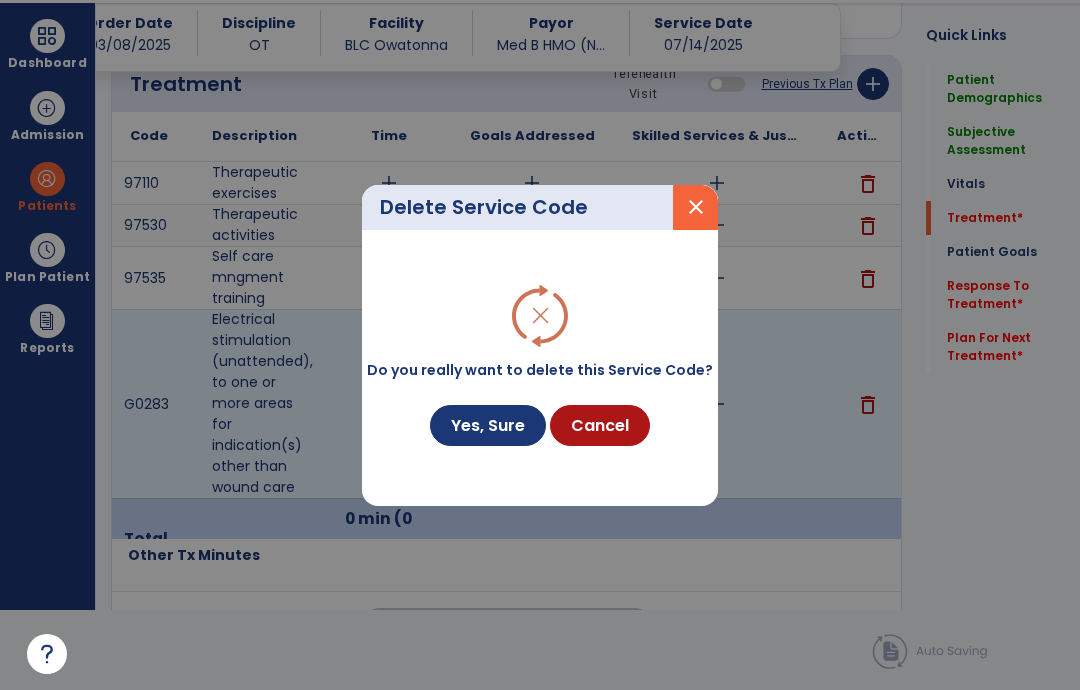 scroll, scrollTop: 0, scrollLeft: 0, axis: both 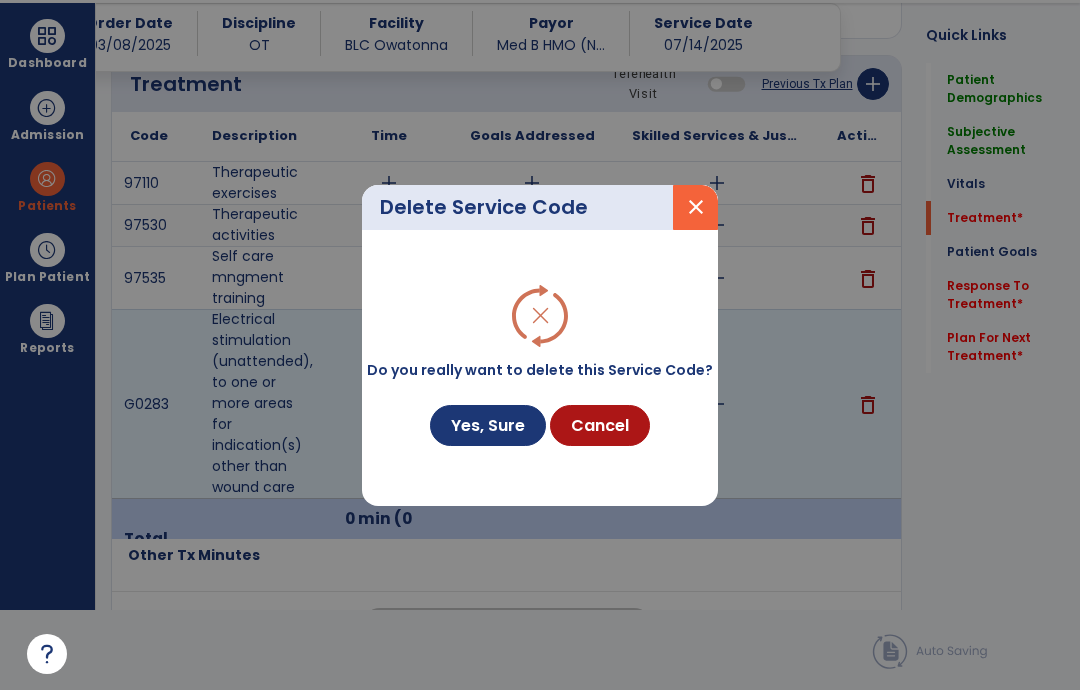 click on "Yes, Sure" at bounding box center [488, 425] 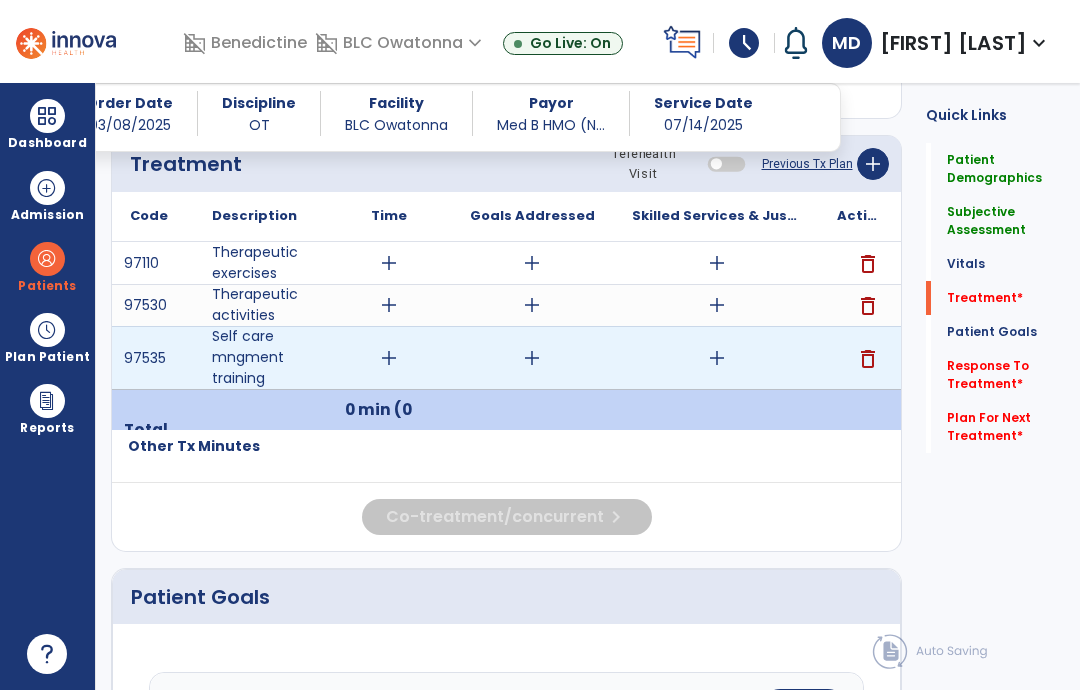 click on "delete" at bounding box center (868, 359) 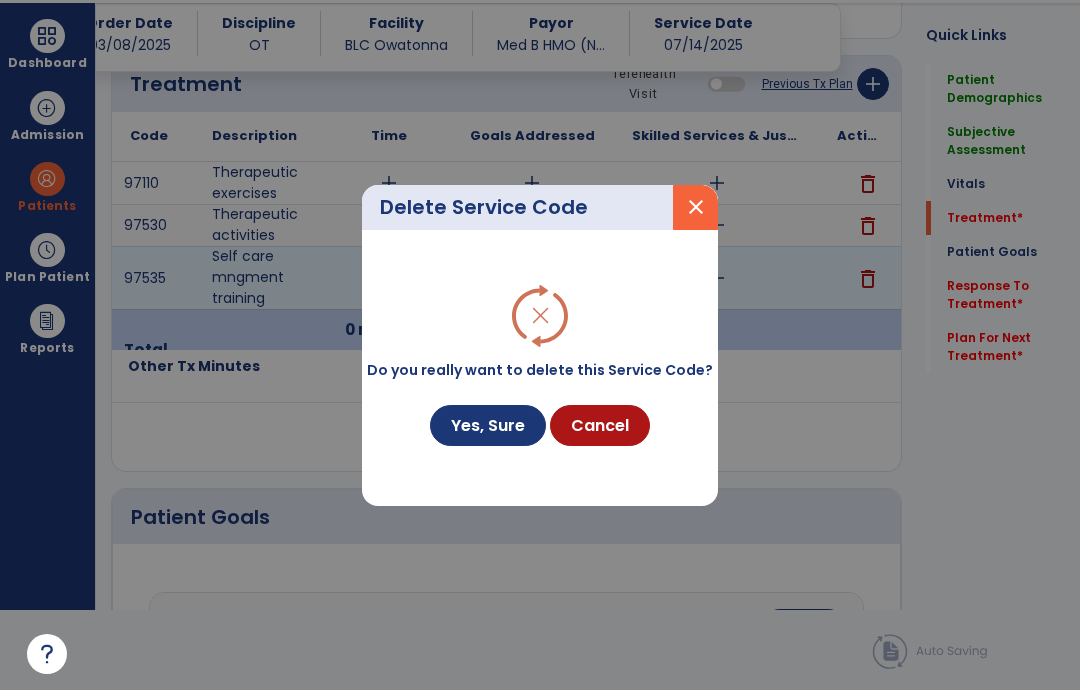 click on "Yes, Sure" at bounding box center [488, 425] 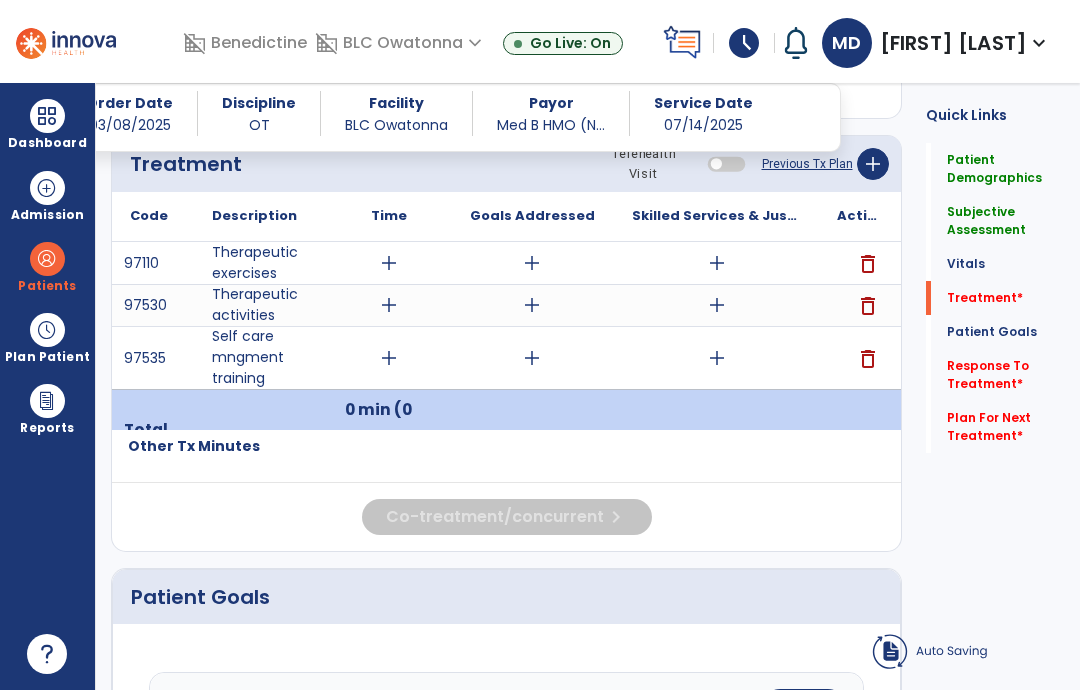 scroll, scrollTop: 80, scrollLeft: 0, axis: vertical 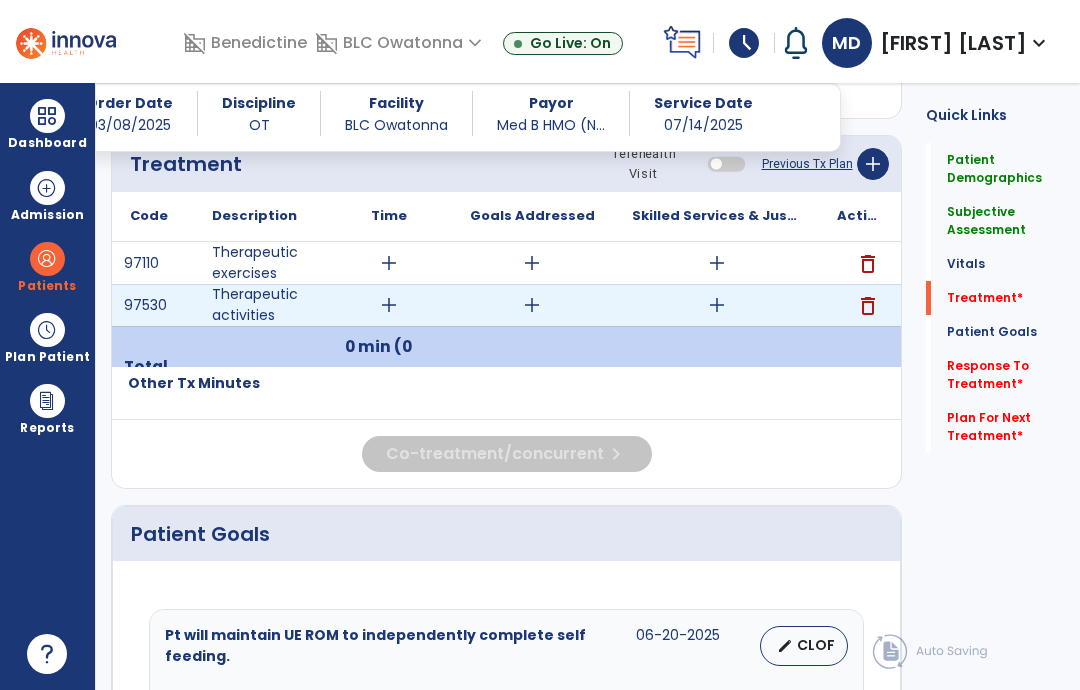 click on "delete" at bounding box center (868, 306) 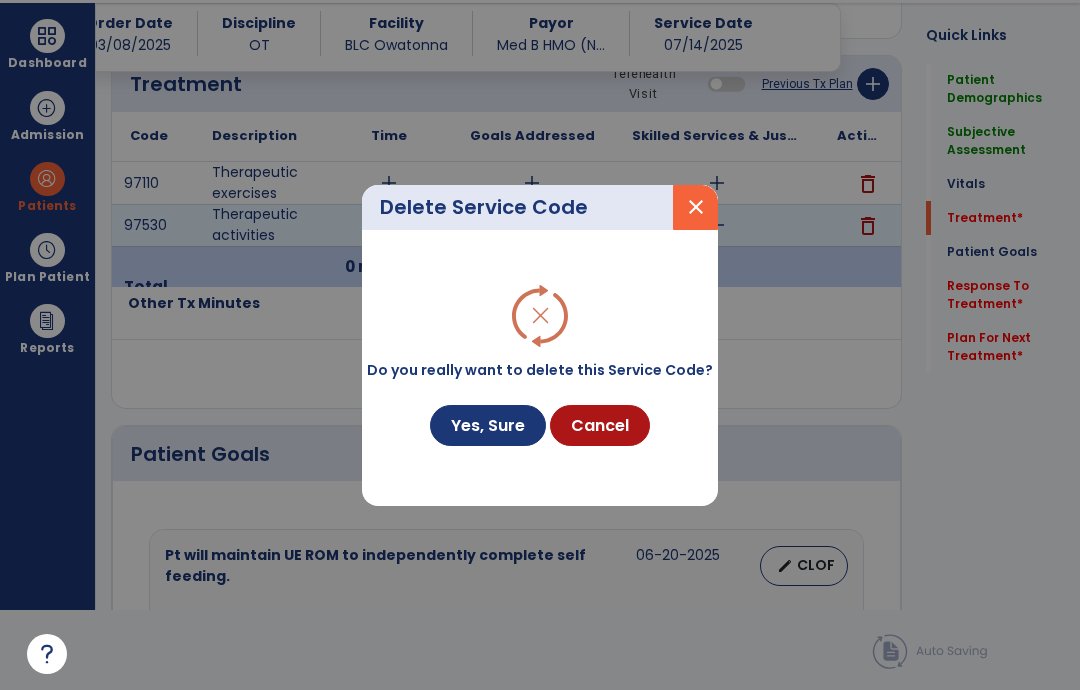 click on "Yes, Sure" at bounding box center [488, 425] 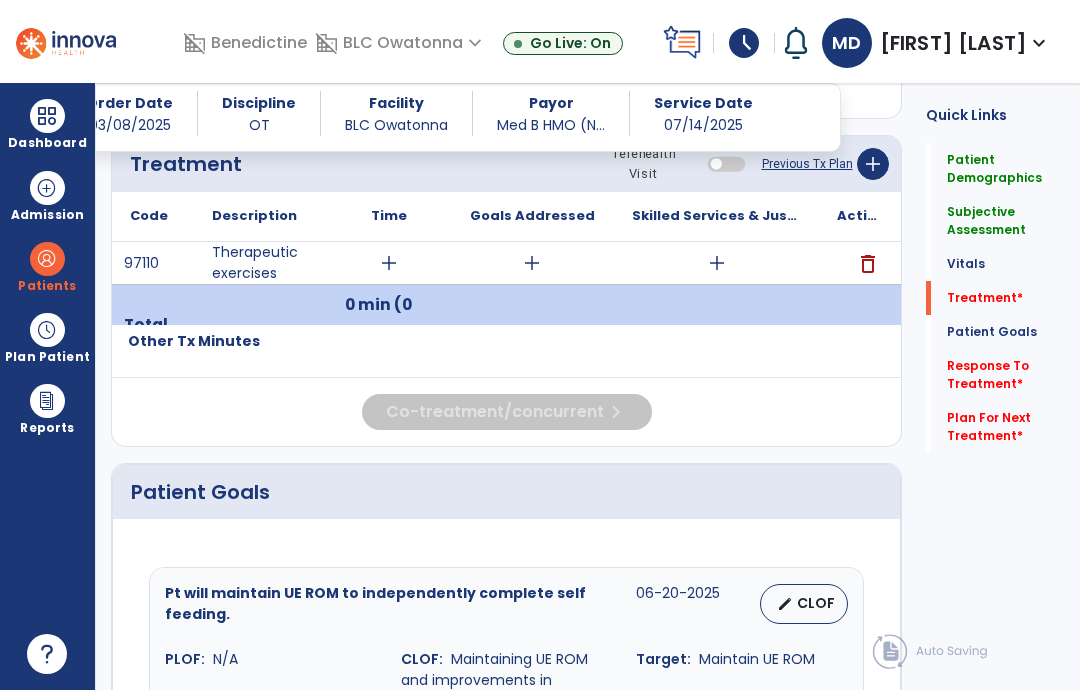 click on "add" at bounding box center (389, 263) 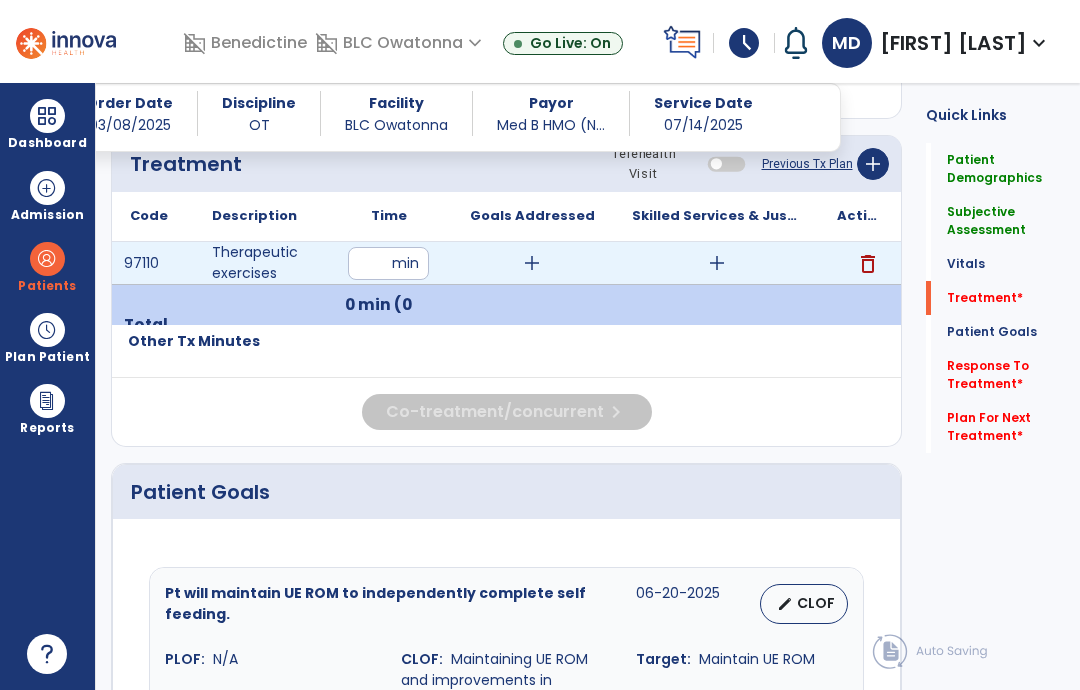 type on "**" 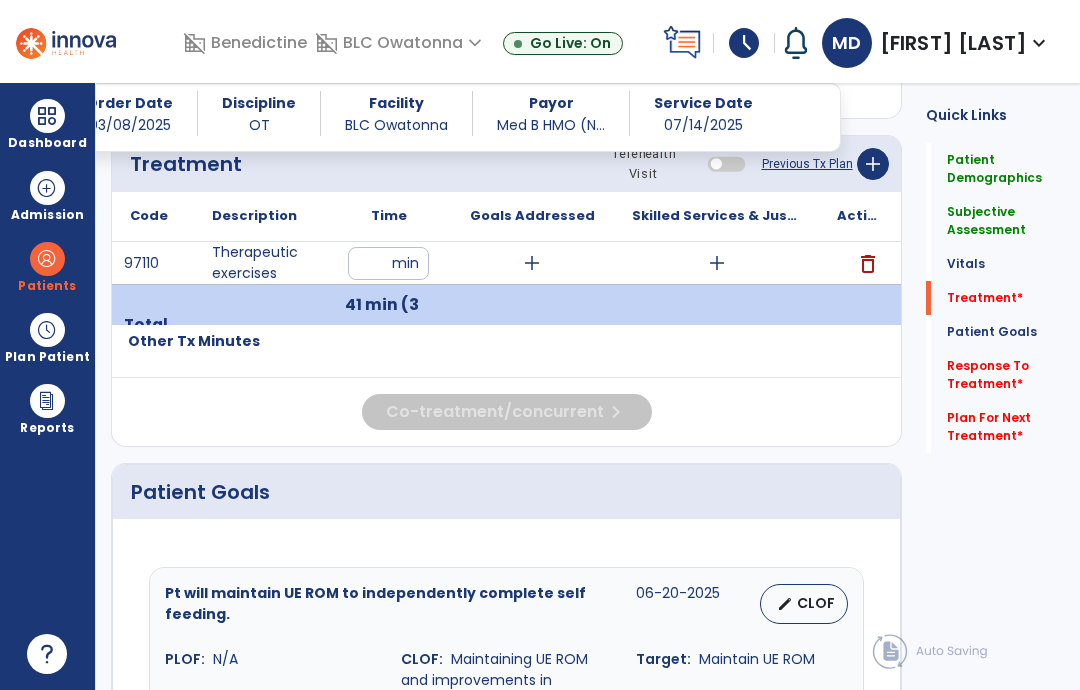 click on "add" at bounding box center [532, 263] 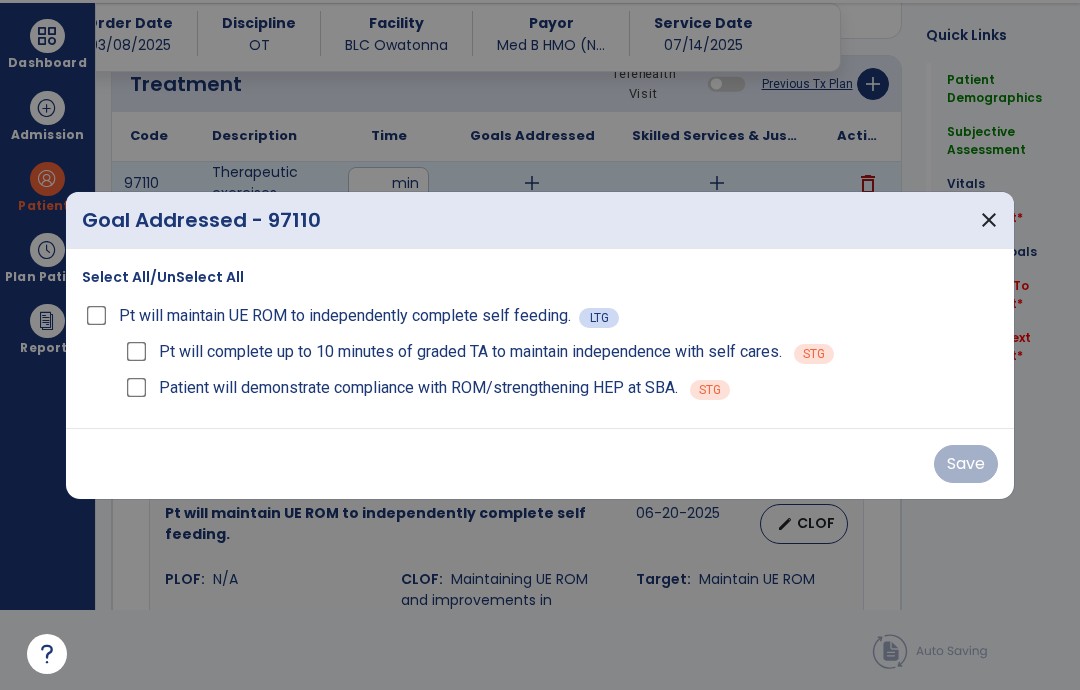 scroll, scrollTop: 0, scrollLeft: 0, axis: both 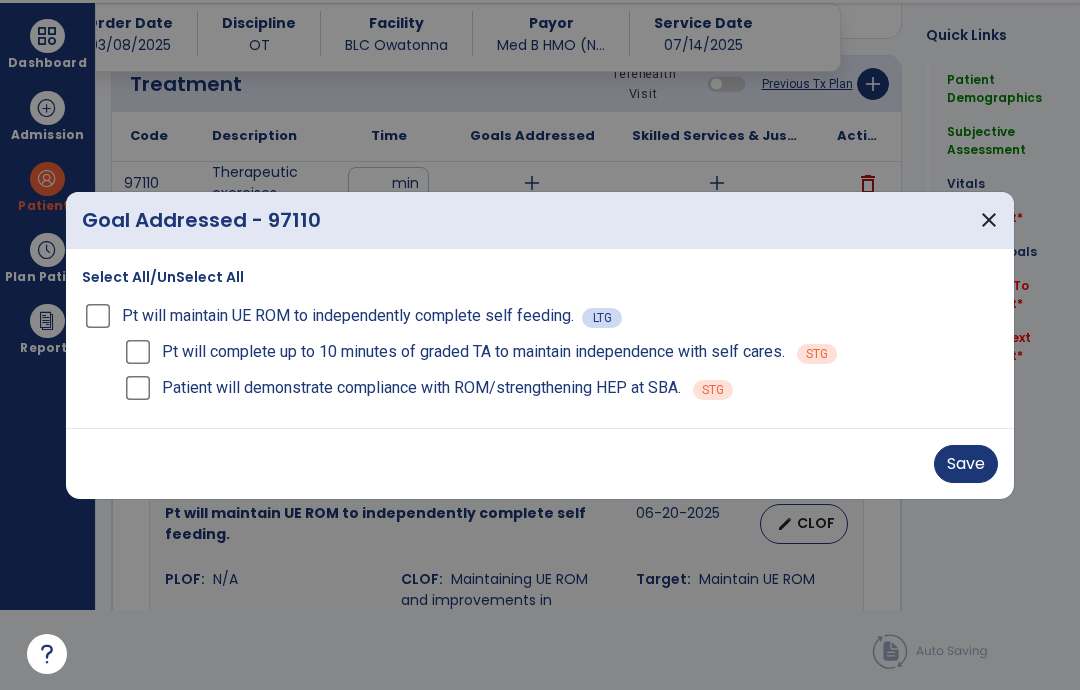 click on "Save" at bounding box center [966, 464] 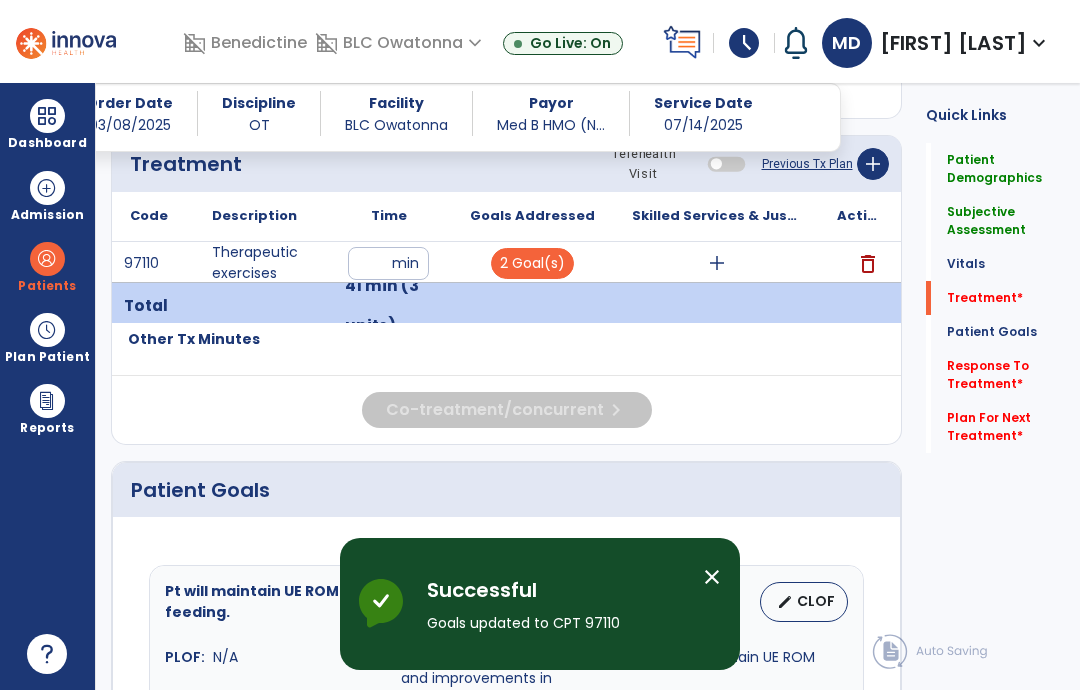 scroll, scrollTop: 80, scrollLeft: 0, axis: vertical 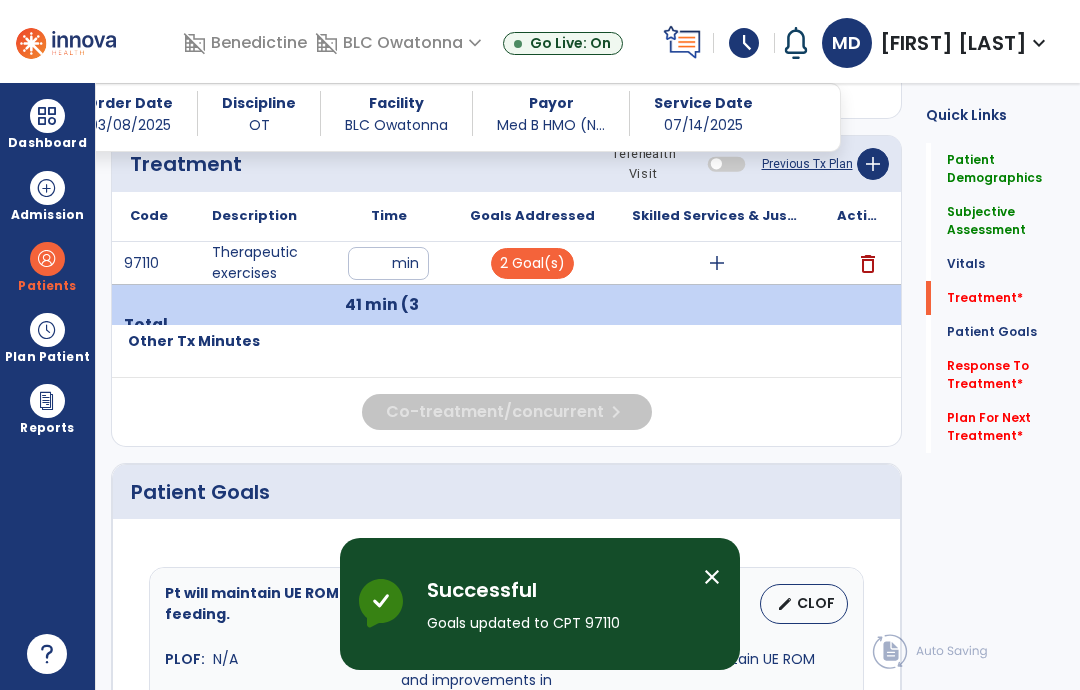 click on "add" at bounding box center [717, 263] 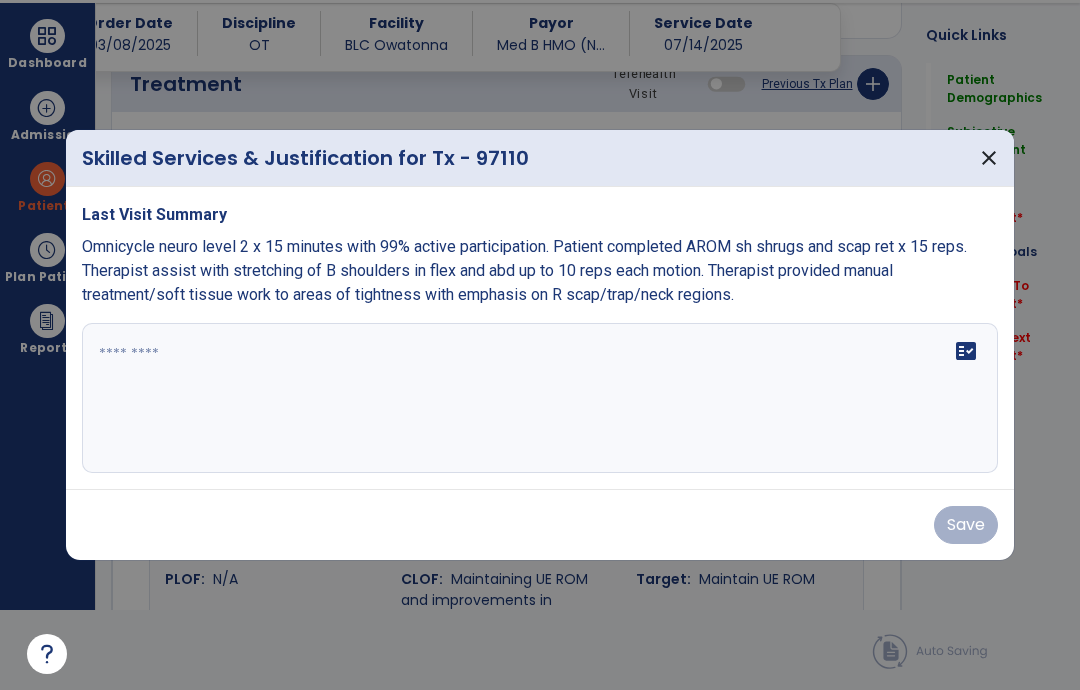 scroll, scrollTop: 0, scrollLeft: 0, axis: both 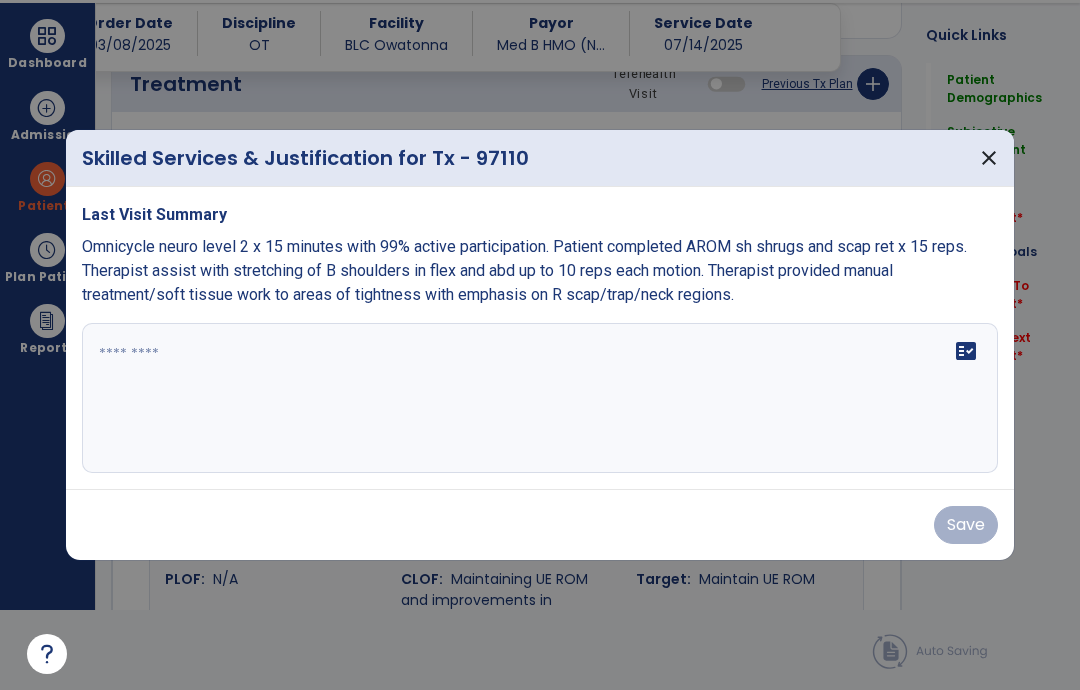 click on "fact_check" at bounding box center [540, 398] 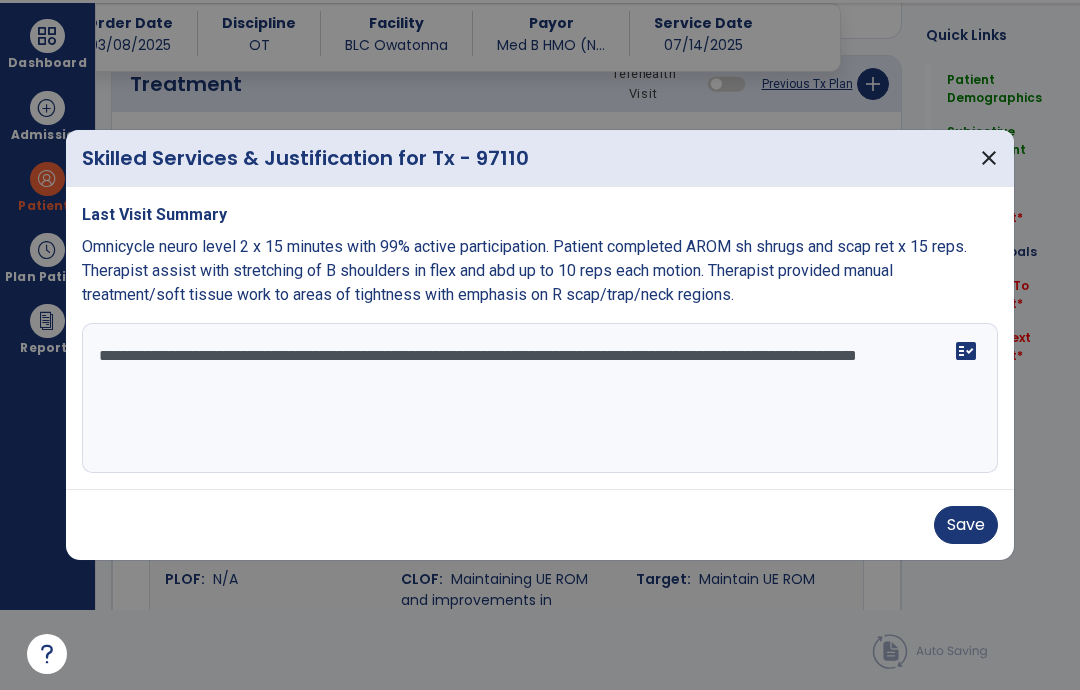 click on "**********" at bounding box center [540, 398] 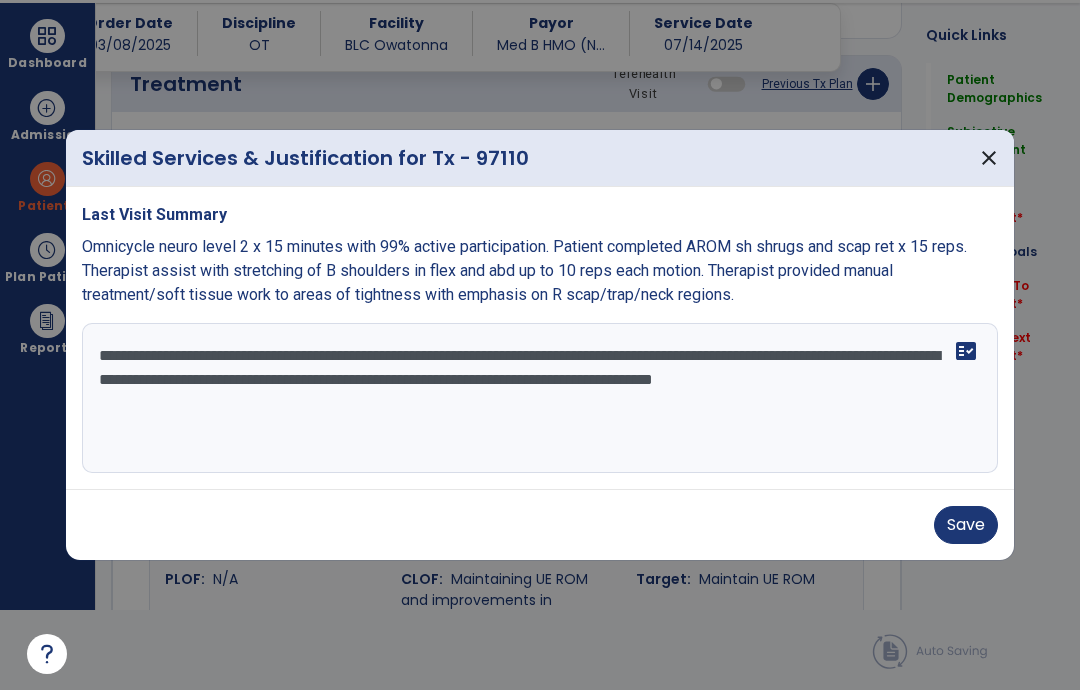 click on "**********" at bounding box center (540, 398) 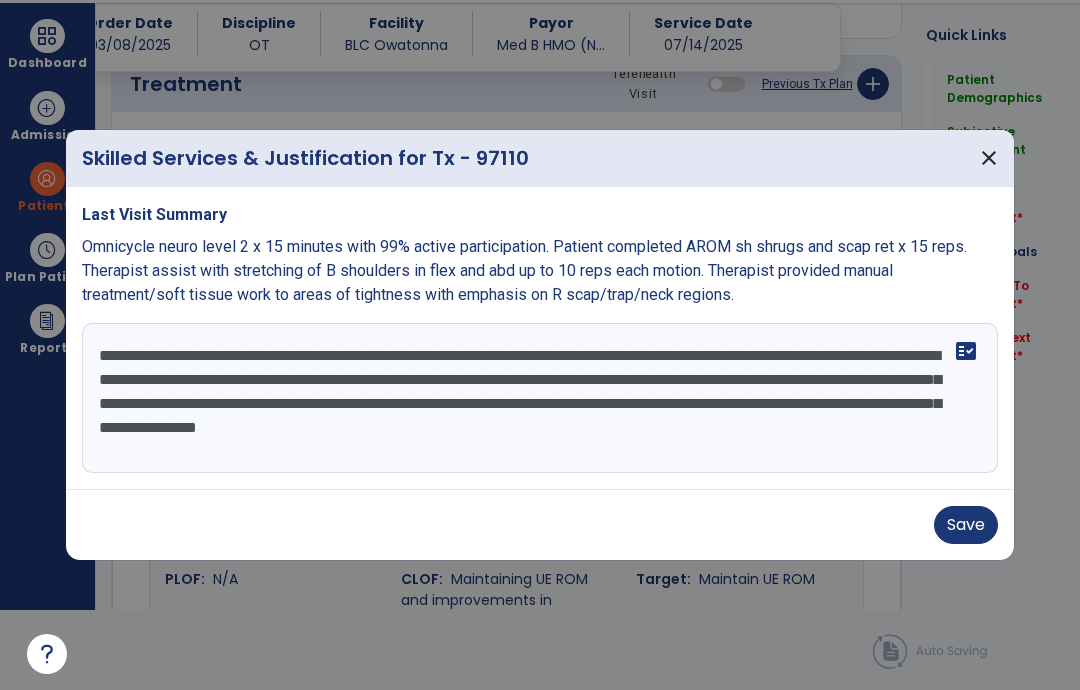 click on "**********" at bounding box center (540, 398) 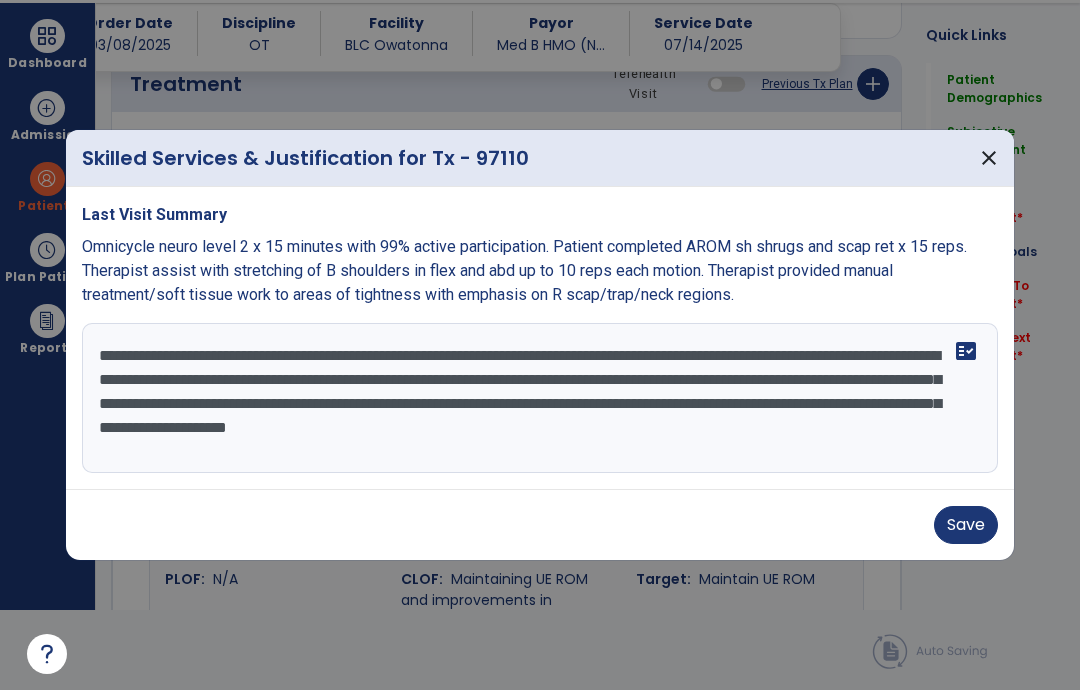 type on "**********" 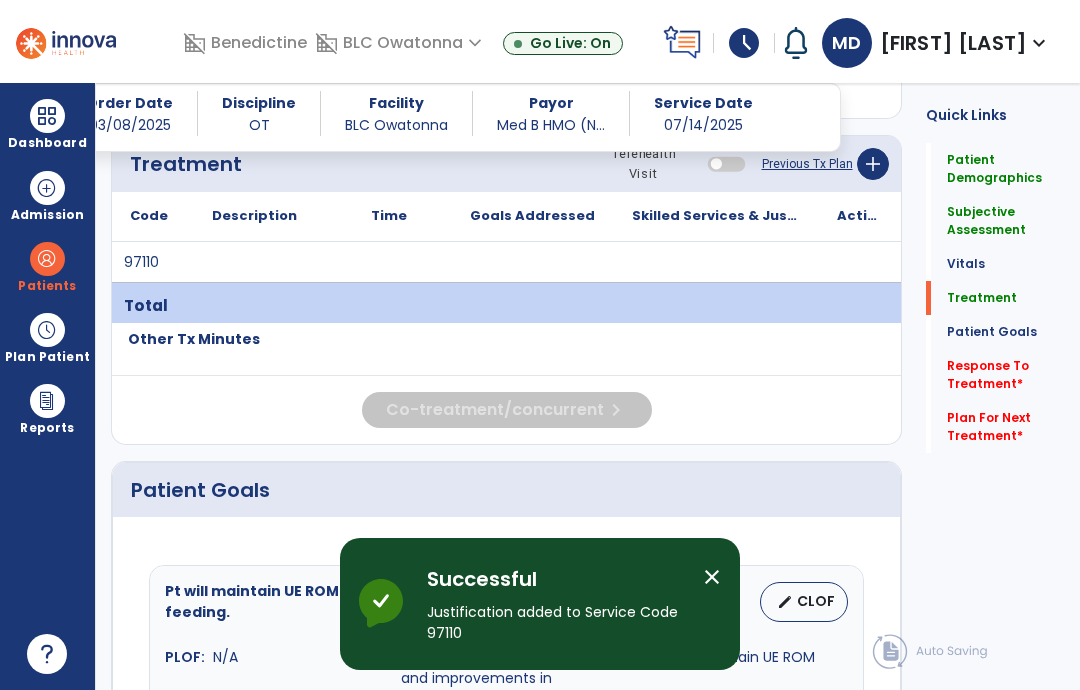 scroll, scrollTop: 80, scrollLeft: 0, axis: vertical 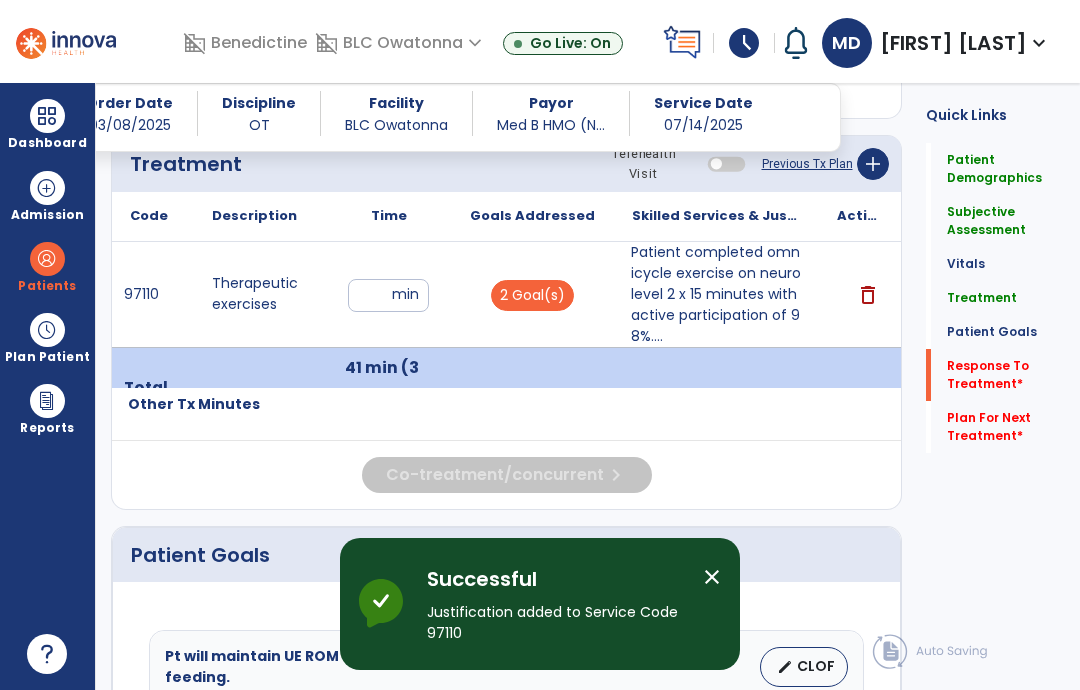 click on "Response To Treatment   *" 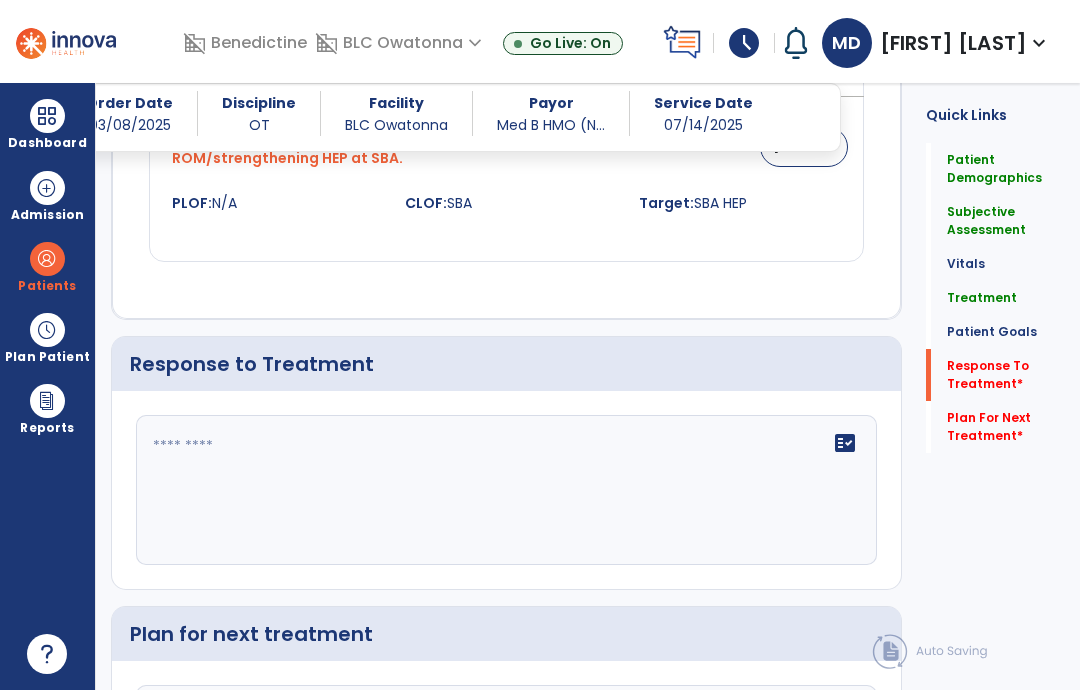 scroll, scrollTop: 1996, scrollLeft: 0, axis: vertical 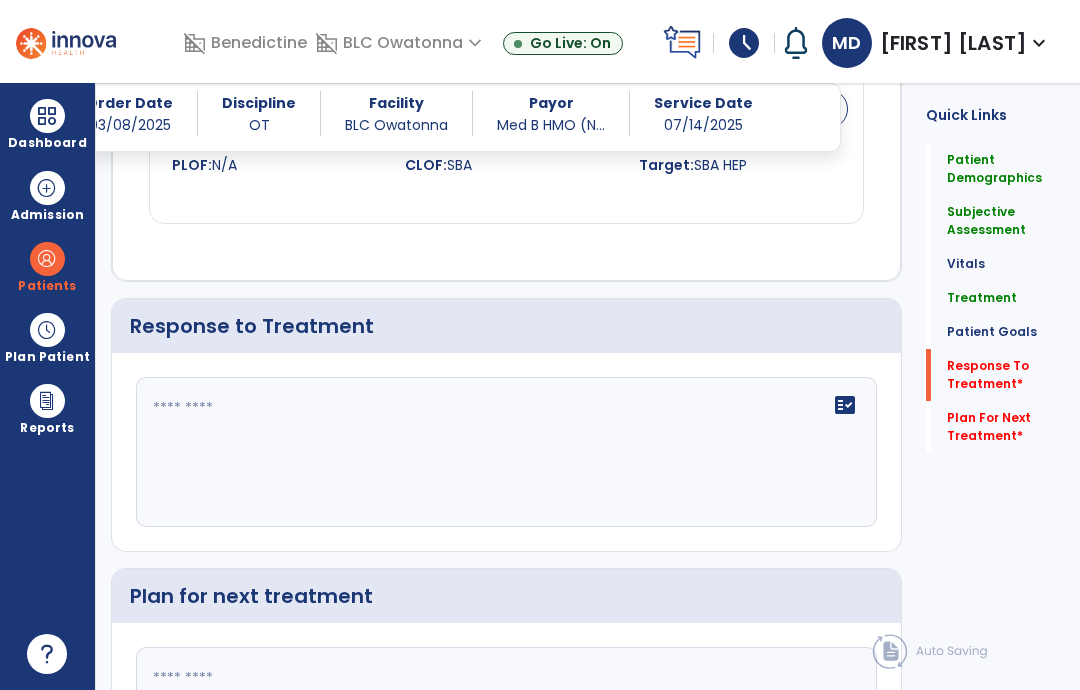 click on "fact_check" 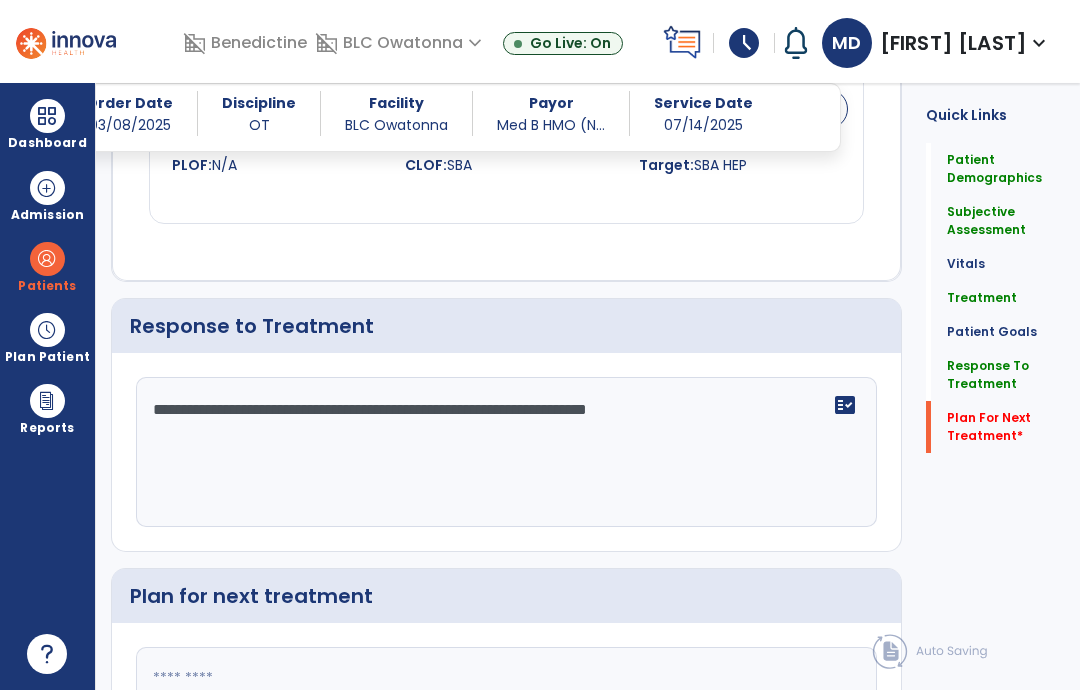 type on "**********" 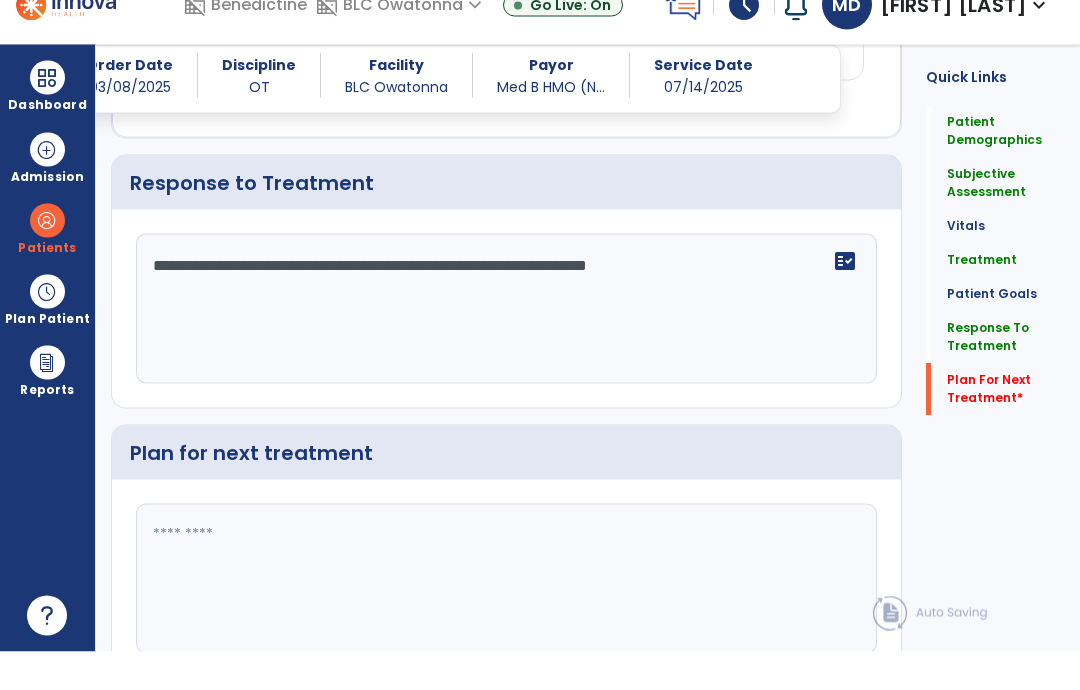 scroll, scrollTop: 2115, scrollLeft: 0, axis: vertical 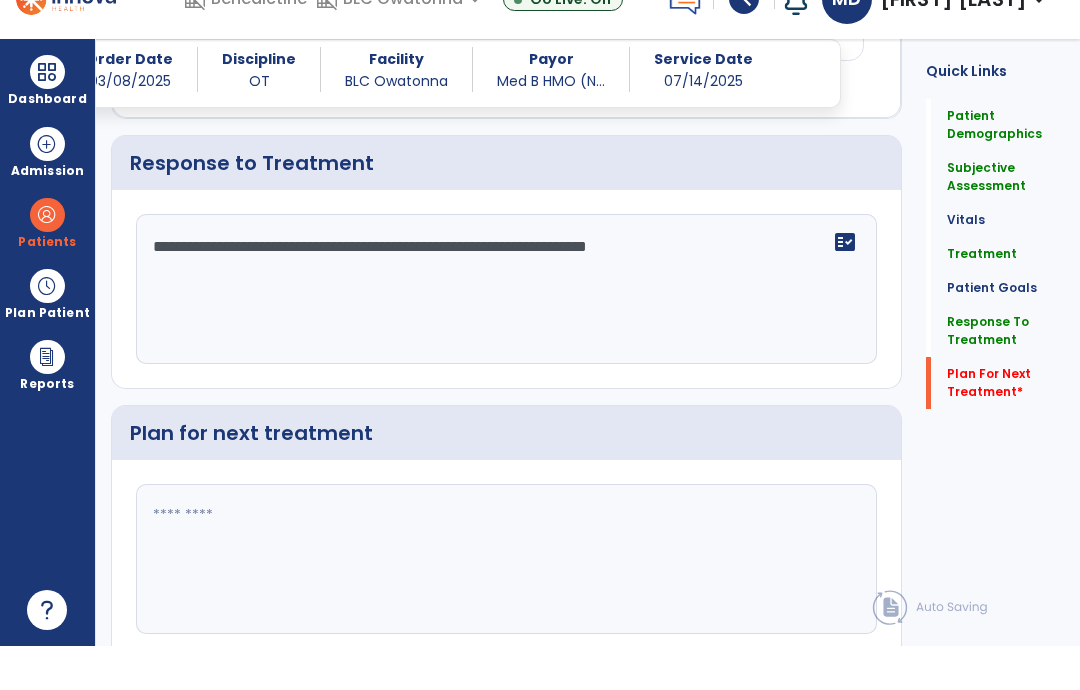 click 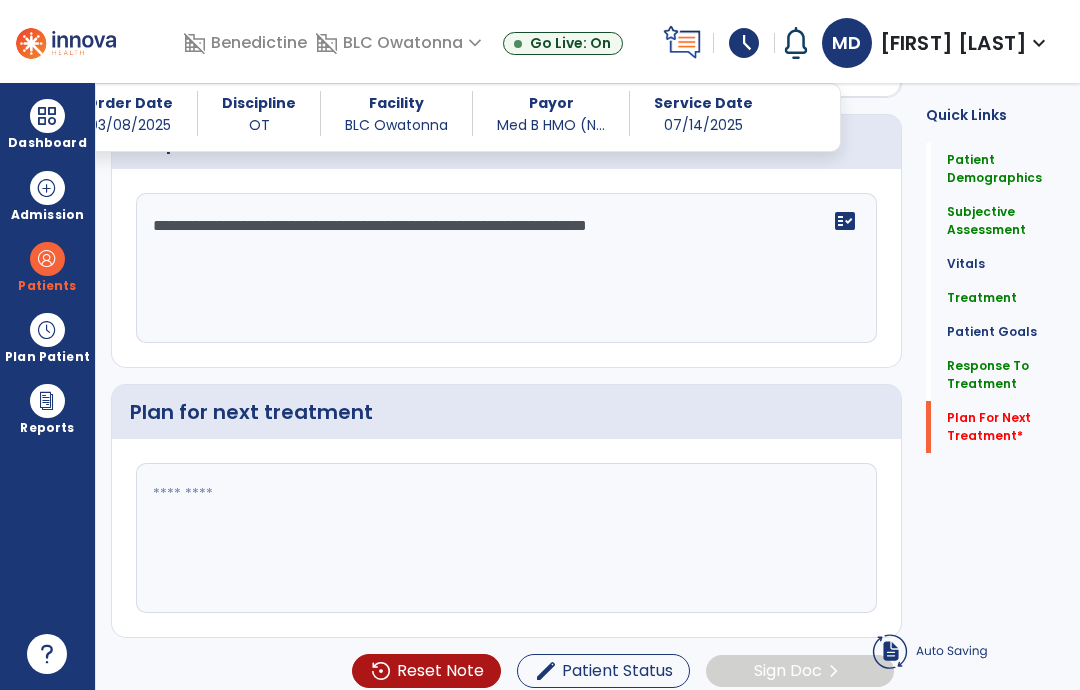 click 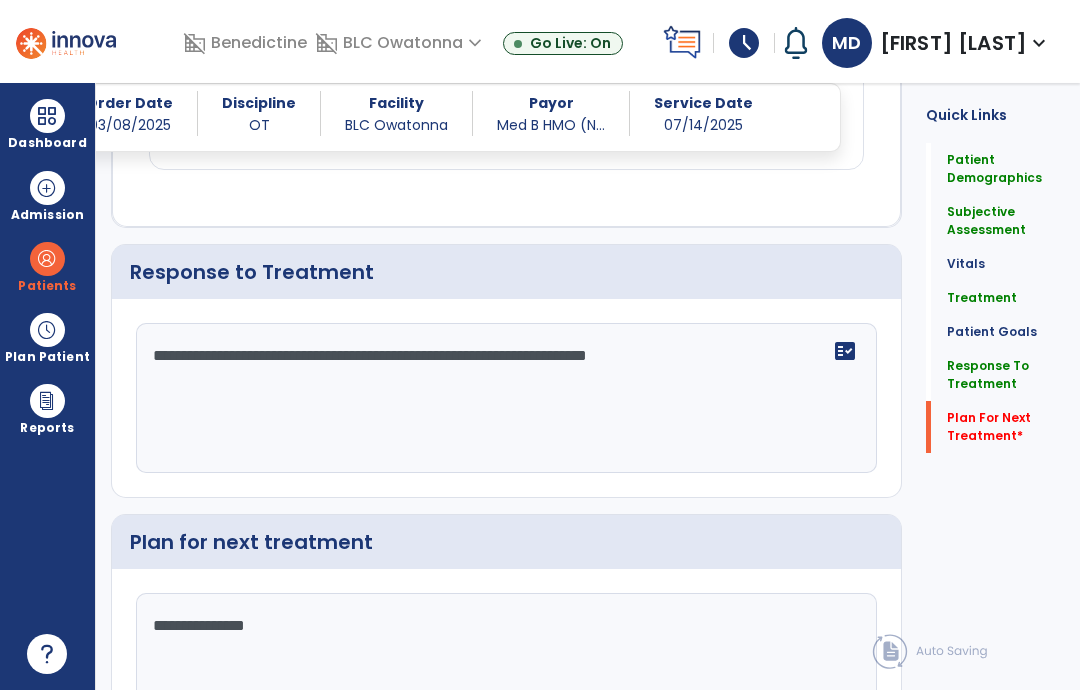 type on "**********" 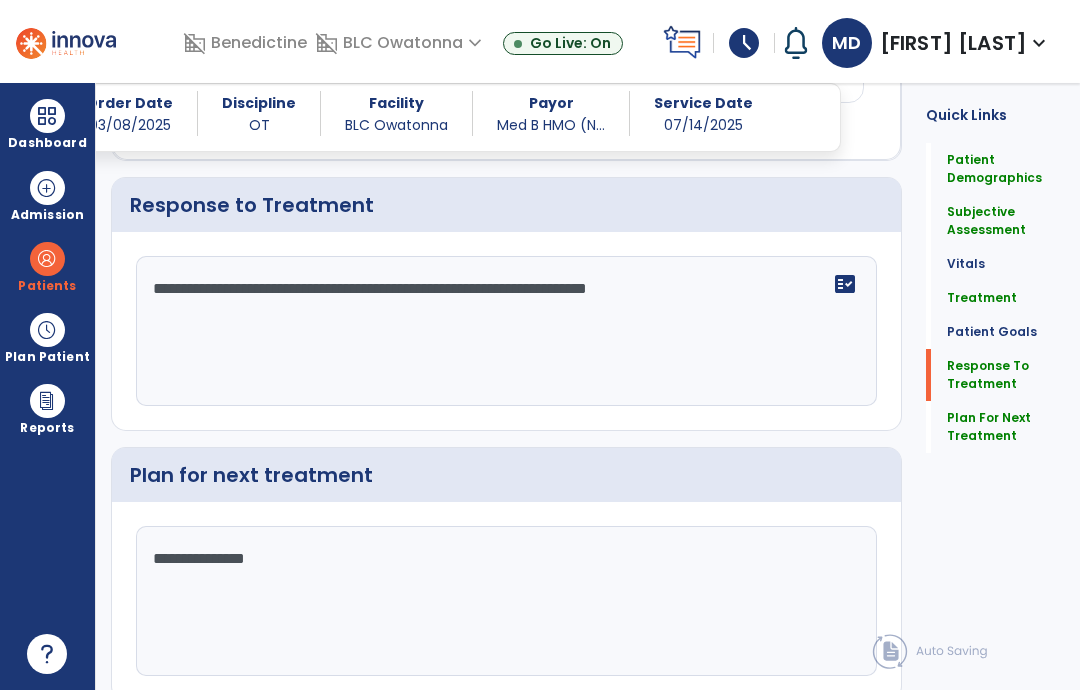 scroll, scrollTop: 2115, scrollLeft: 0, axis: vertical 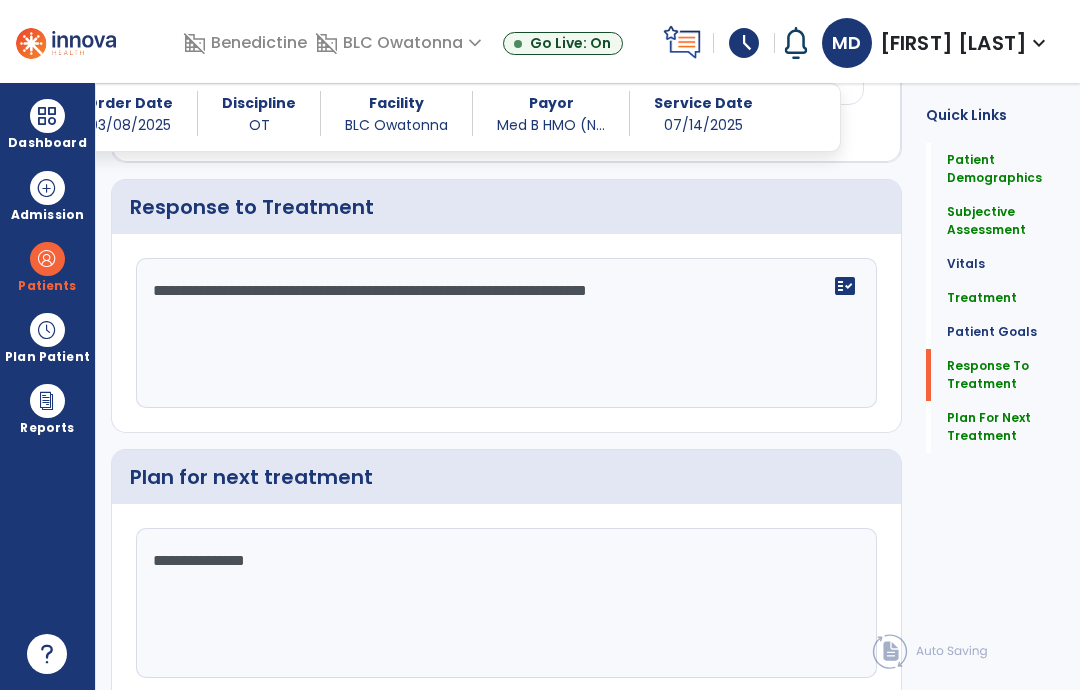 click on "chevron_right" 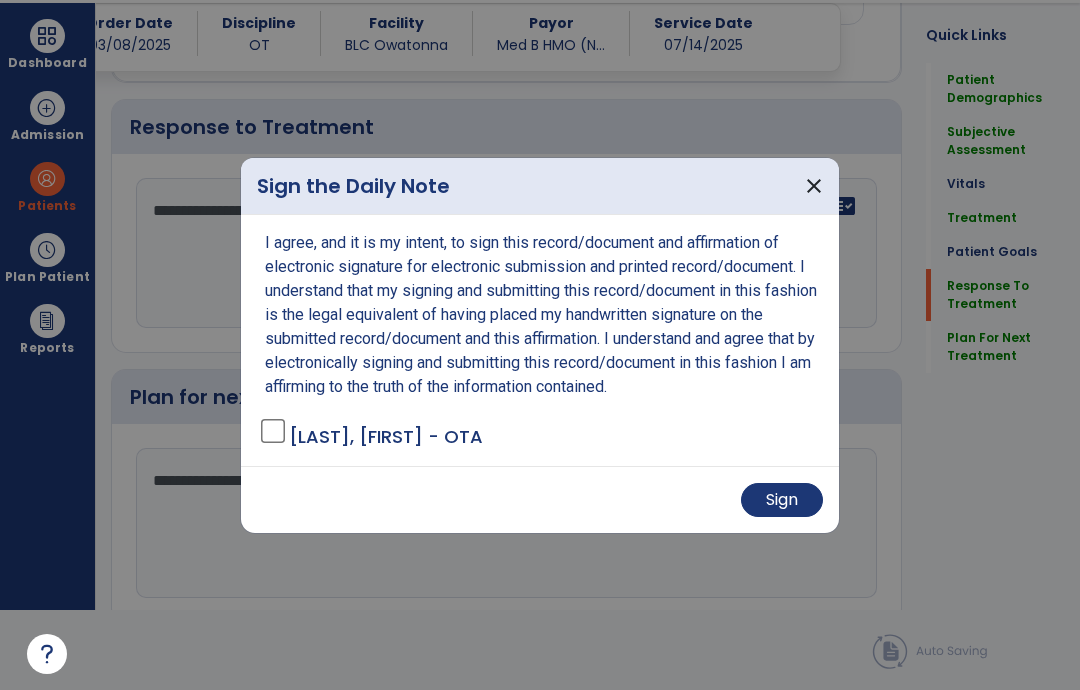 click on "Sign" at bounding box center [782, 500] 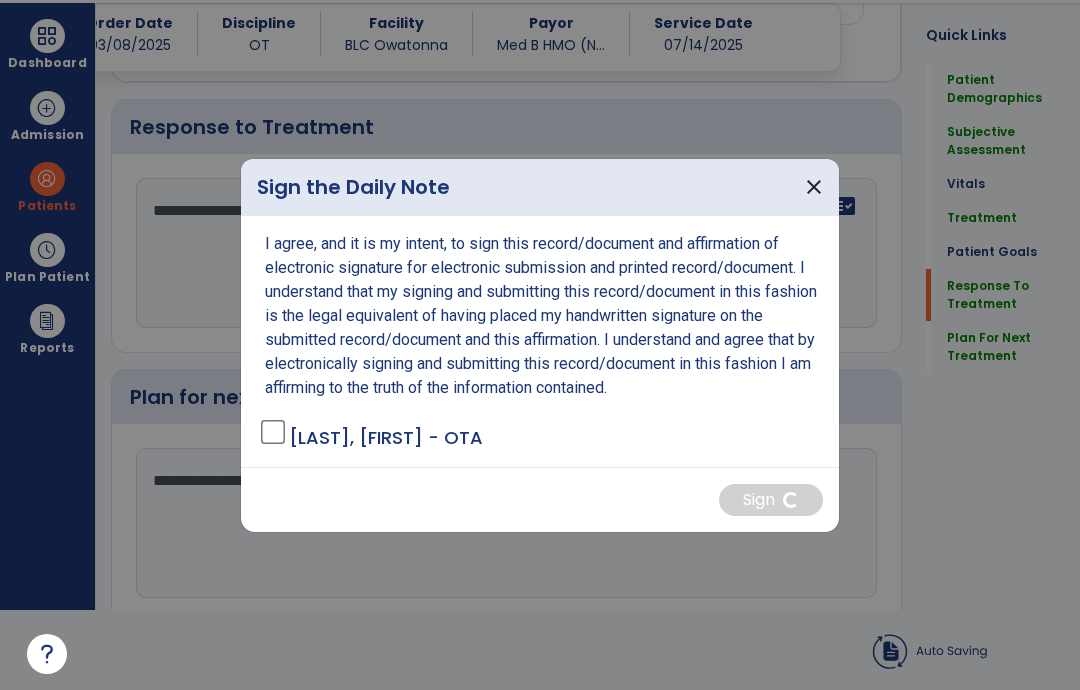 scroll, scrollTop: 80, scrollLeft: 0, axis: vertical 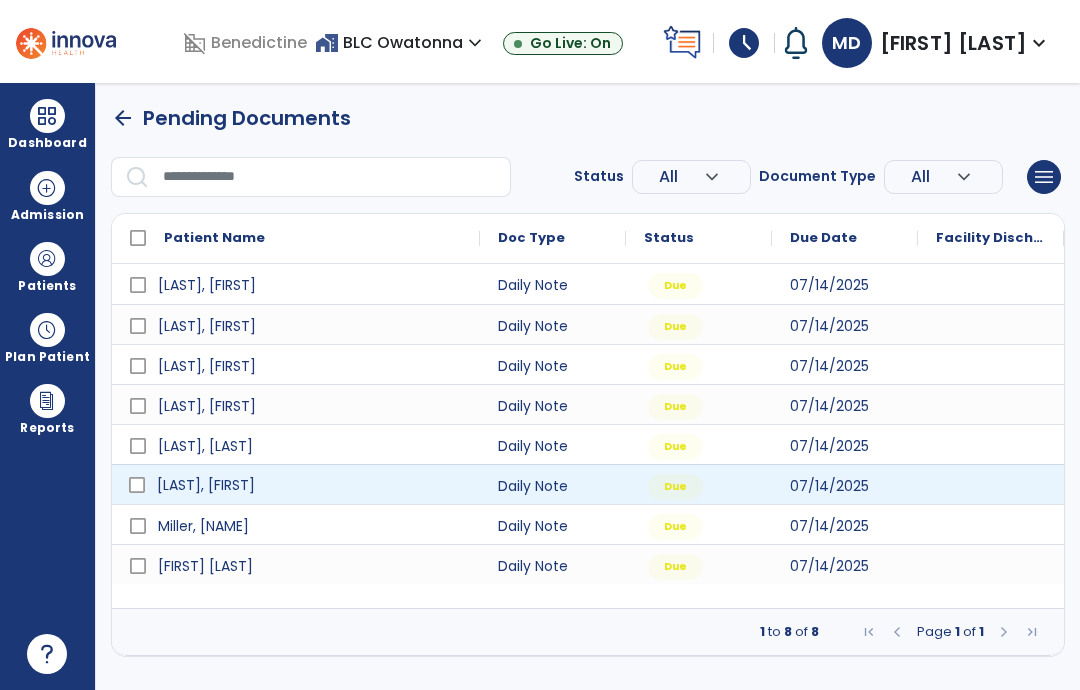 click on "[LAST], [FIRST]" at bounding box center [296, 484] 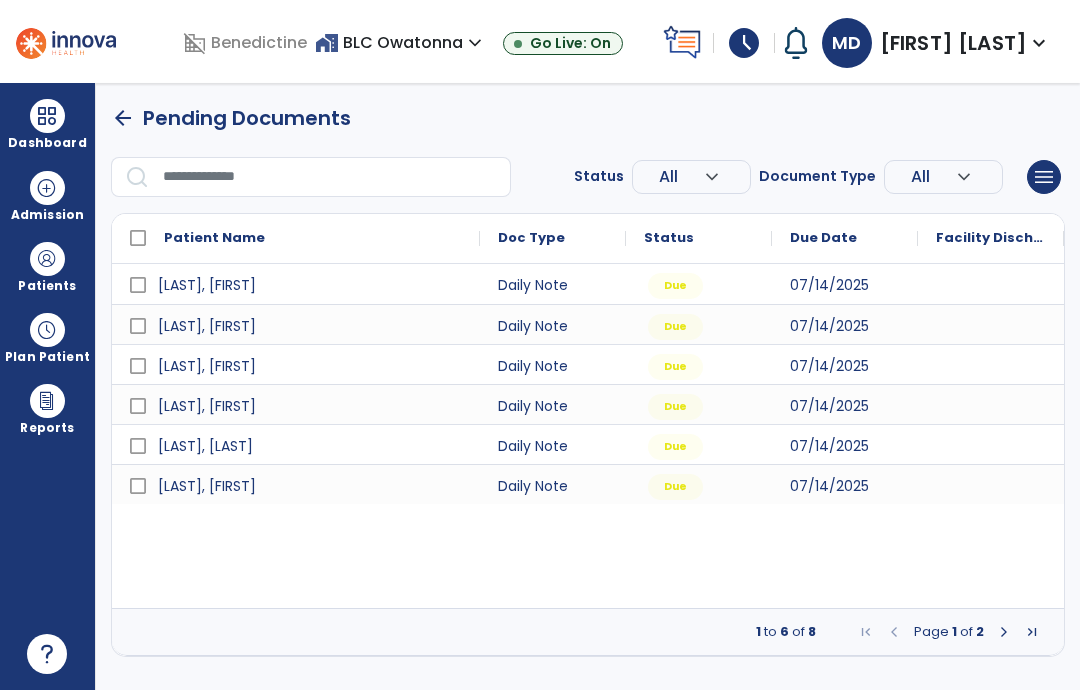 scroll, scrollTop: 0, scrollLeft: 0, axis: both 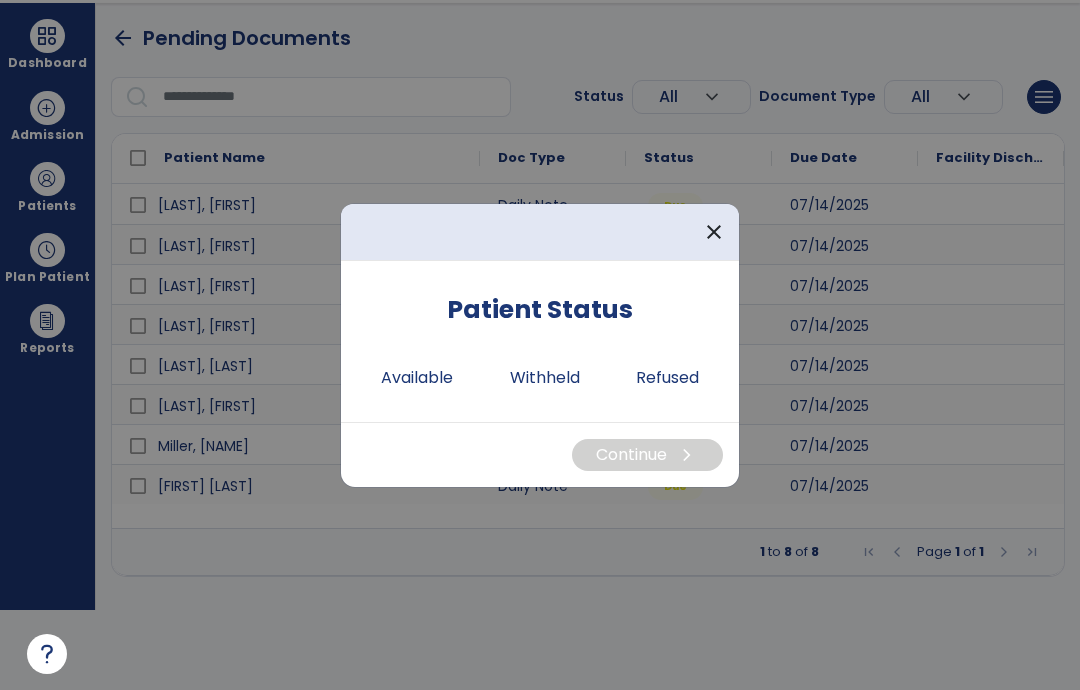 click on "Available" at bounding box center [417, 378] 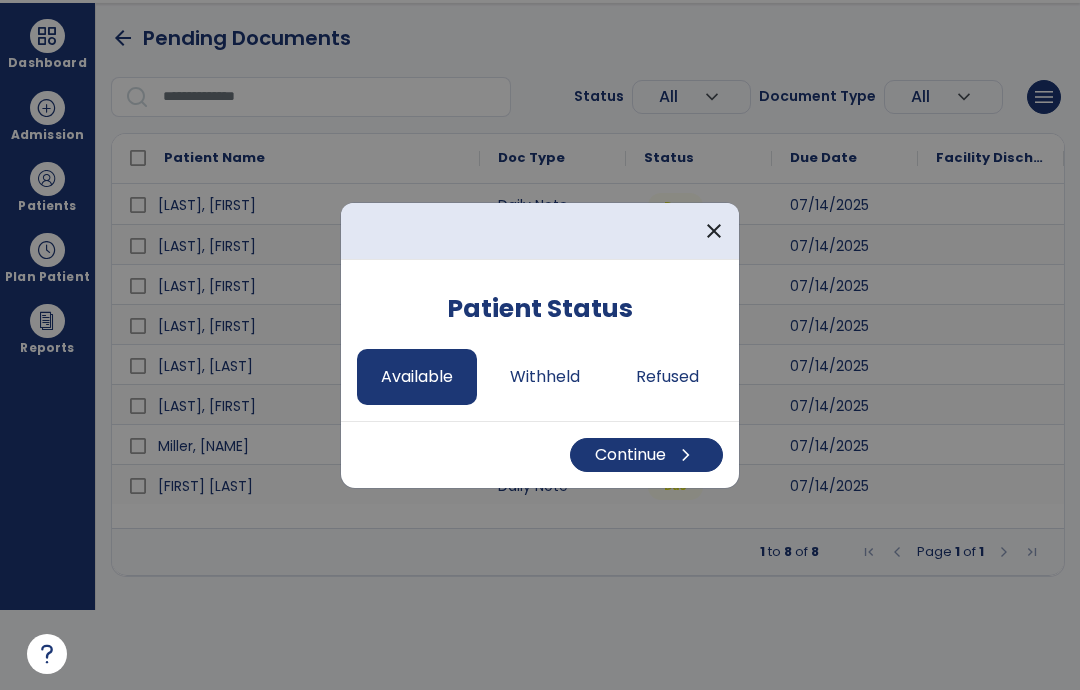 click on "Continue   chevron_right" at bounding box center (646, 455) 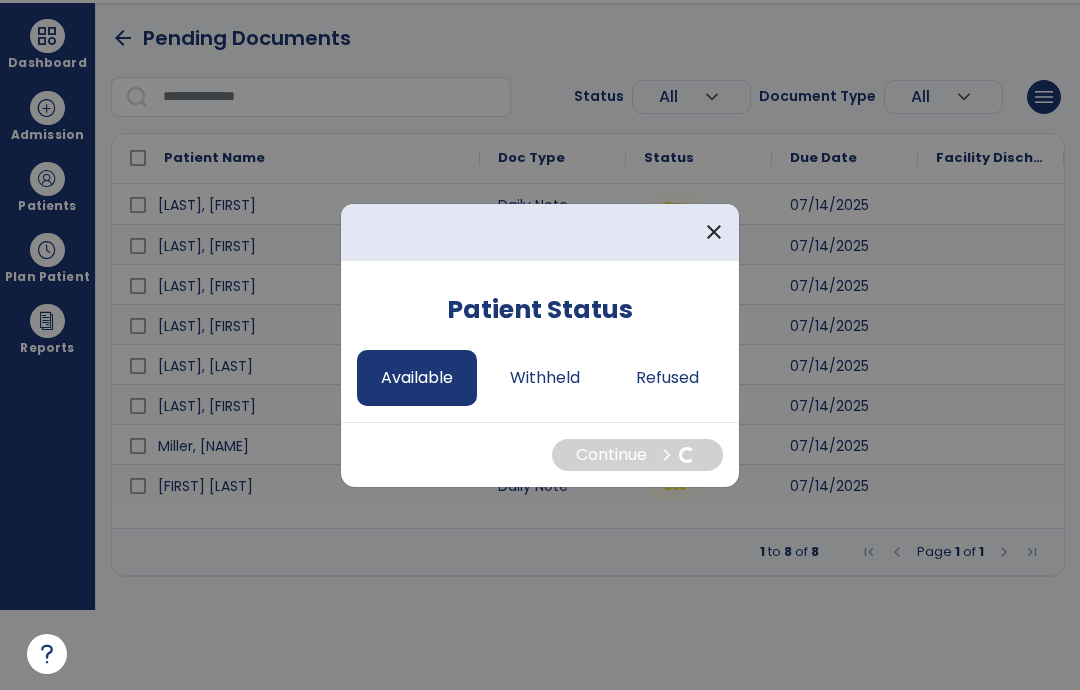 select on "*" 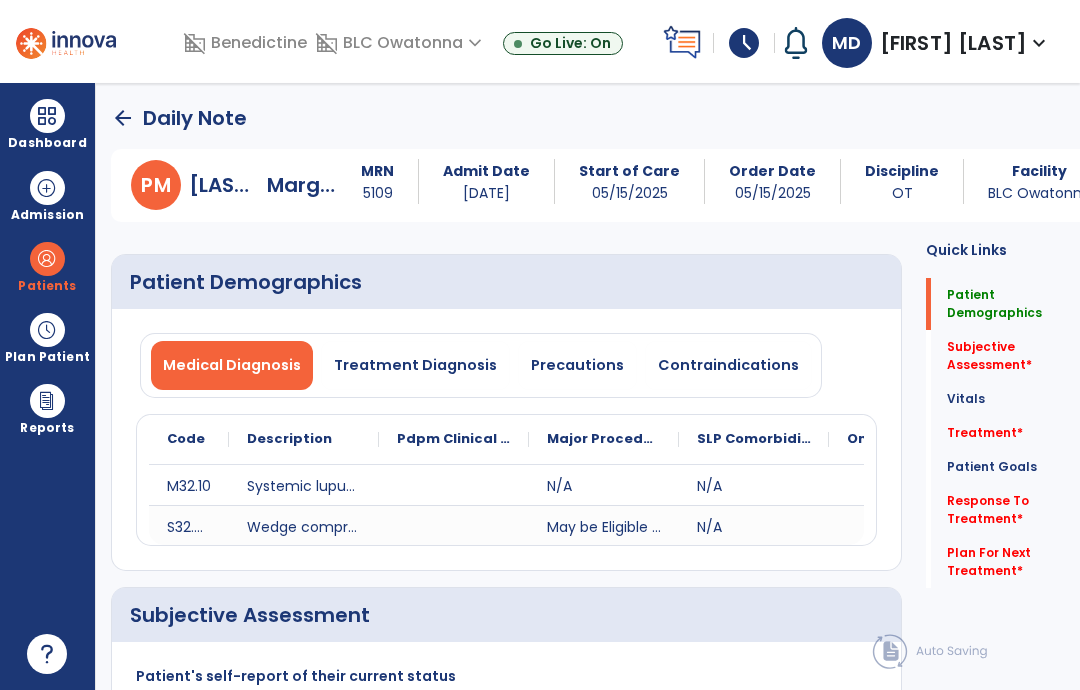 scroll, scrollTop: 80, scrollLeft: 0, axis: vertical 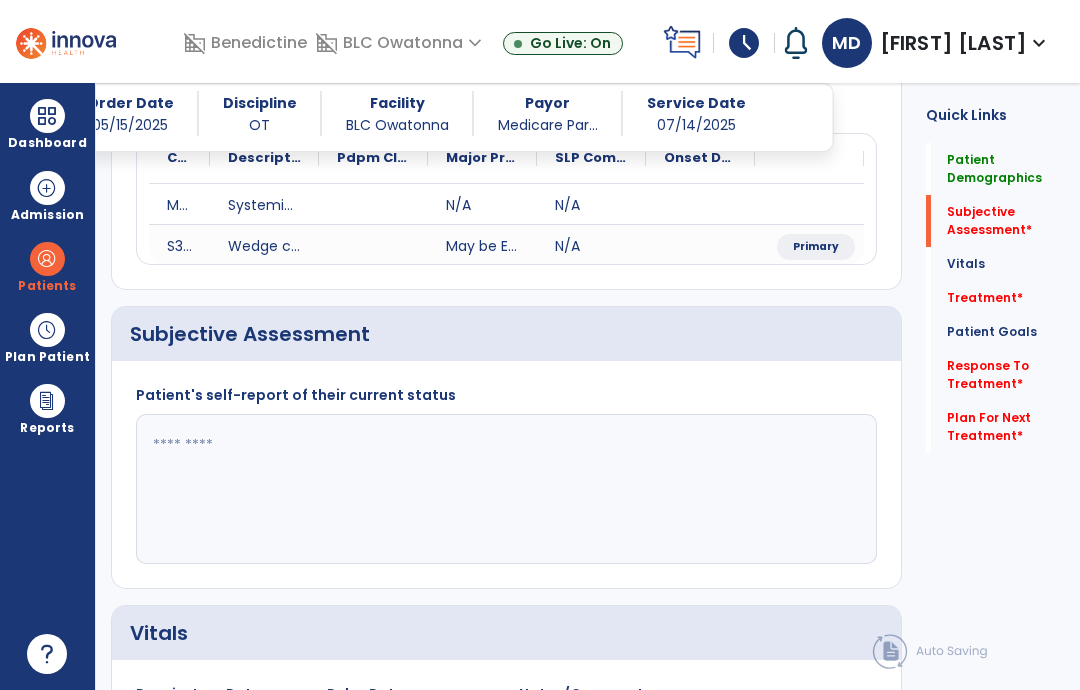 click 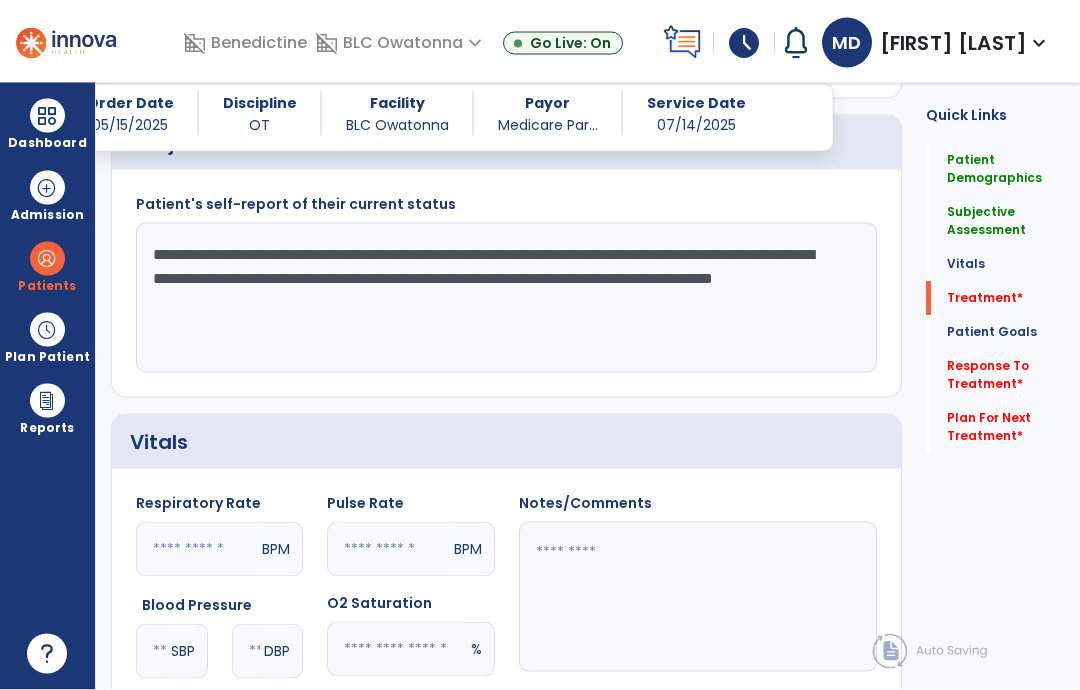 type on "**********" 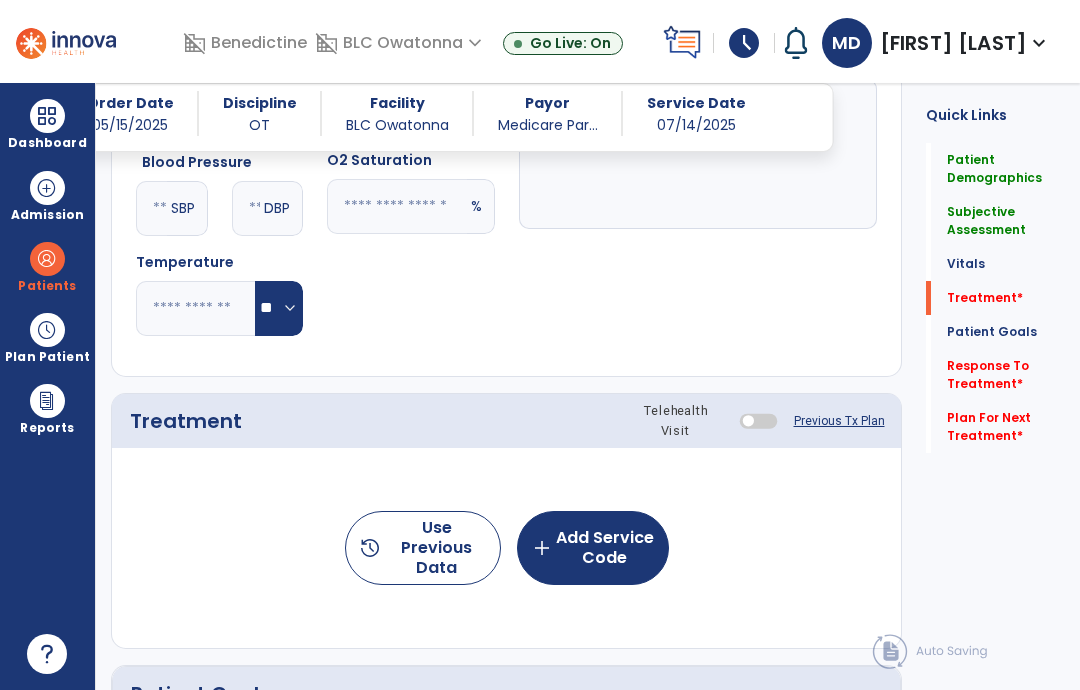 scroll, scrollTop: 899, scrollLeft: 0, axis: vertical 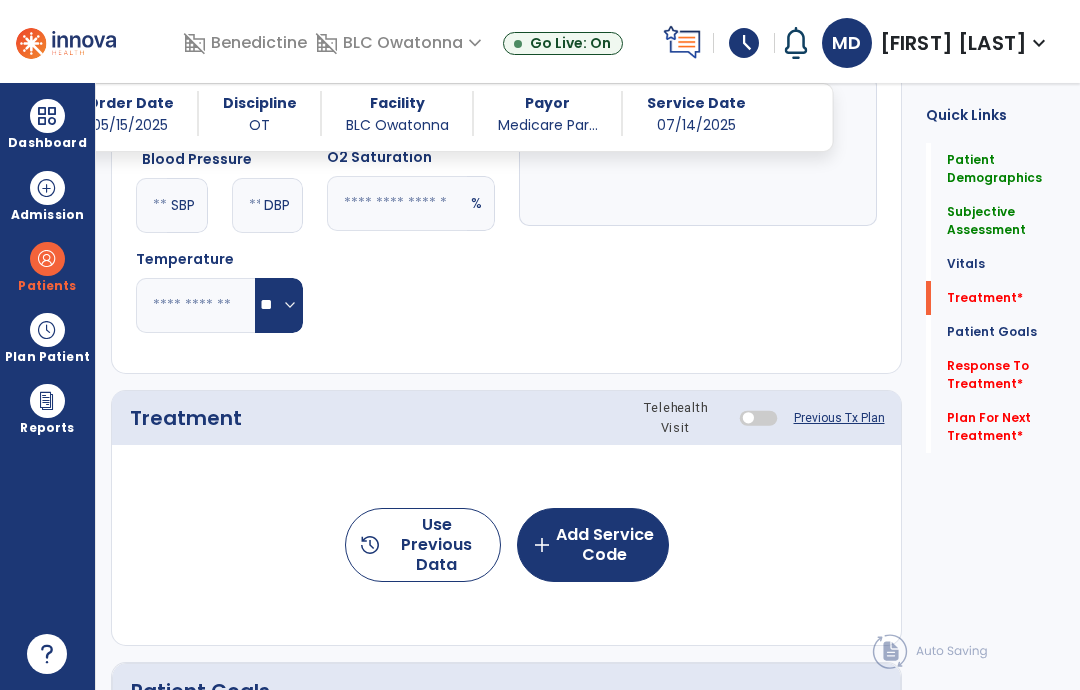 click on "add  Add Service Code" 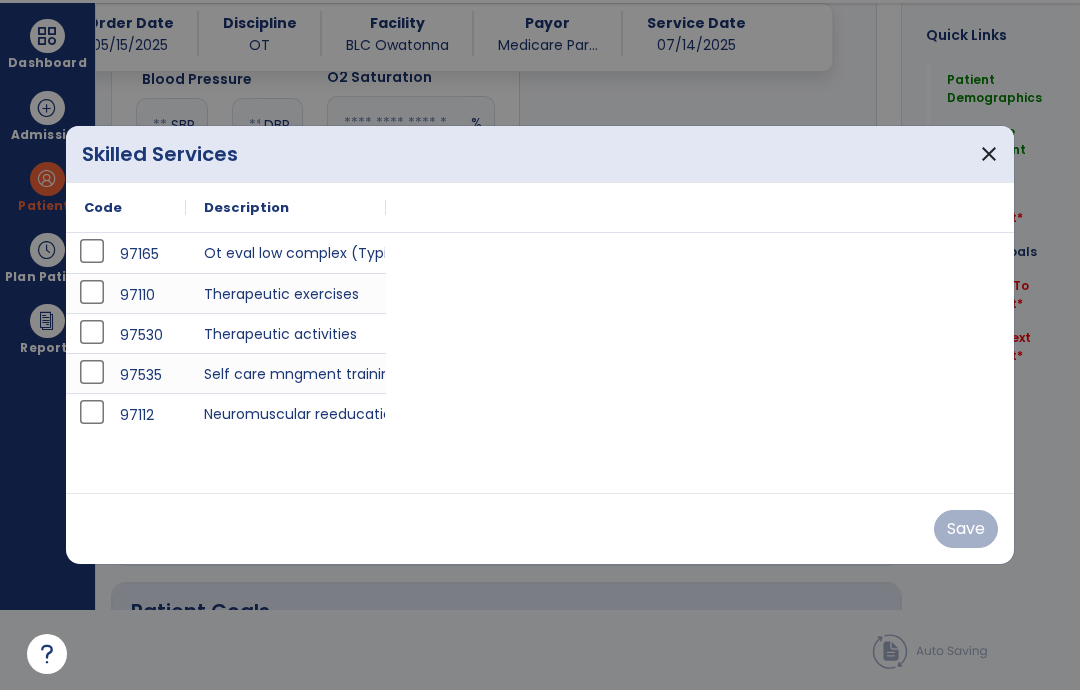scroll, scrollTop: 0, scrollLeft: 0, axis: both 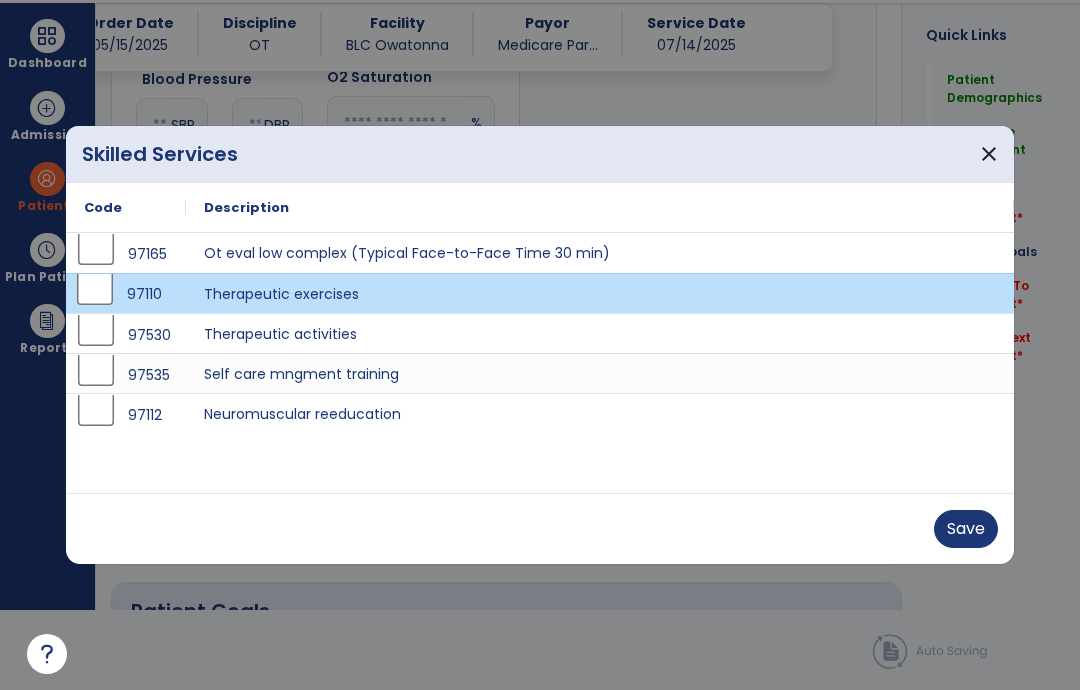 click on "Save" at bounding box center [966, 529] 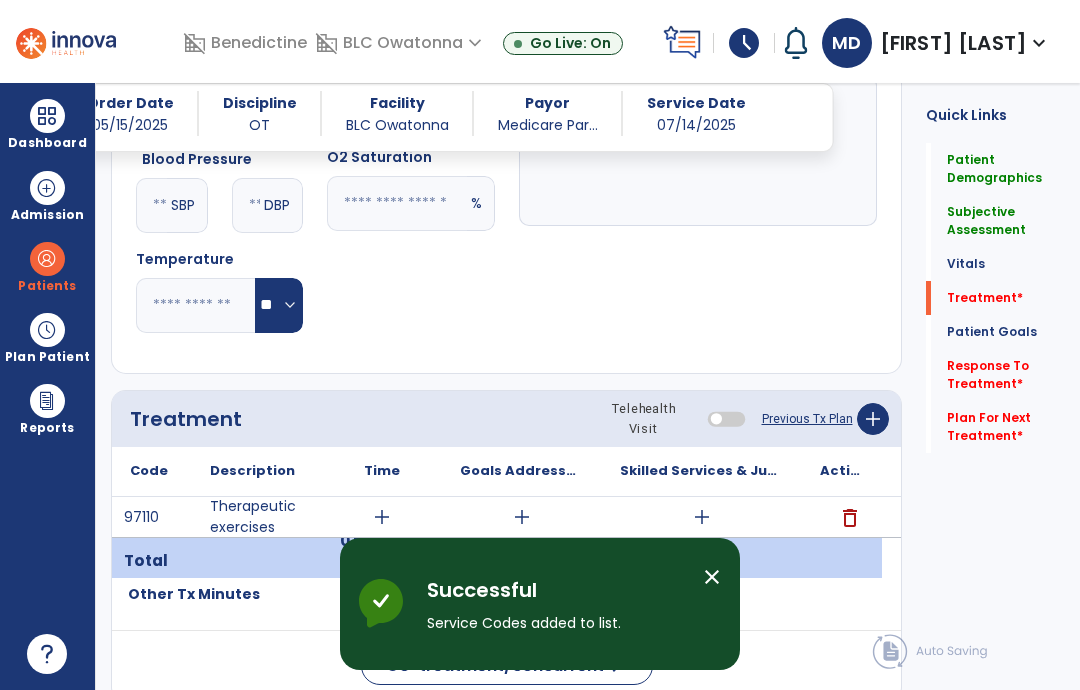 scroll, scrollTop: 80, scrollLeft: 0, axis: vertical 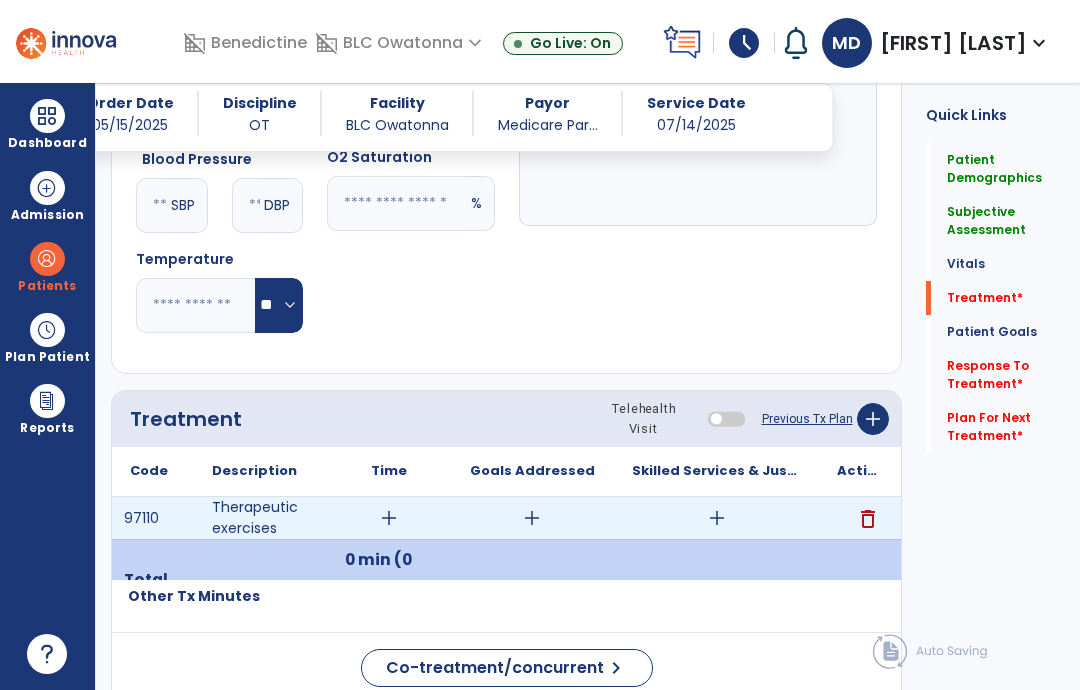 click on "add" at bounding box center (532, 518) 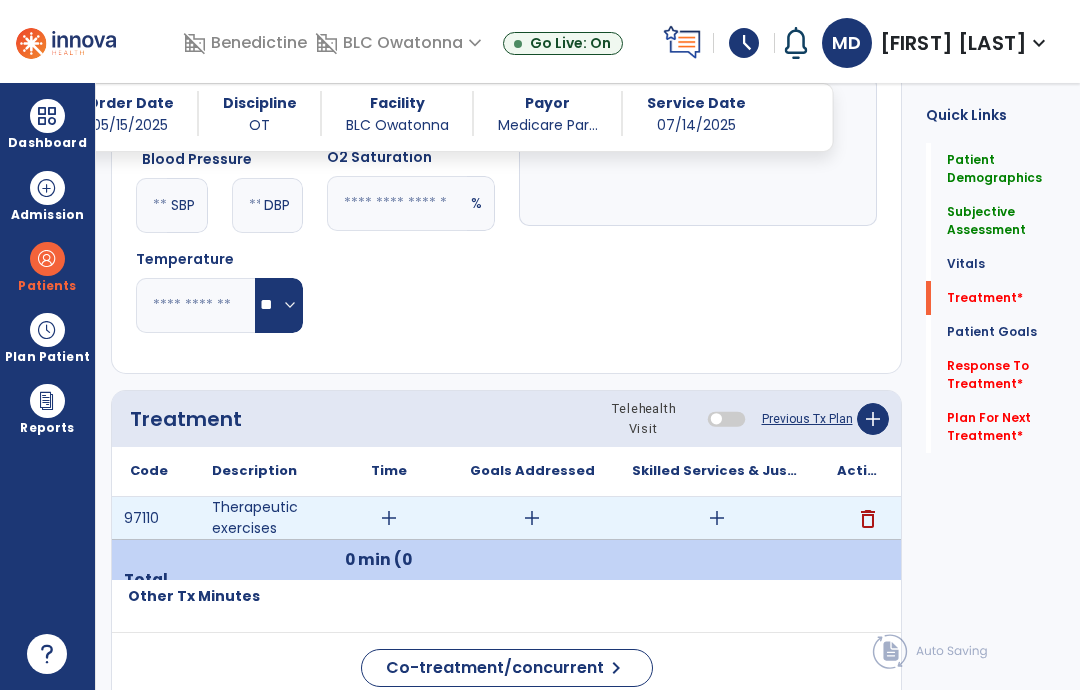 scroll, scrollTop: 0, scrollLeft: 0, axis: both 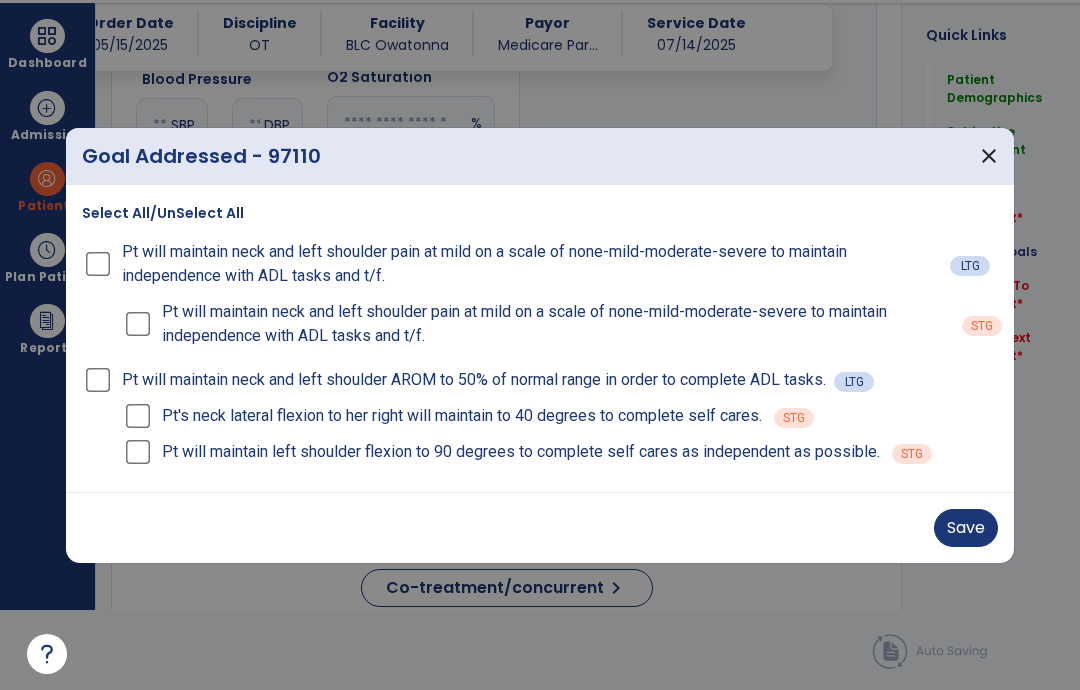 click on "Pt's neck lateral flexion to her right will maintain to 40 degrees to complete self cares. STG" at bounding box center (560, 416) 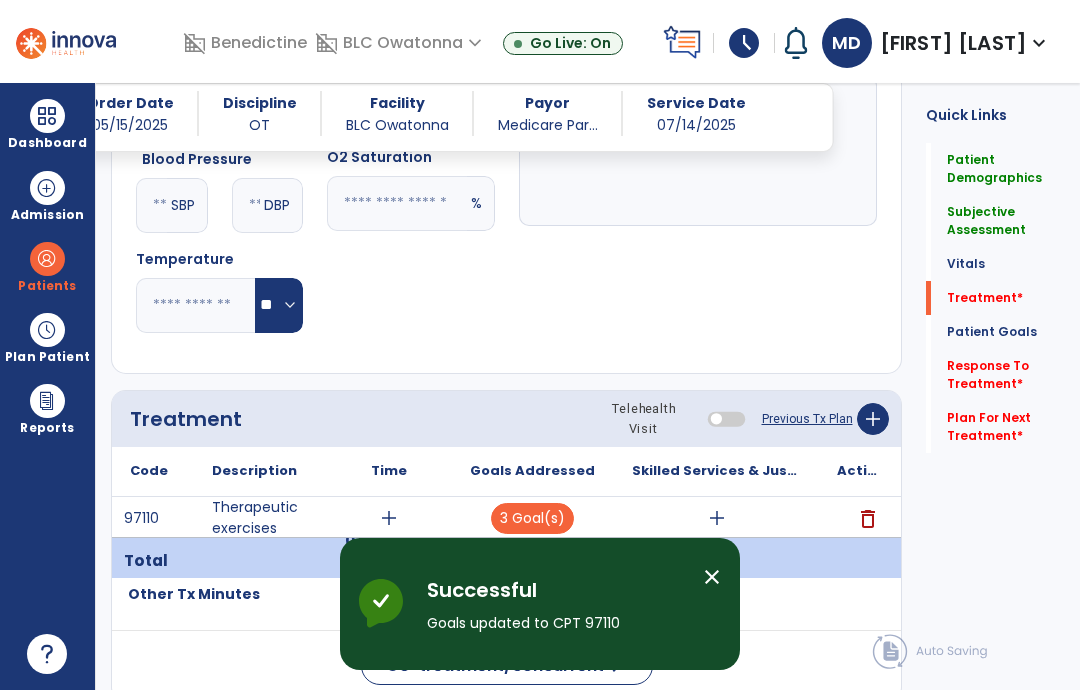 scroll, scrollTop: 80, scrollLeft: 0, axis: vertical 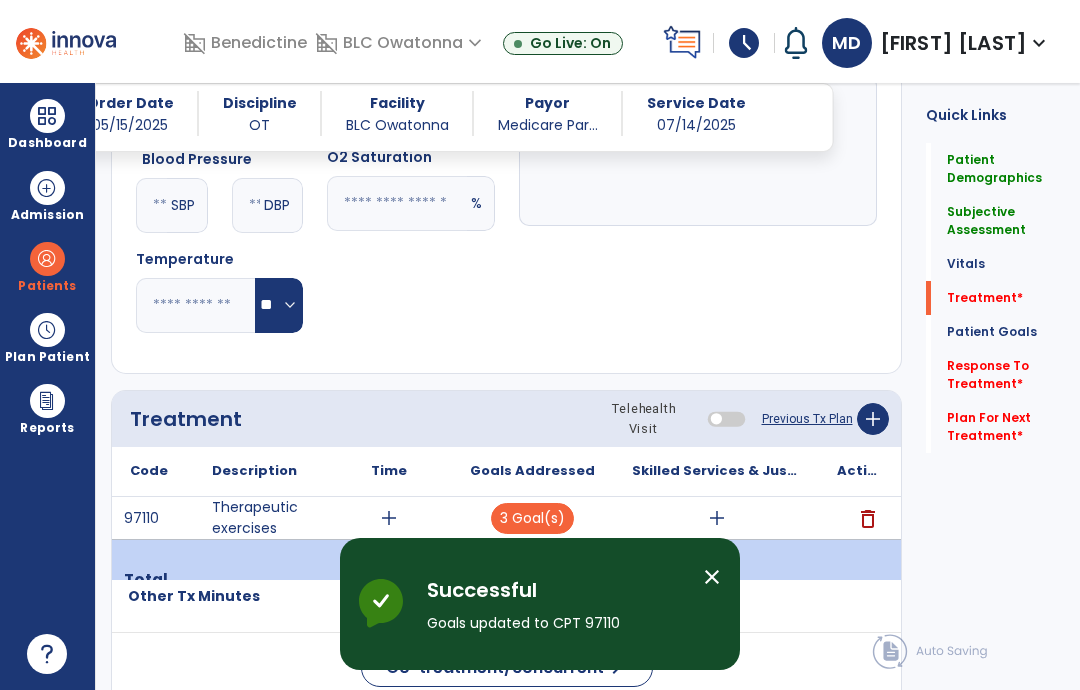 click on "add" at bounding box center [716, 518] 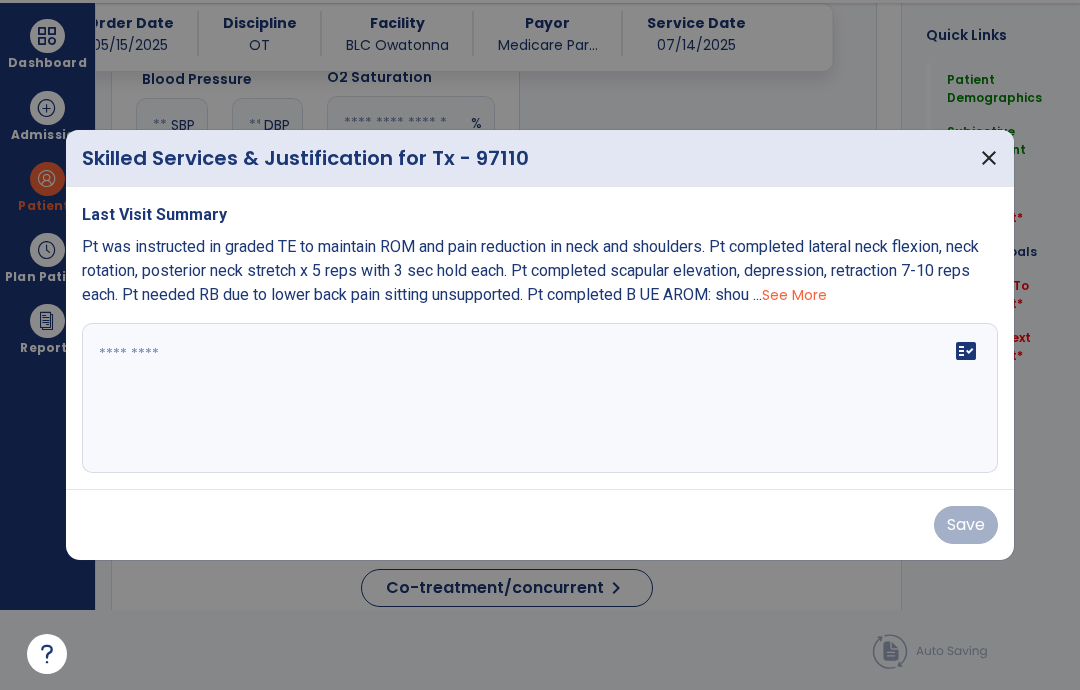 scroll, scrollTop: 0, scrollLeft: 0, axis: both 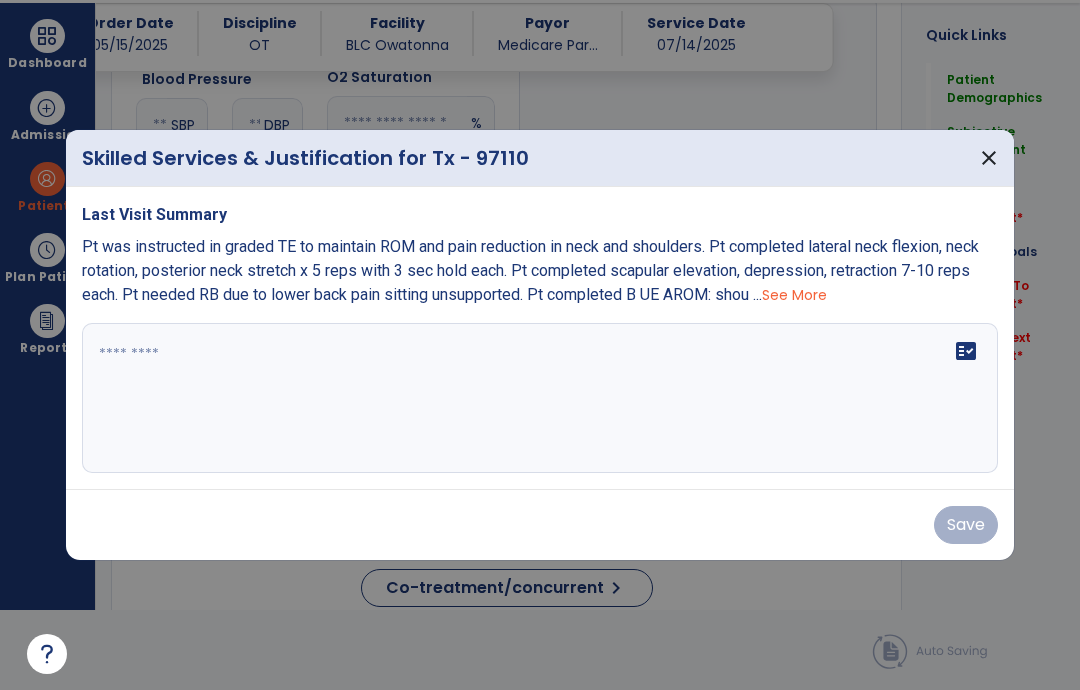 click on "See More" at bounding box center (794, 295) 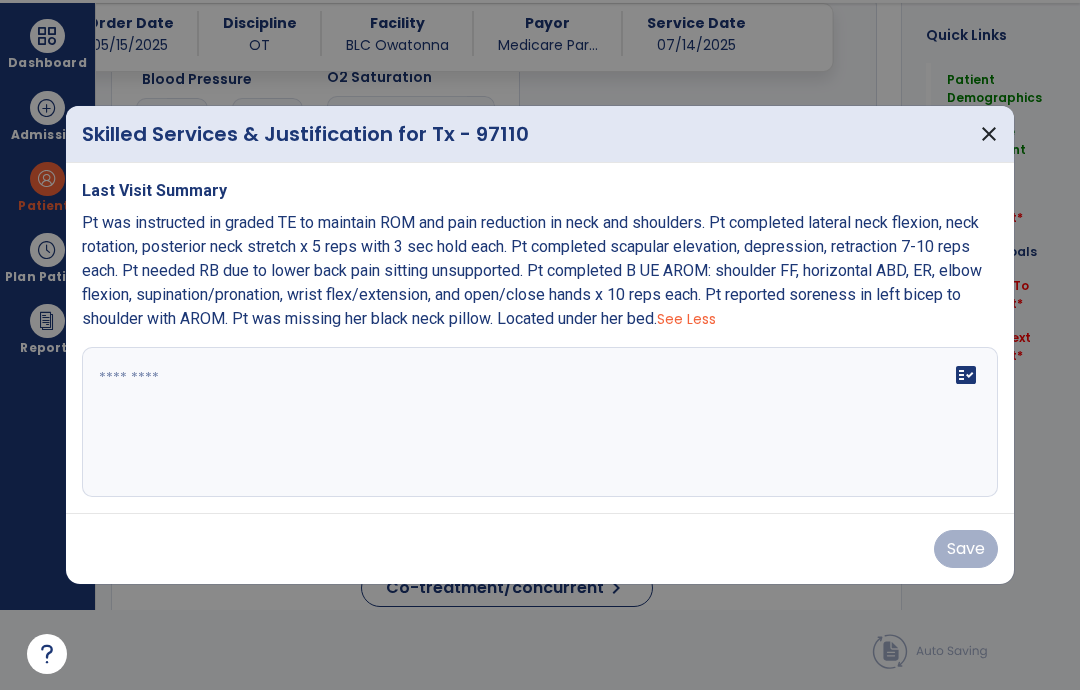 click on "fact_check" at bounding box center [540, 422] 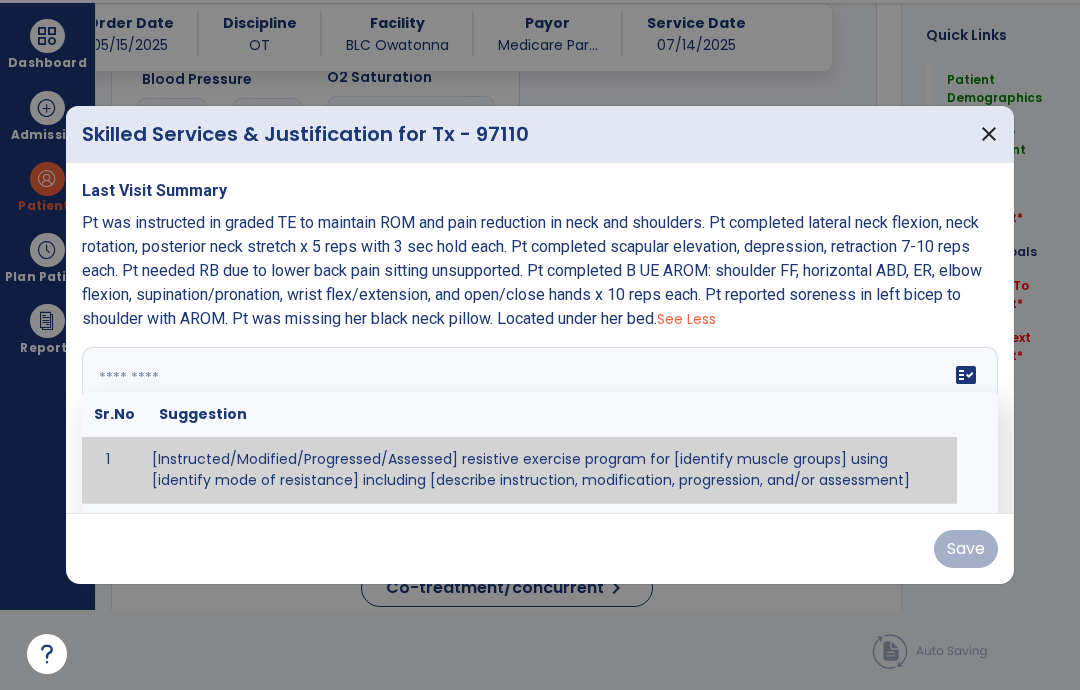 click on "close" at bounding box center [989, 134] 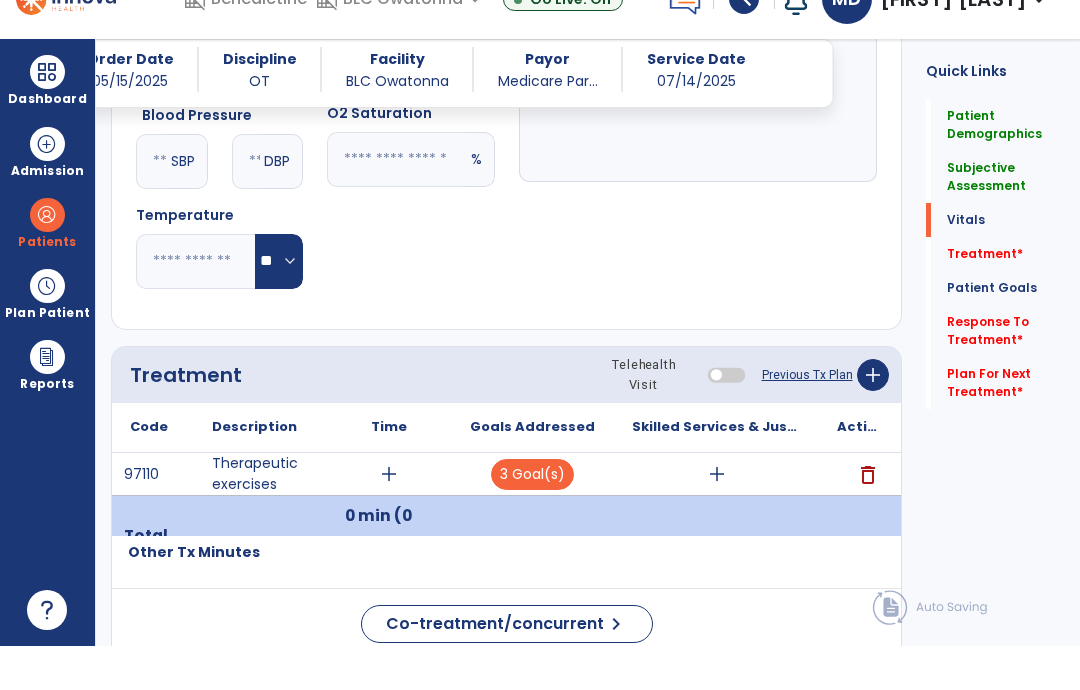 scroll, scrollTop: 80, scrollLeft: 0, axis: vertical 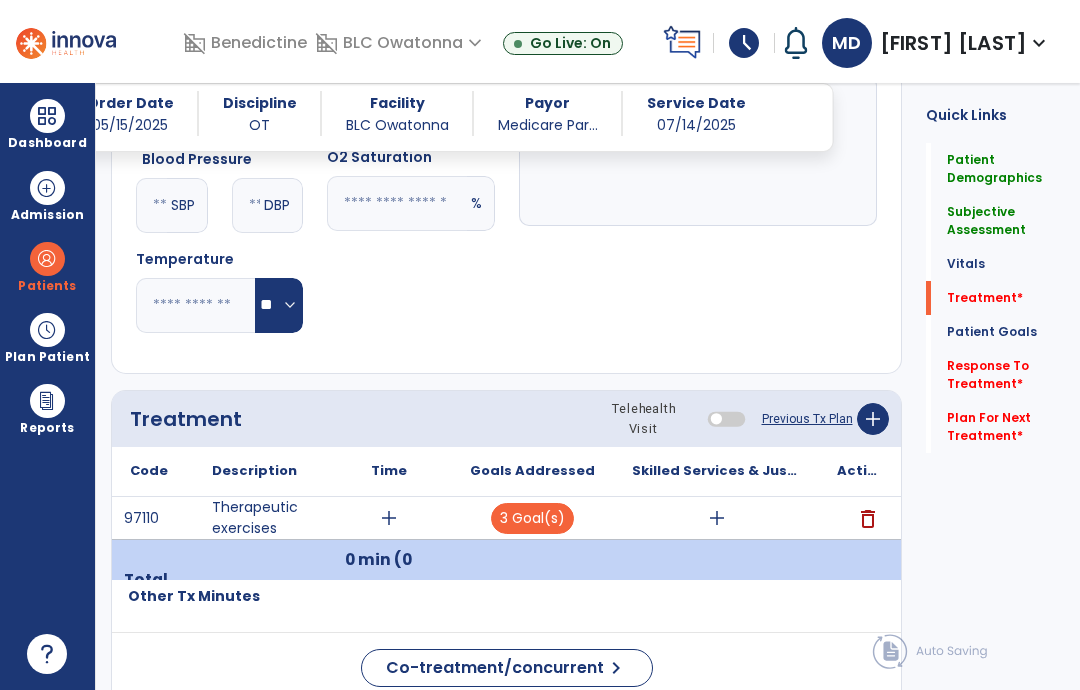 click at bounding box center (47, 259) 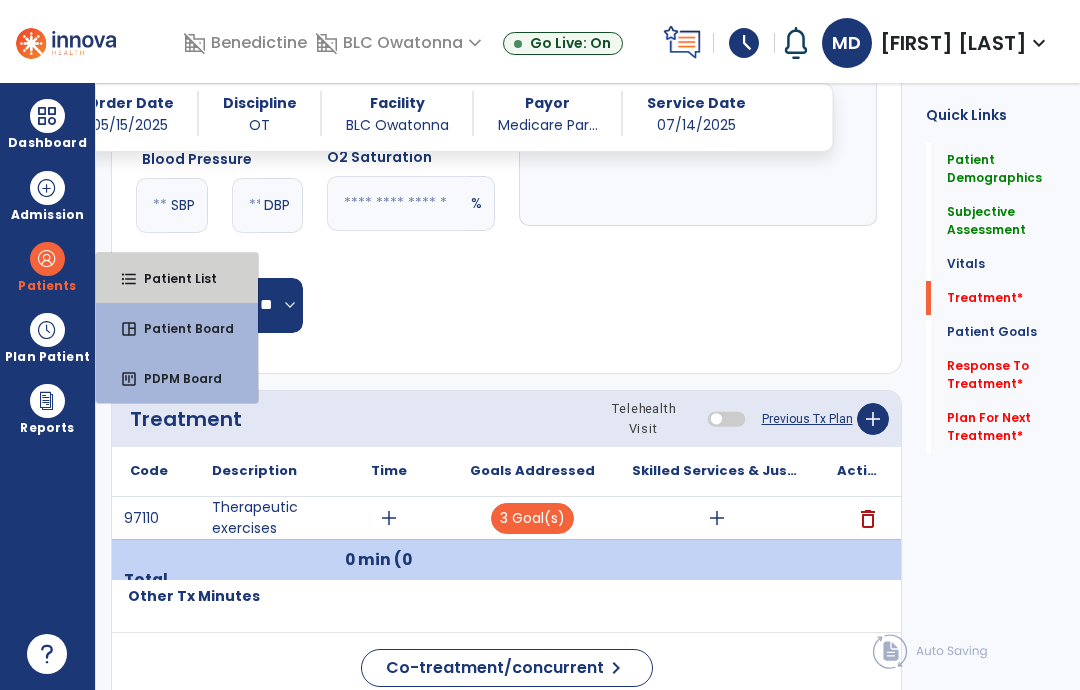 click on "Patient List" at bounding box center [172, 278] 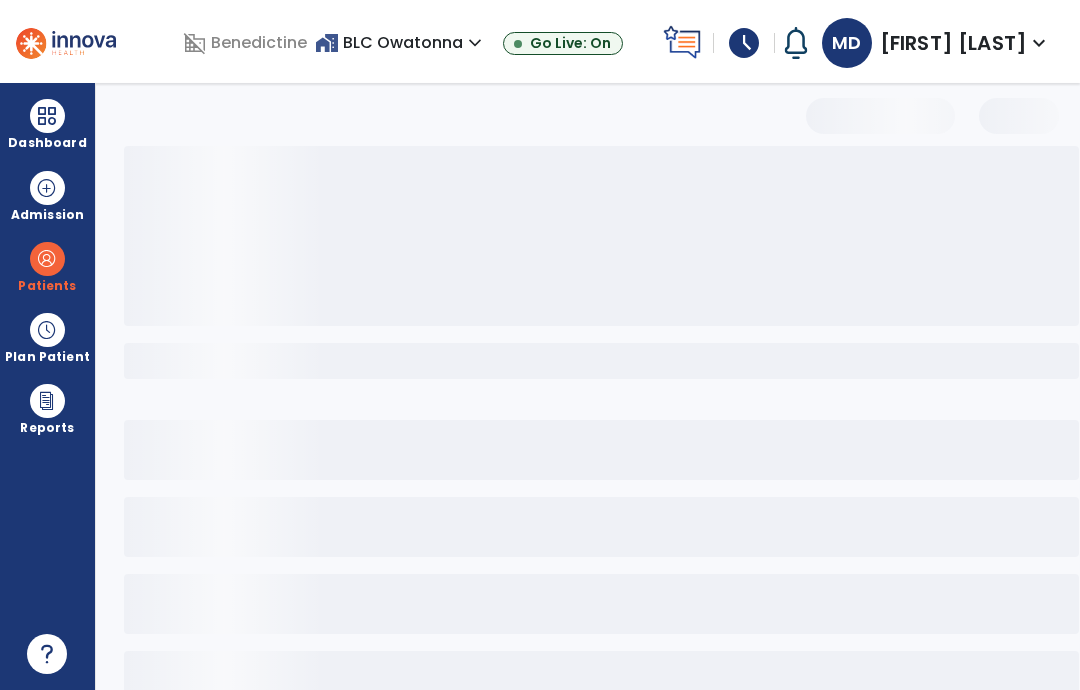 scroll, scrollTop: 0, scrollLeft: 0, axis: both 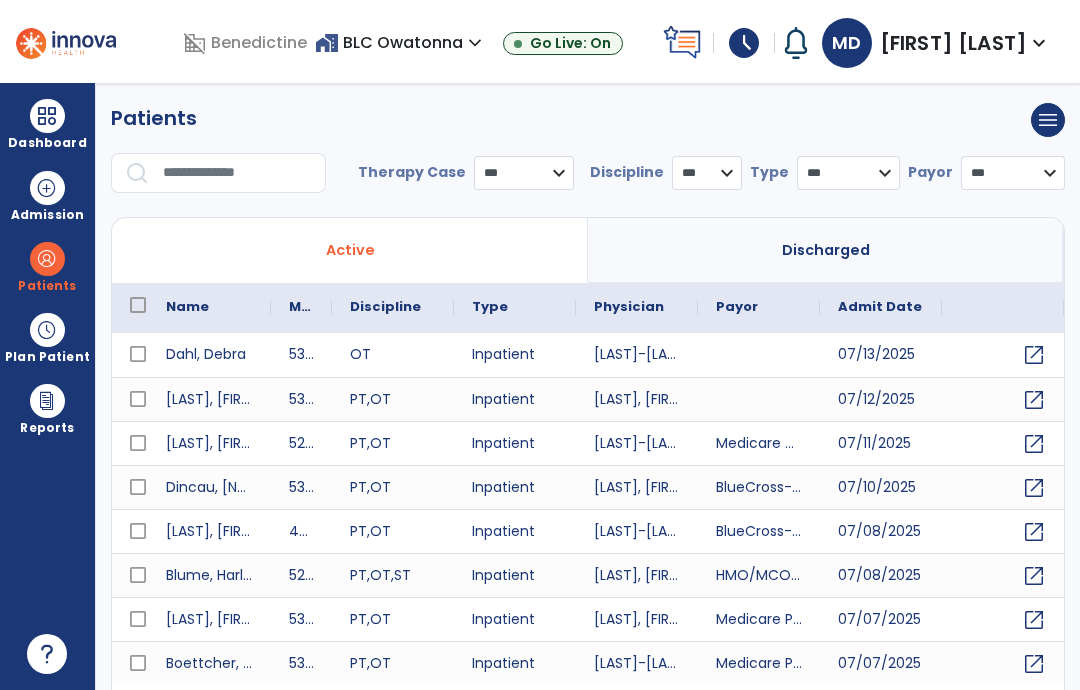 click at bounding box center (237, 173) 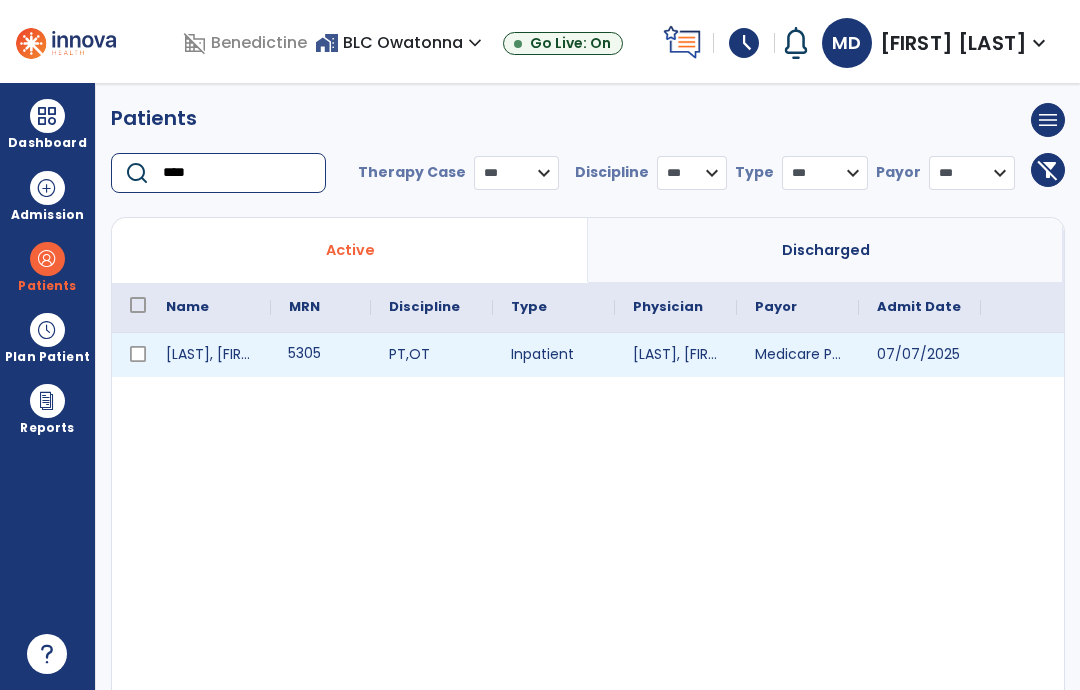 type on "****" 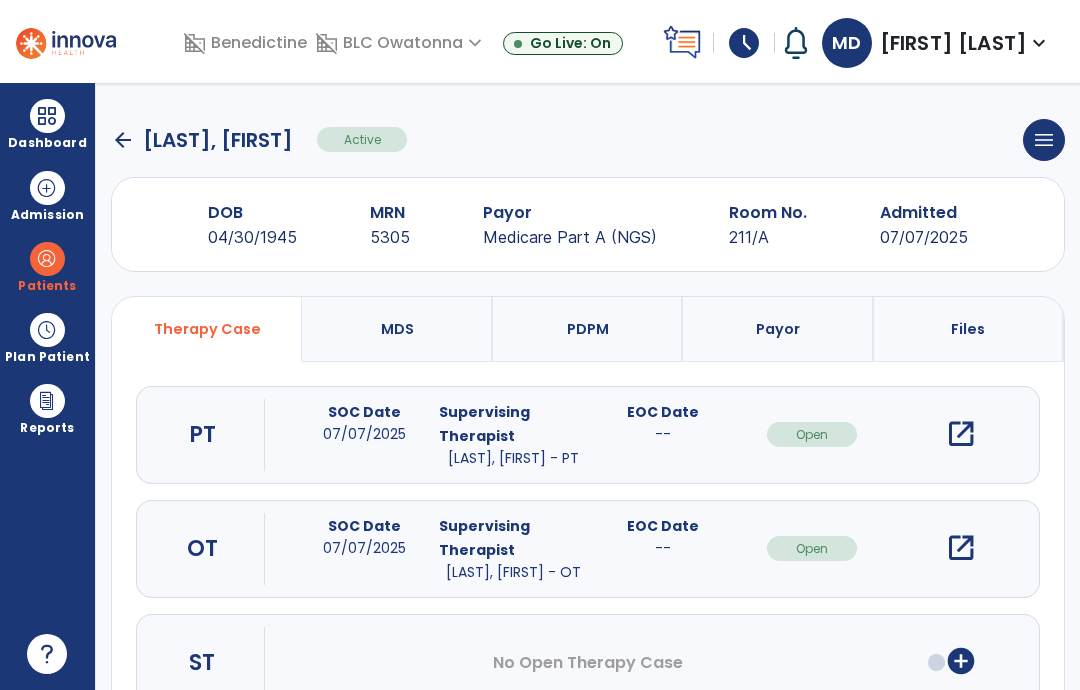 click on "open_in_new" at bounding box center (961, 434) 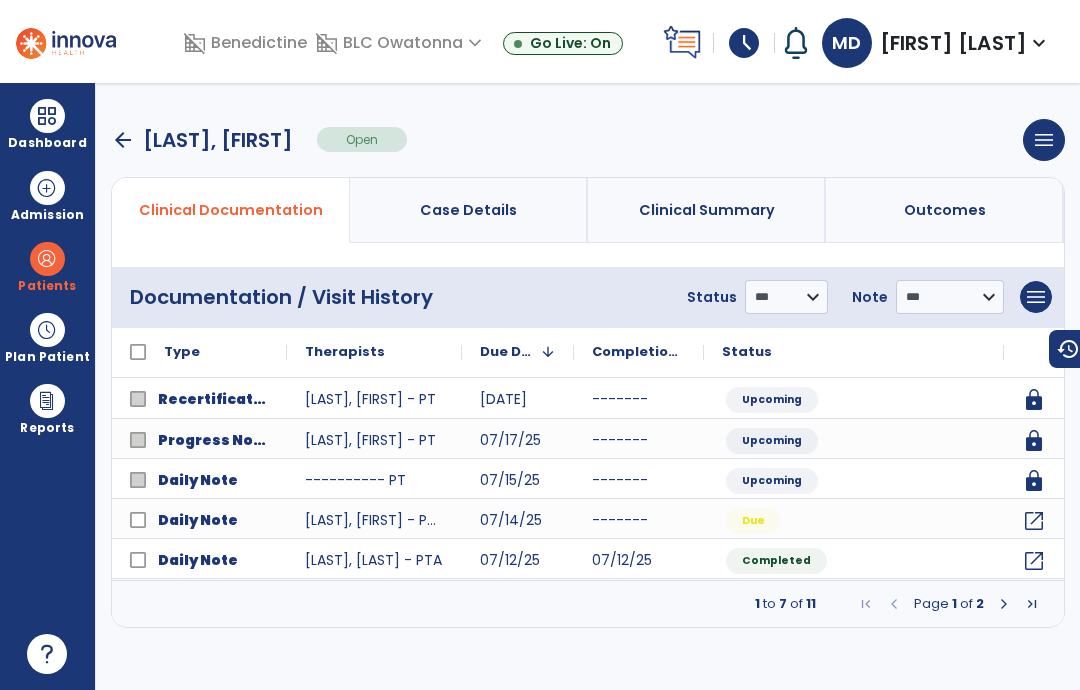 click on "arrow_back" at bounding box center [123, 140] 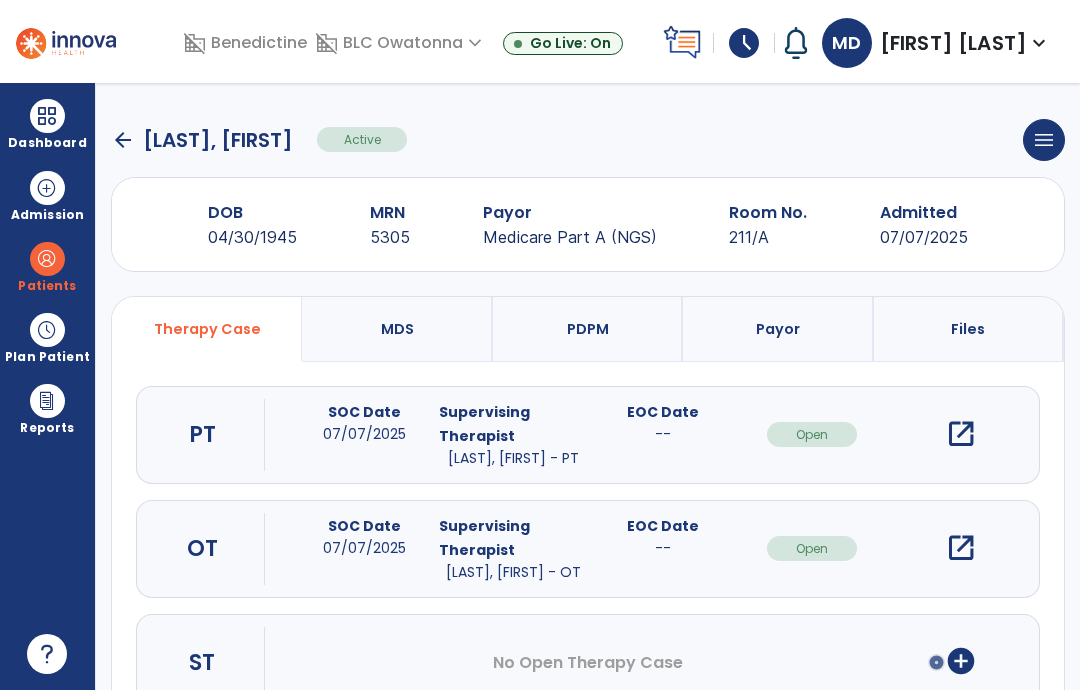 click at bounding box center [47, 116] 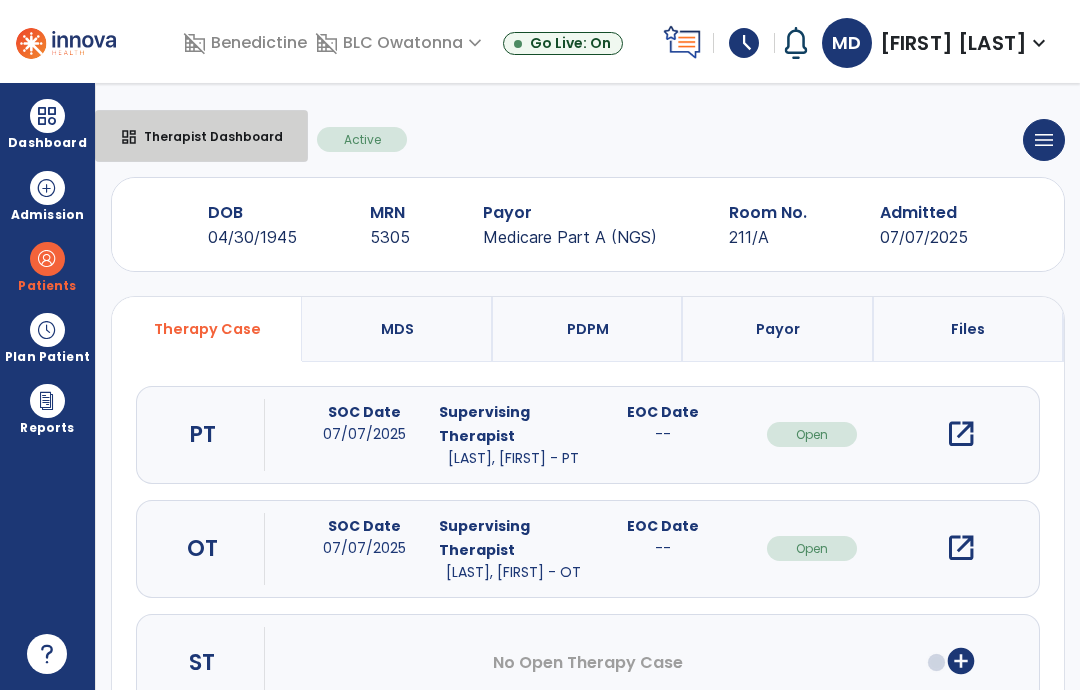 click on "dashboard  Therapist Dashboard" at bounding box center [201, 136] 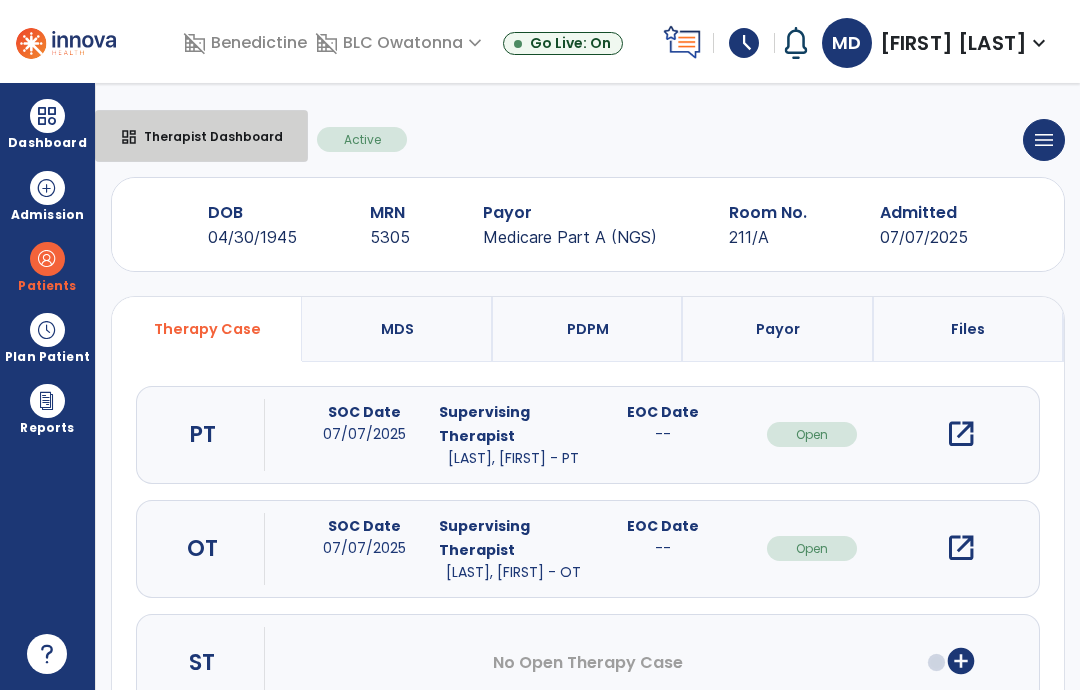select on "****" 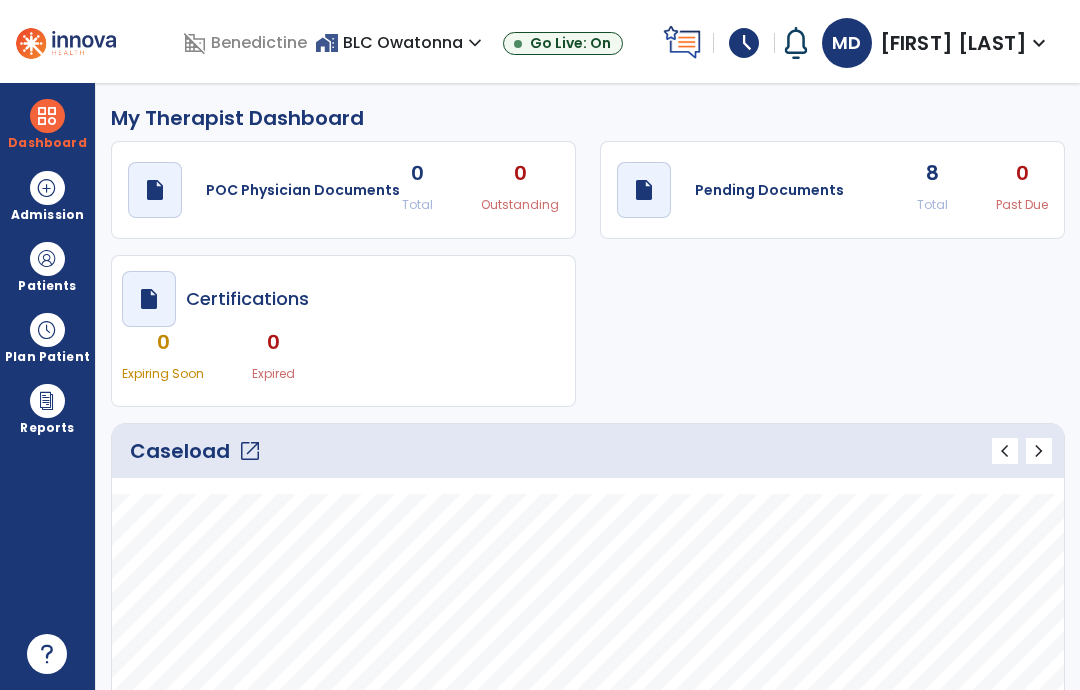 click at bounding box center (47, 259) 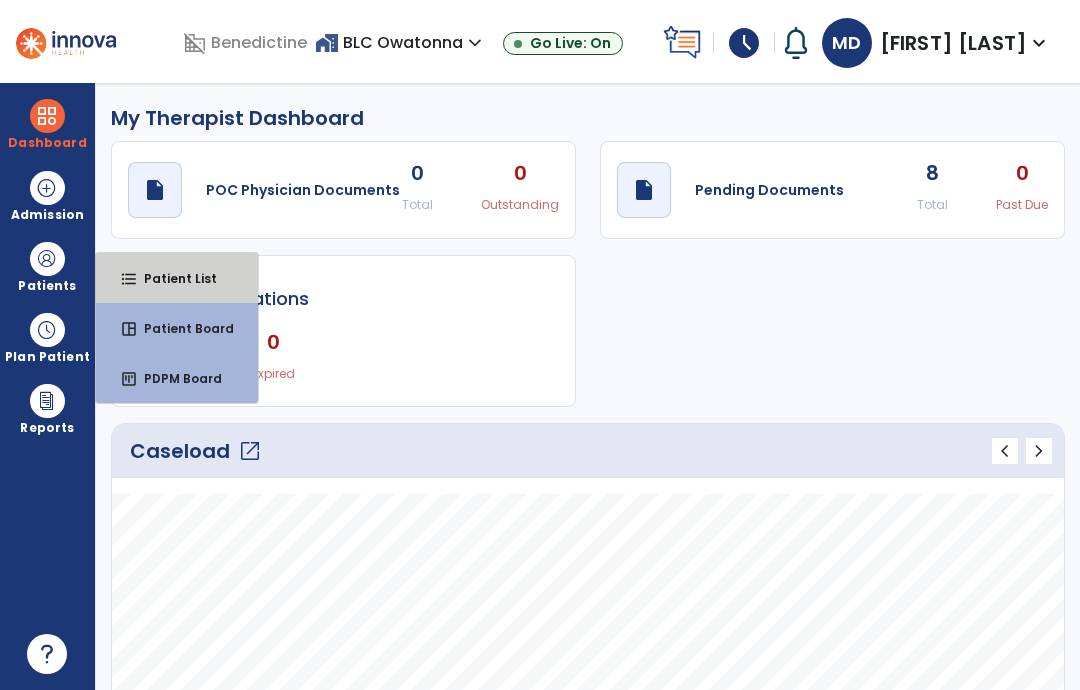 click on "Patient List" at bounding box center [172, 278] 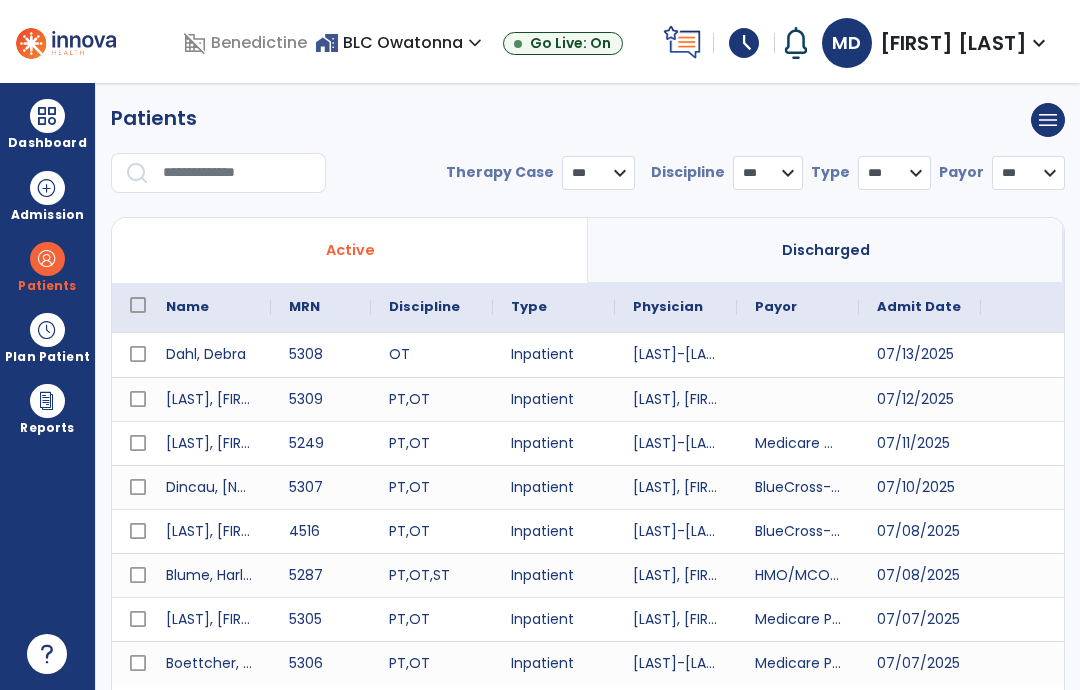 click at bounding box center [237, 173] 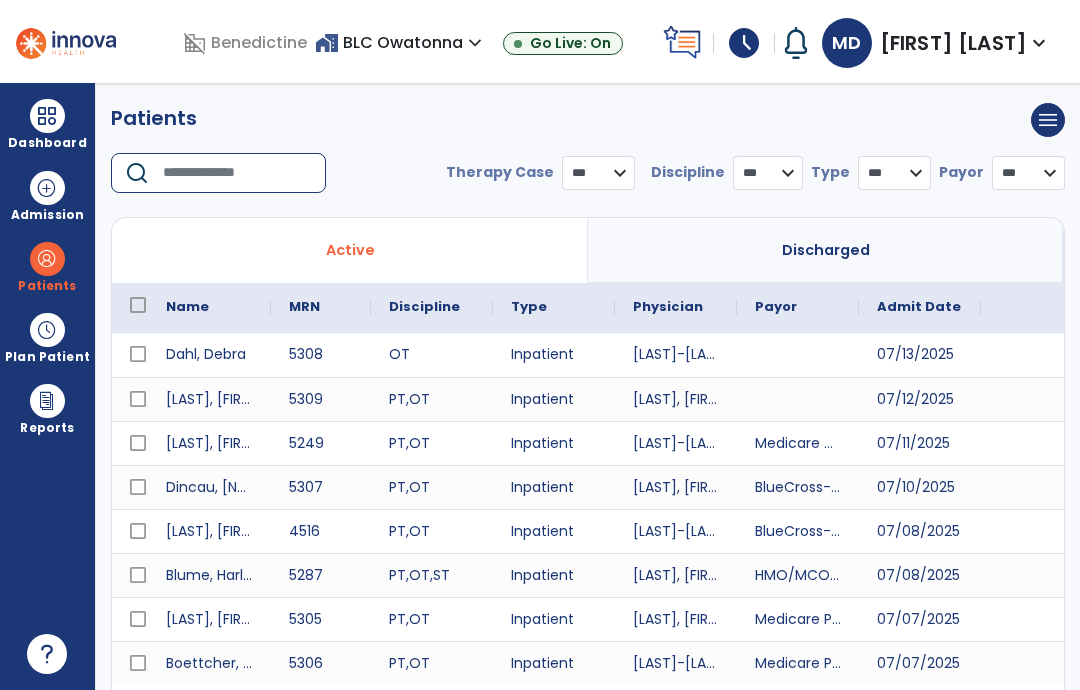 click at bounding box center (237, 173) 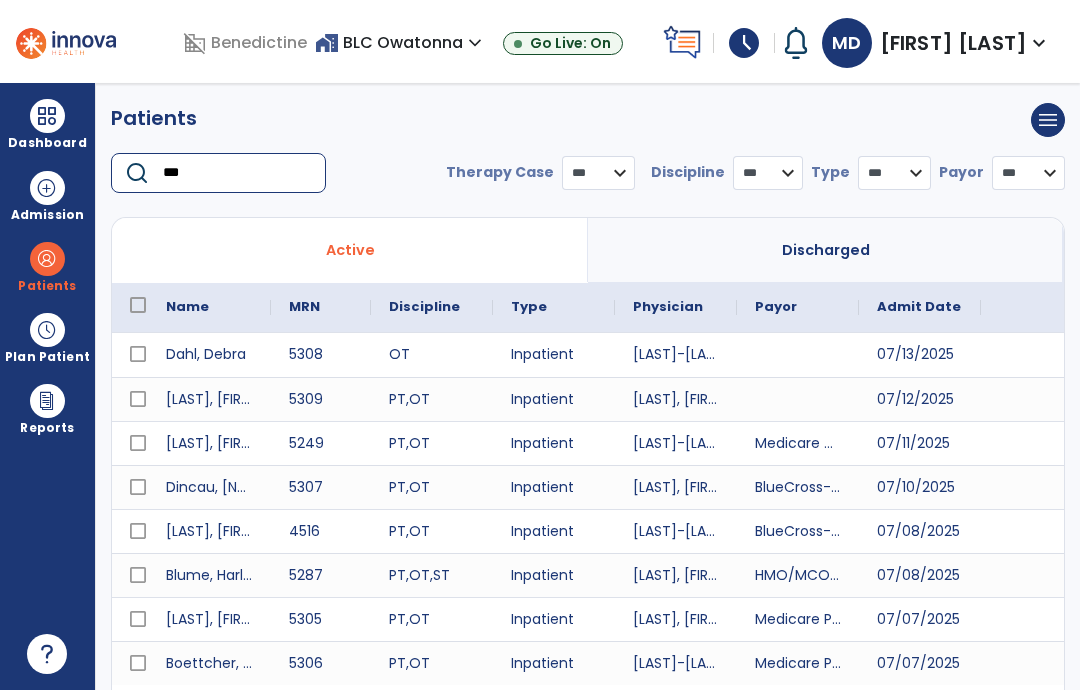 type on "****" 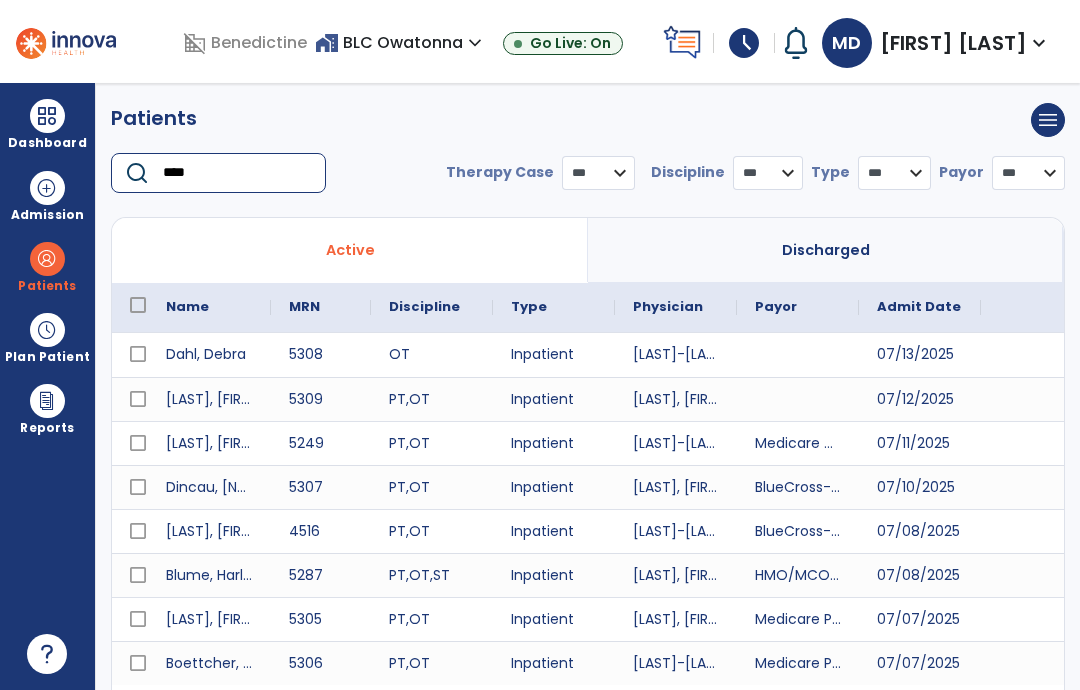 select on "***" 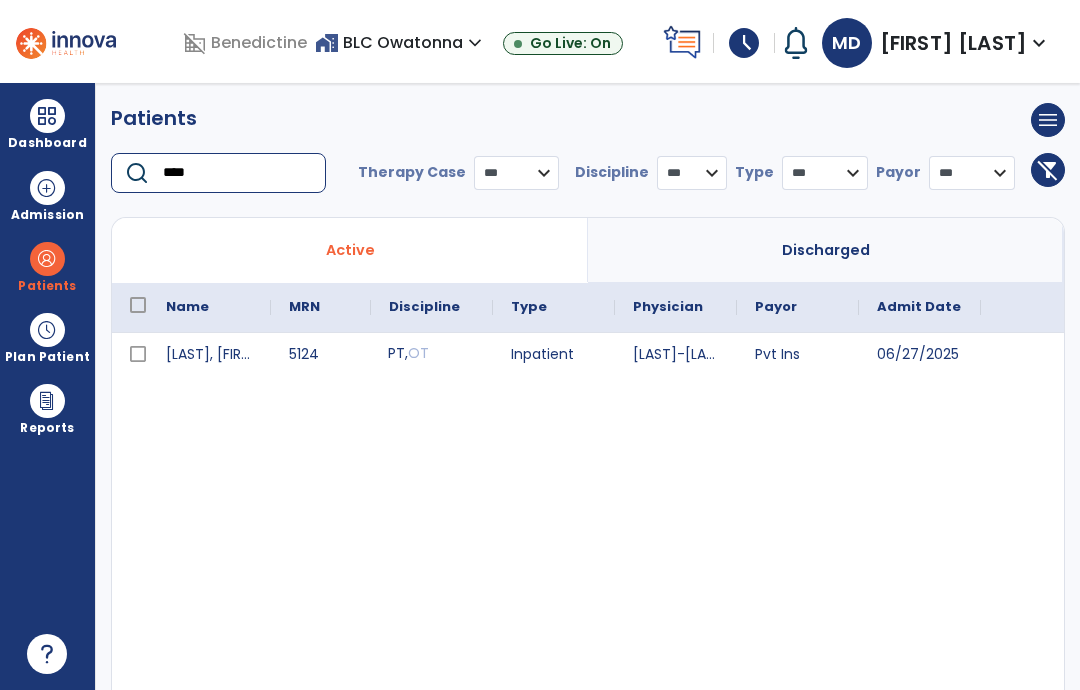 type on "****" 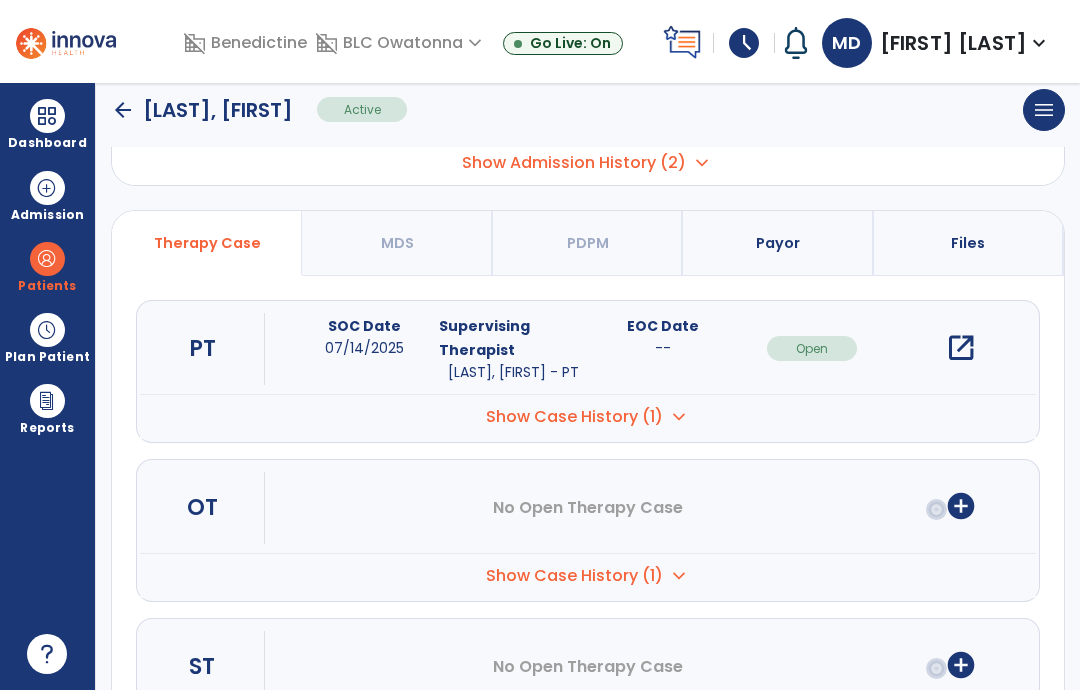 scroll, scrollTop: 126, scrollLeft: 0, axis: vertical 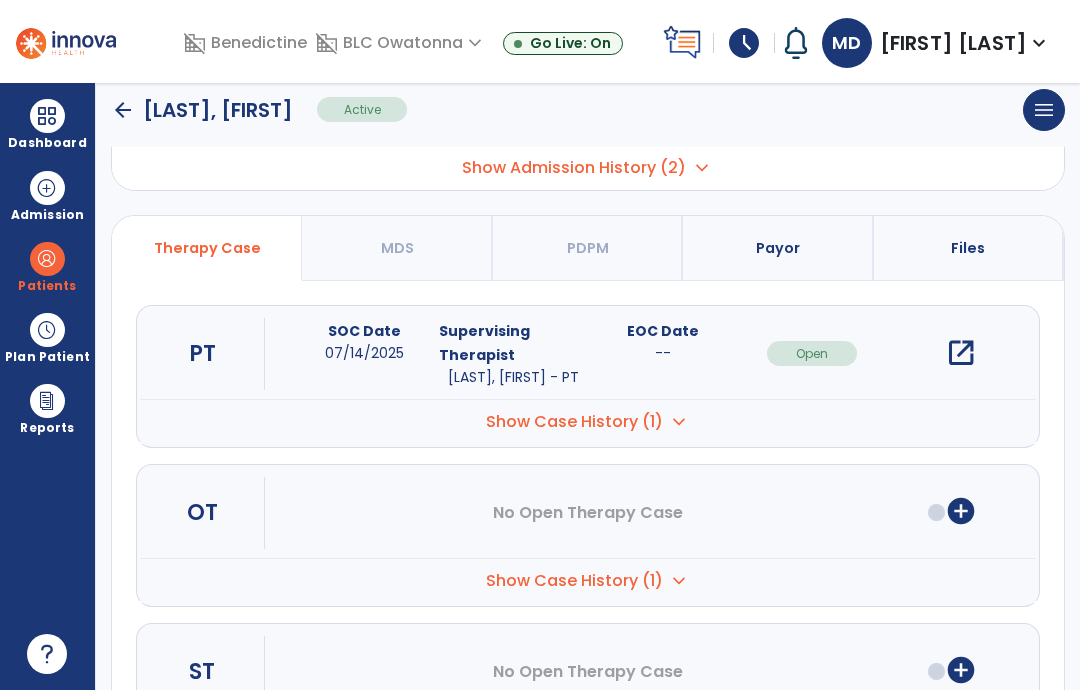 click on "arrow_back" 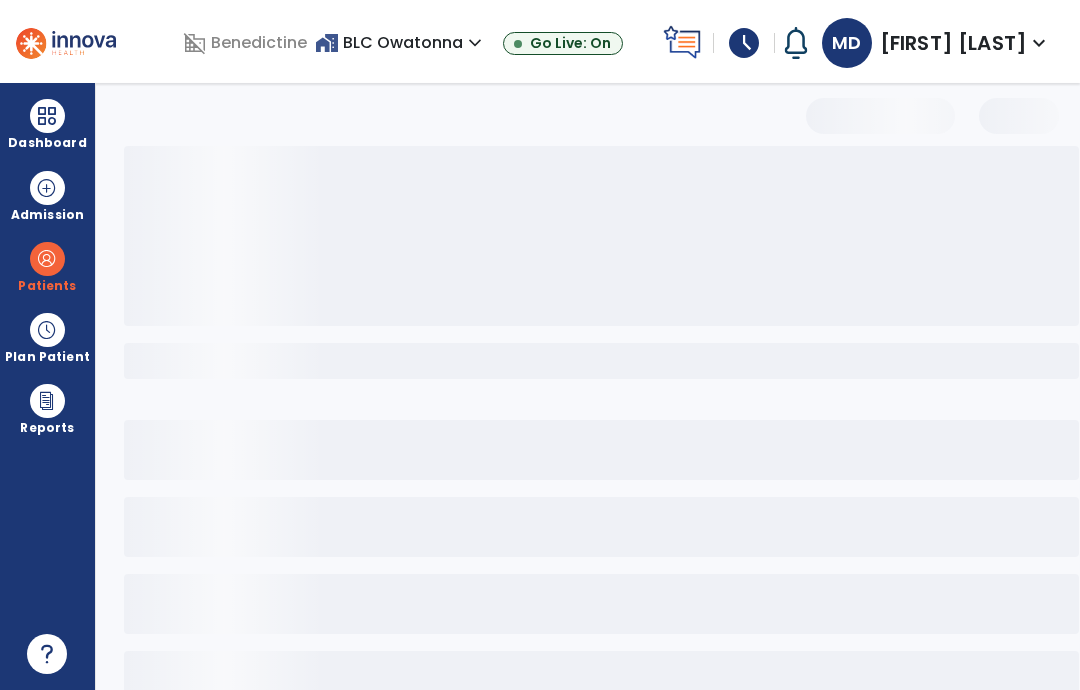 scroll, scrollTop: 0, scrollLeft: 0, axis: both 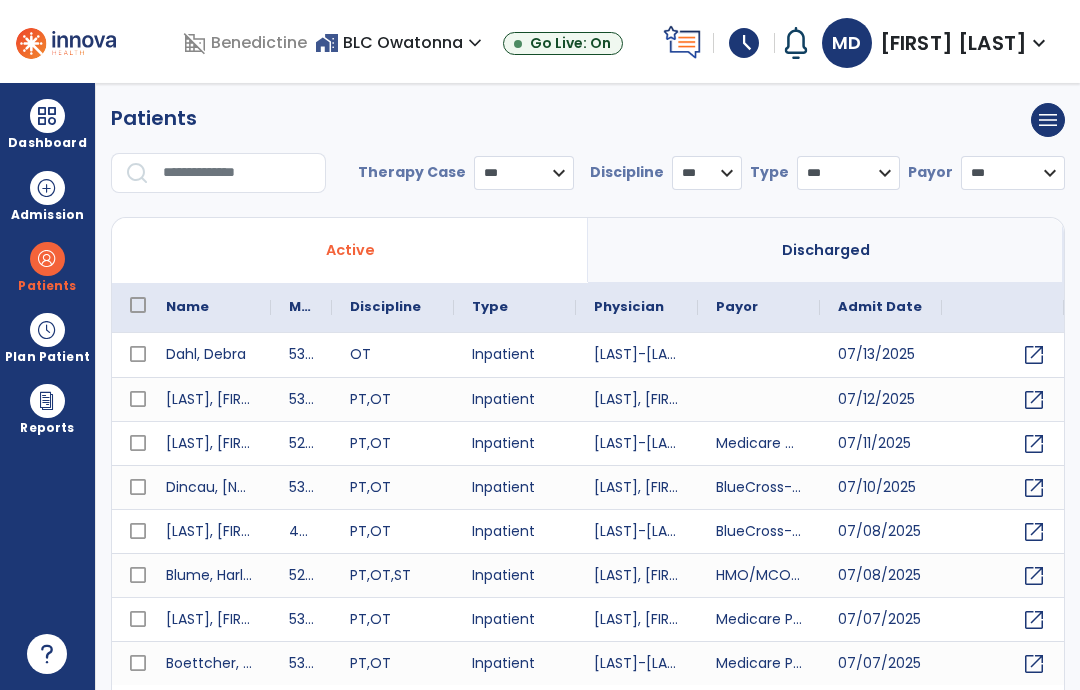 click at bounding box center (237, 173) 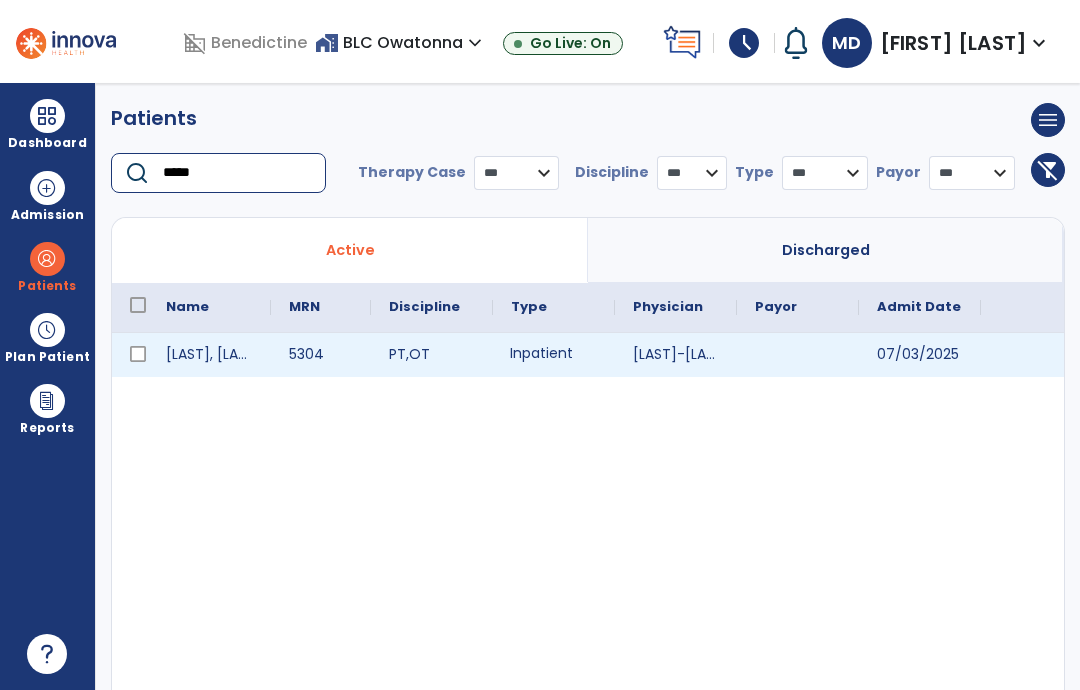 type on "*****" 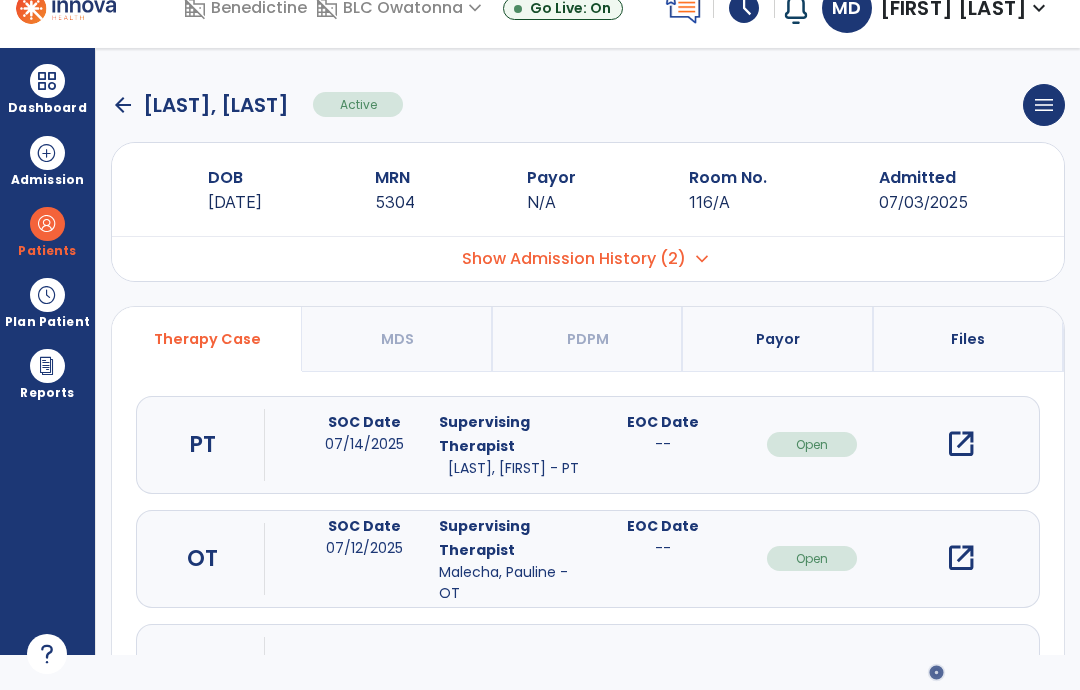 click on "open_in_new" at bounding box center (961, 558) 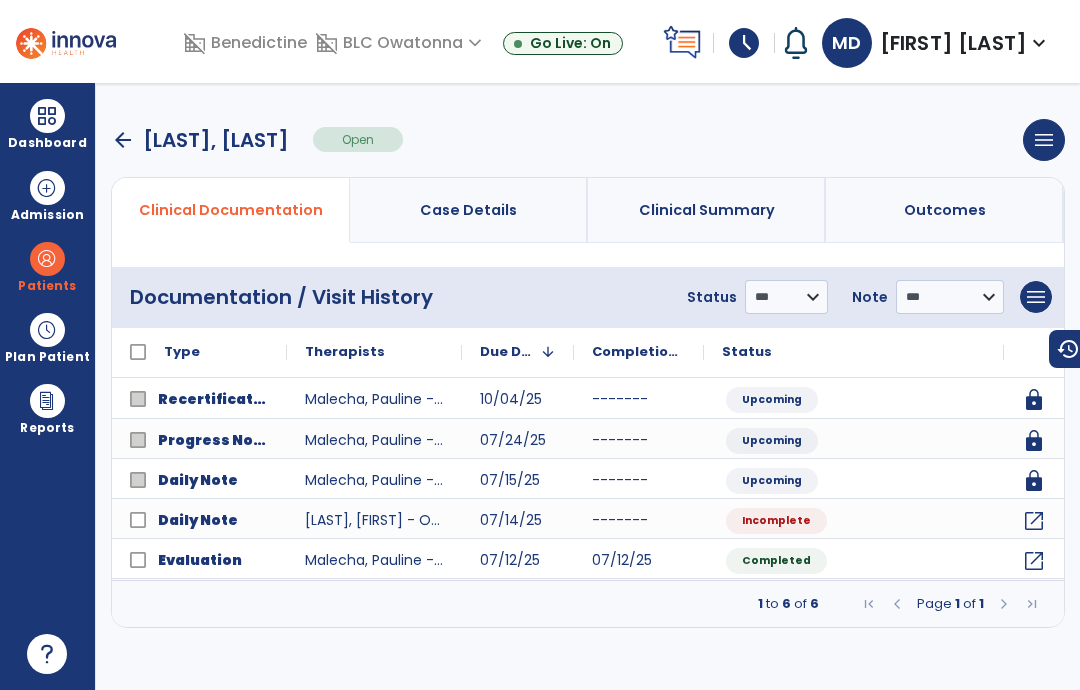 click on "arrow_back   [LAST], [FIRST]" at bounding box center [200, 140] 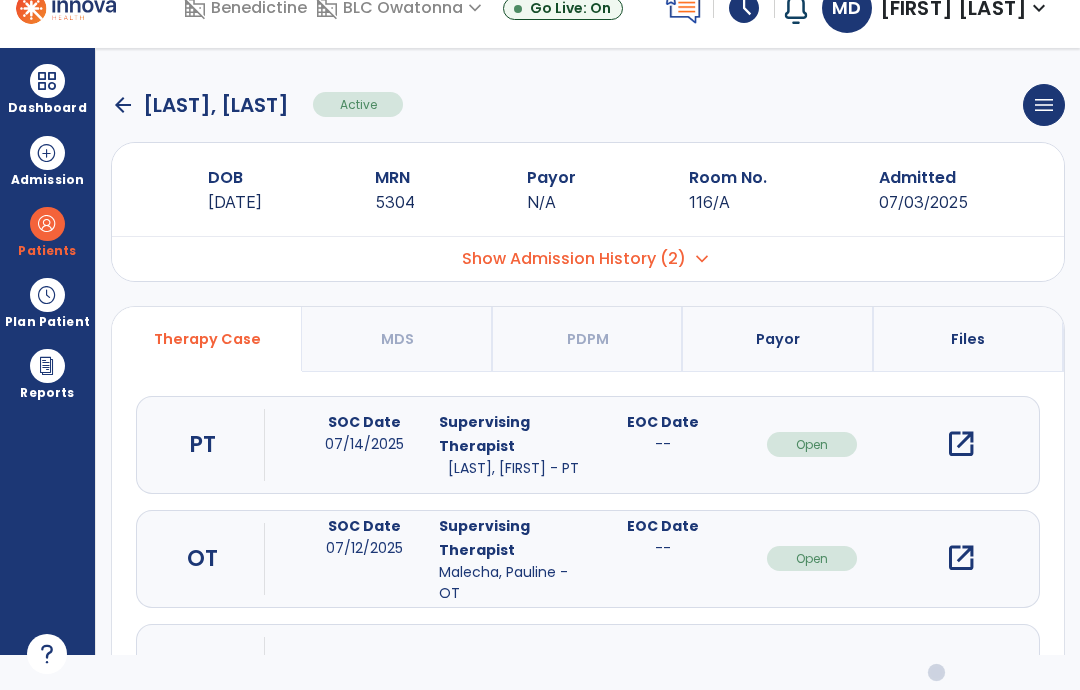 click on "open_in_new" at bounding box center [961, 444] 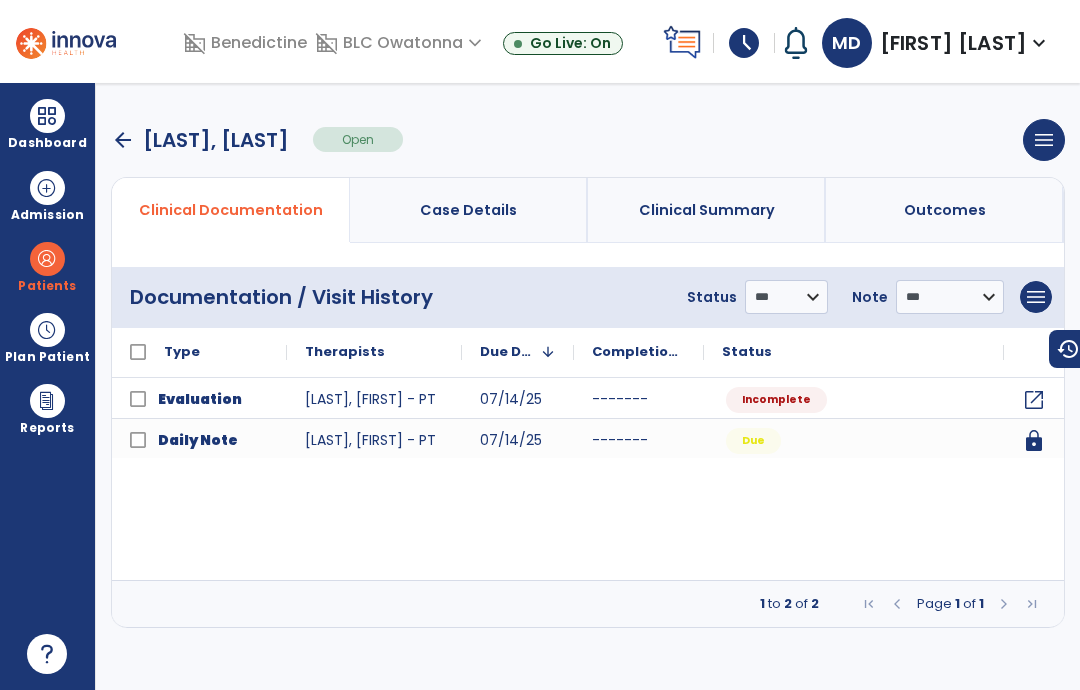 click on "arrow_back" at bounding box center [123, 140] 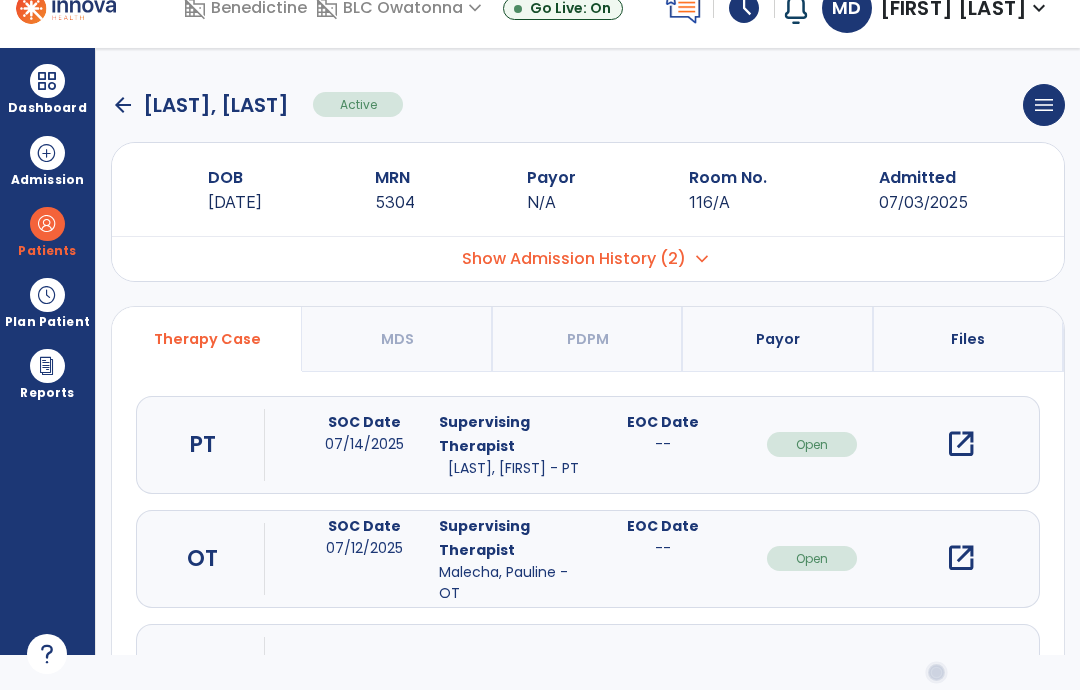 click on "arrow_back" 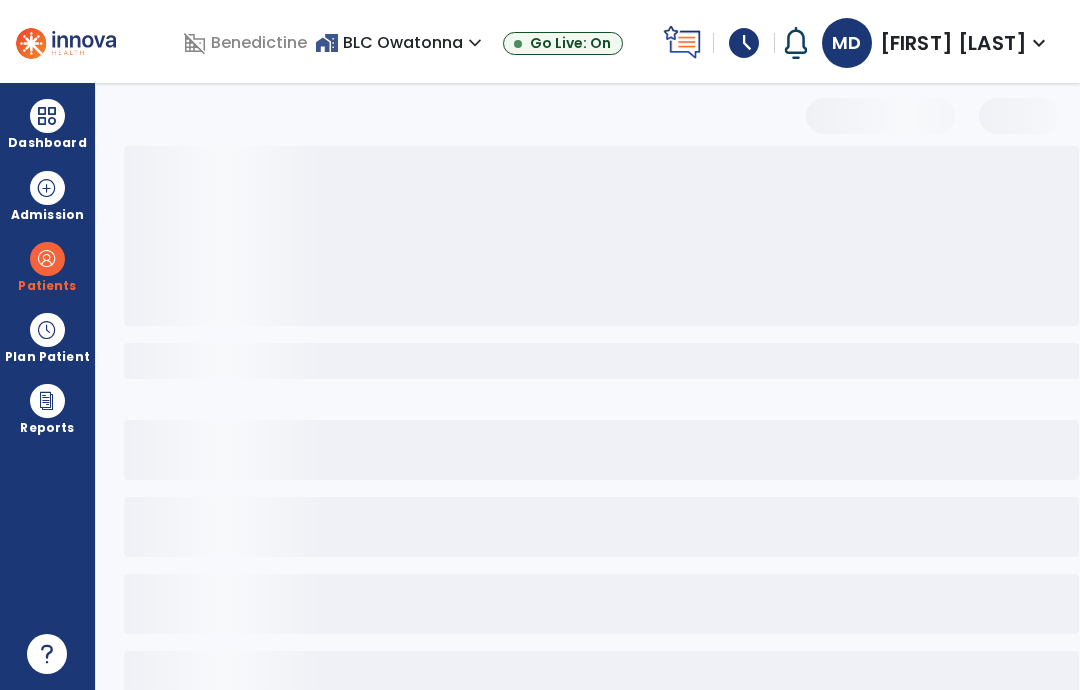 select on "***" 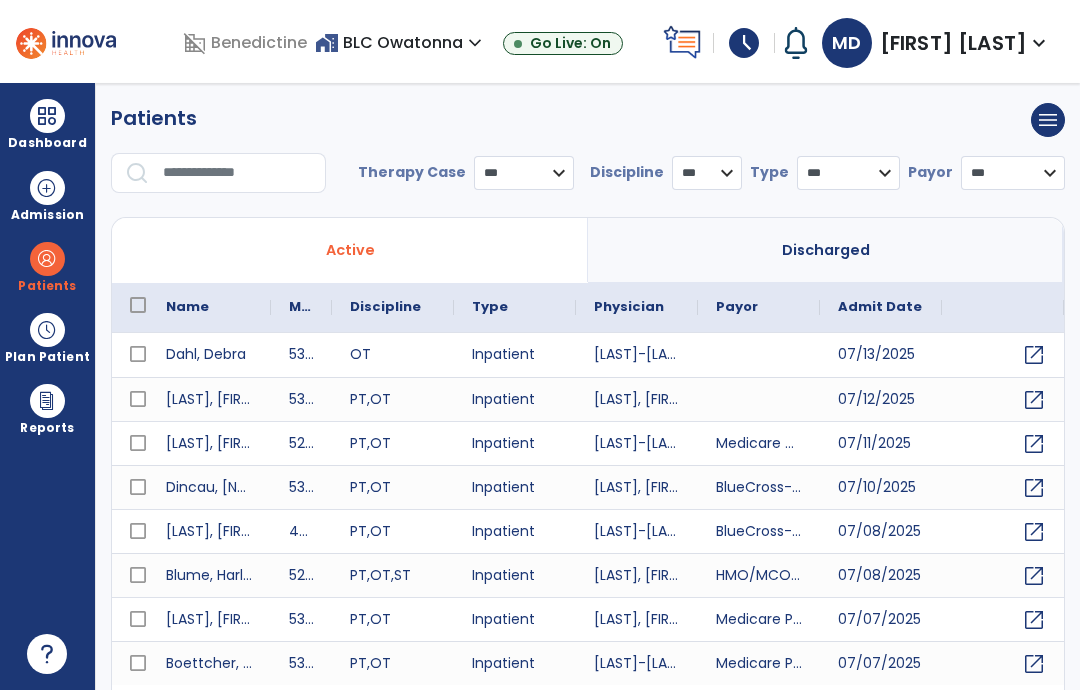 click on "Plan Patient" at bounding box center [47, 266] 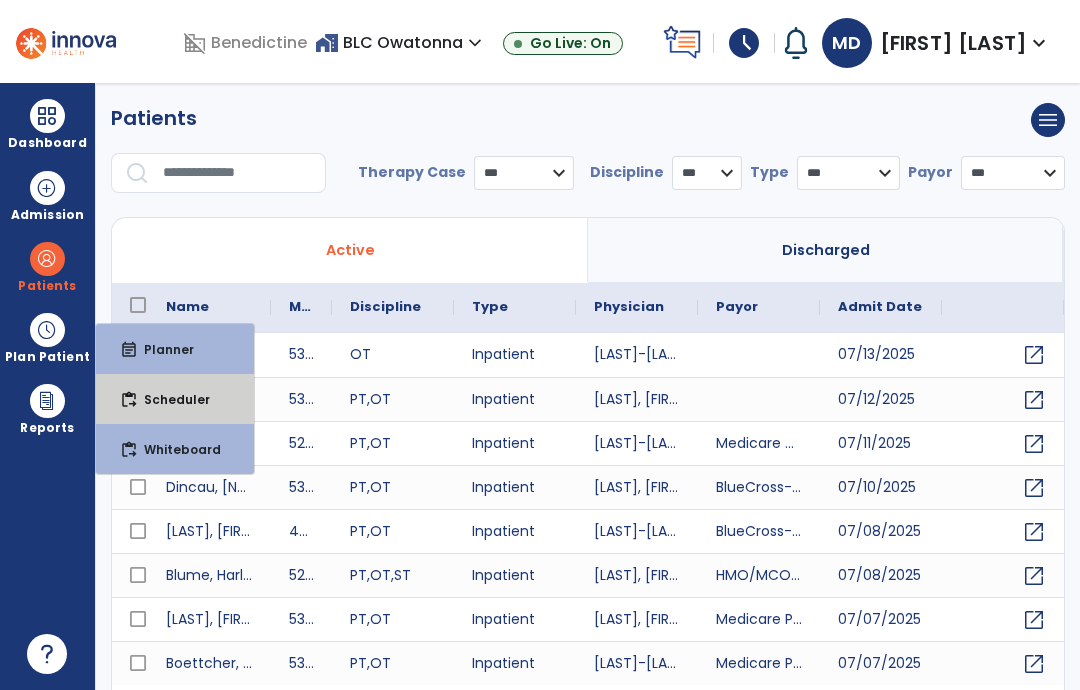 click on "content_paste_go  Scheduler" at bounding box center [175, 399] 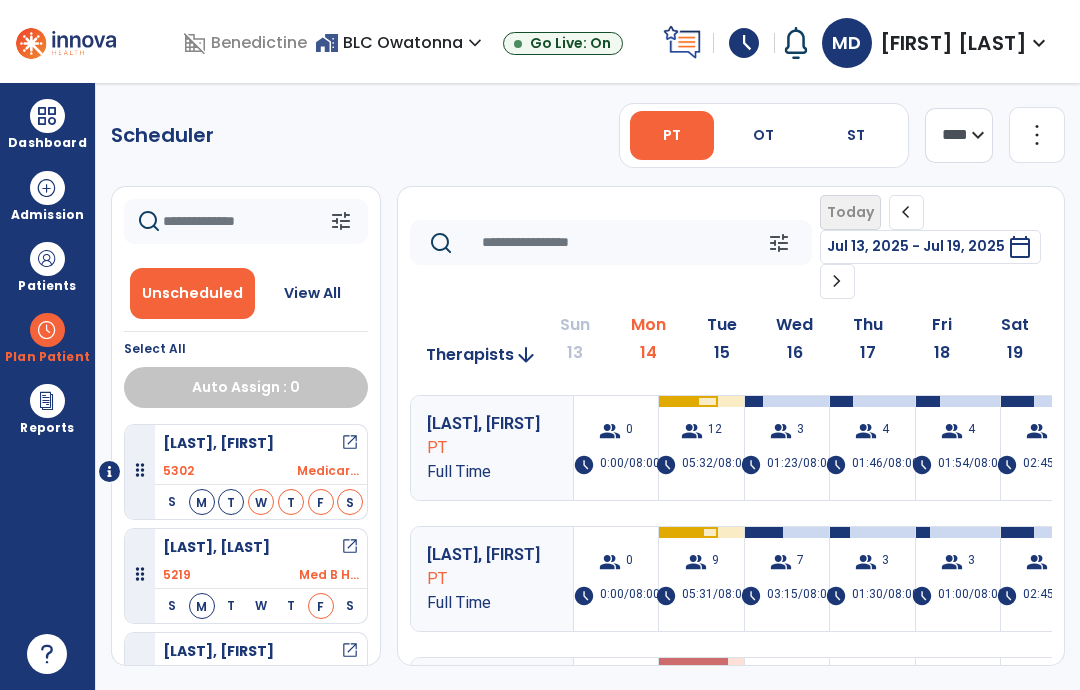 click on "OT" at bounding box center (763, 135) 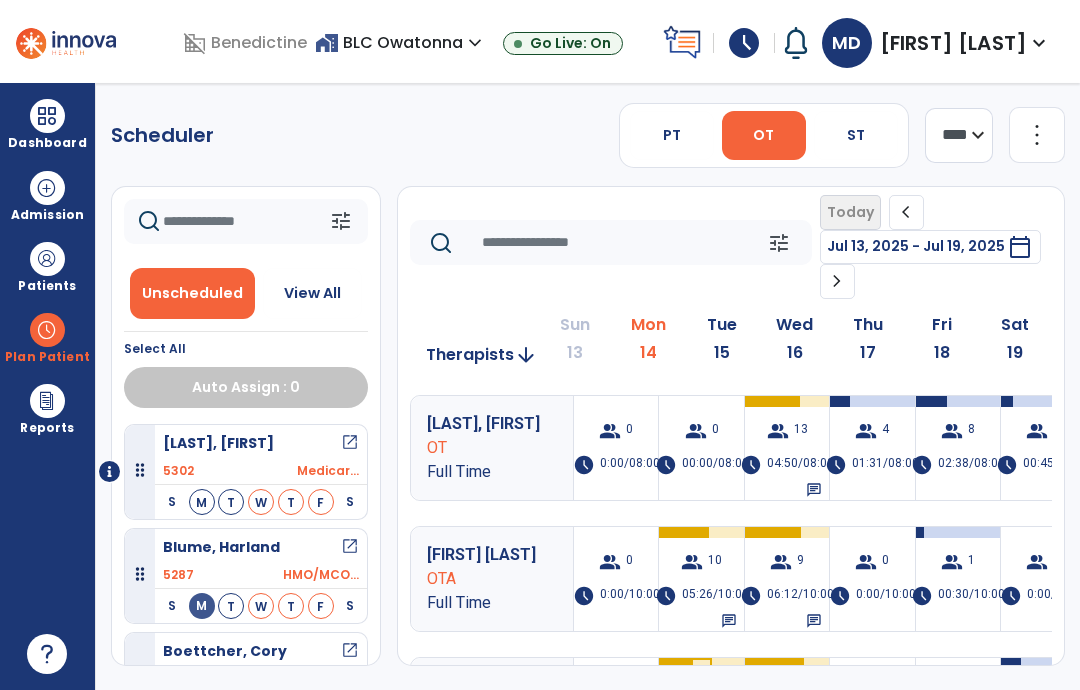 click 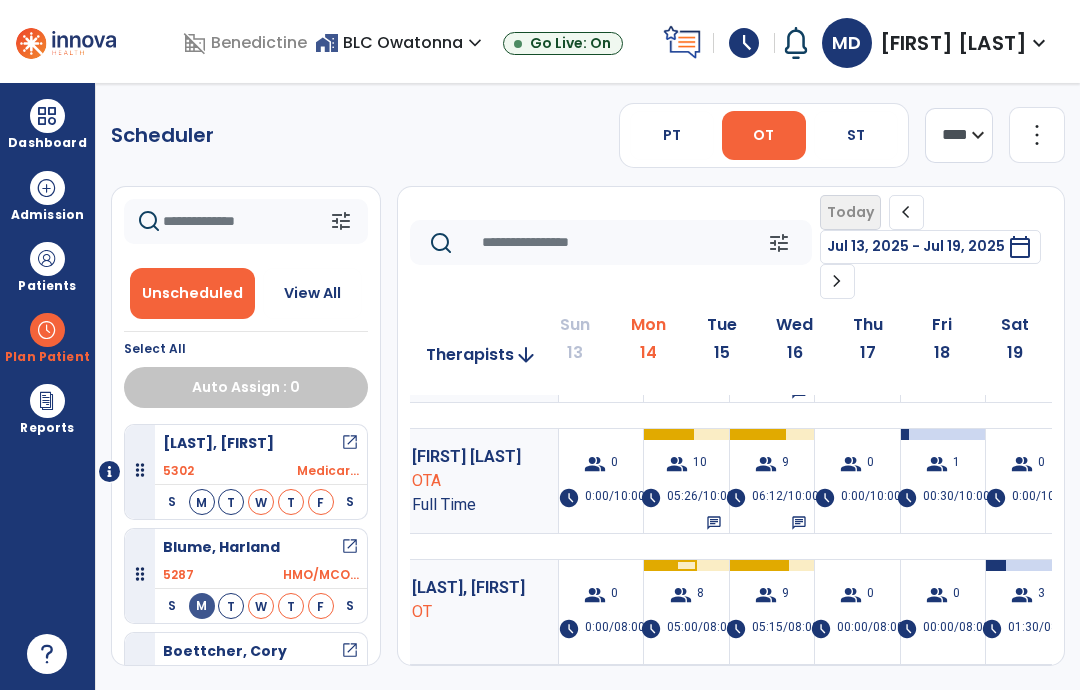 scroll, scrollTop: 99, scrollLeft: 14, axis: both 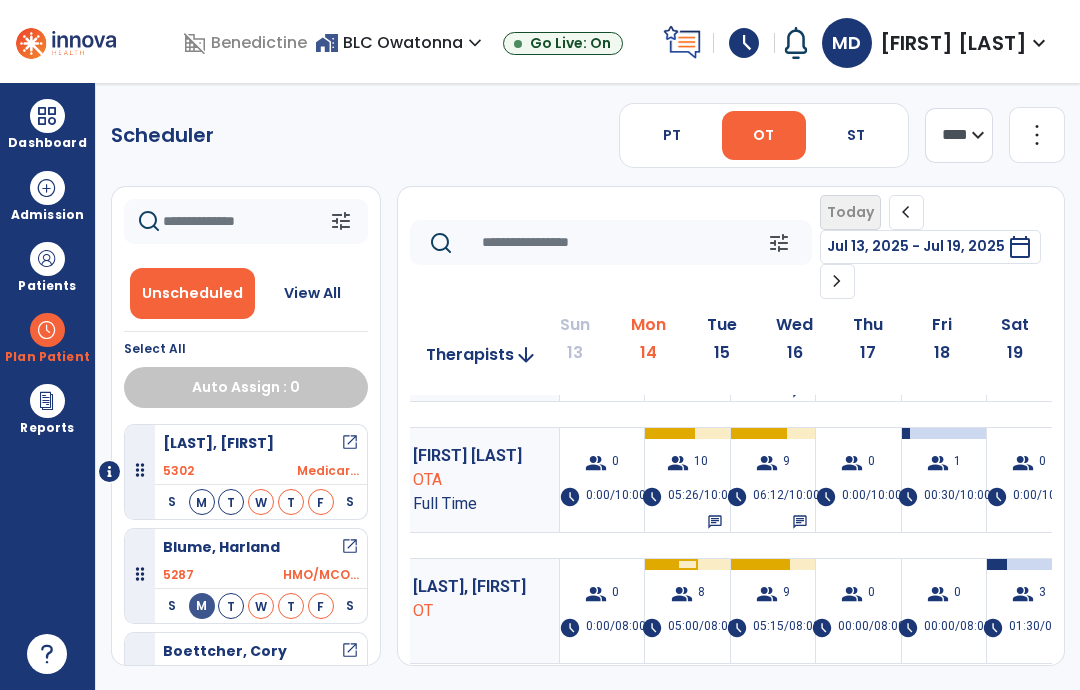 click on "8" at bounding box center [701, 594] 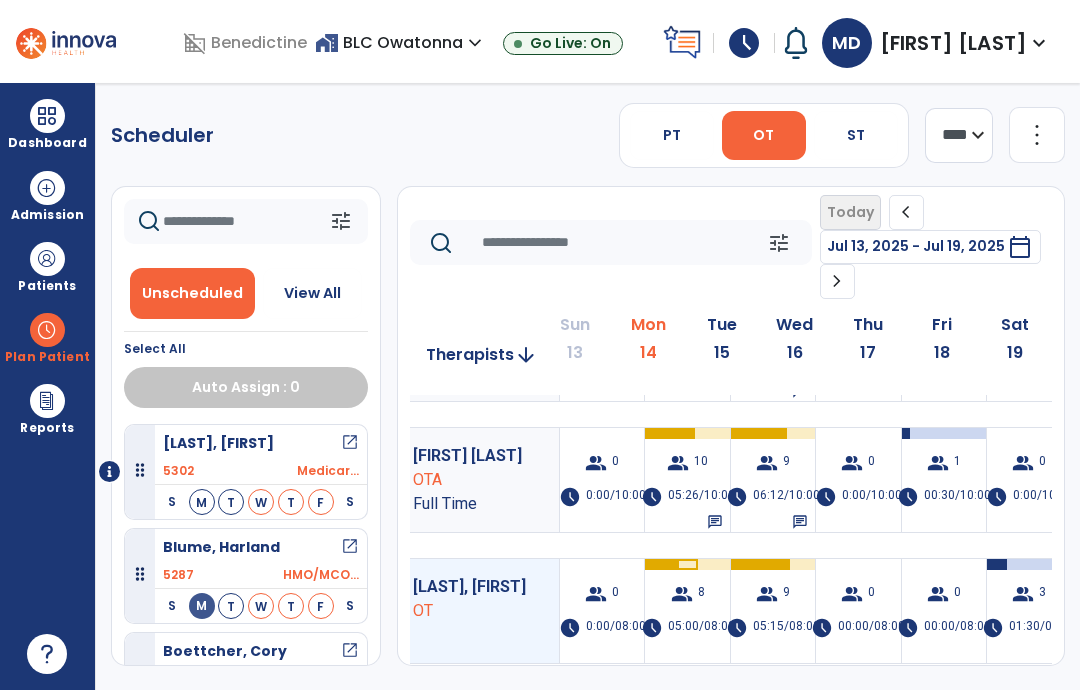 click on "8" at bounding box center (701, 594) 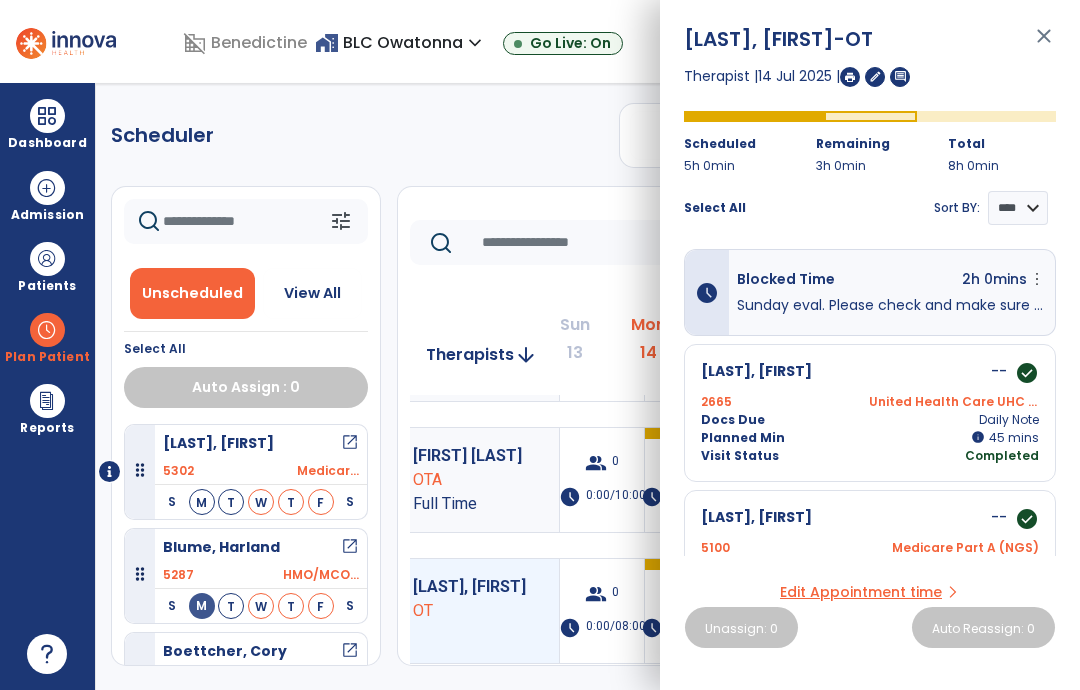click on "Therapist |   14 Jul 2025 |   edit   comment" at bounding box center (870, 76) 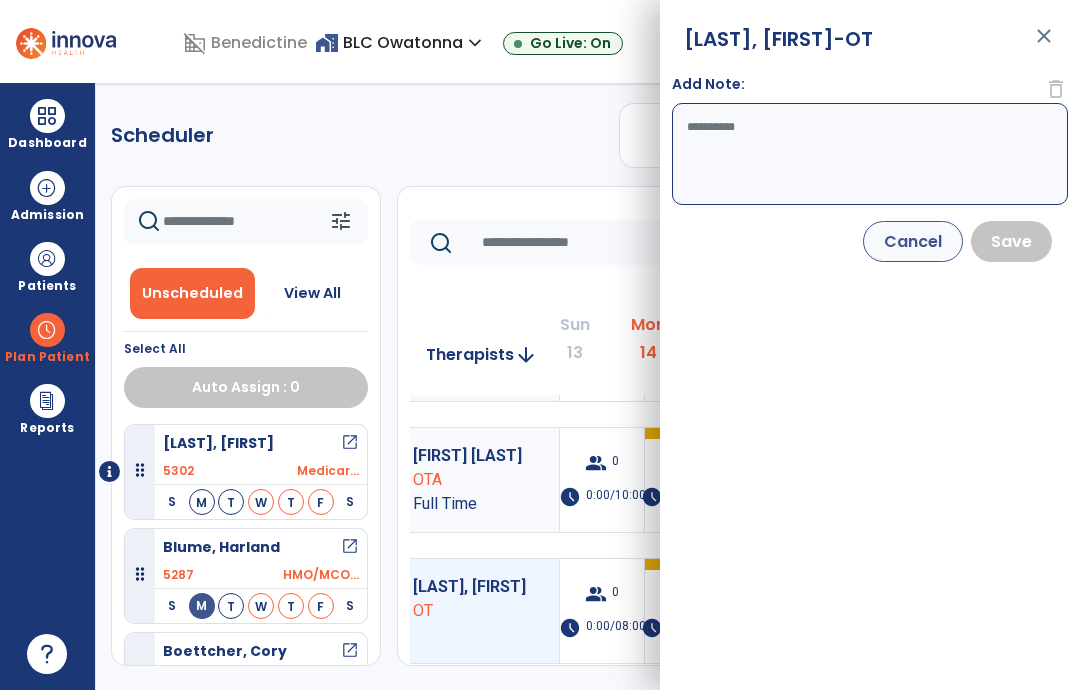 click on "[LAST], [FIRST]  -OT close Add Note: delete_outline  Cancel   Save" at bounding box center [870, 345] 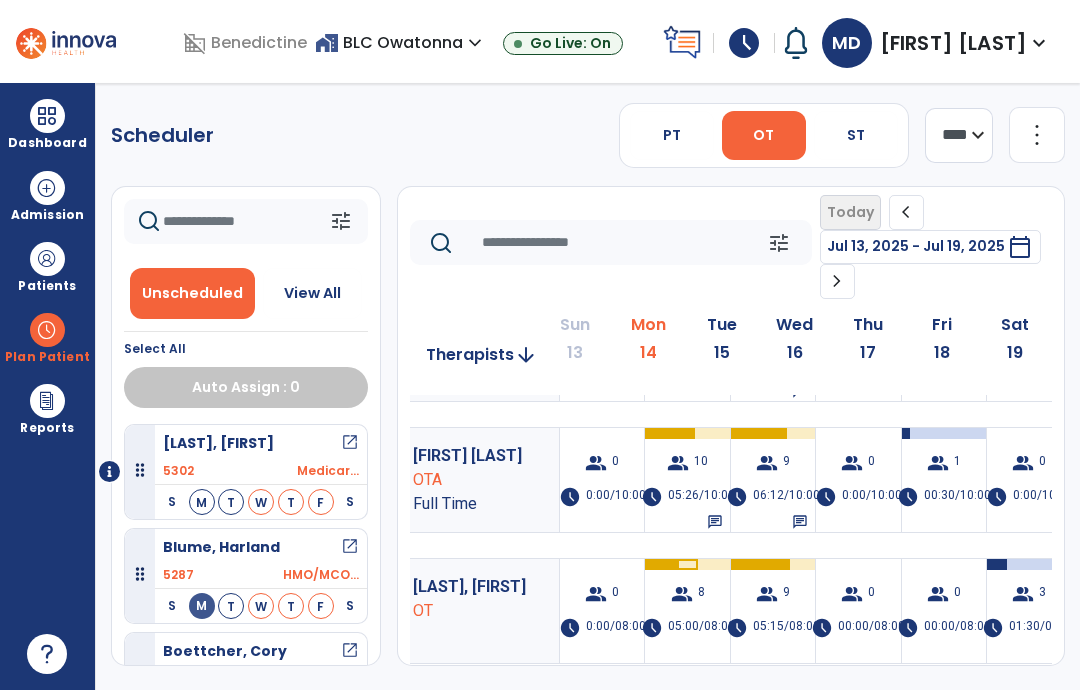 click on "OT" at bounding box center [764, 135] 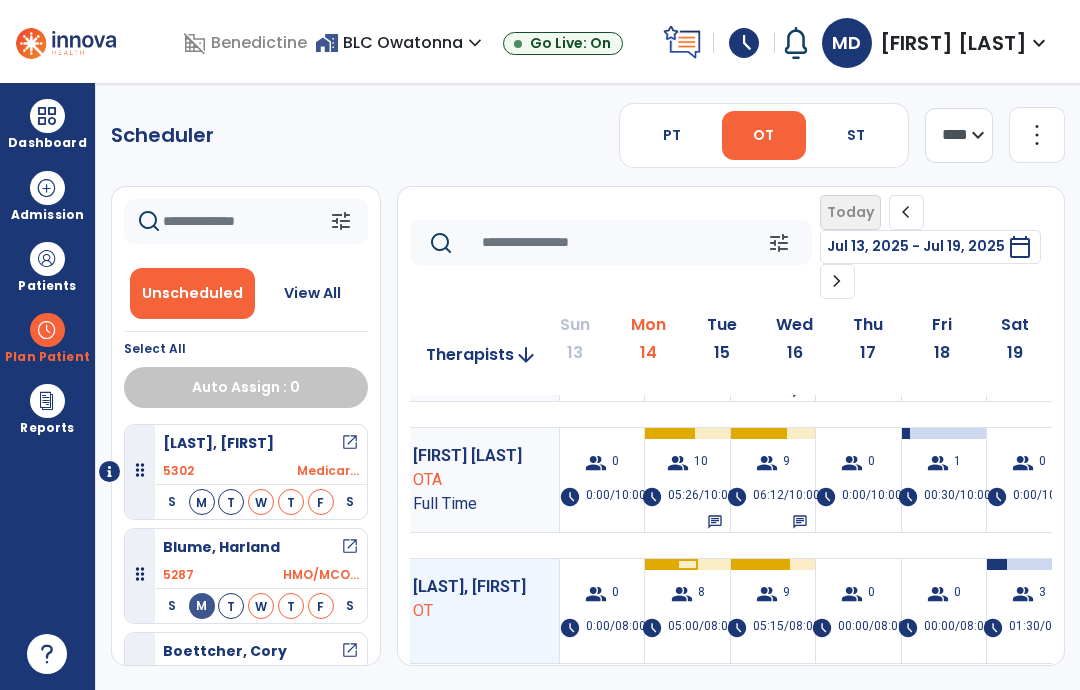click on "group  8" at bounding box center (688, 594) 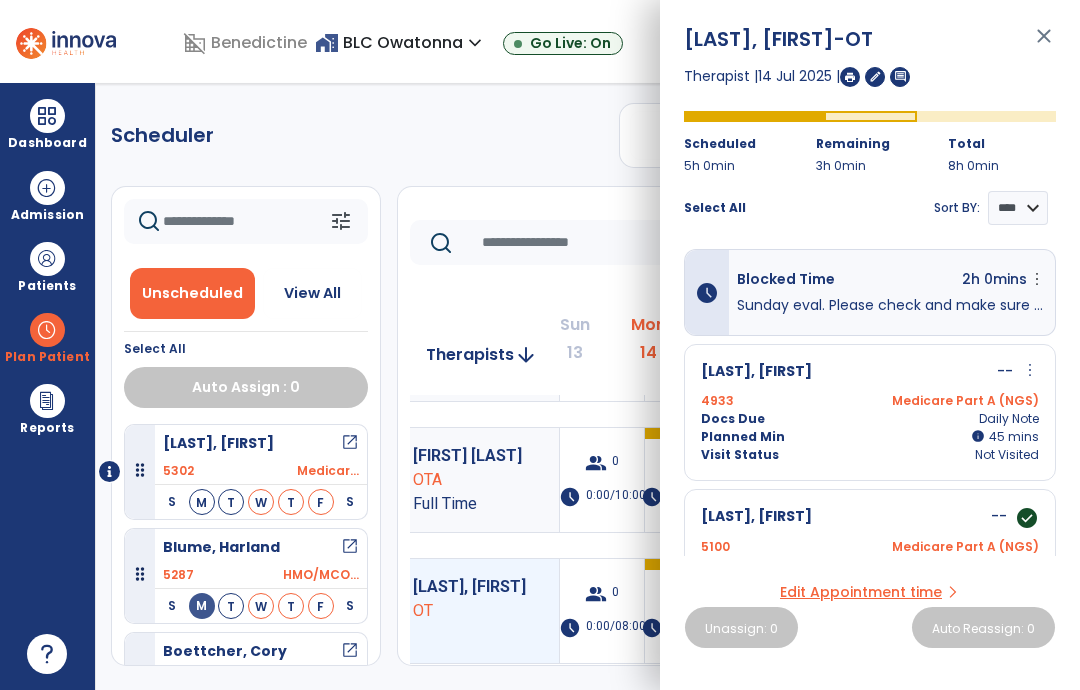 scroll, scrollTop: 0, scrollLeft: 0, axis: both 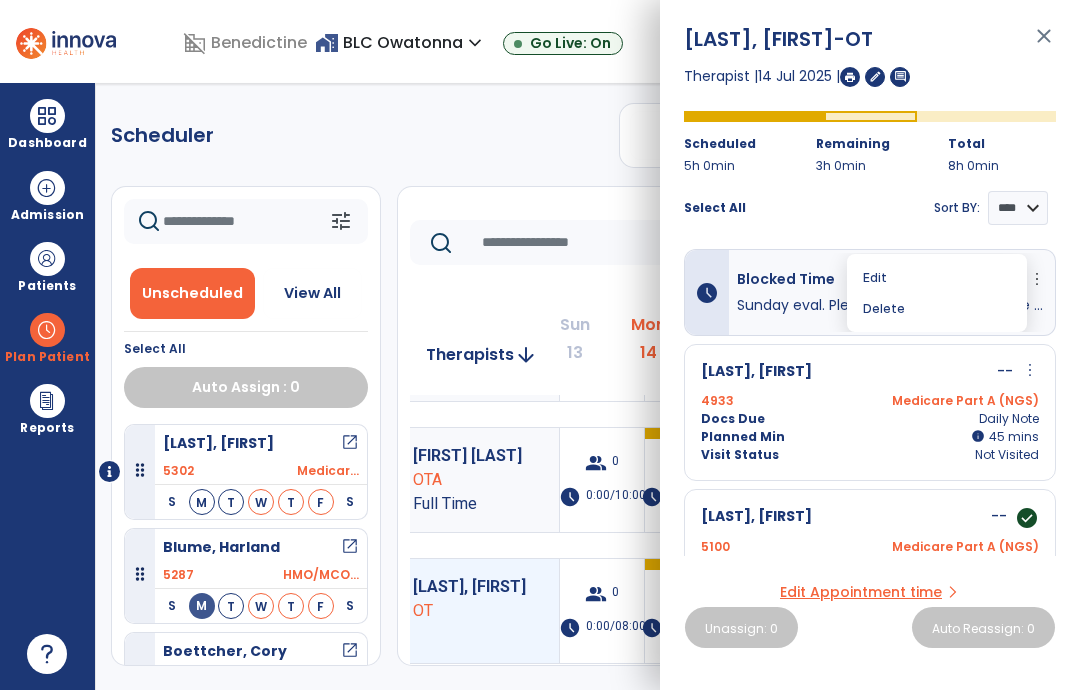 click on "Edit   Delete" at bounding box center (937, 293) 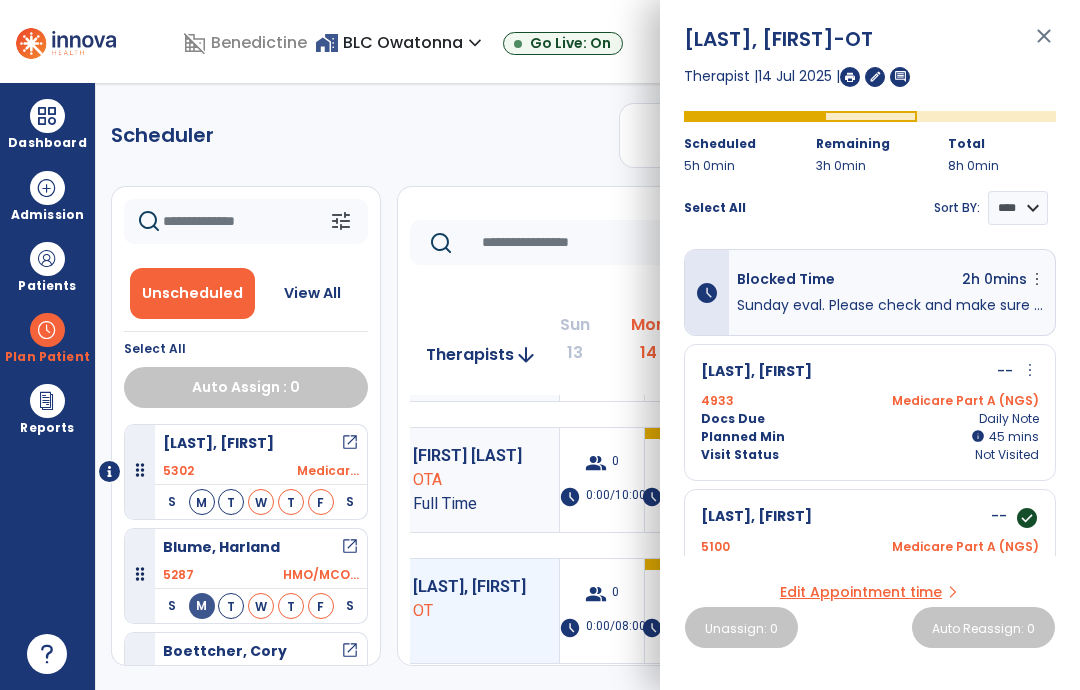 click on "Blocked Time  2h 0mins   more_vert   Edit   Delete" at bounding box center [892, 282] 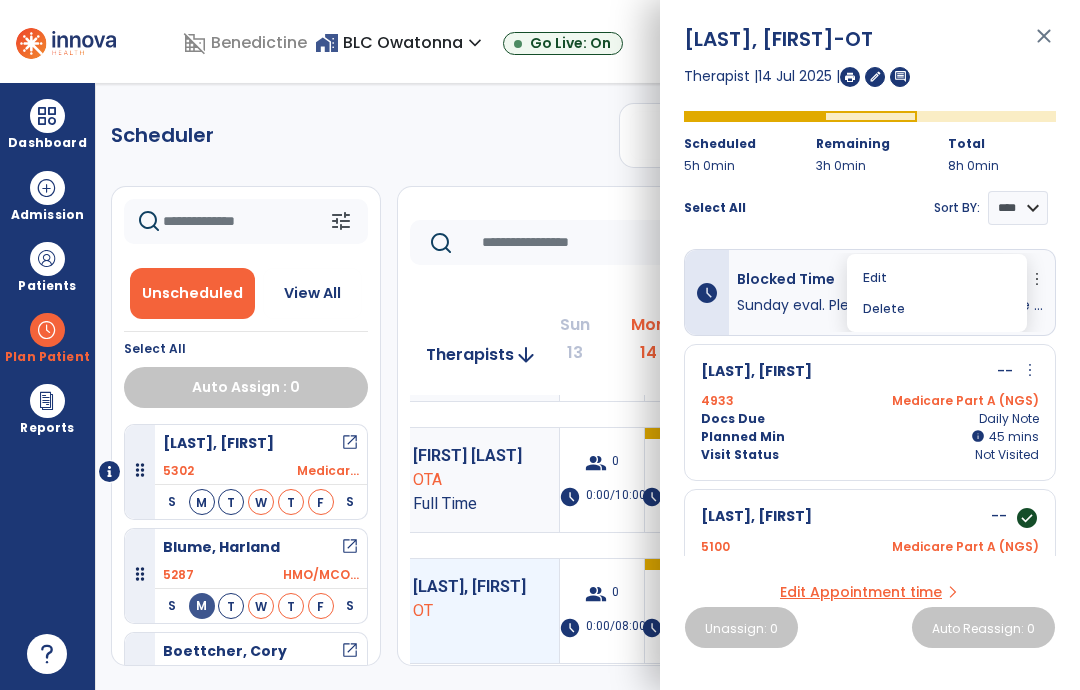 click on "schedule  Blocked Time  2h 0mins   more_vert   Edit   Delete   Sunday eval.  Please check and make sure Saturday hospital return Garry was evaluated Saturday." at bounding box center [870, 292] 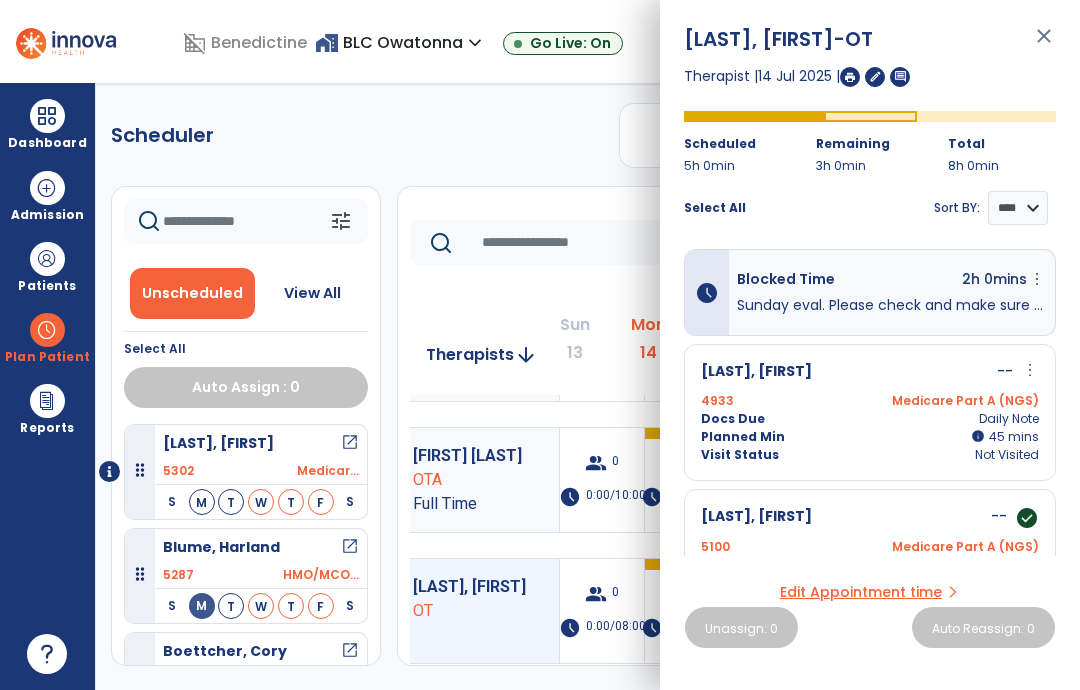 click on "Select All   Sort BY:  **** ****" at bounding box center [870, 200] 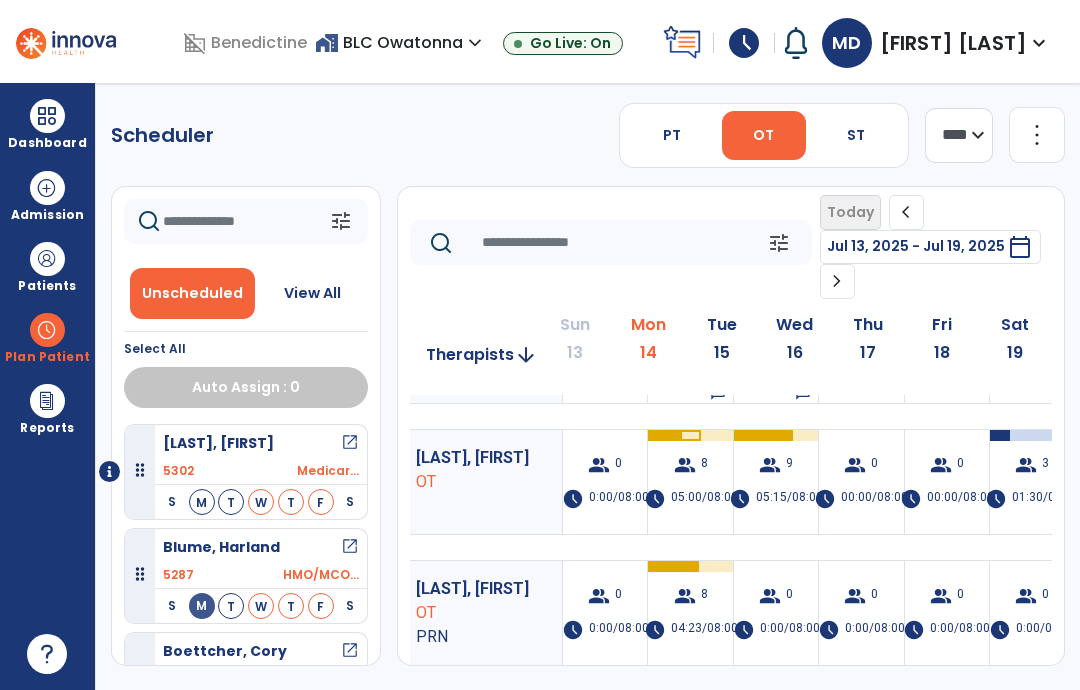 scroll, scrollTop: 228, scrollLeft: 10, axis: both 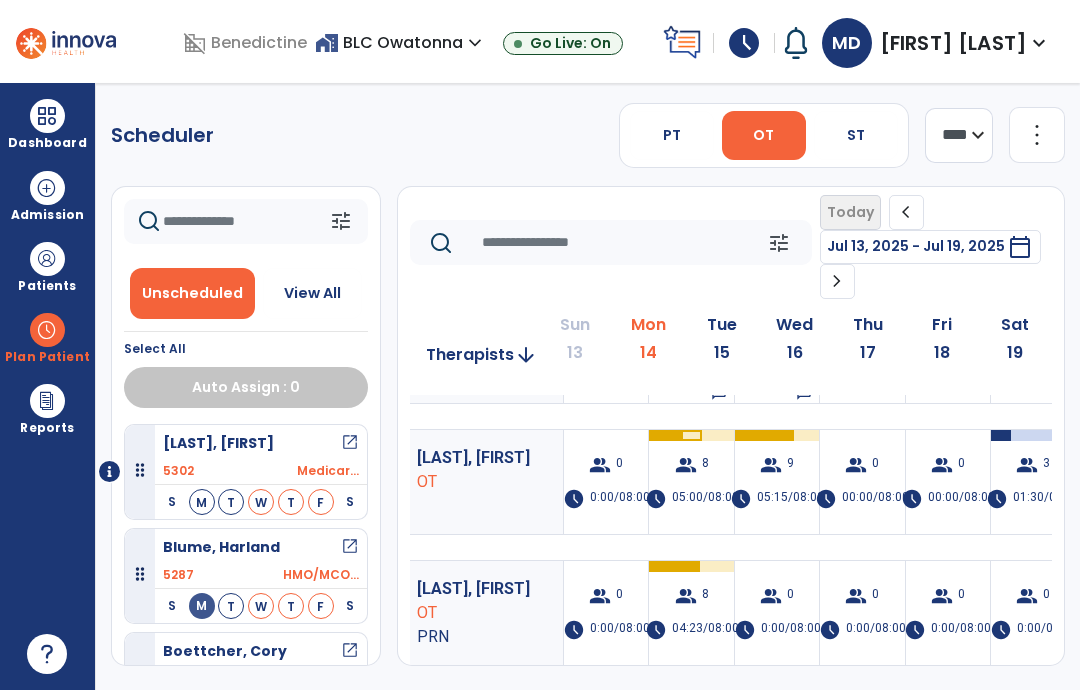 click on "8" at bounding box center (705, 596) 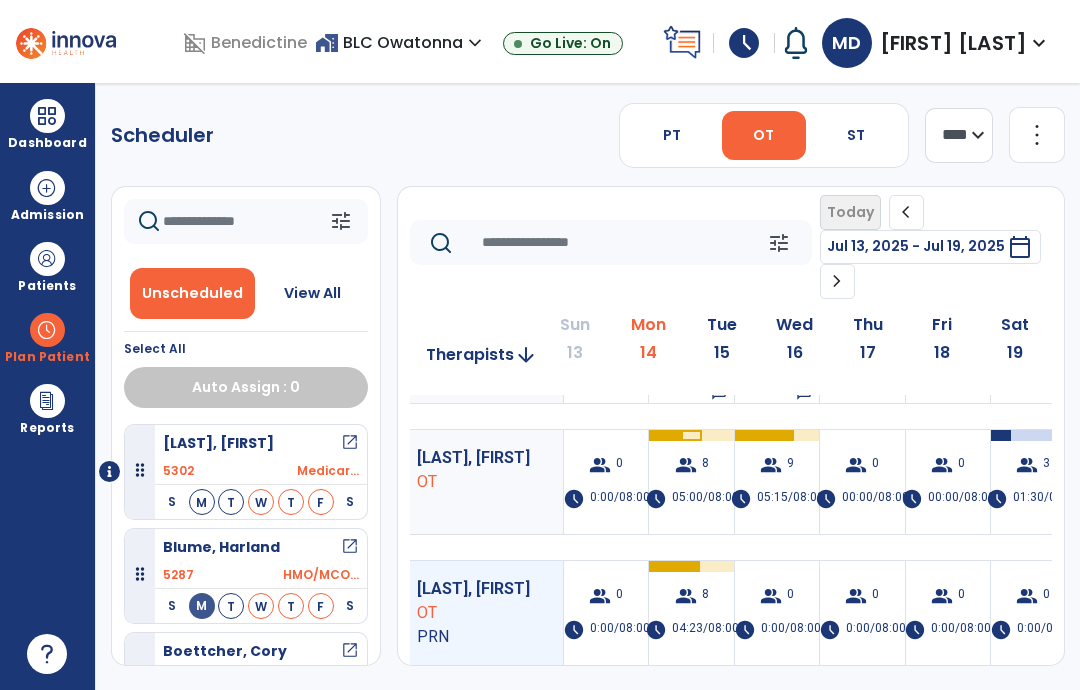 click on "group  8  schedule  04:23/08:00" at bounding box center [691, 613] 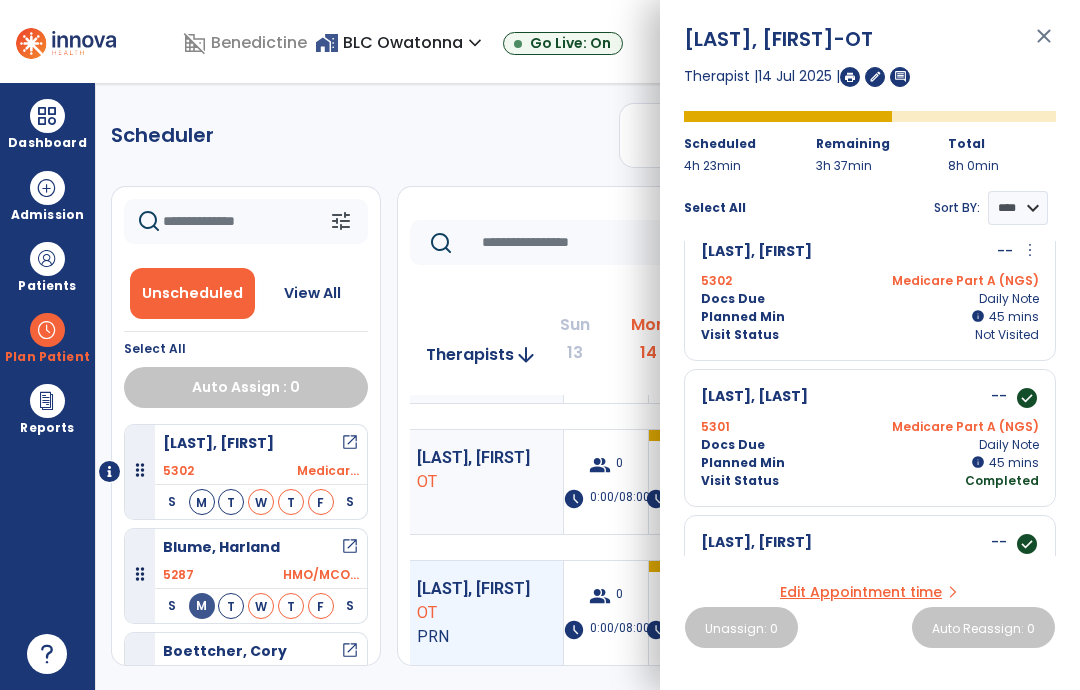 scroll, scrollTop: 27, scrollLeft: 0, axis: vertical 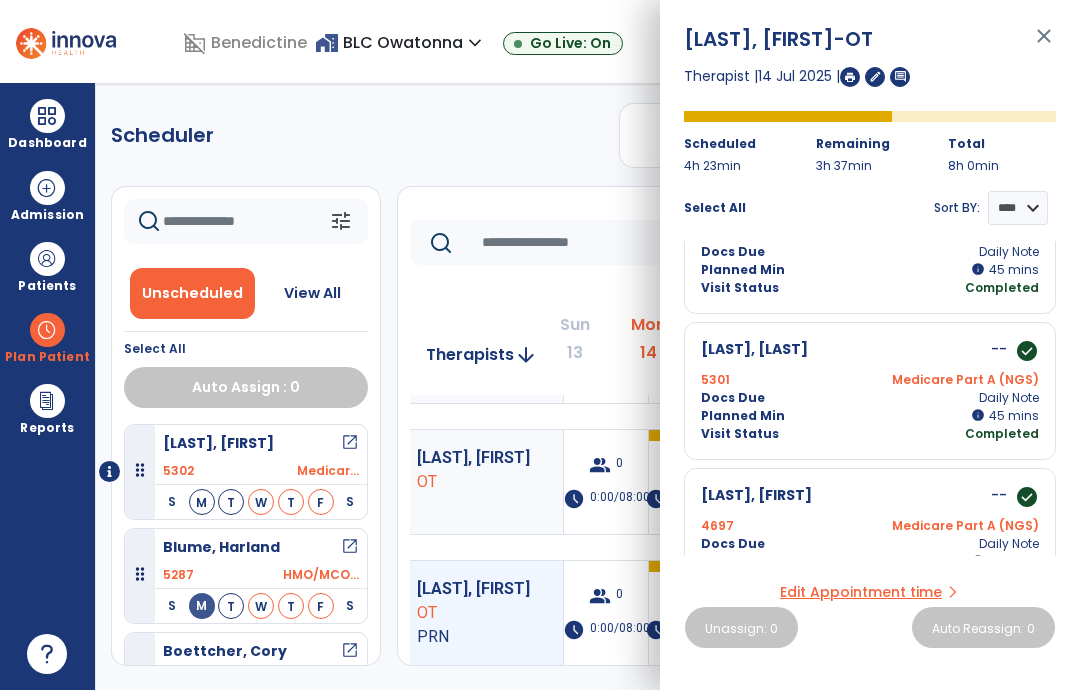 click on "close" at bounding box center (1044, 45) 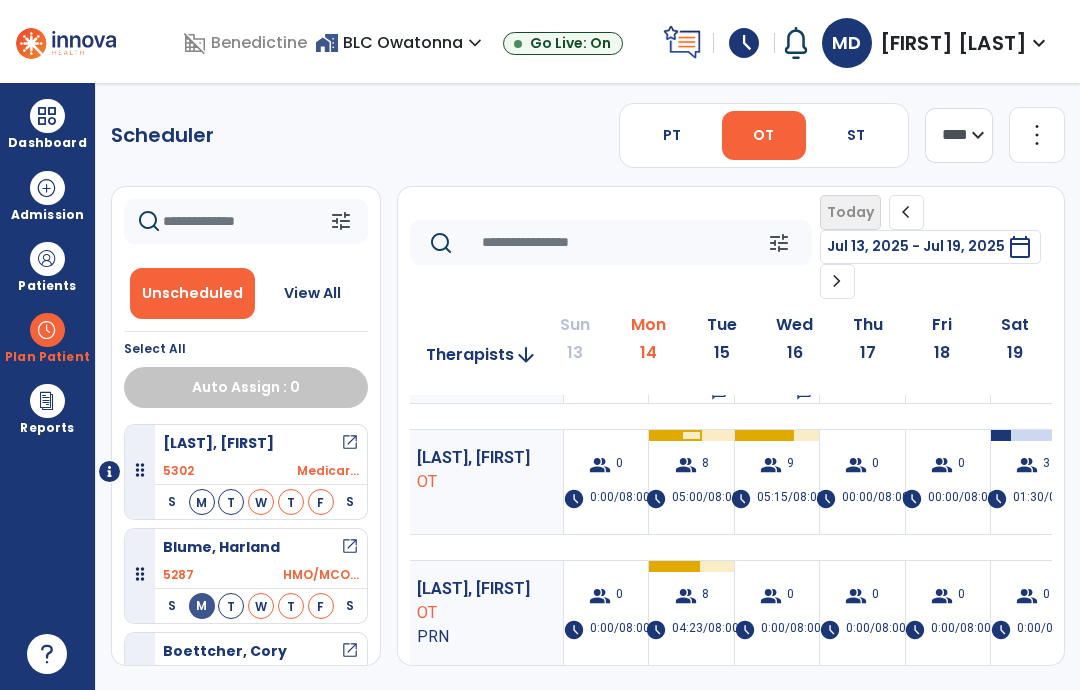 click at bounding box center [47, 259] 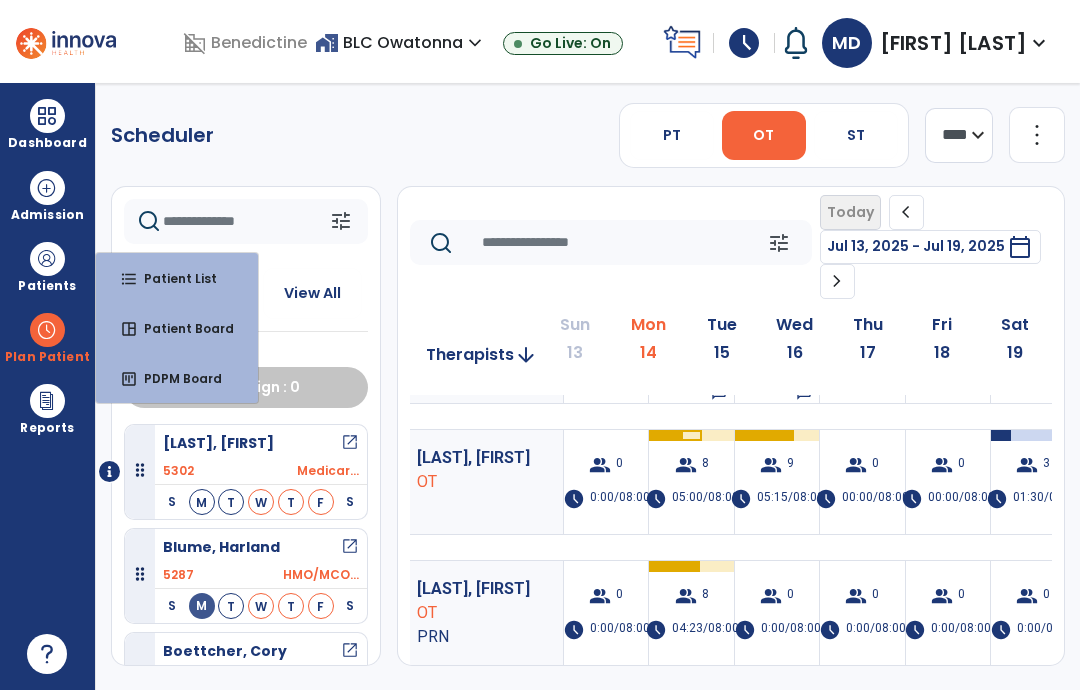 click at bounding box center [47, 330] 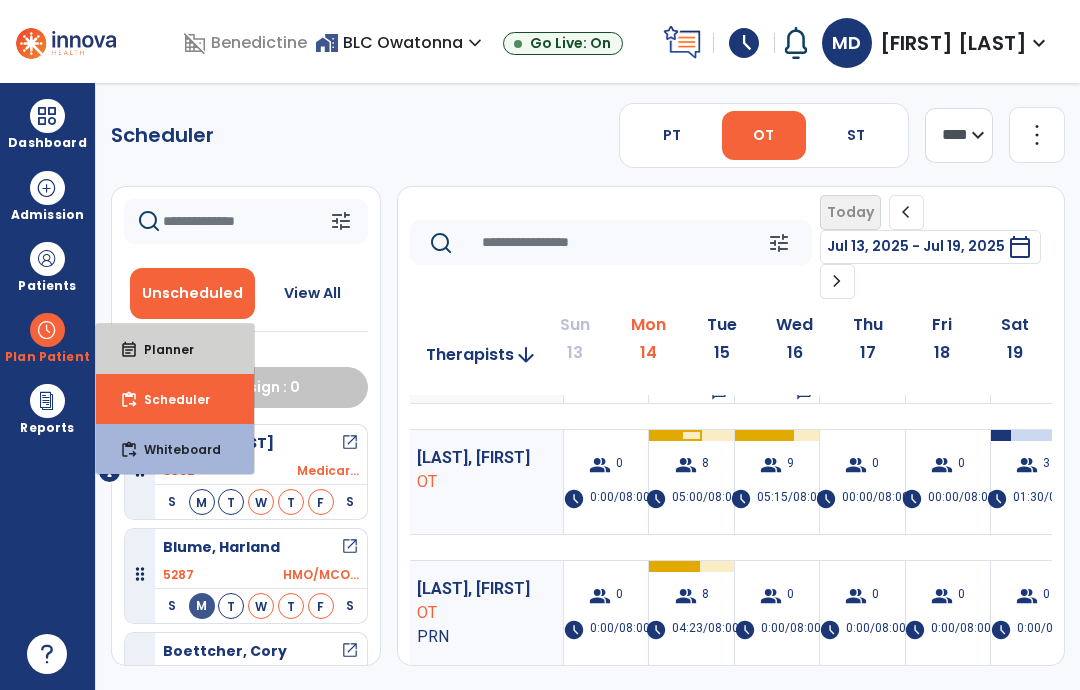 click on "Planner" at bounding box center (161, 349) 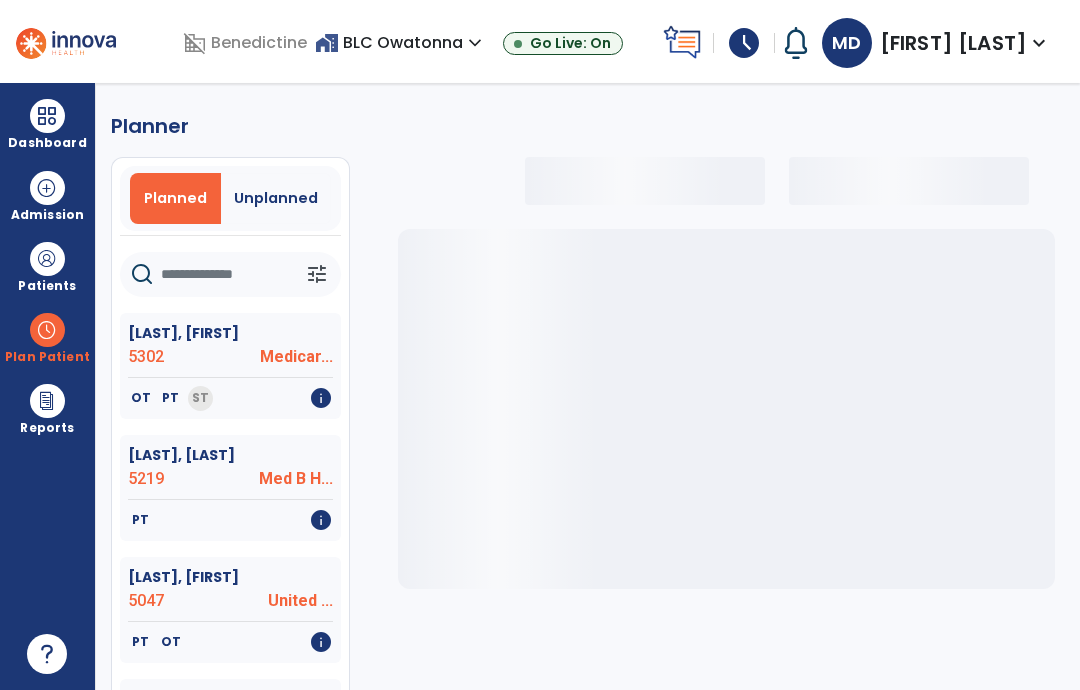 click 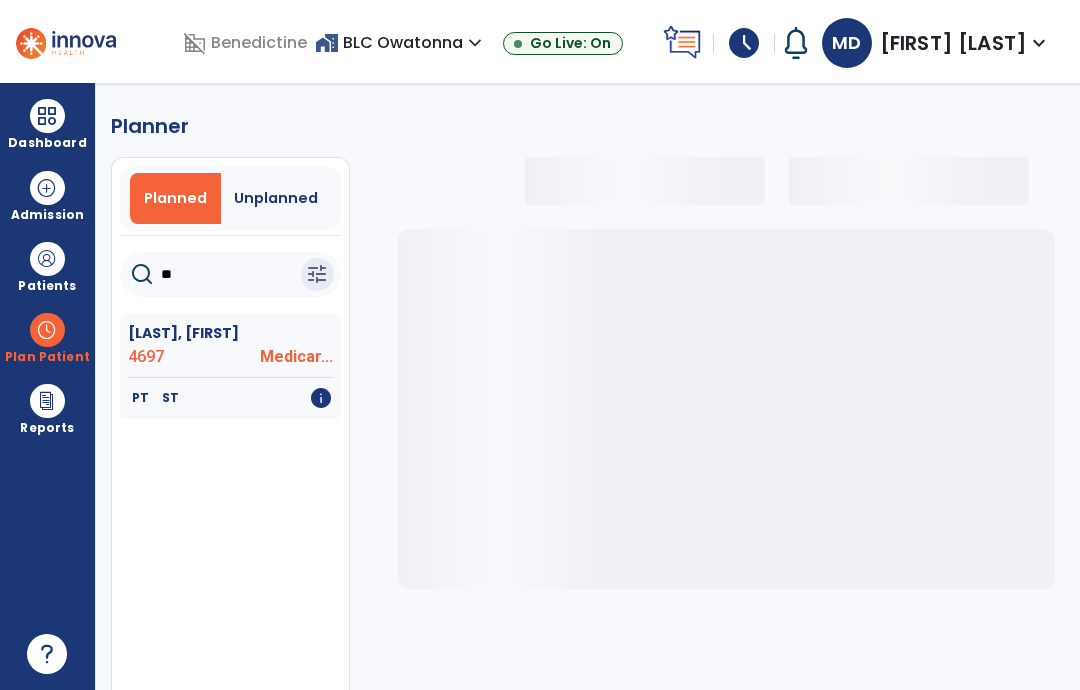 type on "***" 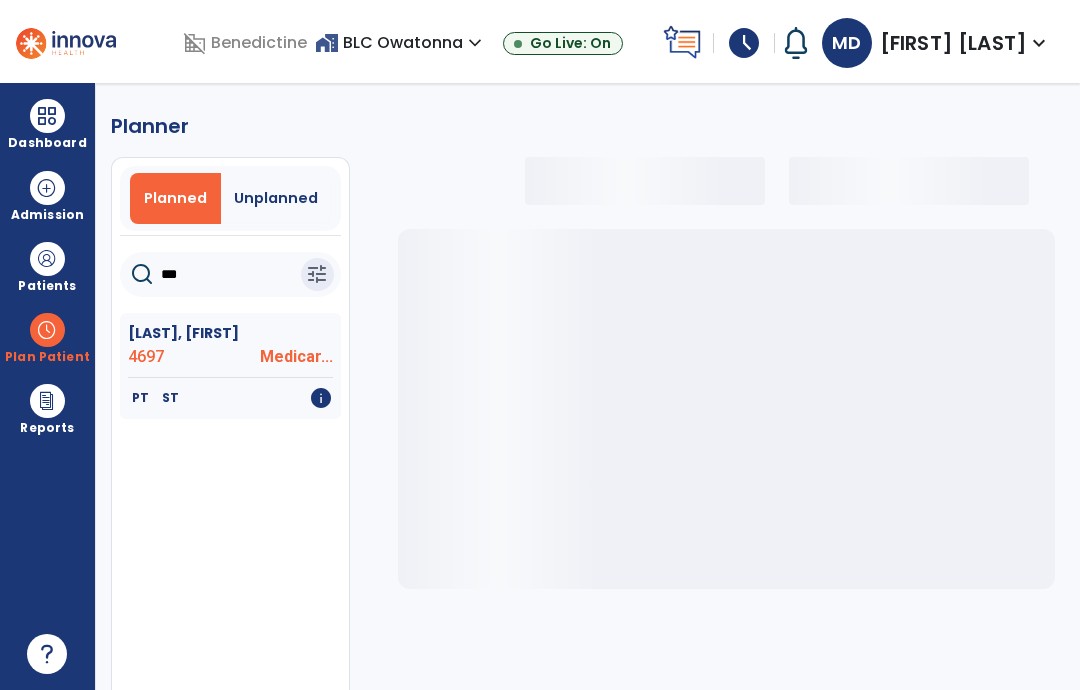 select on "***" 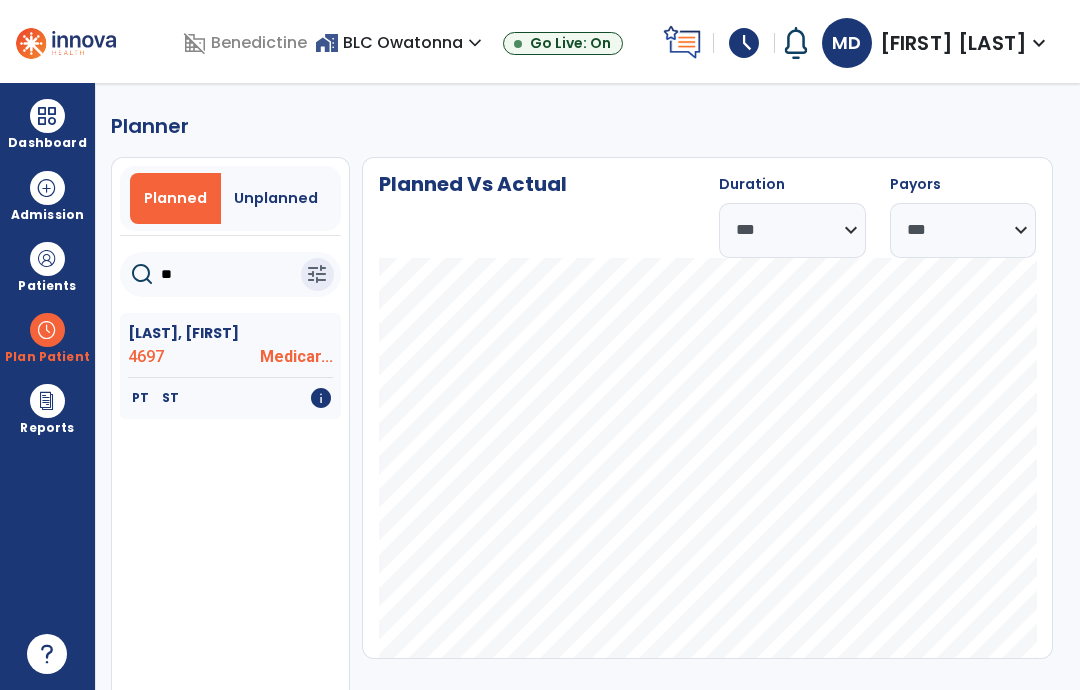 type on "*" 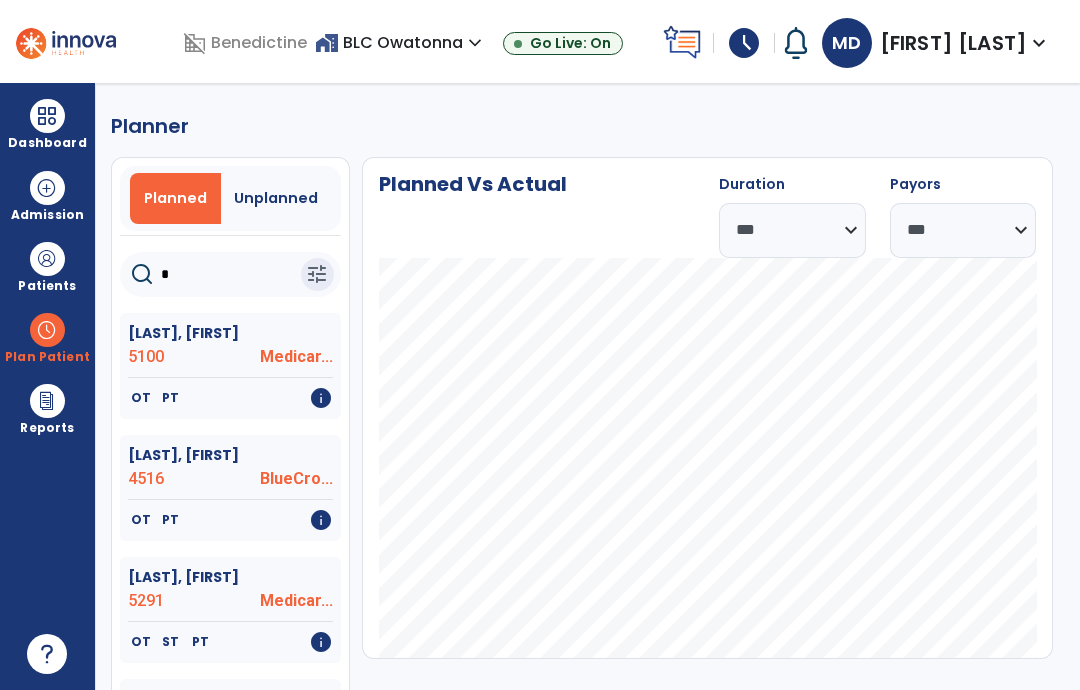type 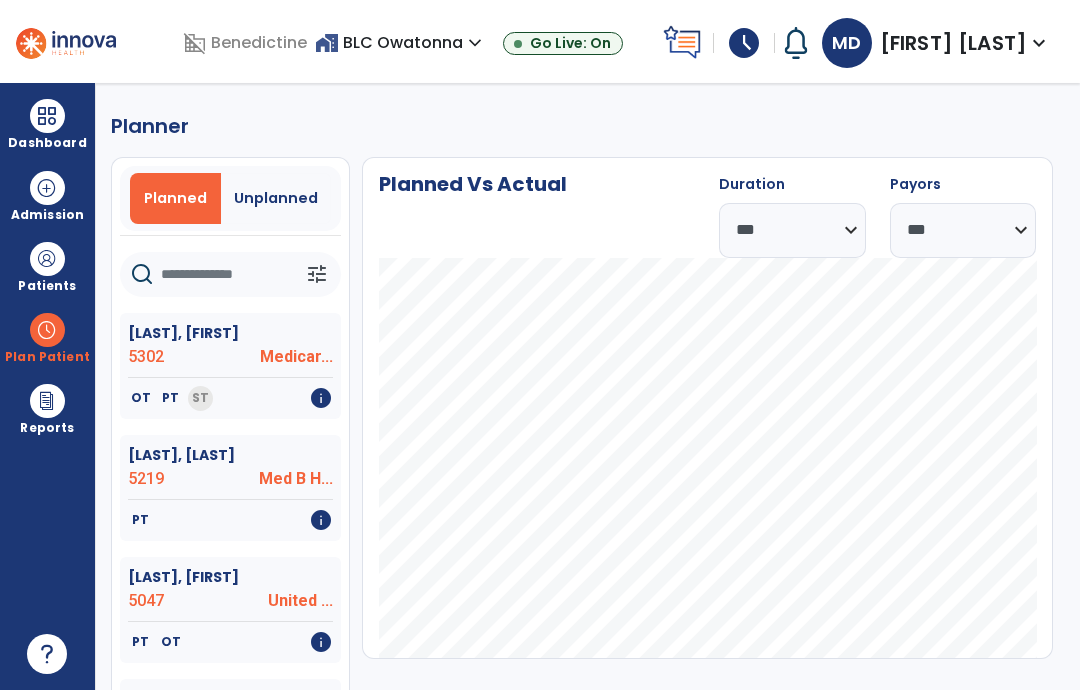 click at bounding box center (47, 116) 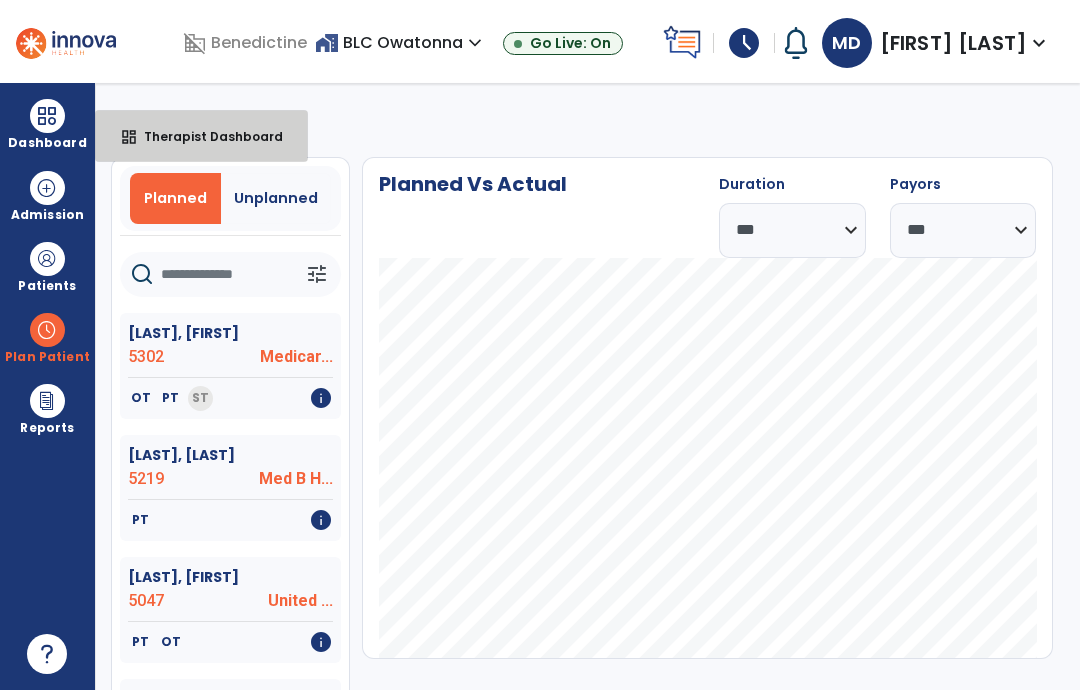 click on "dashboard" at bounding box center [129, 137] 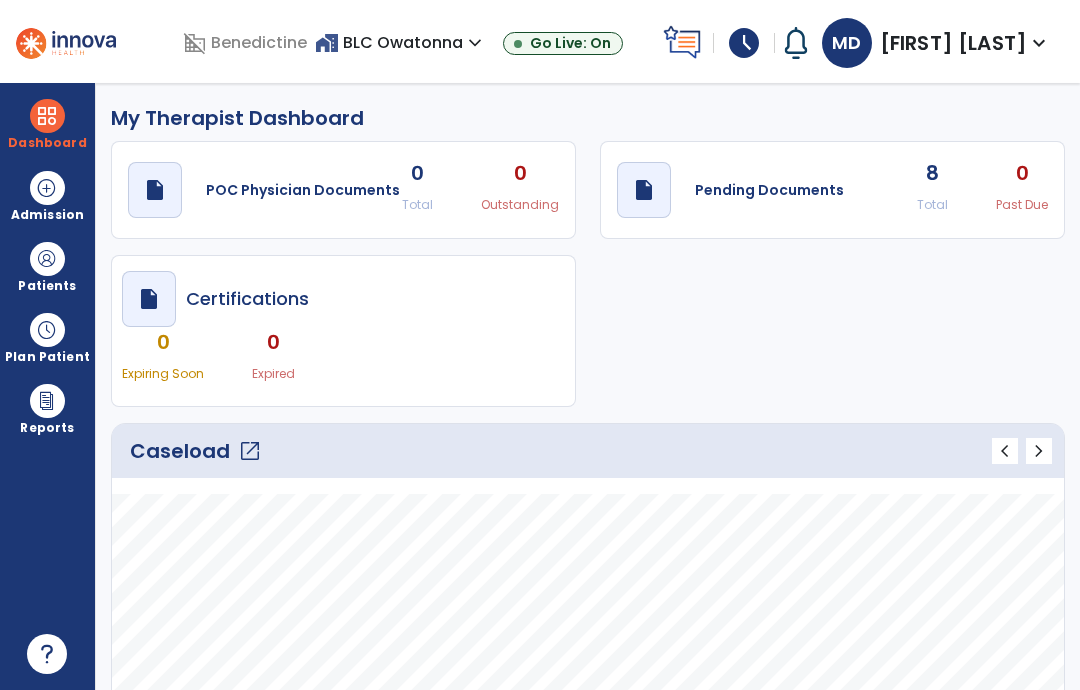 click on "8 Total" 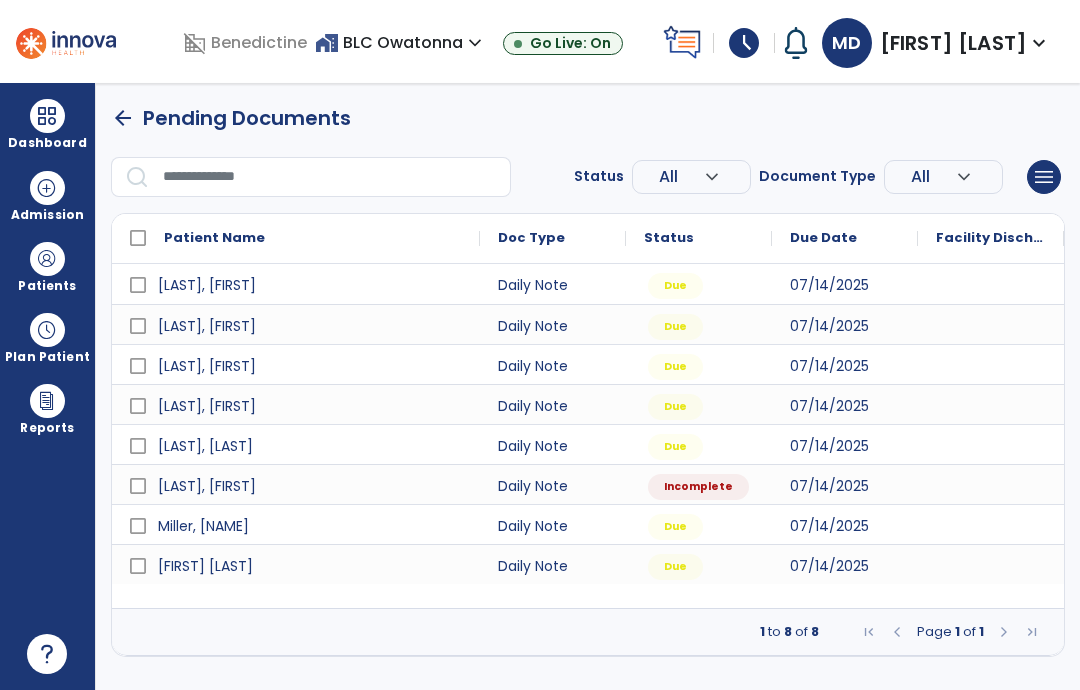 click at bounding box center (47, 330) 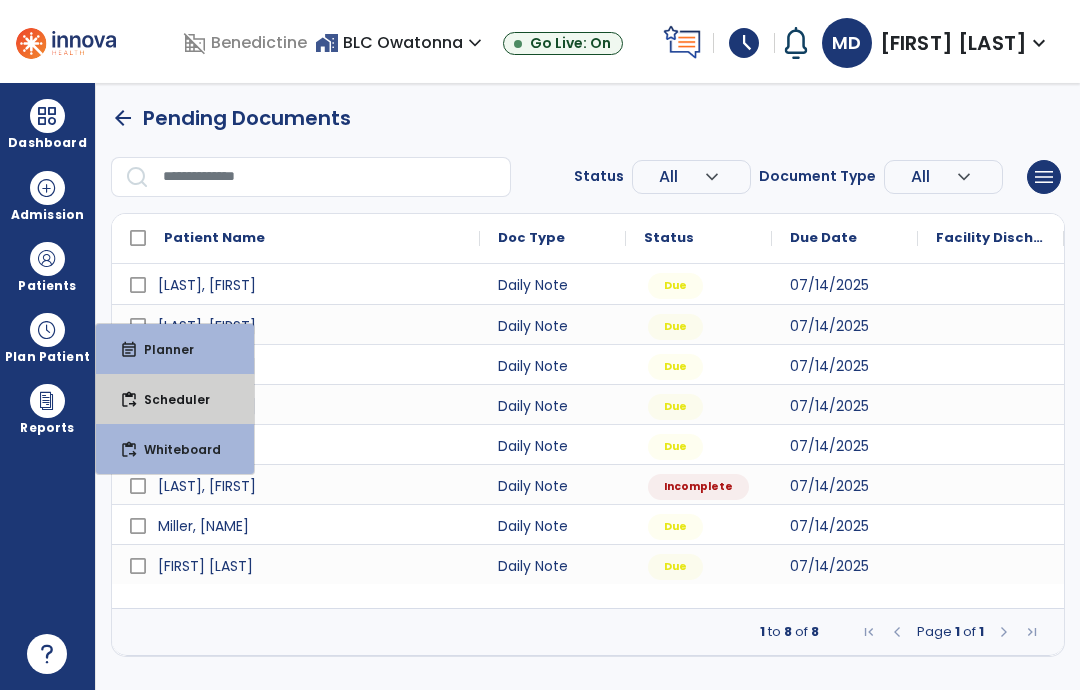 click on "Scheduler" at bounding box center [169, 399] 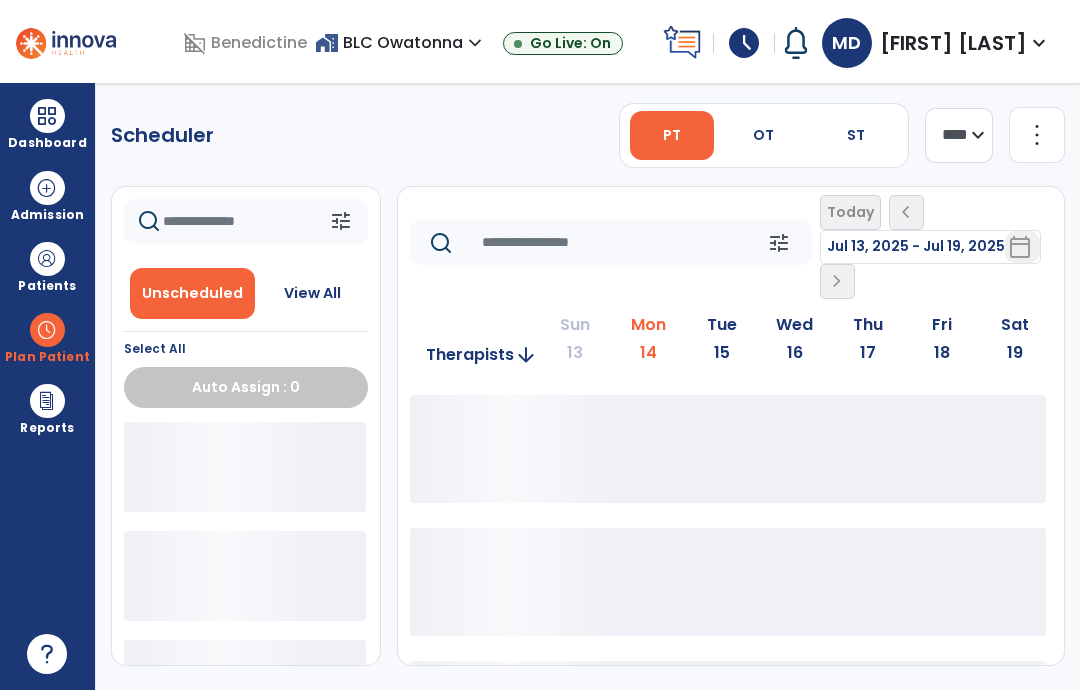 click 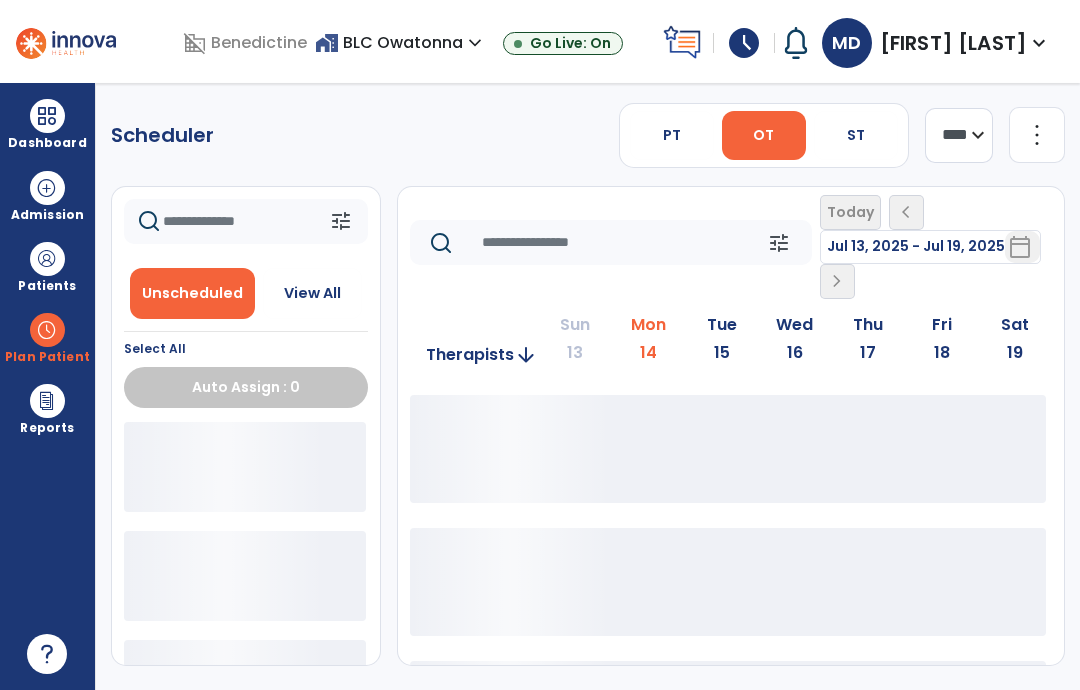 click 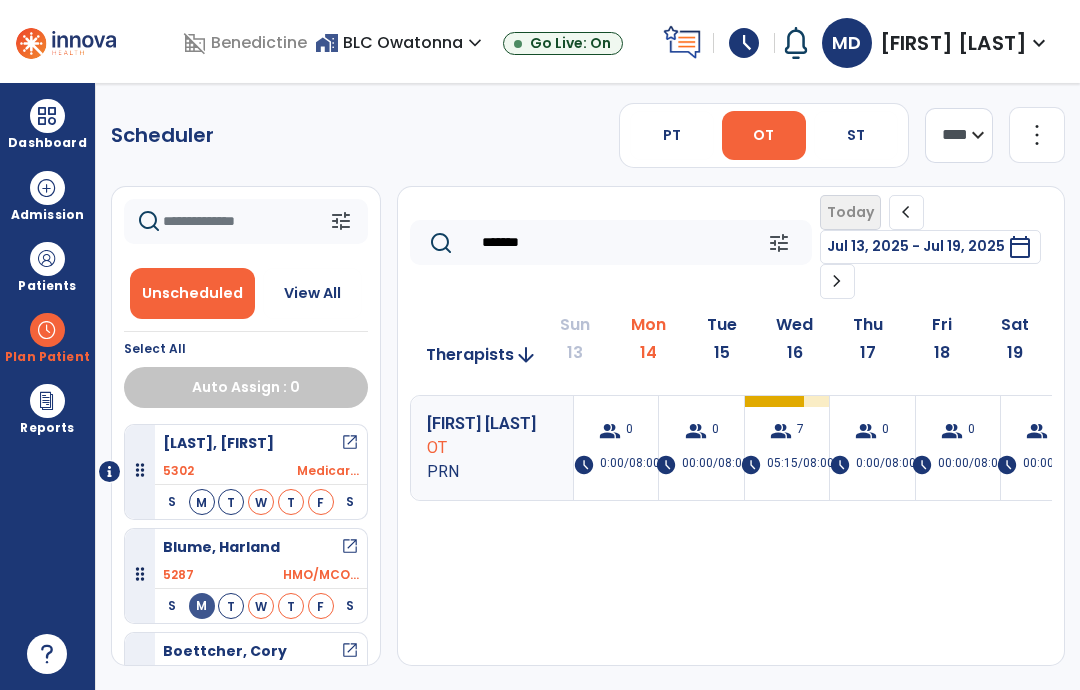 type on "*******" 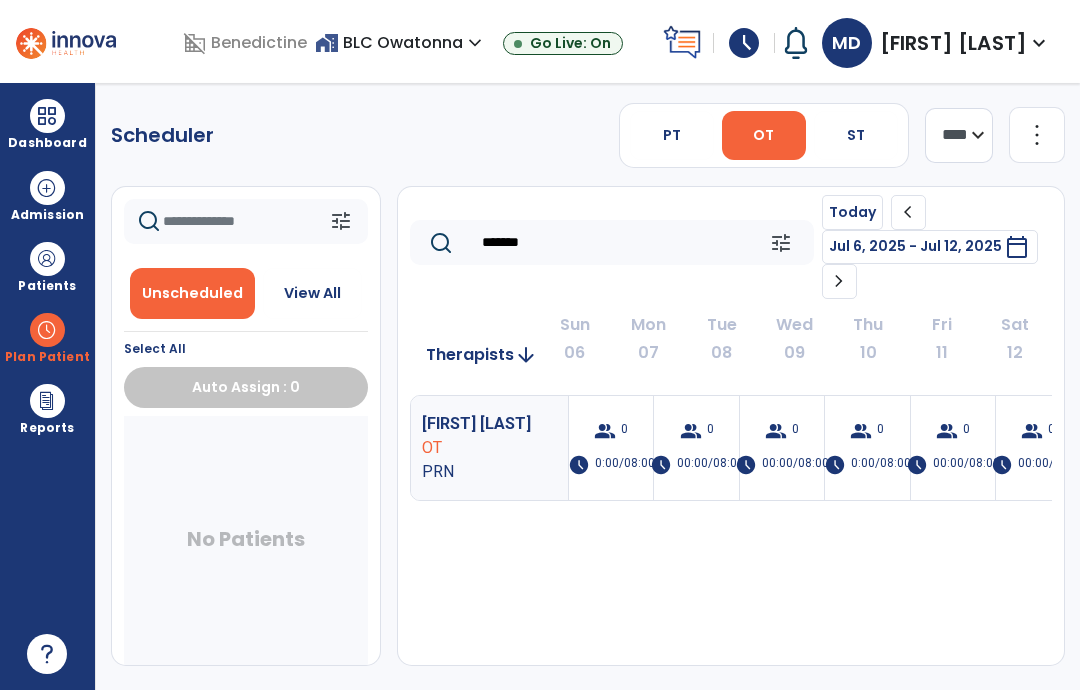 scroll, scrollTop: 0, scrollLeft: 7, axis: horizontal 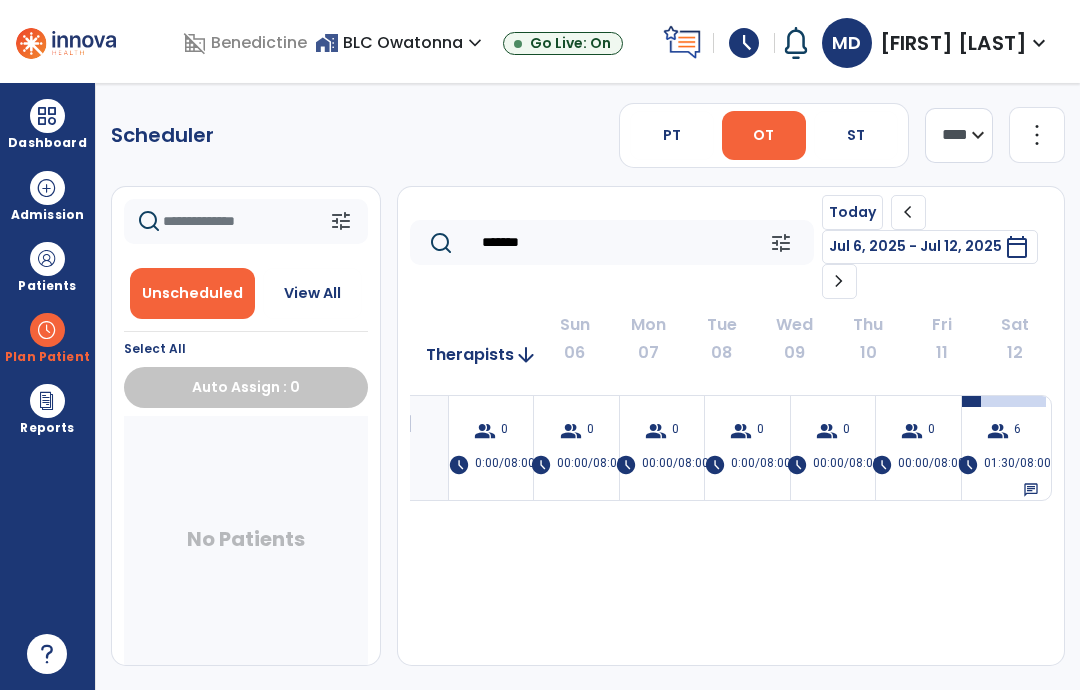 click on "group  6" at bounding box center [1004, 431] 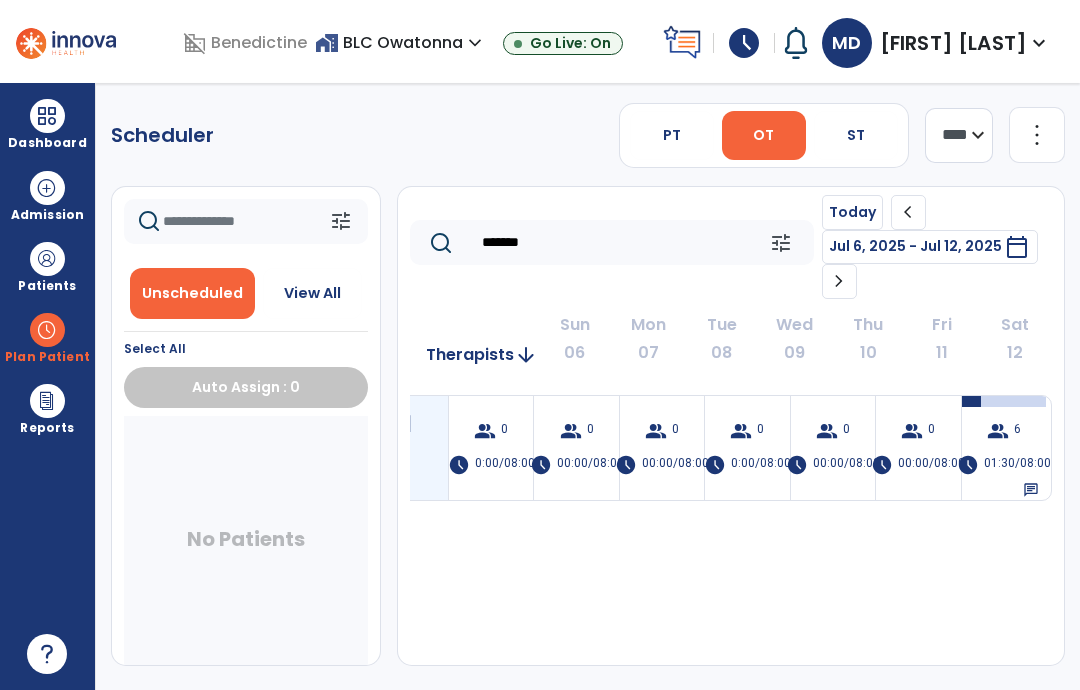 click on "group  6  schedule  01:30/08:00   chat" at bounding box center (1004, 448) 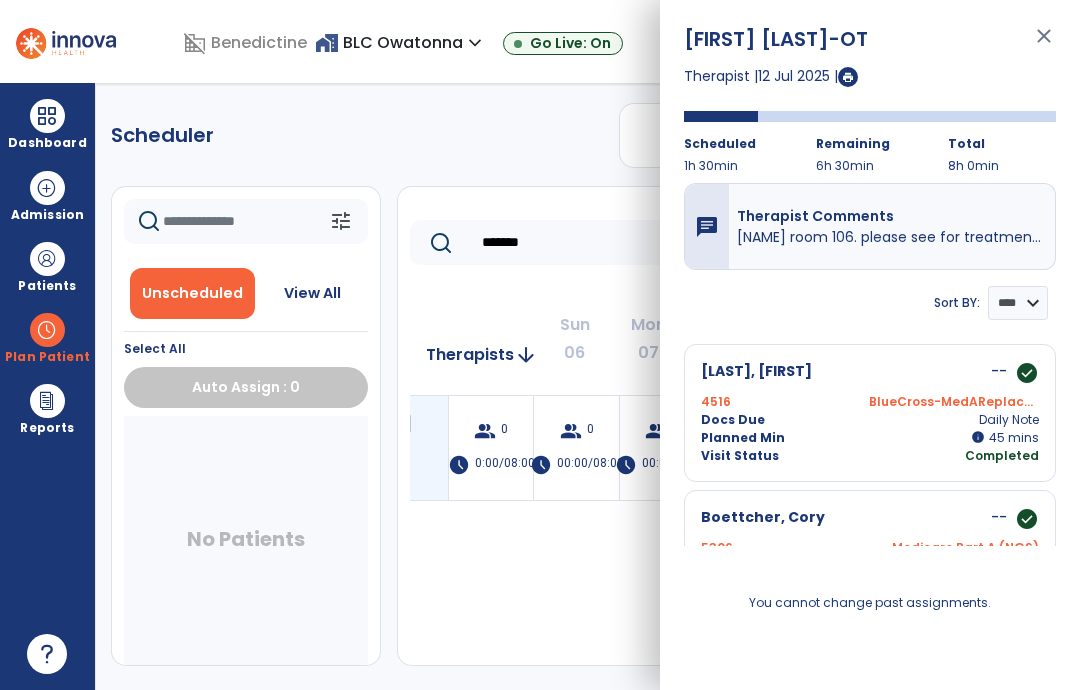 scroll, scrollTop: 0, scrollLeft: 0, axis: both 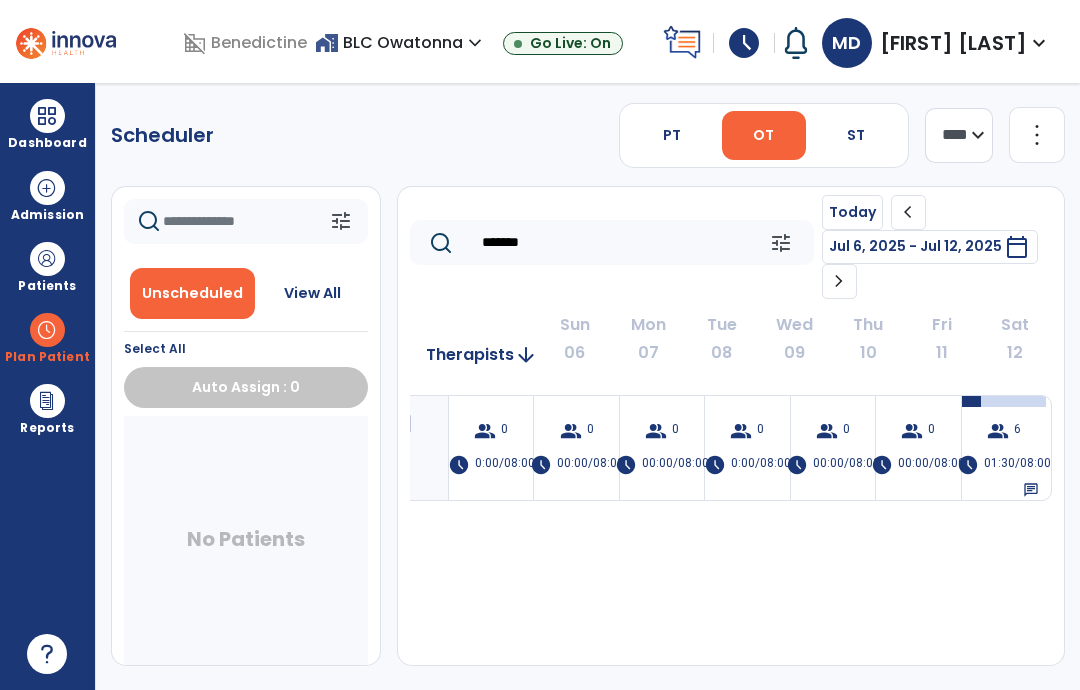 click on "6" at bounding box center [1017, 431] 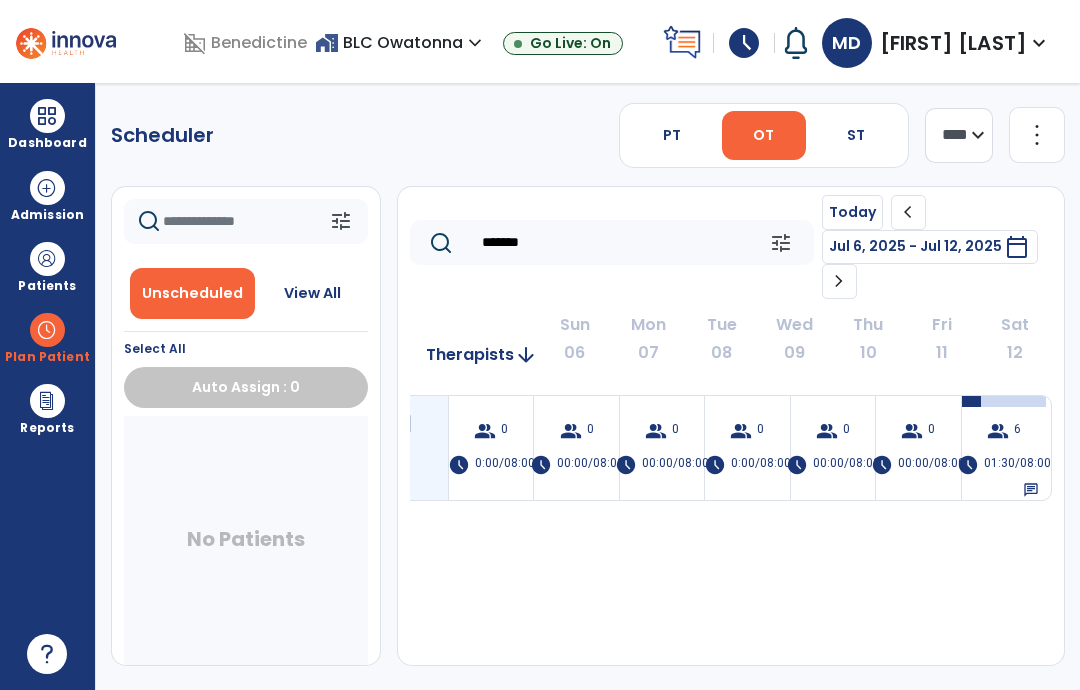 click on "6" at bounding box center [1017, 431] 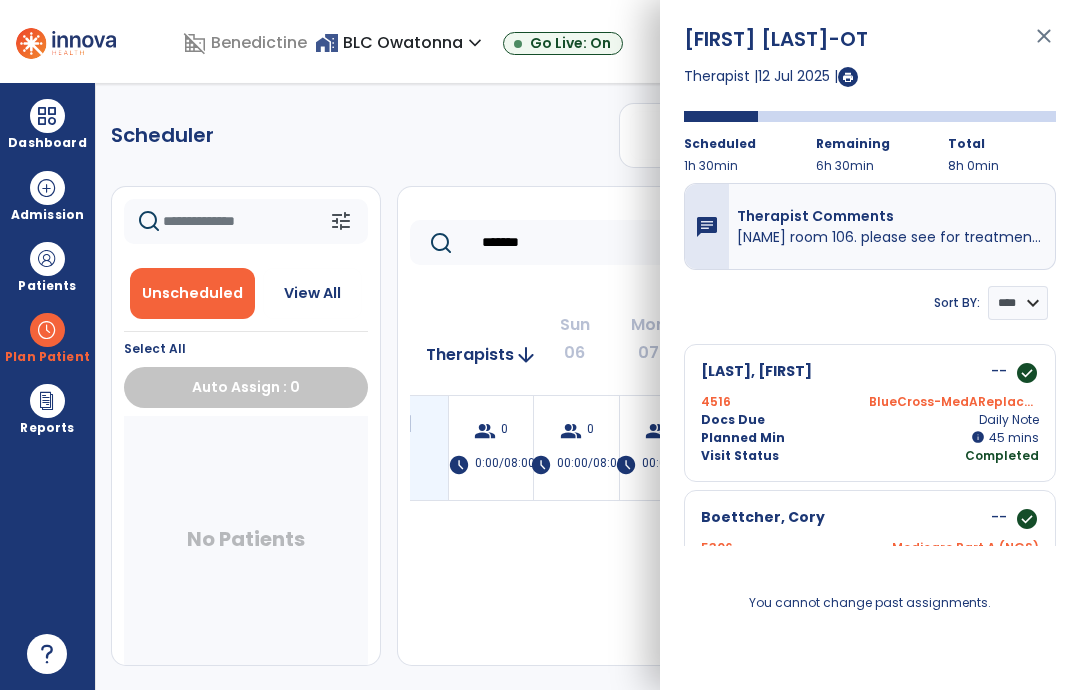 click on "[NAME] room 106. please see for treatment. came Friday and eval is done already.
[NAME]: possible return from hospital this morning. Please evaluate." at bounding box center [892, 237] 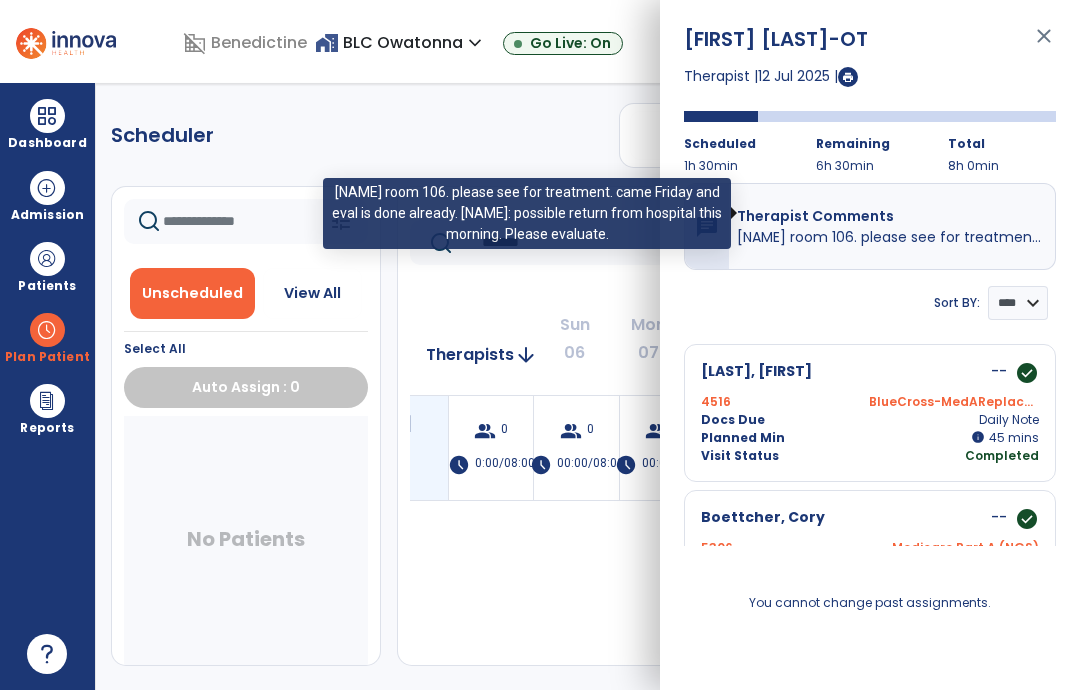 click on "[NAME] room 106. please see for treatment. came Friday and eval is done already.
[NAME]: possible return from hospital this morning. Please evaluate." at bounding box center [892, 237] 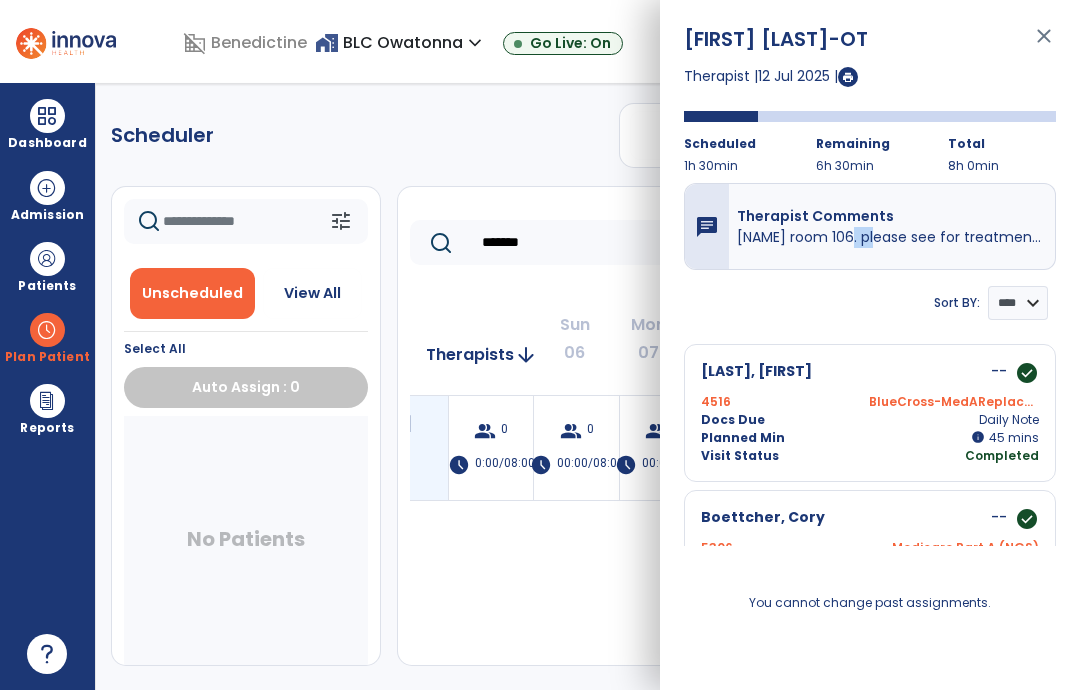 click on "[NAME] room 106. please see for treatment. came Friday and eval is done already.
[NAME]: possible return from hospital this morning. Please evaluate." at bounding box center [892, 237] 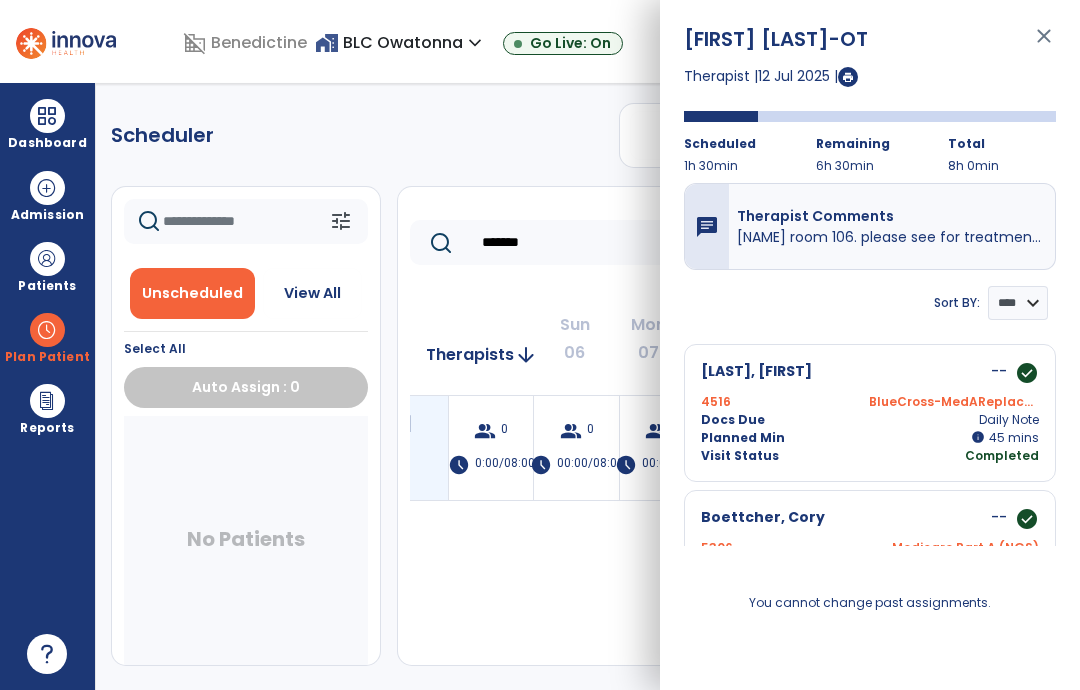 click on "[NAME] room 106. please see for treatment. came Friday and eval is done already.
[NAME]: possible return from hospital this morning. Please evaluate." at bounding box center [892, 237] 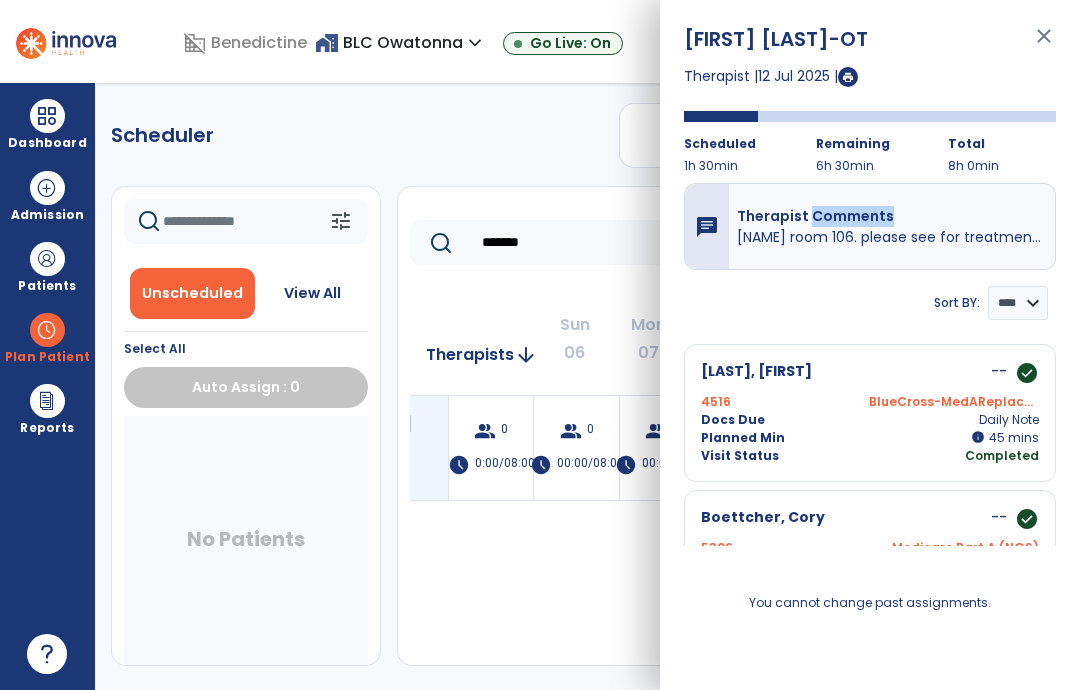 click on "Therapist Comments Arvid Mensing room 106. please see for treatment. came Friday and eval is done already.
Garry R: possible return from hospital this morning. Please evaluate." at bounding box center (892, 227) 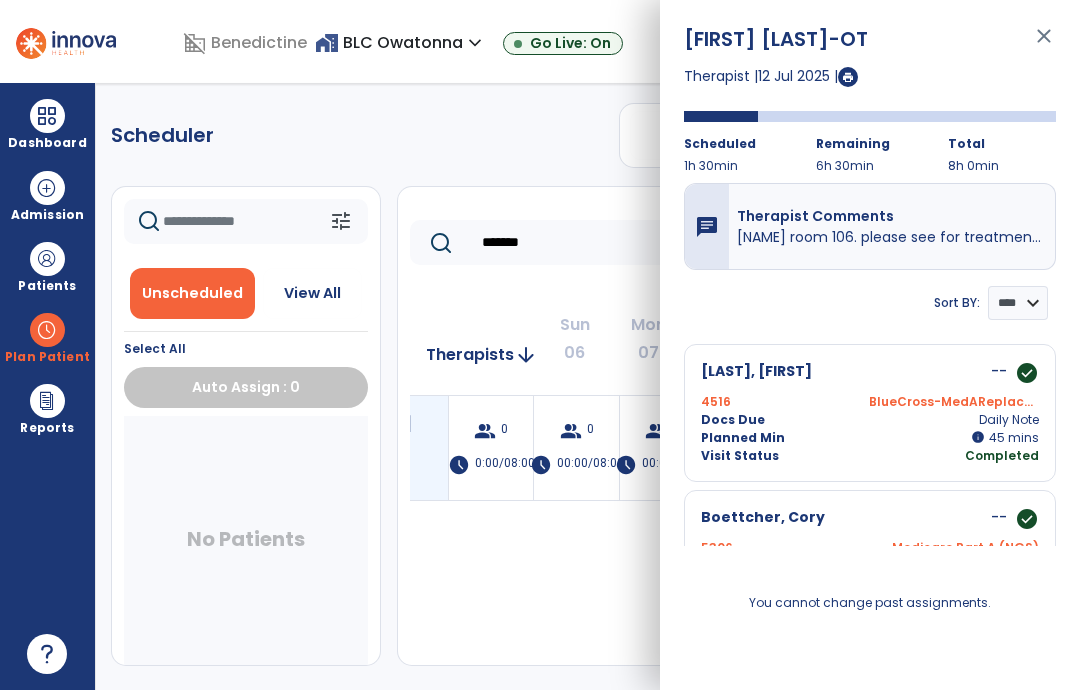 click on "chat" at bounding box center (707, 227) 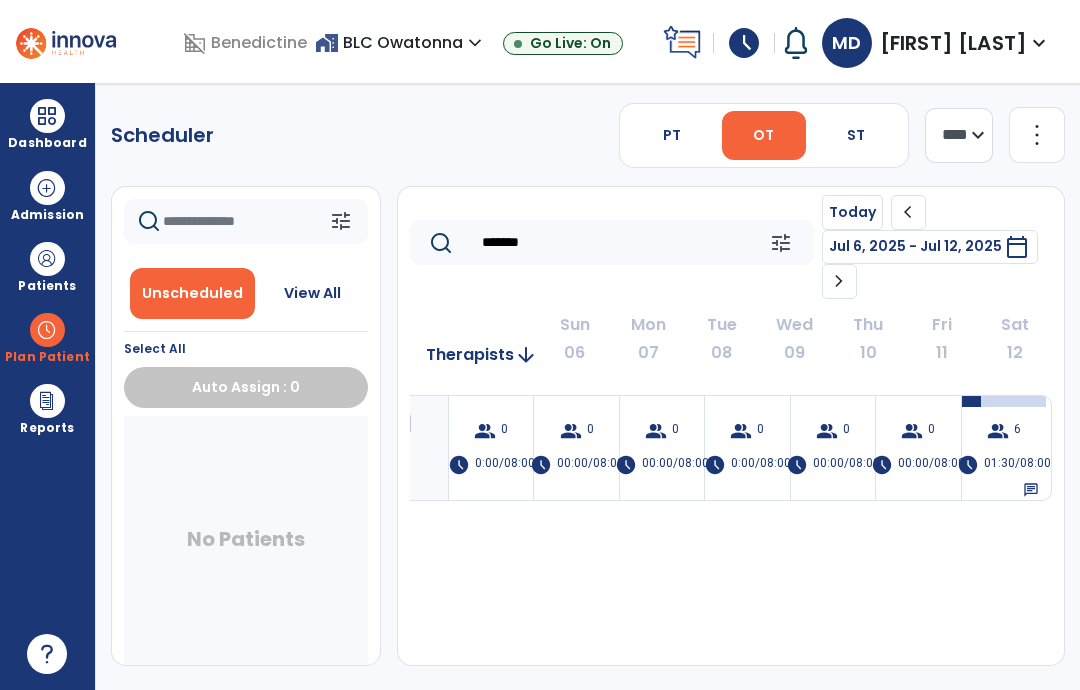 click on "Dashboard" at bounding box center [47, 124] 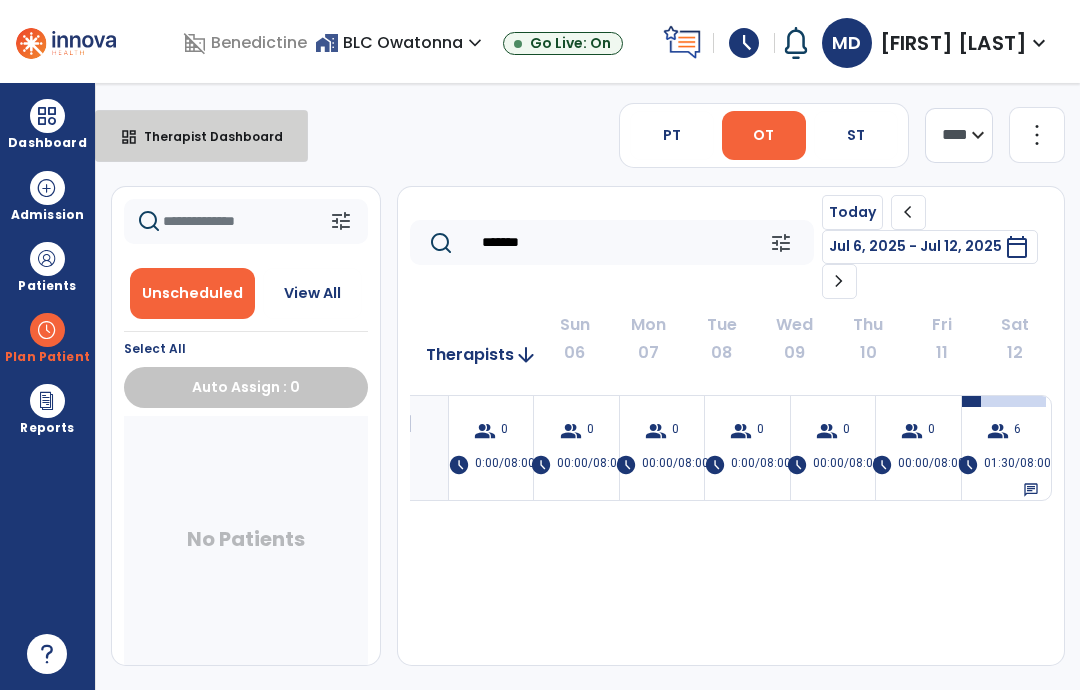 click on "Therapist Dashboard" at bounding box center [205, 136] 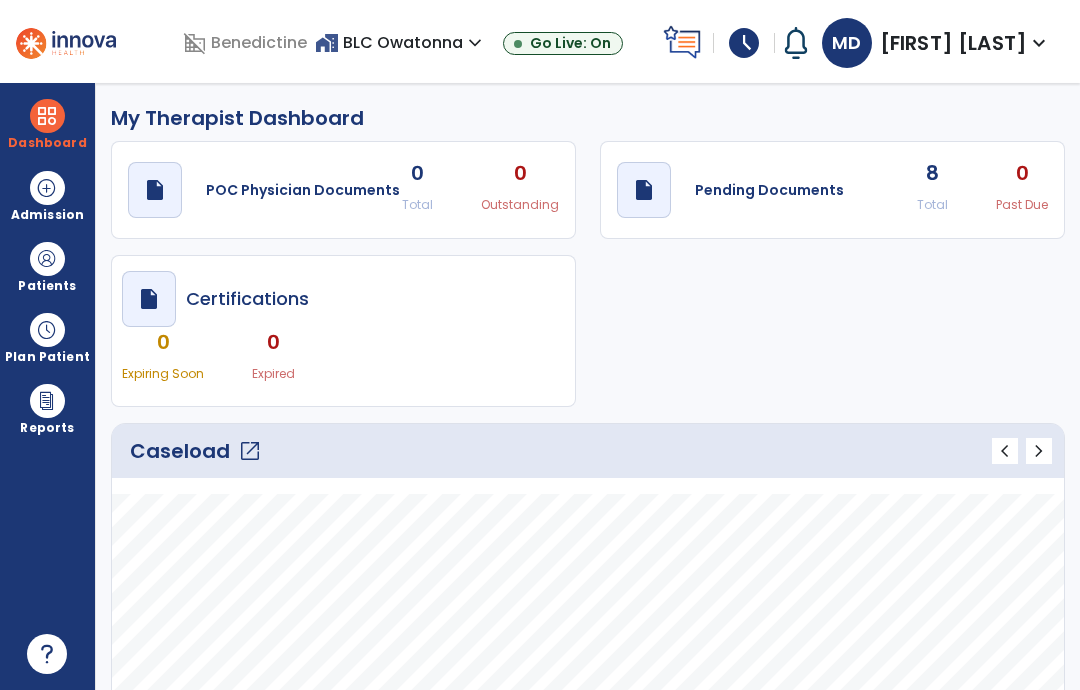 click at bounding box center [47, 330] 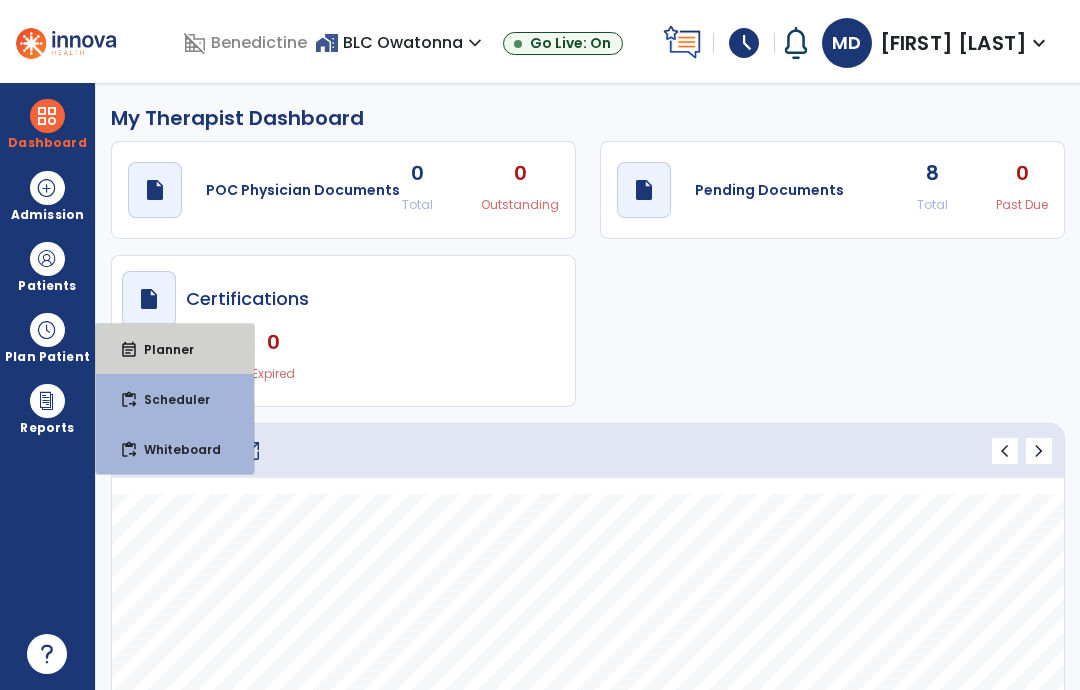 click on "event_note  Planner" at bounding box center [175, 349] 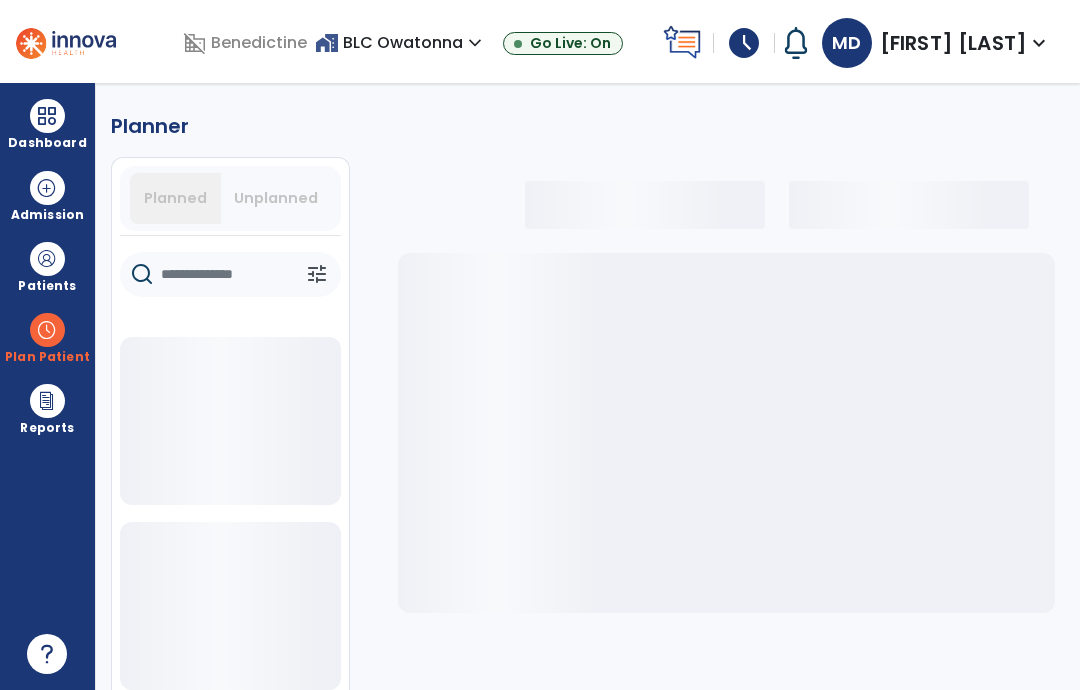 click on "Plan Patient" at bounding box center (47, 357) 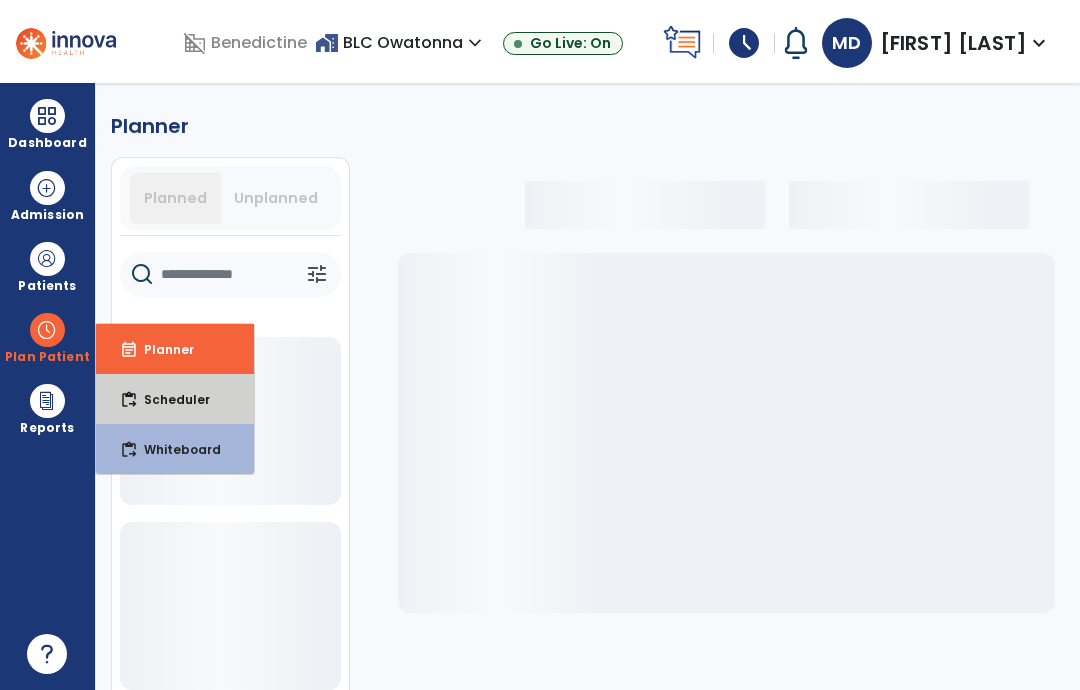 click on "Scheduler" at bounding box center (169, 399) 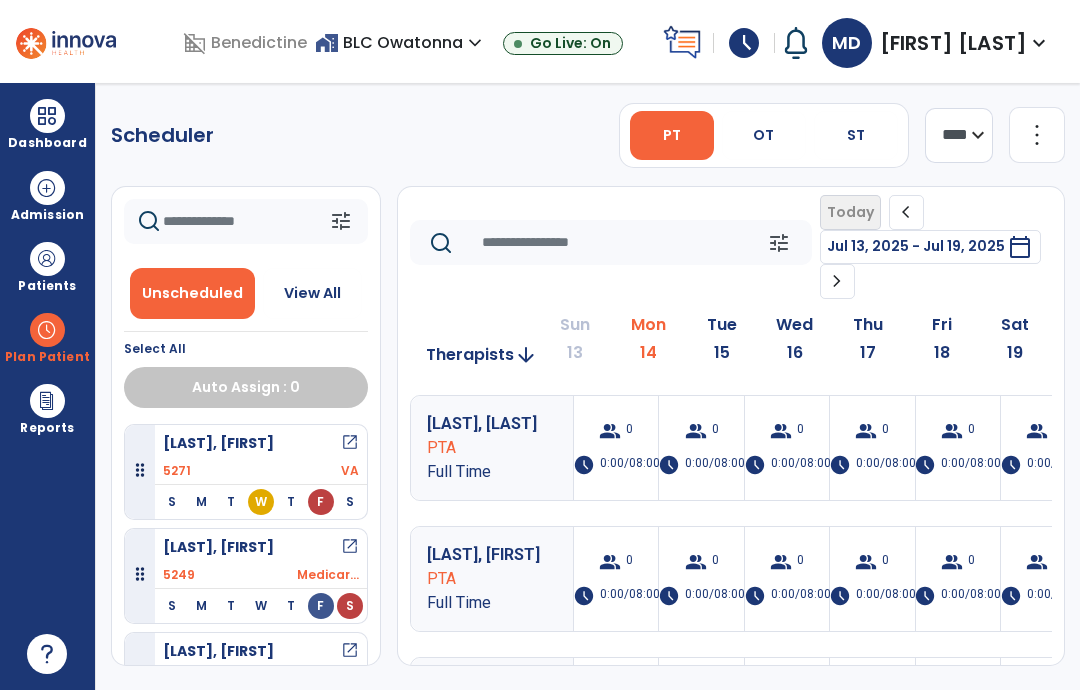 click on "PT" at bounding box center [672, 135] 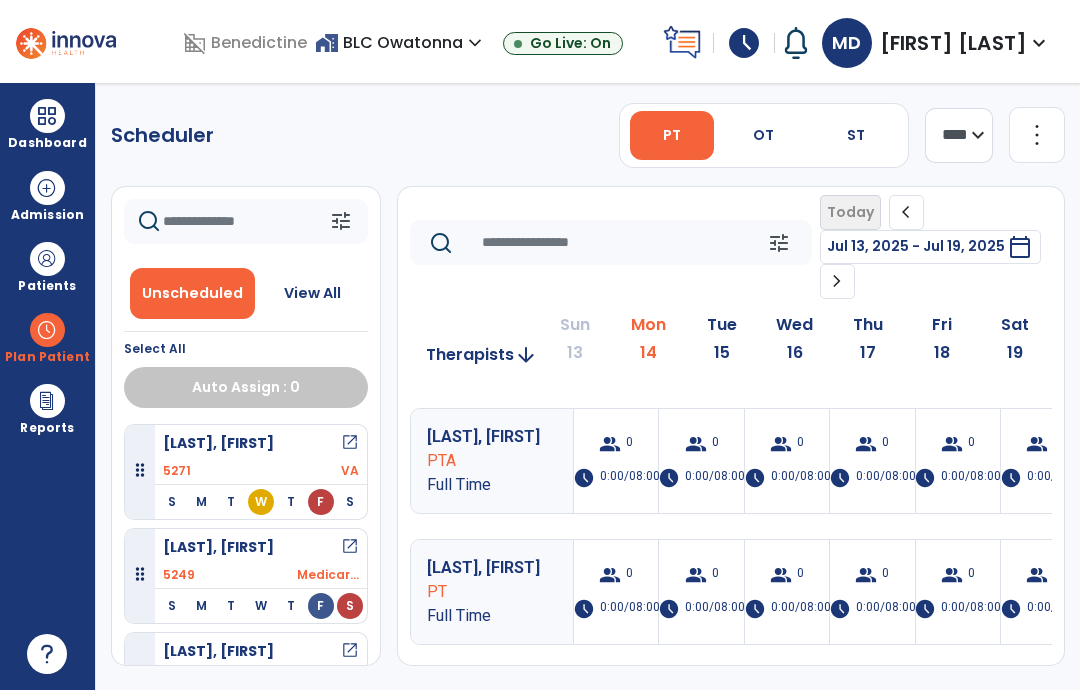 scroll, scrollTop: 63, scrollLeft: -1, axis: both 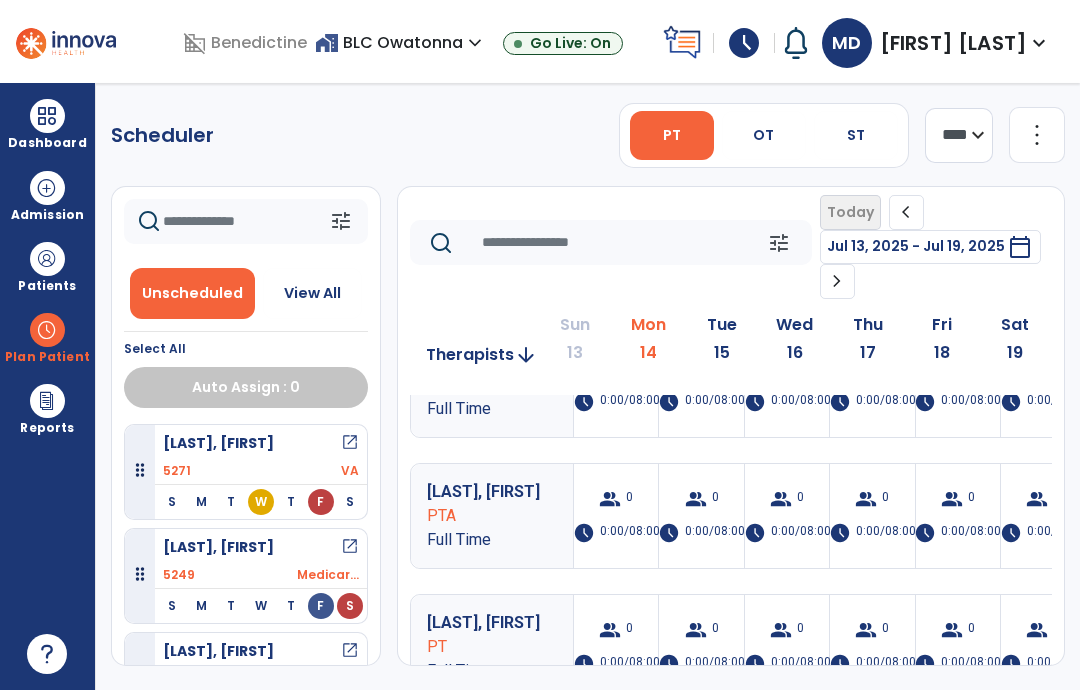 click 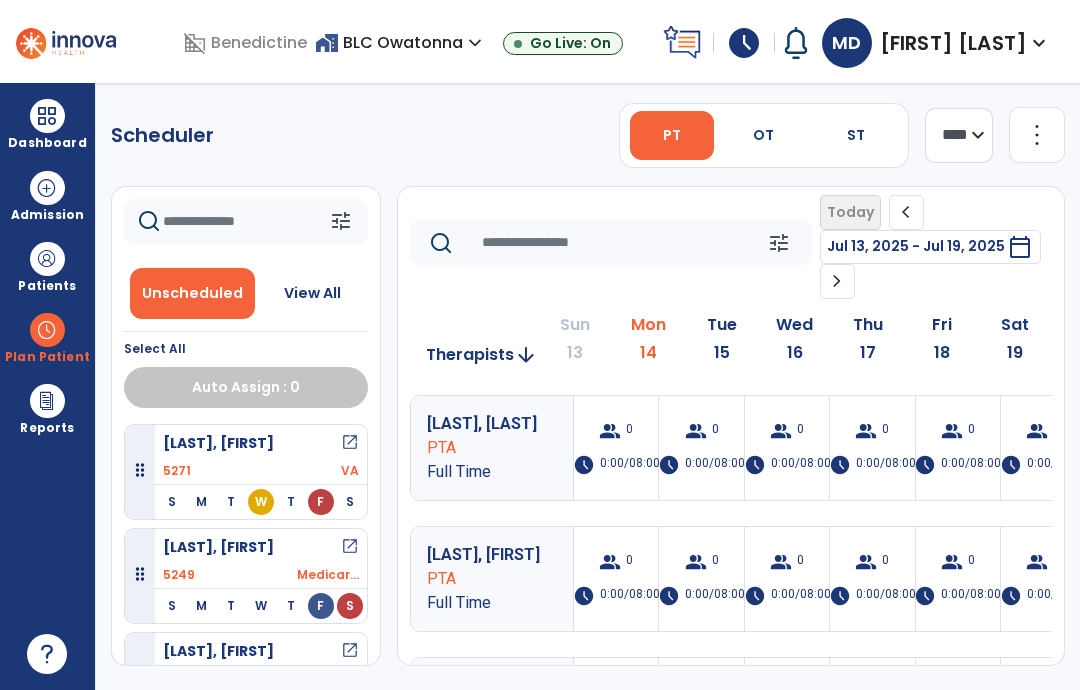 scroll, scrollTop: 0, scrollLeft: 0, axis: both 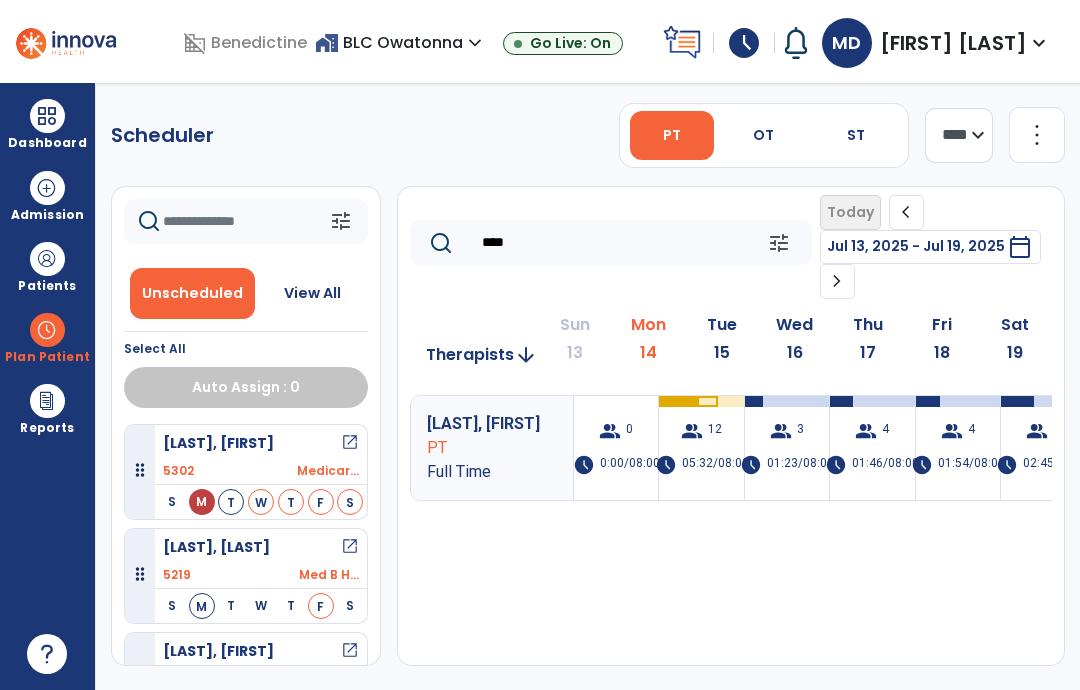 click on "chevron_right" 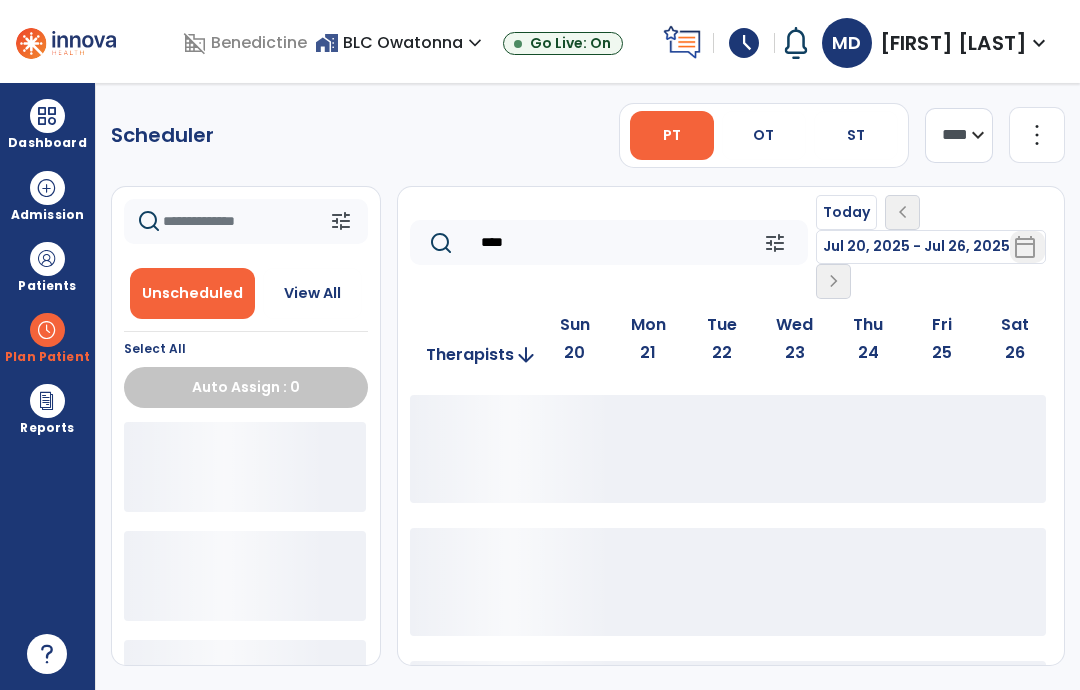 click on "****" 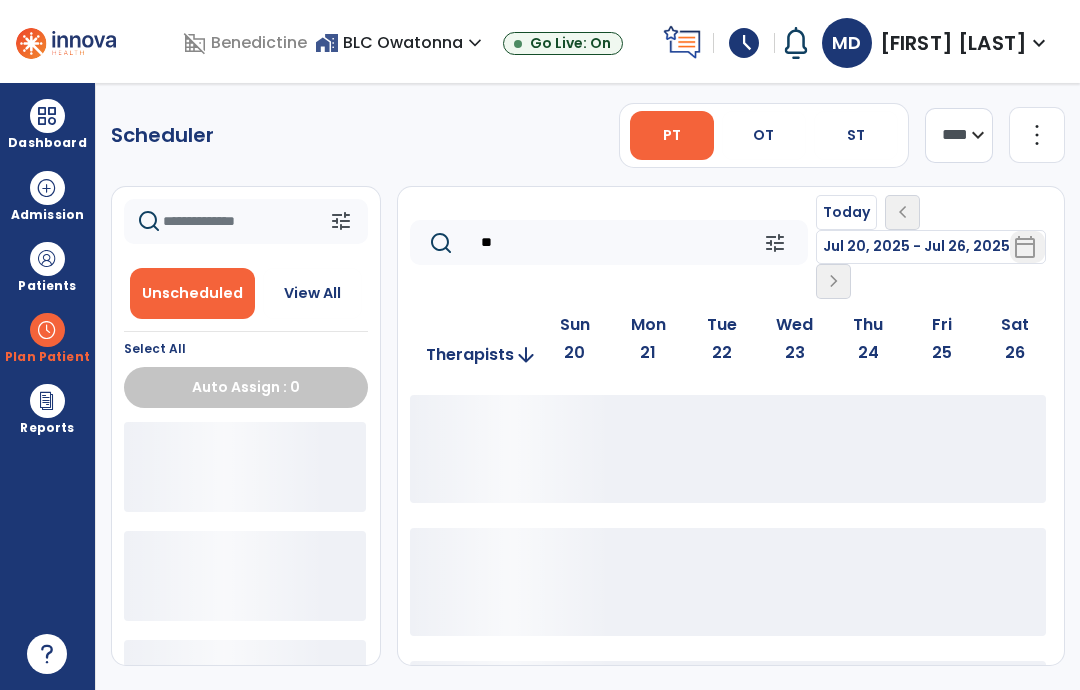 type on "*" 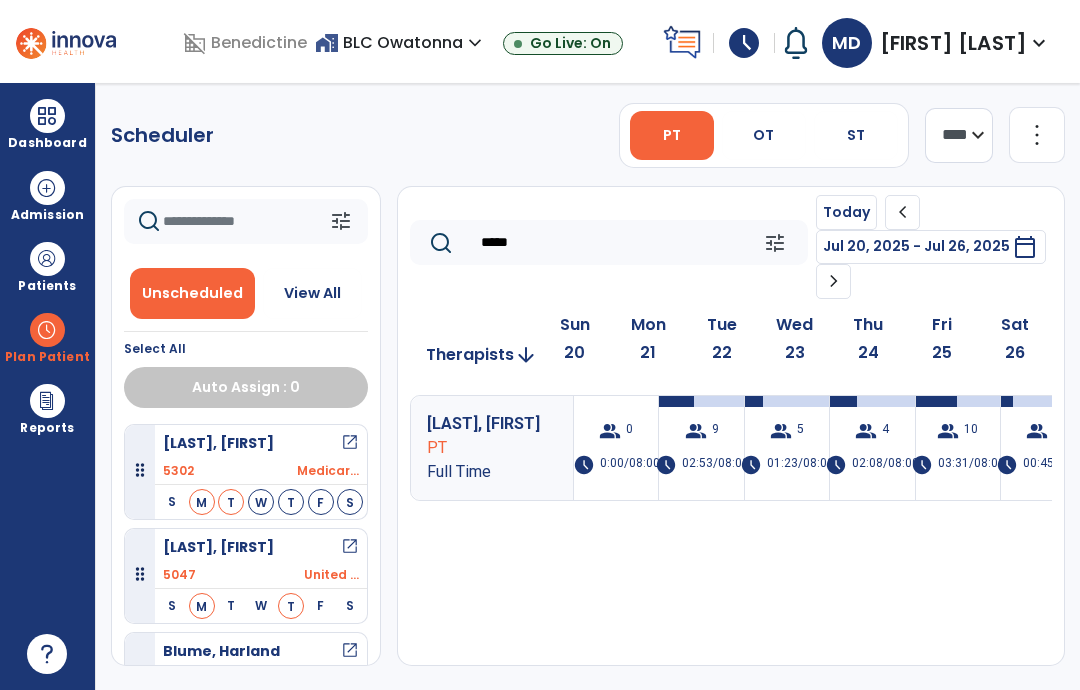 click on "group  9  schedule  02:53/08:00" at bounding box center (701, 448) 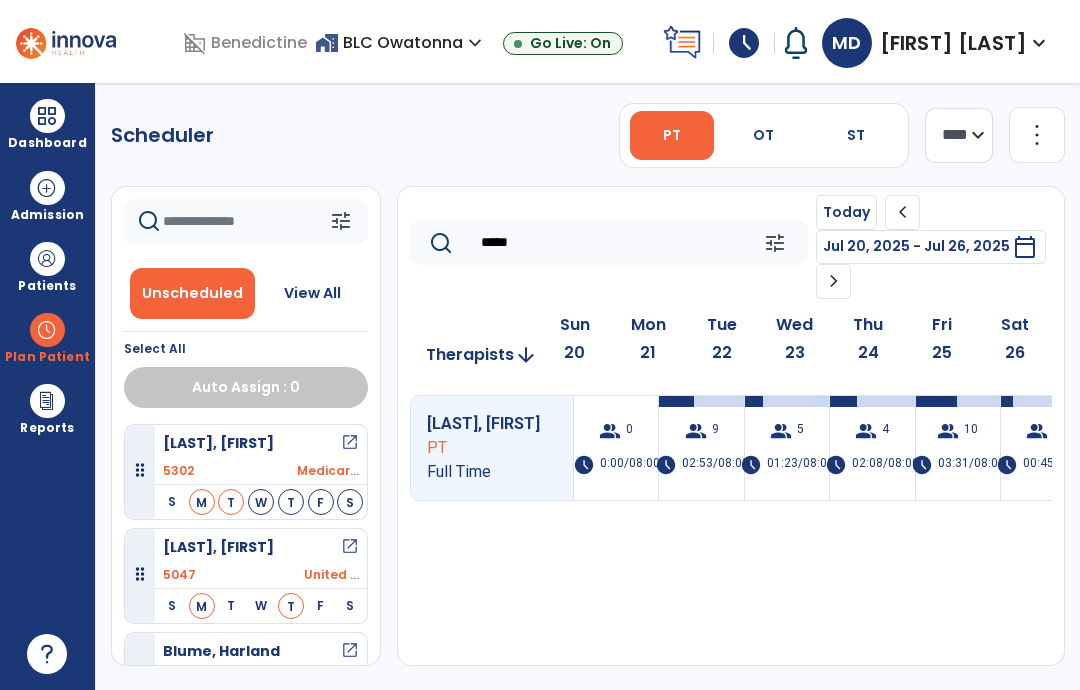 click on "9" at bounding box center [715, 431] 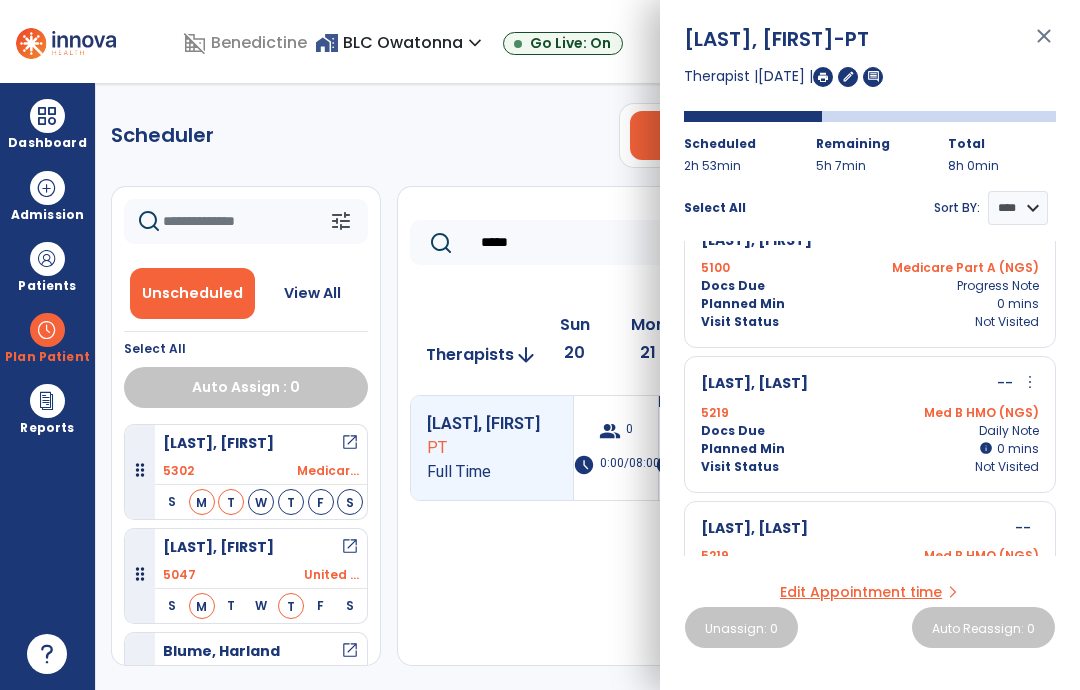scroll, scrollTop: 902, scrollLeft: 0, axis: vertical 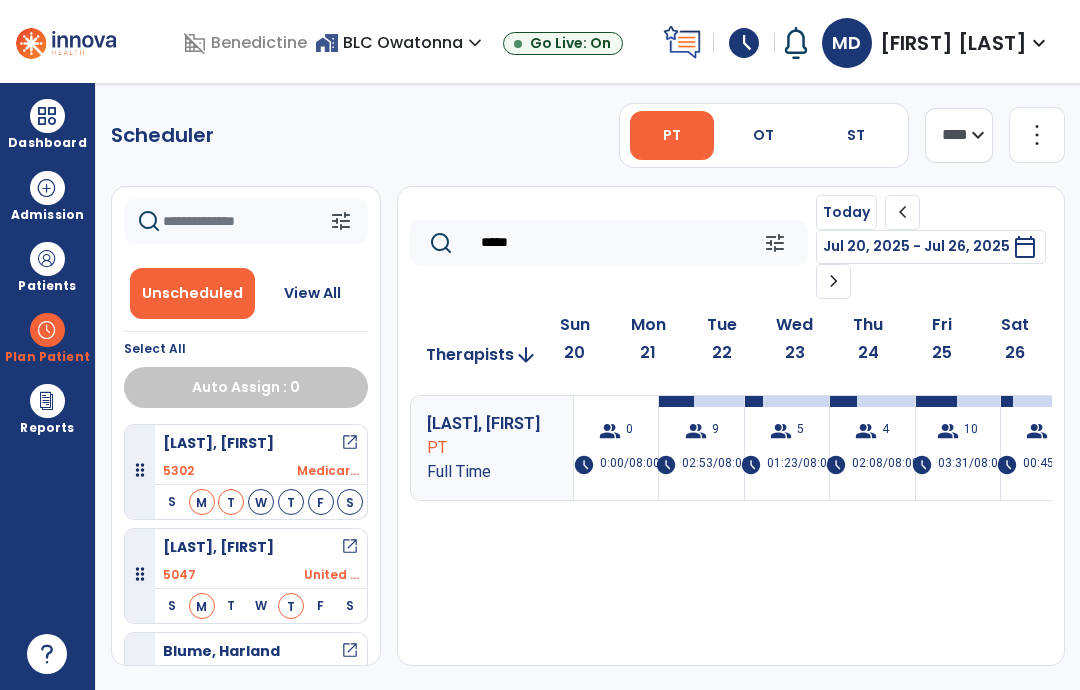 click on "*****" 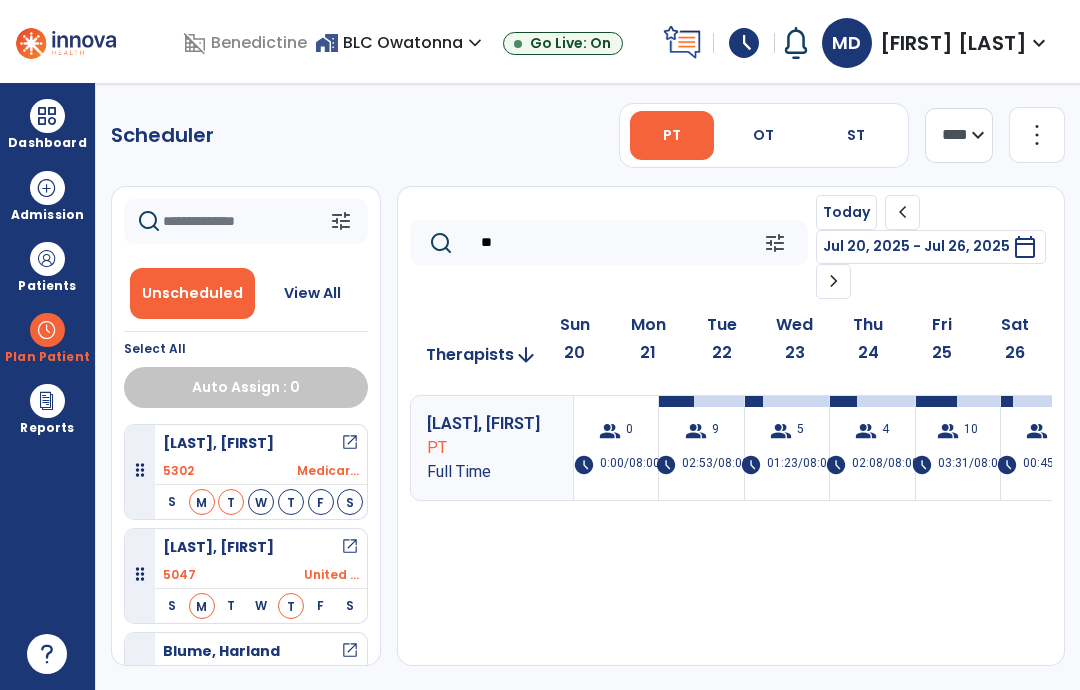 type on "*" 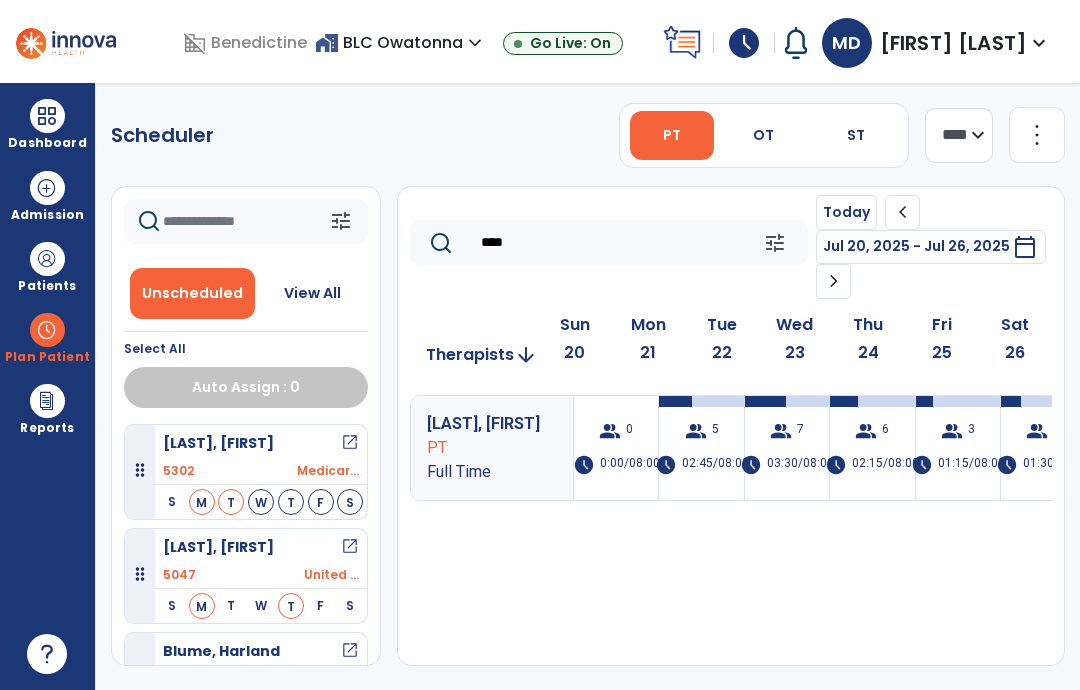 click on "group  5  schedule  02:45/08:00" at bounding box center (701, 448) 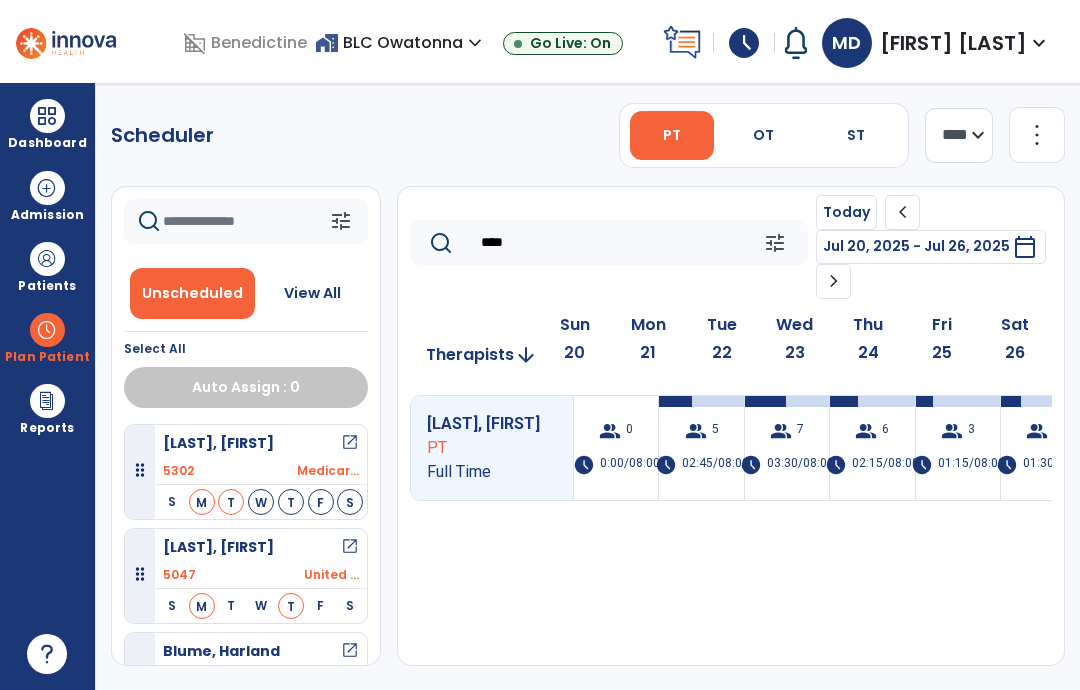 click on "group" at bounding box center [696, 431] 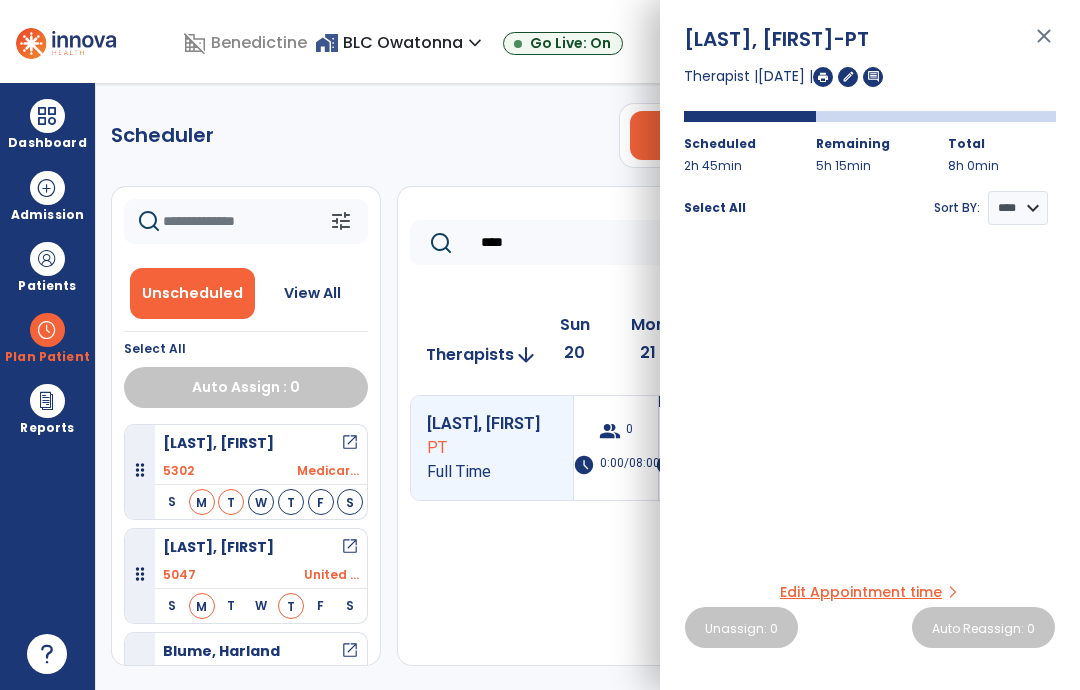 scroll, scrollTop: 0, scrollLeft: 0, axis: both 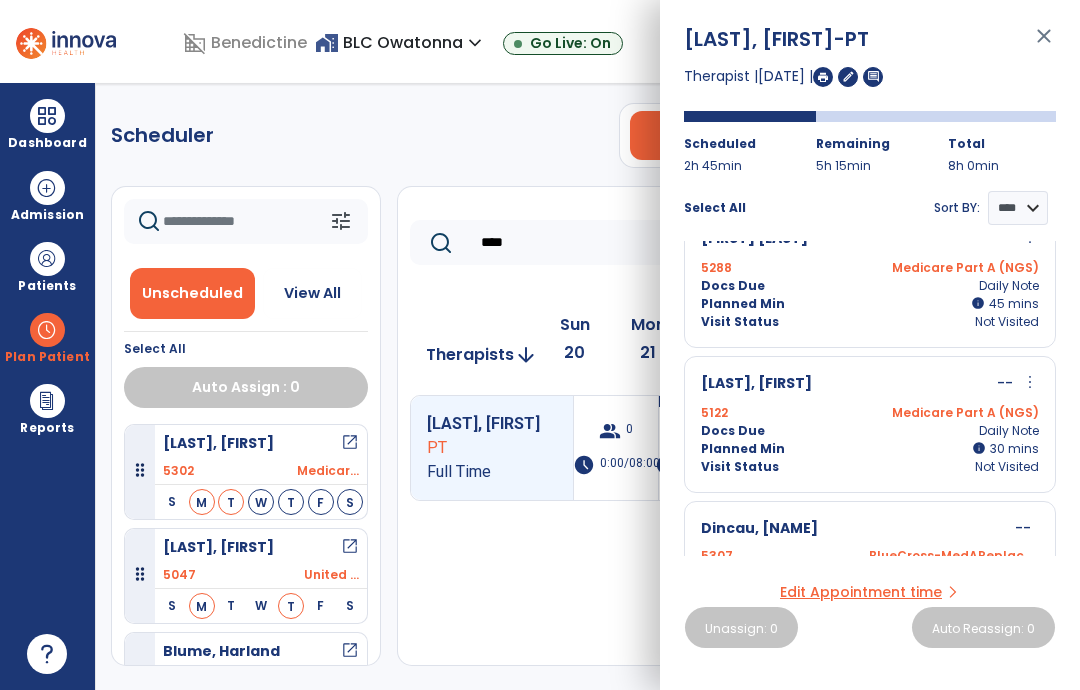 click on "close" at bounding box center [1044, 45] 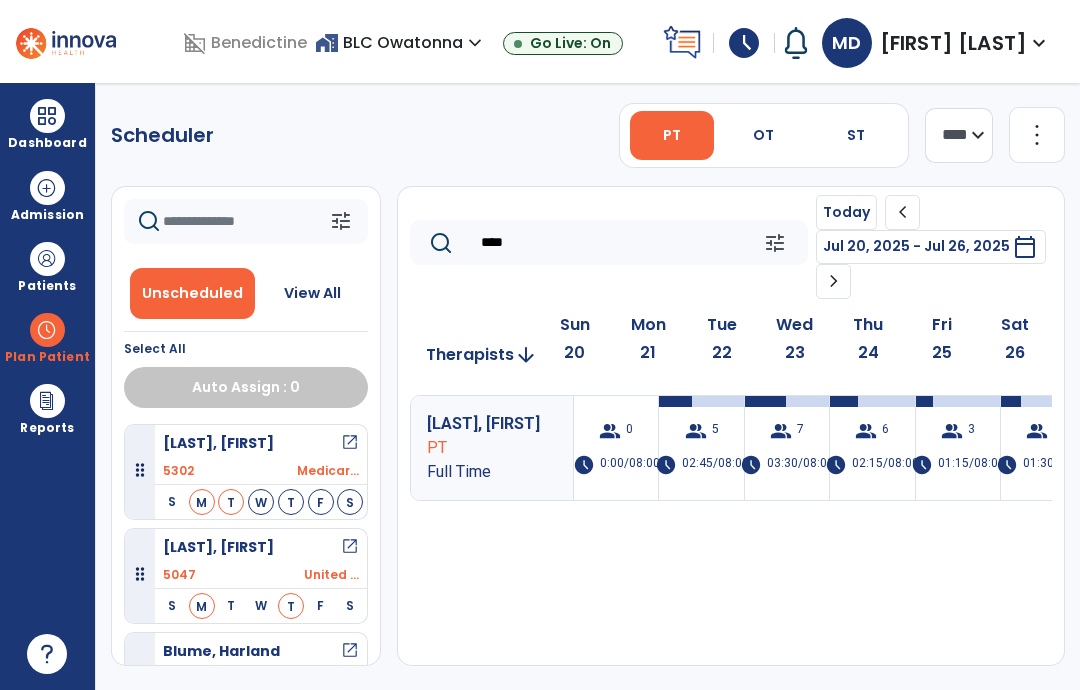 click on "****" 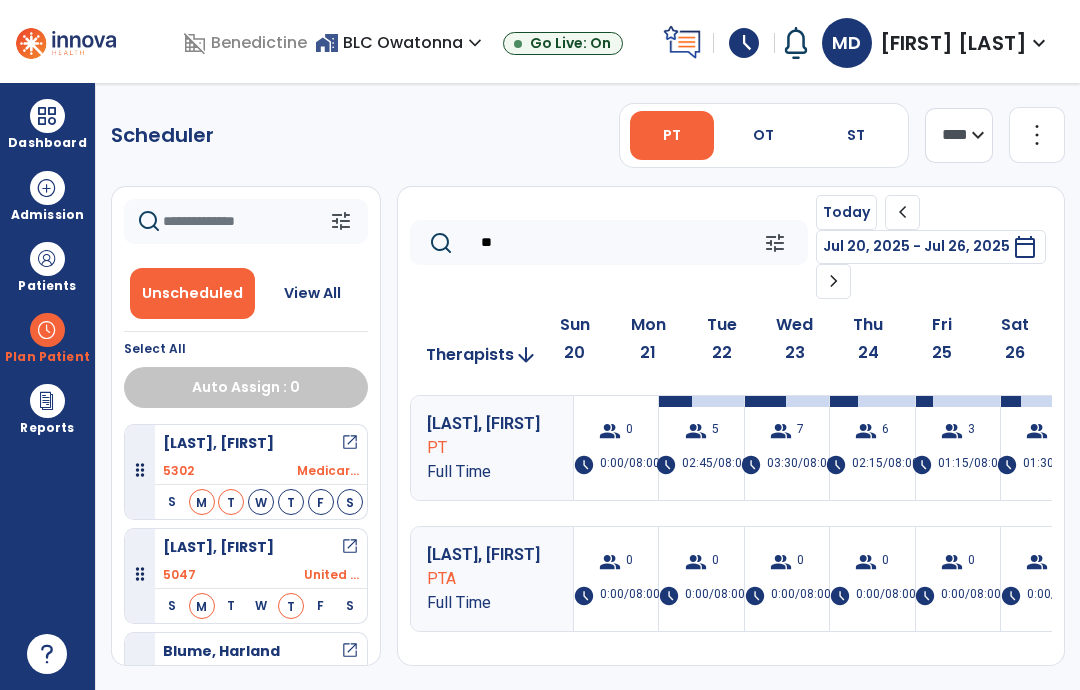 type on "*" 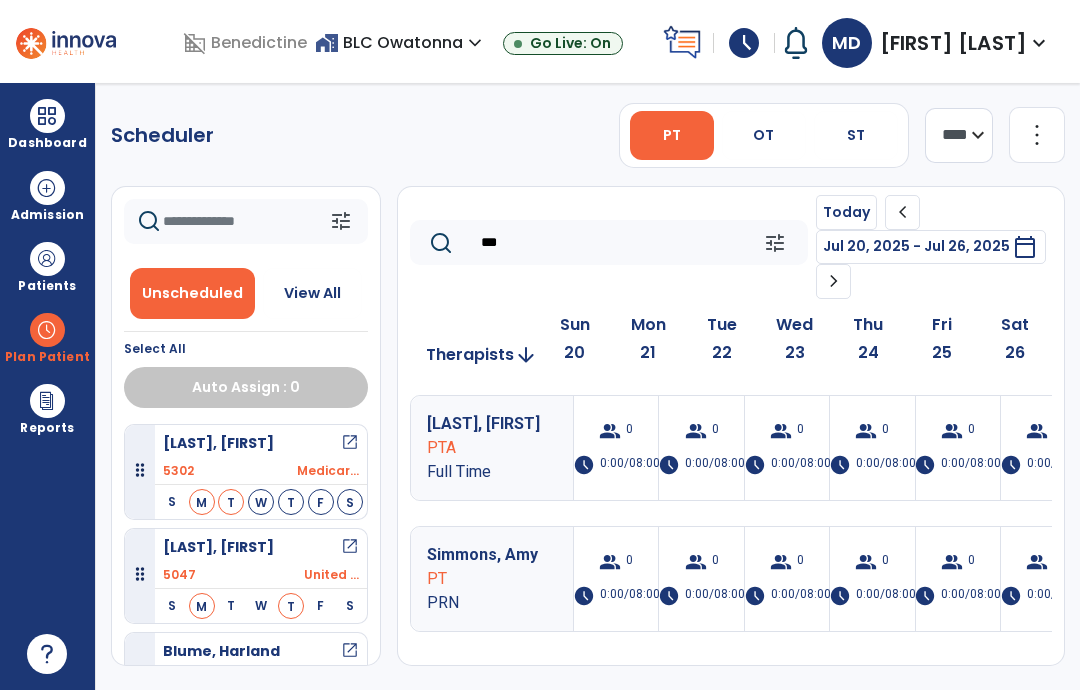 click on "chevron_left" 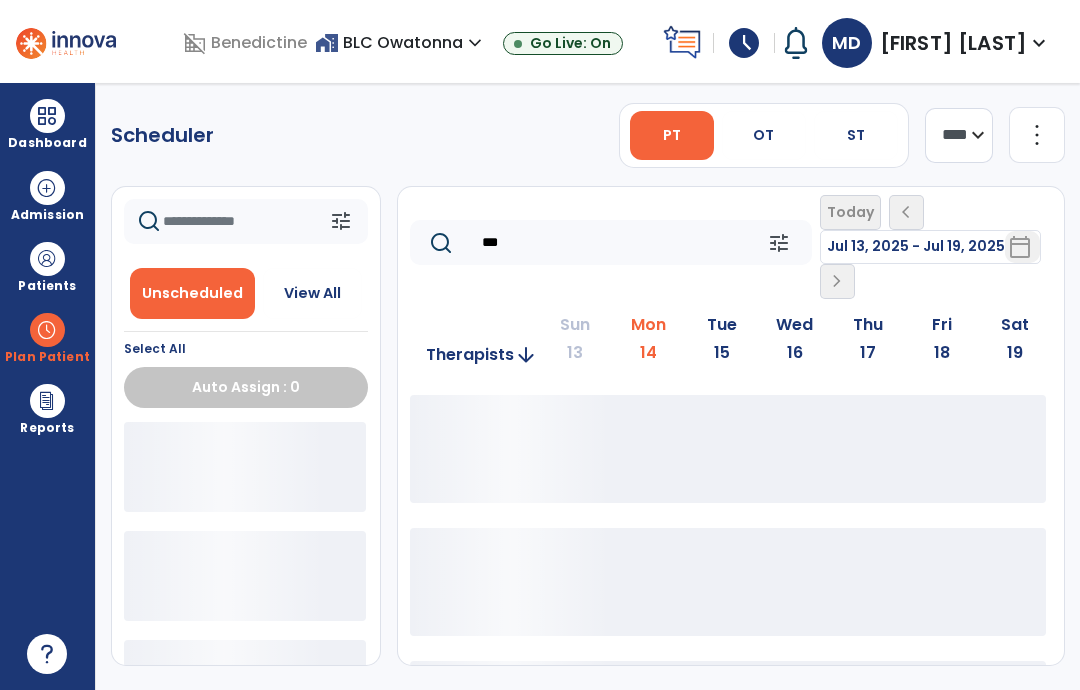 click on "***" 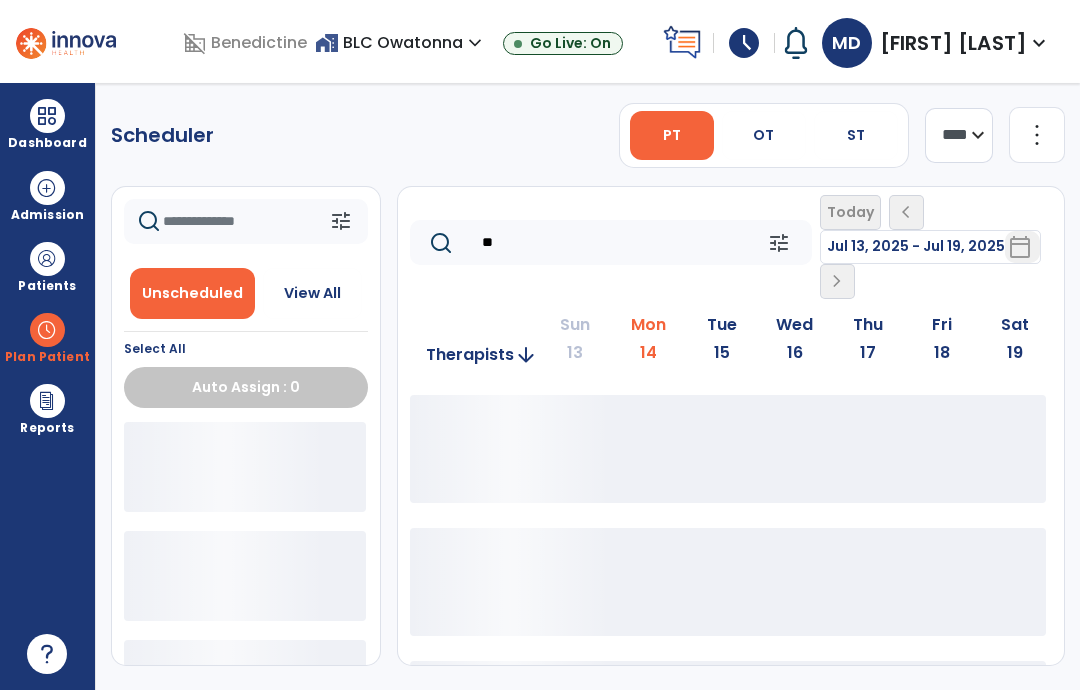 type on "*" 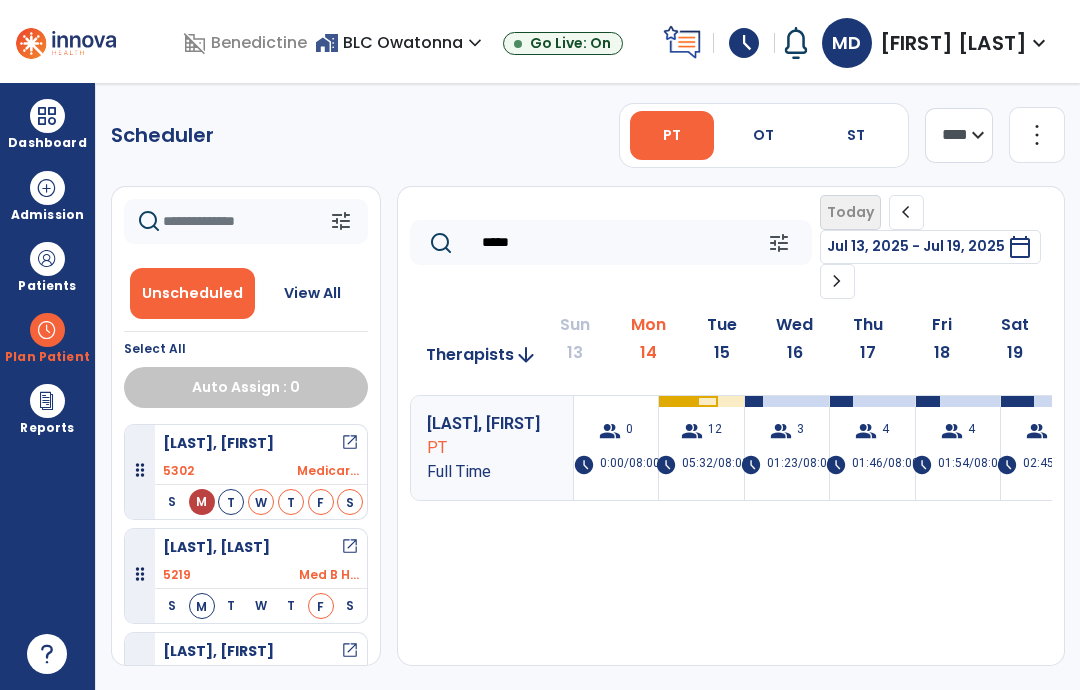 click on "12" at bounding box center [715, 431] 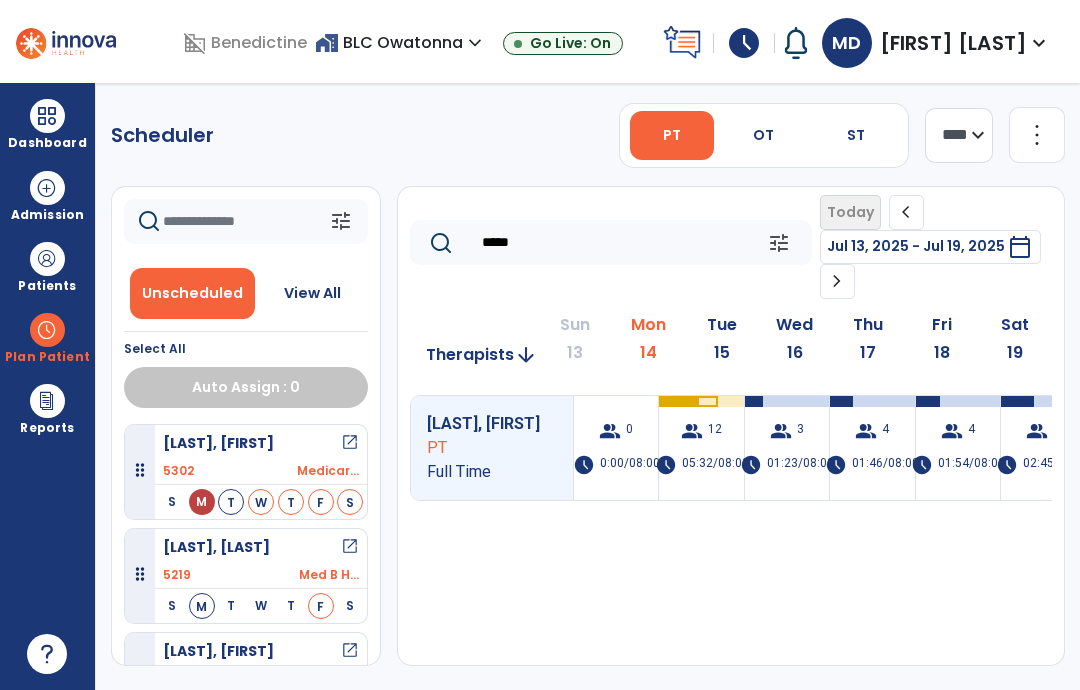 click on "group  12" at bounding box center [701, 431] 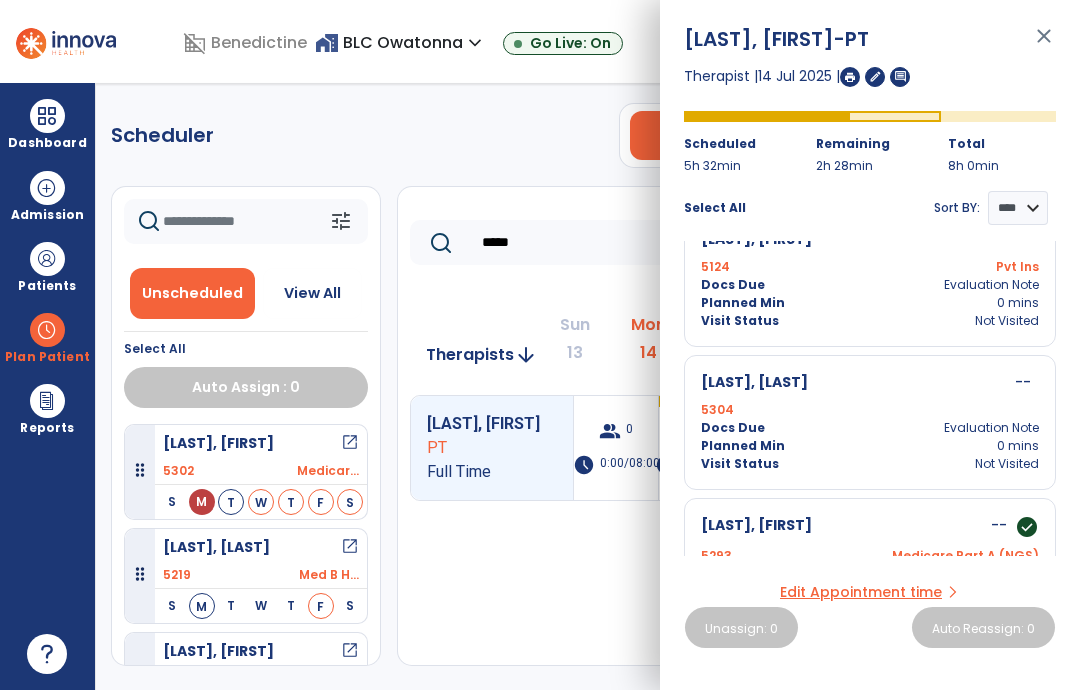 scroll, scrollTop: 1435, scrollLeft: 0, axis: vertical 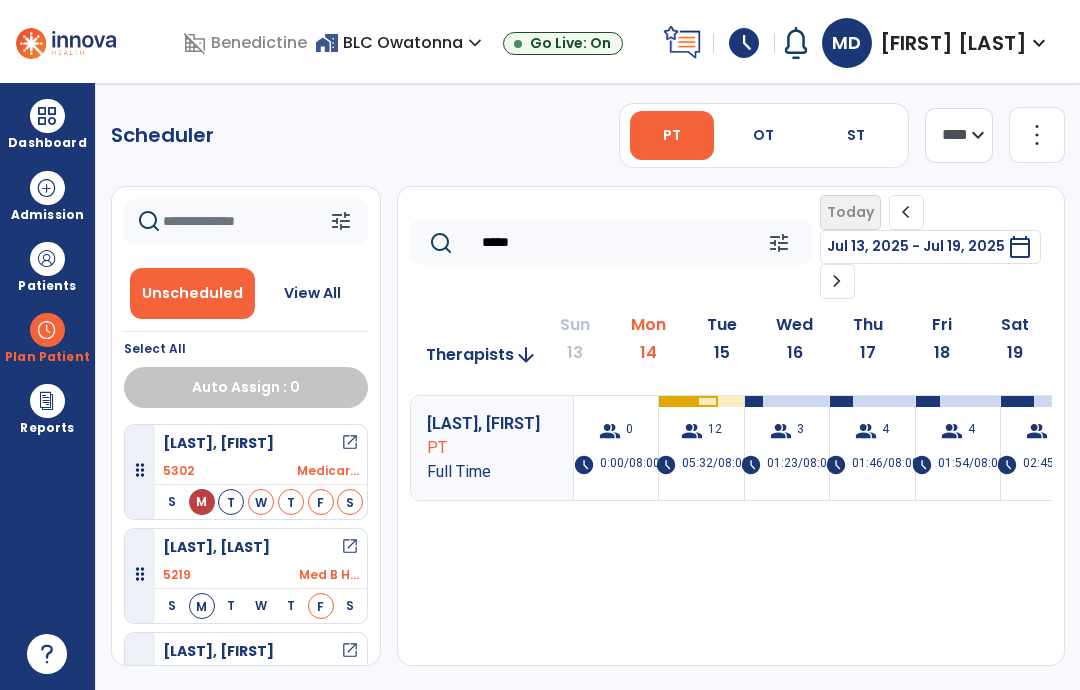 click on "*****" 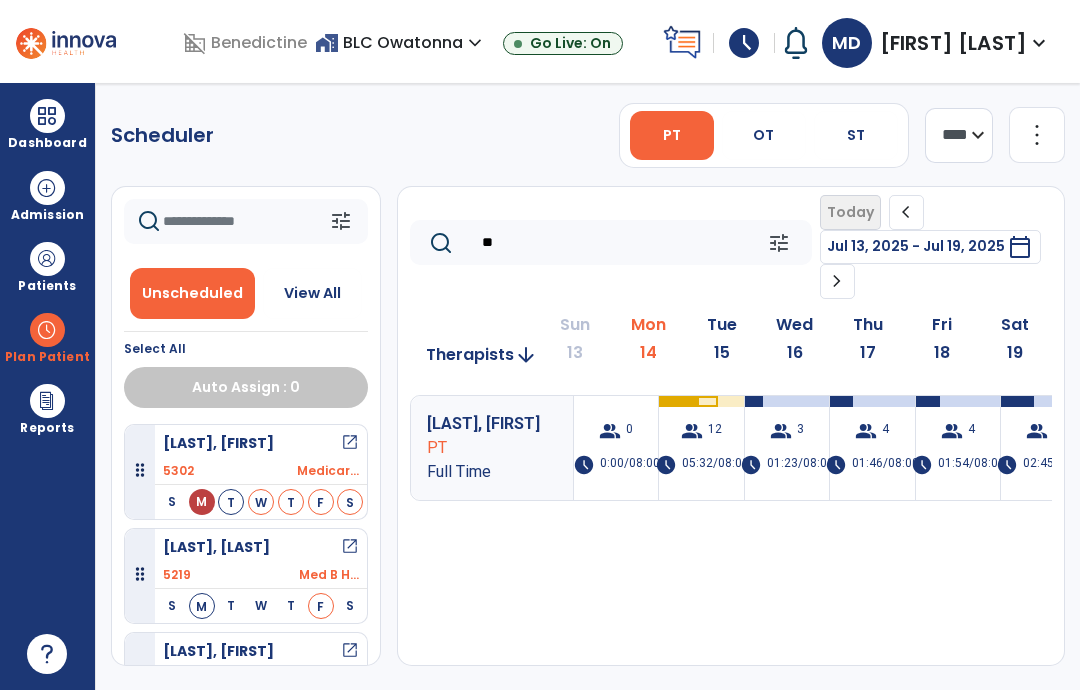 type on "*" 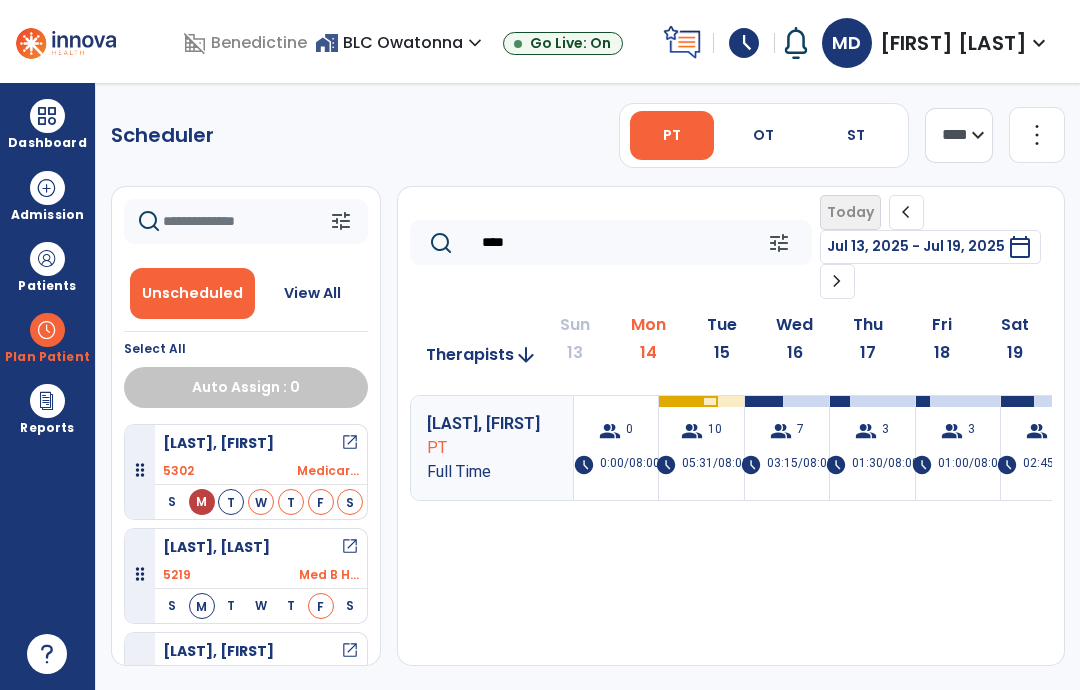 type on "****" 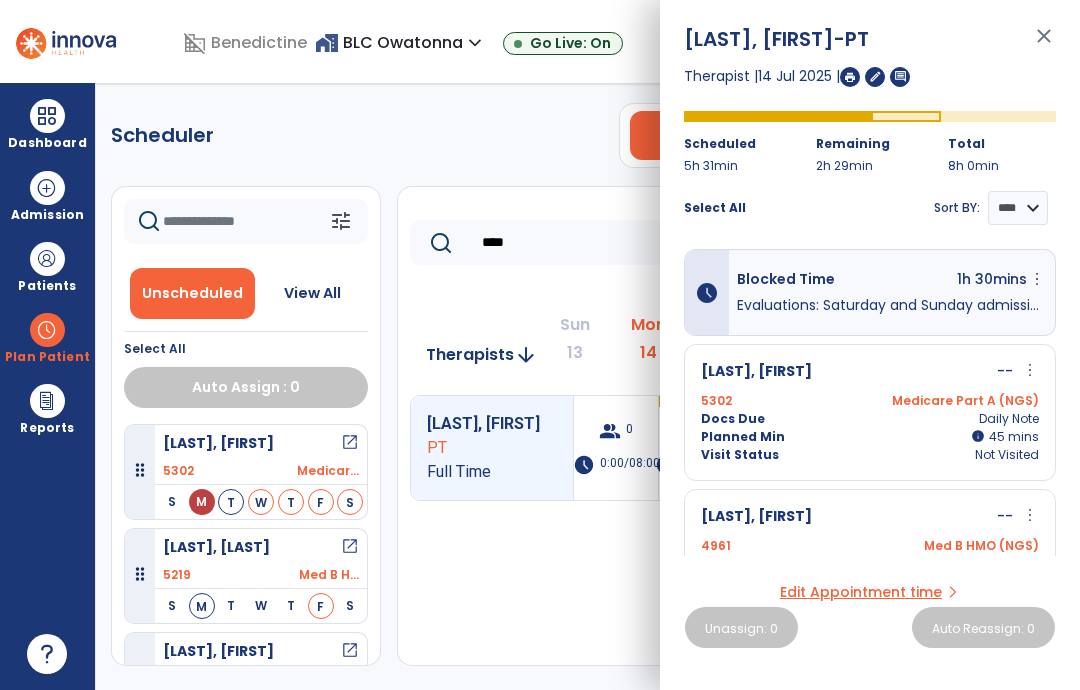 scroll, scrollTop: 0, scrollLeft: 0, axis: both 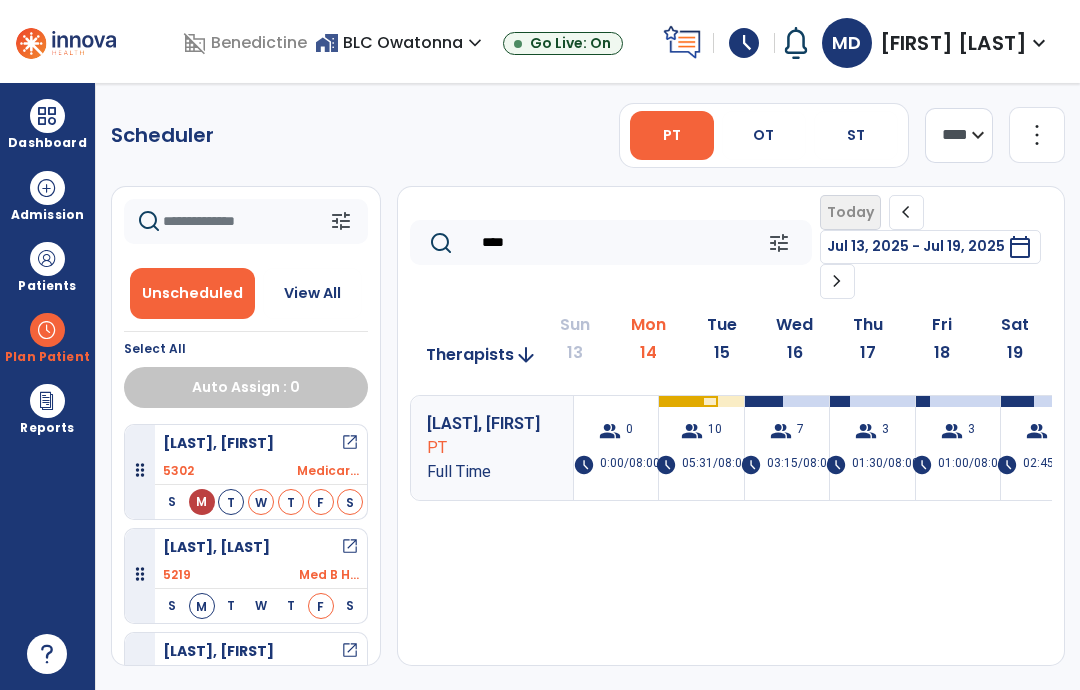 click on "ST" at bounding box center [856, 135] 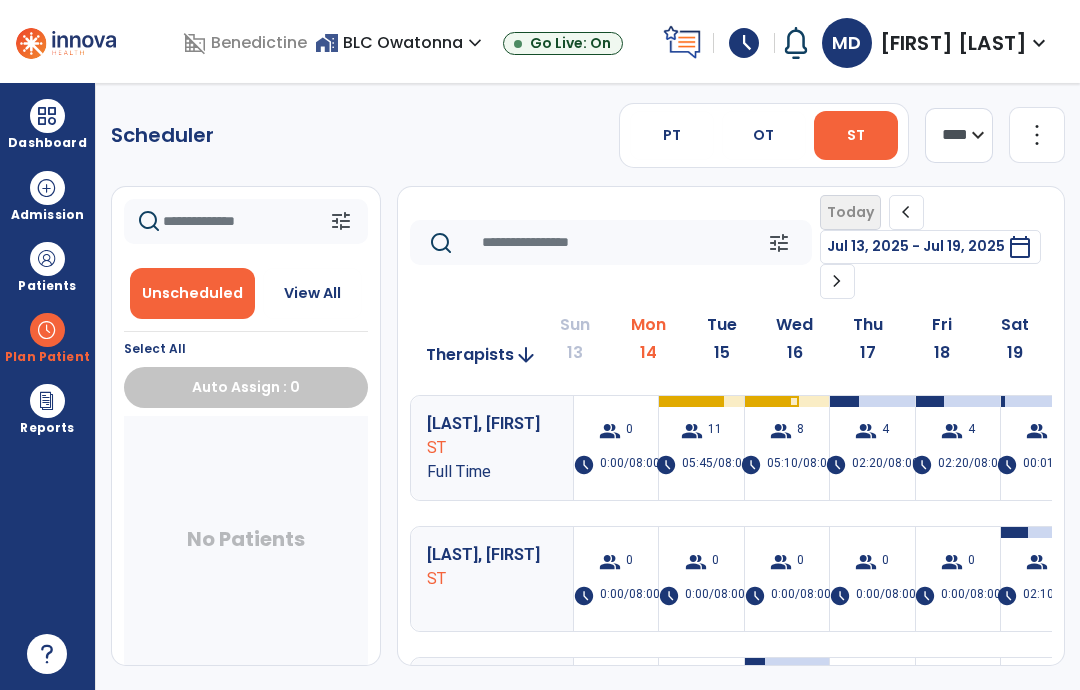 scroll, scrollTop: 0, scrollLeft: 0, axis: both 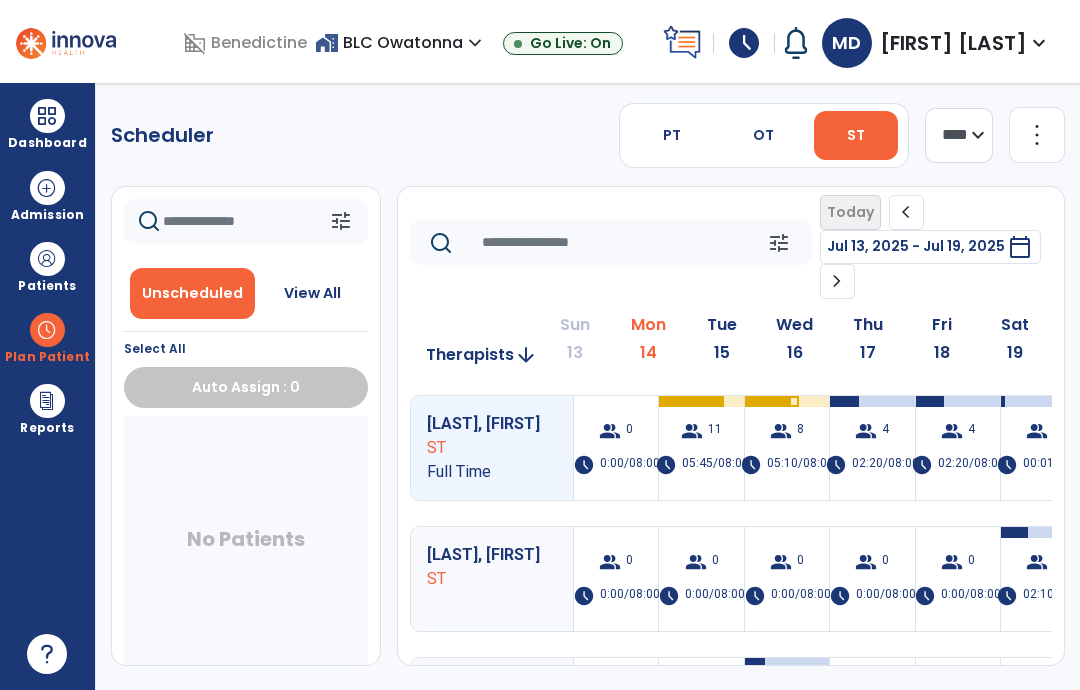 click on "group  11" at bounding box center [701, 431] 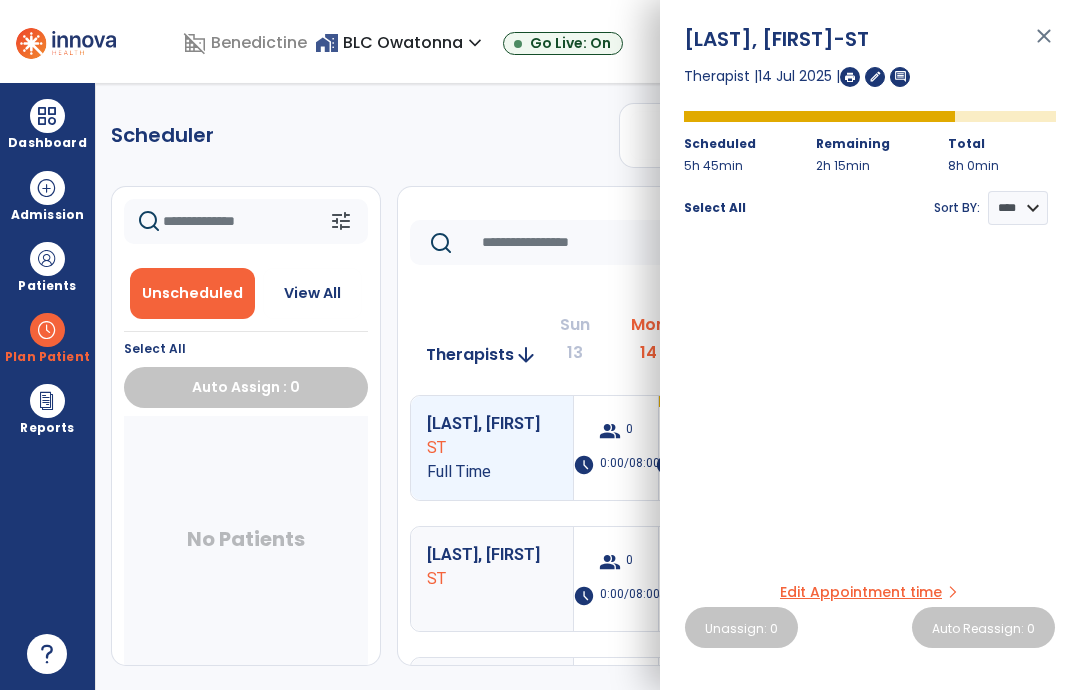 scroll, scrollTop: 0, scrollLeft: 0, axis: both 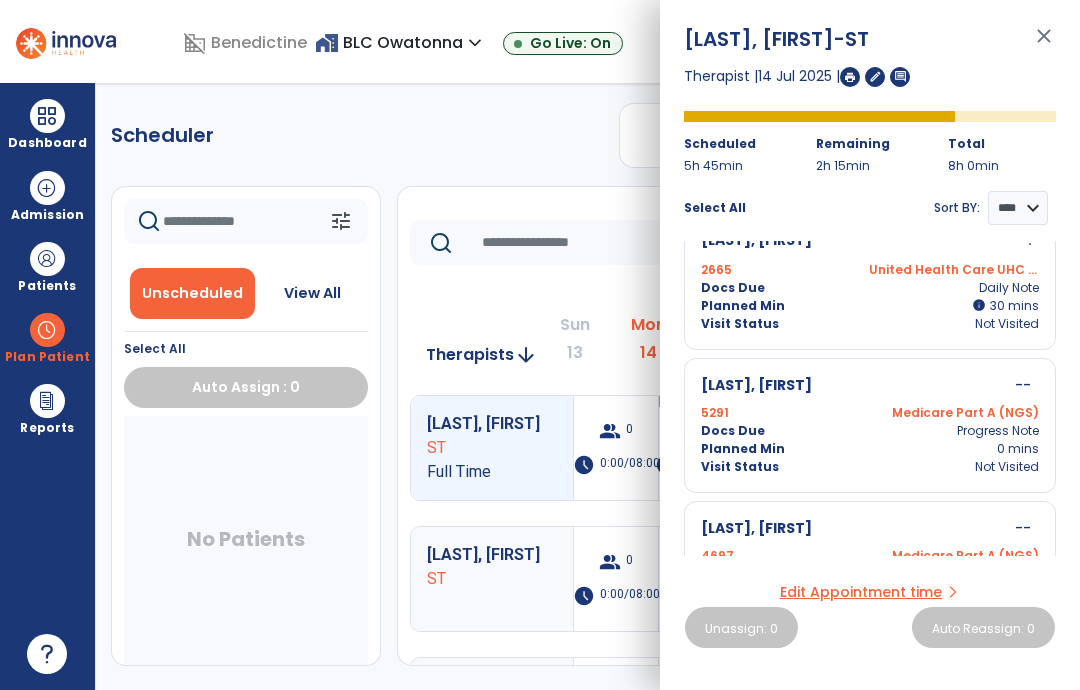 click on "close" at bounding box center (1044, 45) 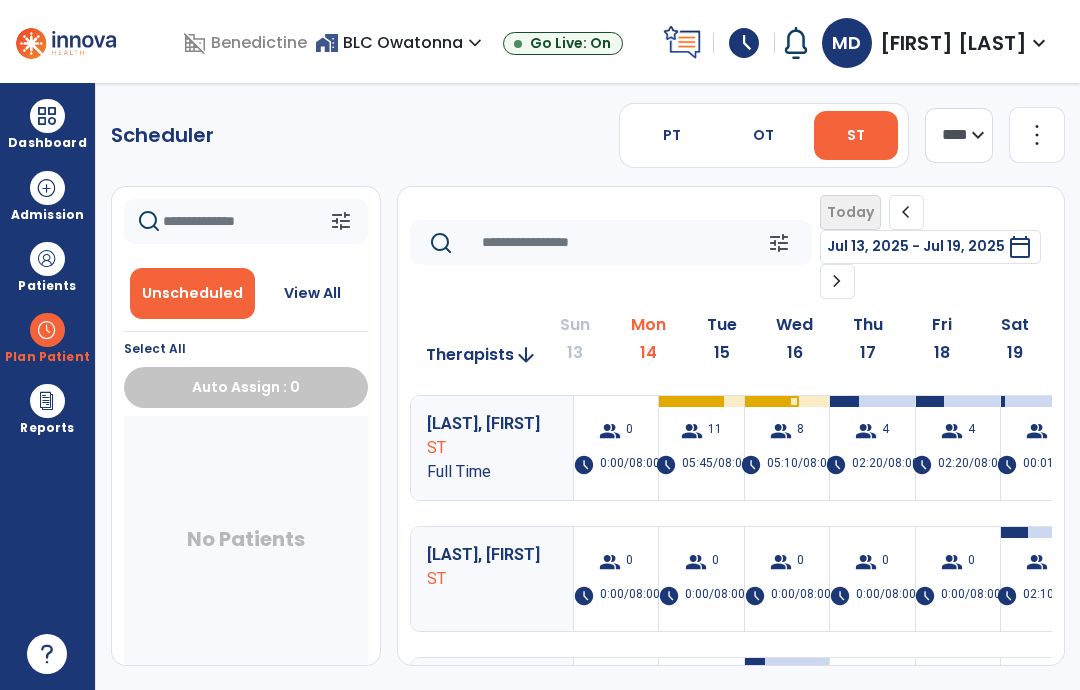 click at bounding box center (47, 116) 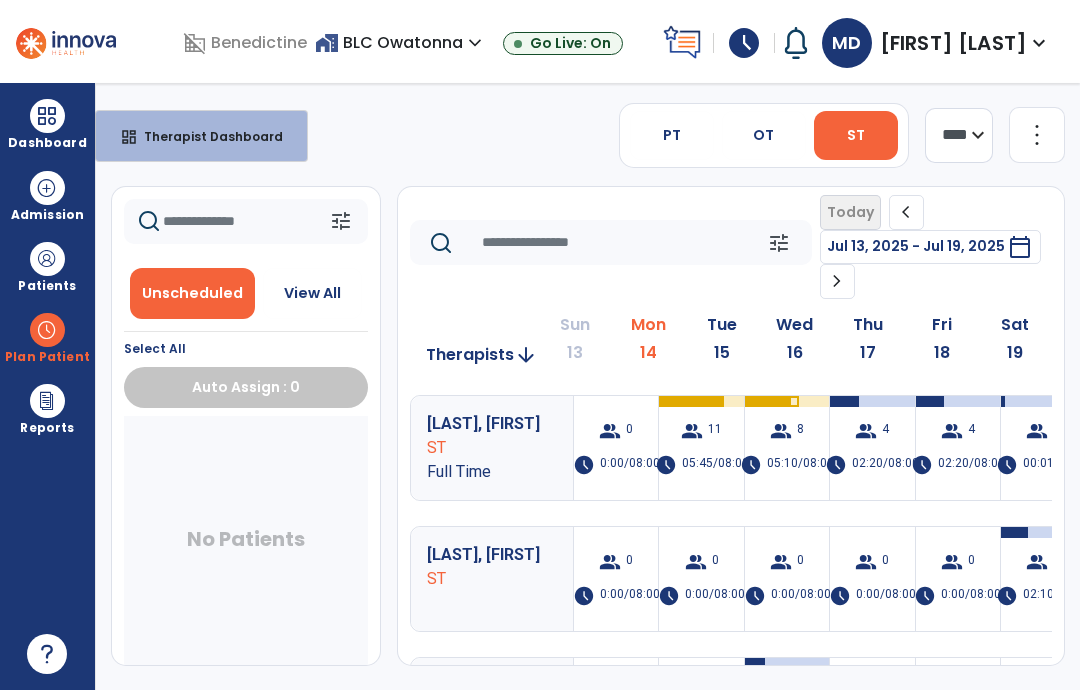 click on "Plan Patient" at bounding box center [47, 337] 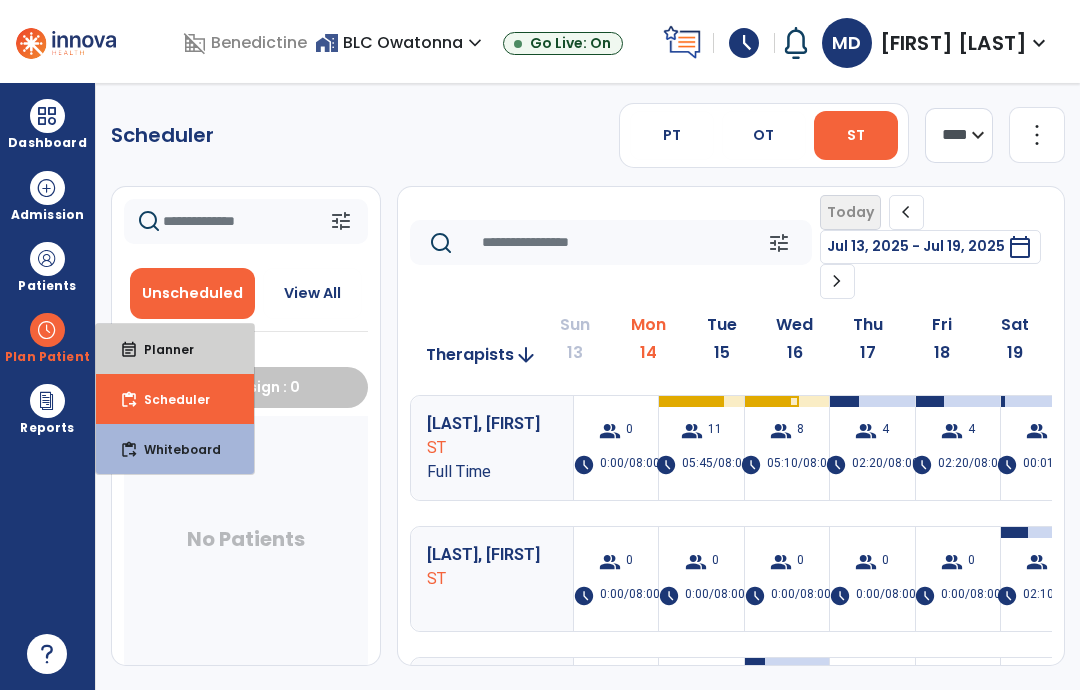 click on "Planner" at bounding box center [161, 349] 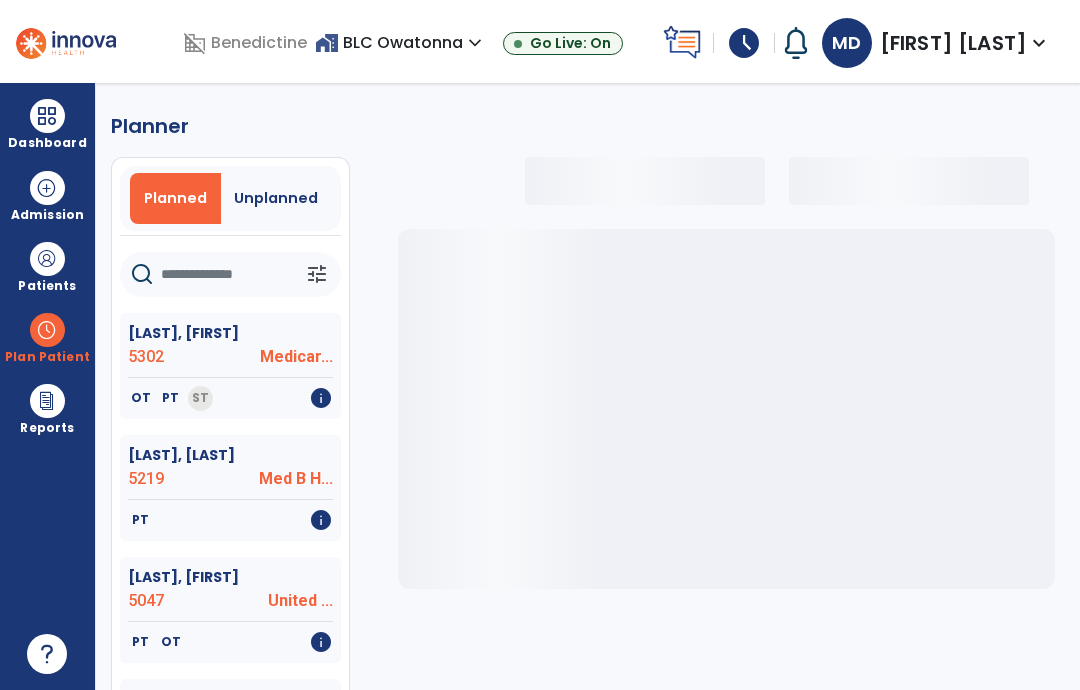 select on "***" 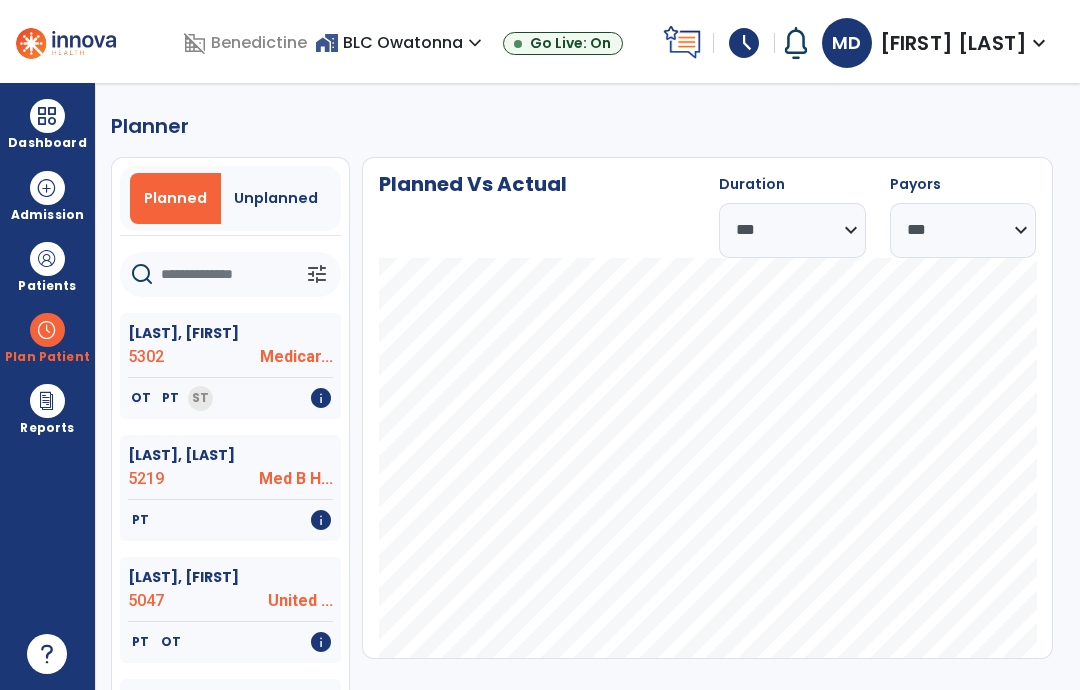 click 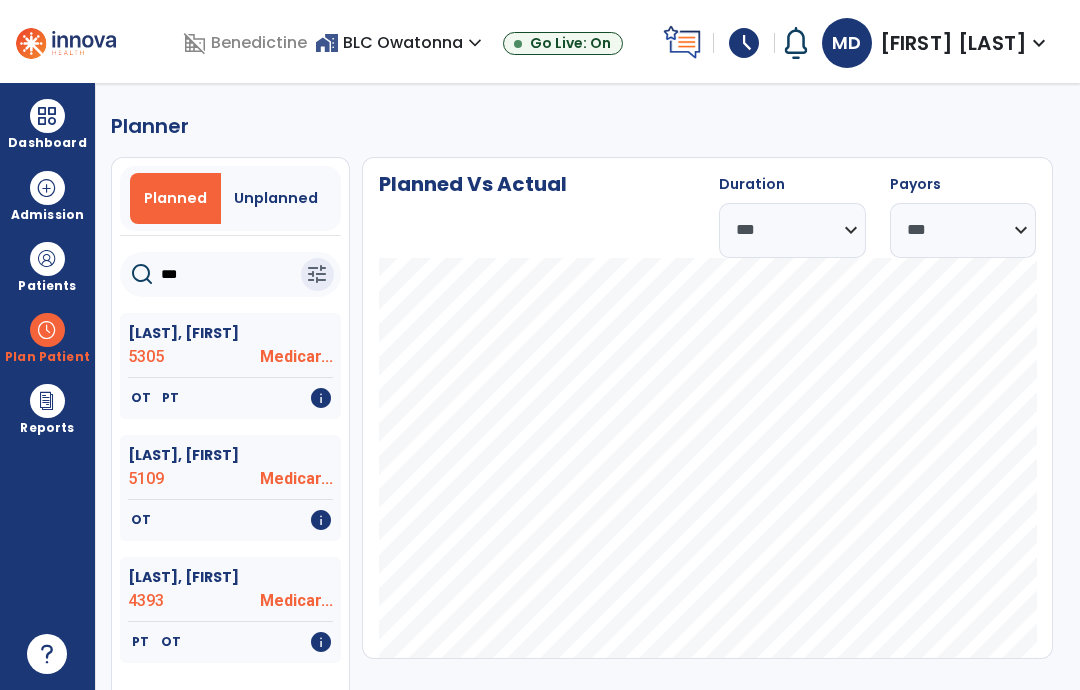 type on "***" 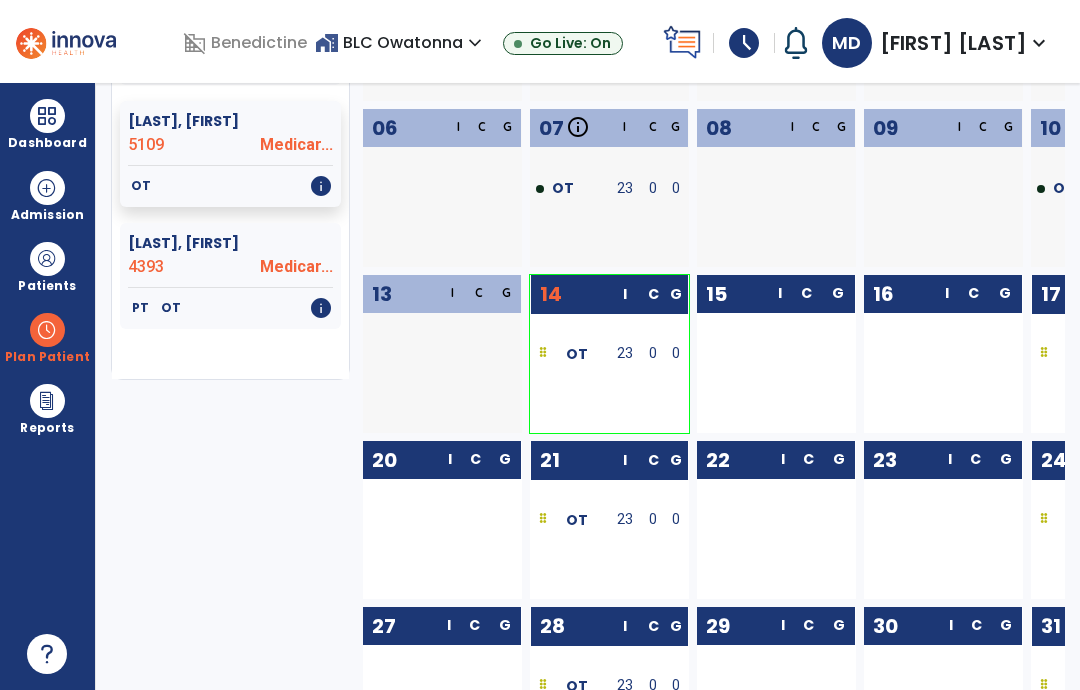 scroll, scrollTop: 330, scrollLeft: 0, axis: vertical 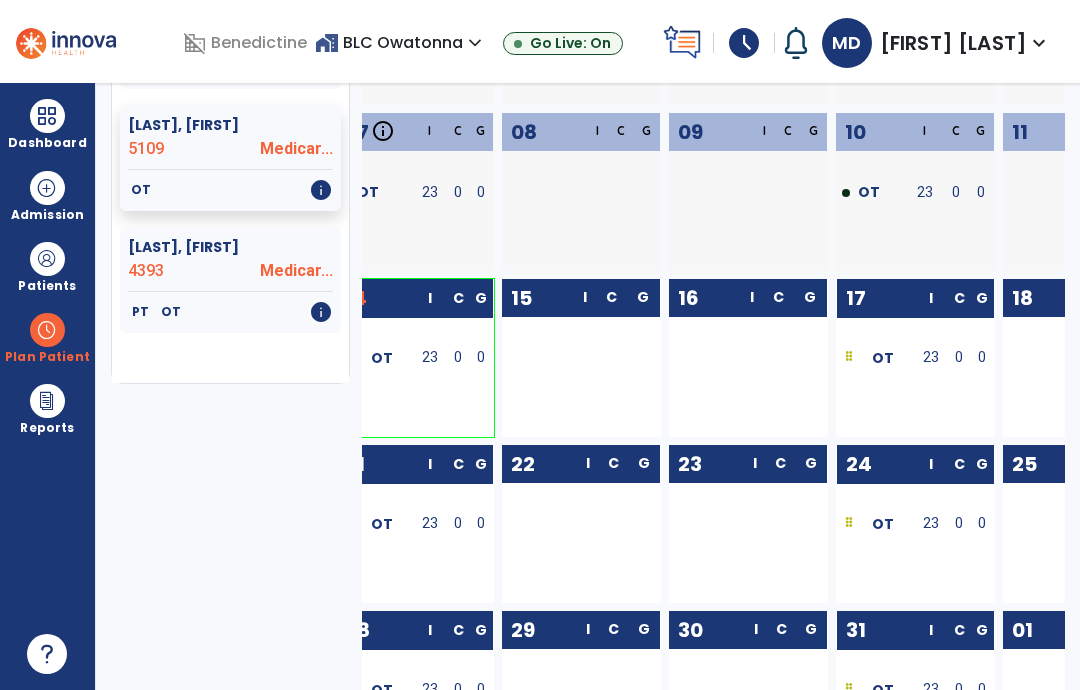 click at bounding box center (47, 330) 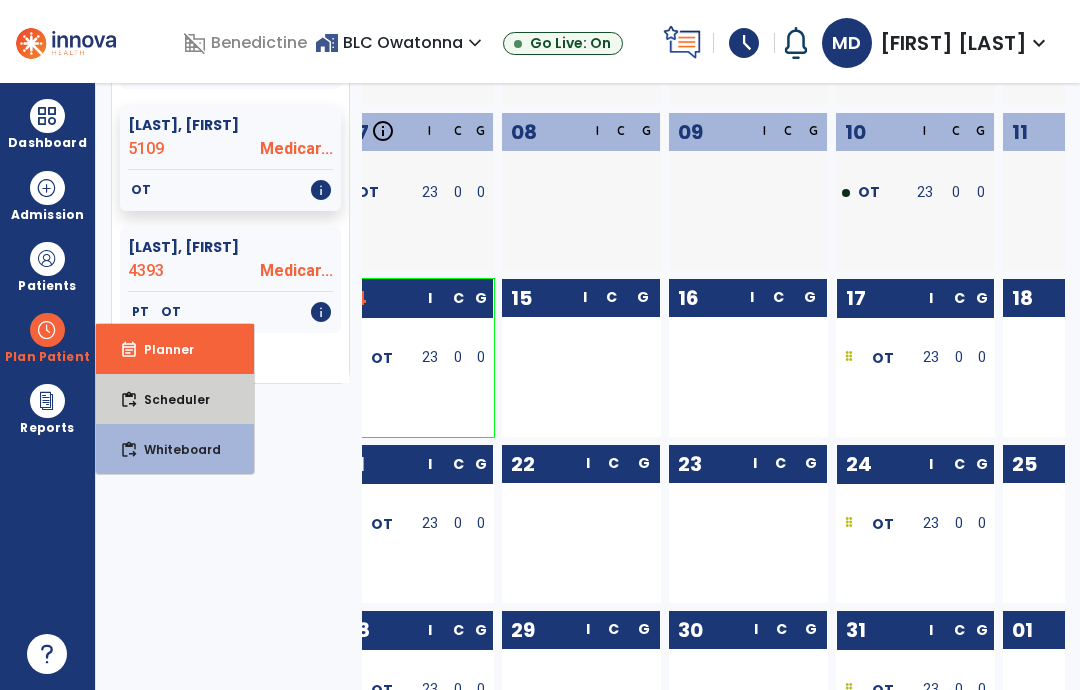 click on "Scheduler" at bounding box center (169, 399) 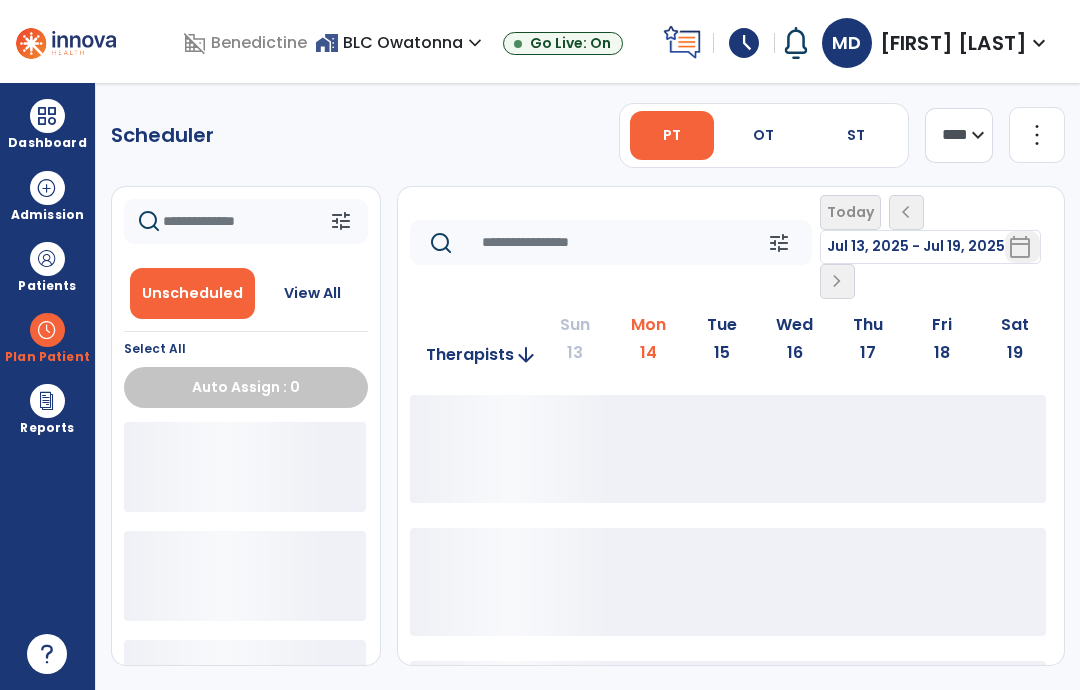 scroll, scrollTop: 0, scrollLeft: 0, axis: both 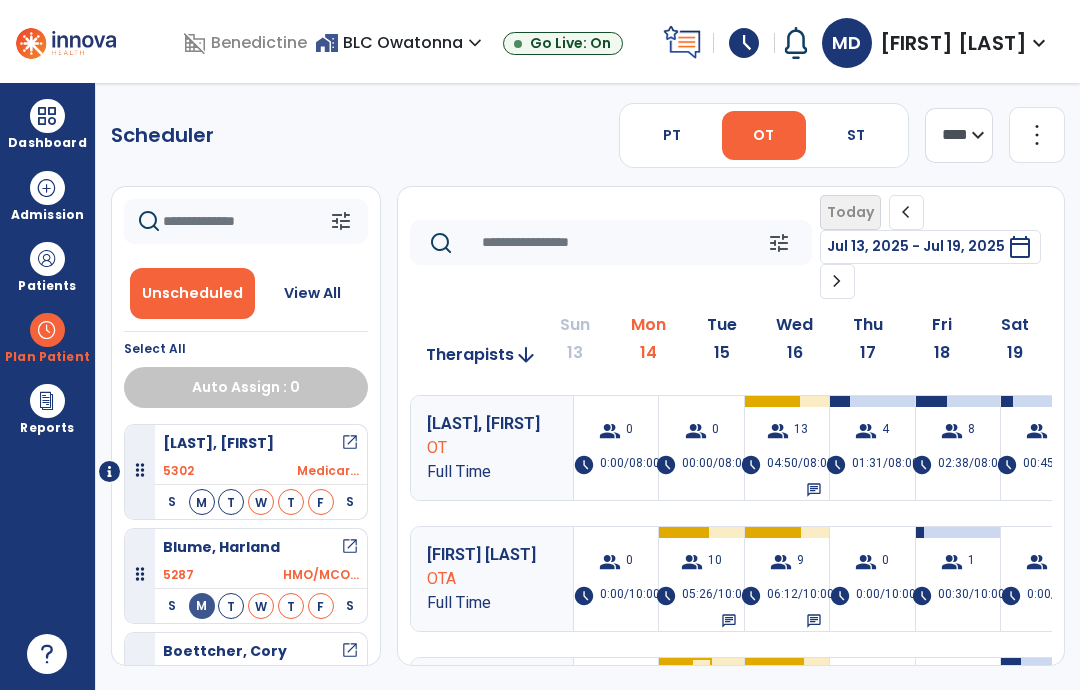 click 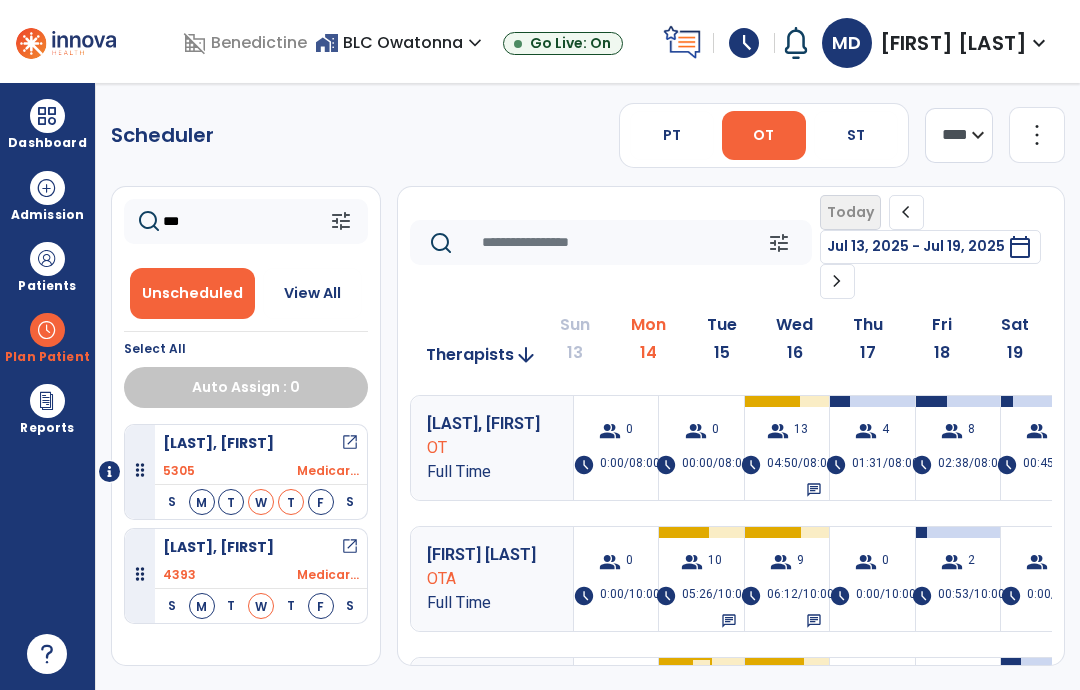 type on "***" 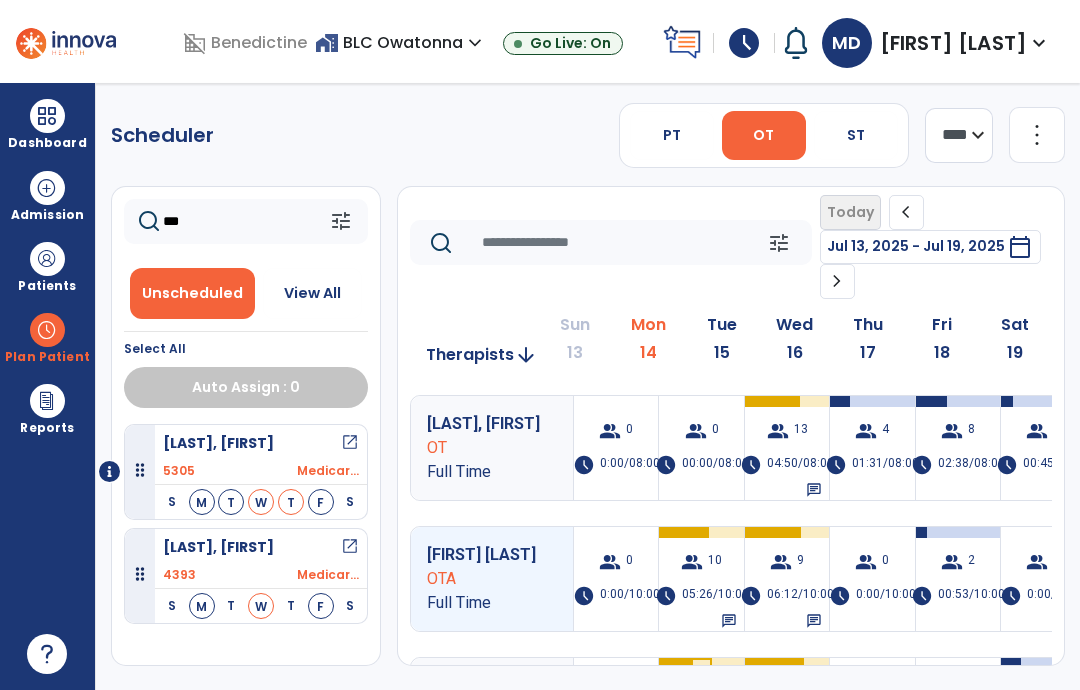 click on "2" at bounding box center (971, 562) 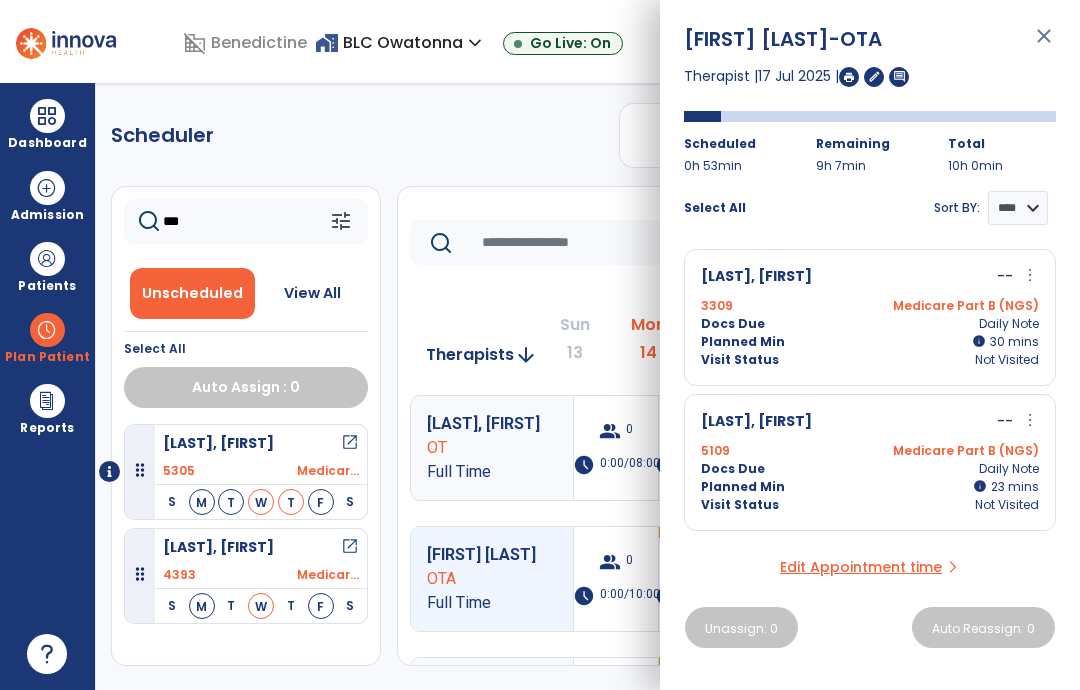 click on "comment" at bounding box center [899, 77] 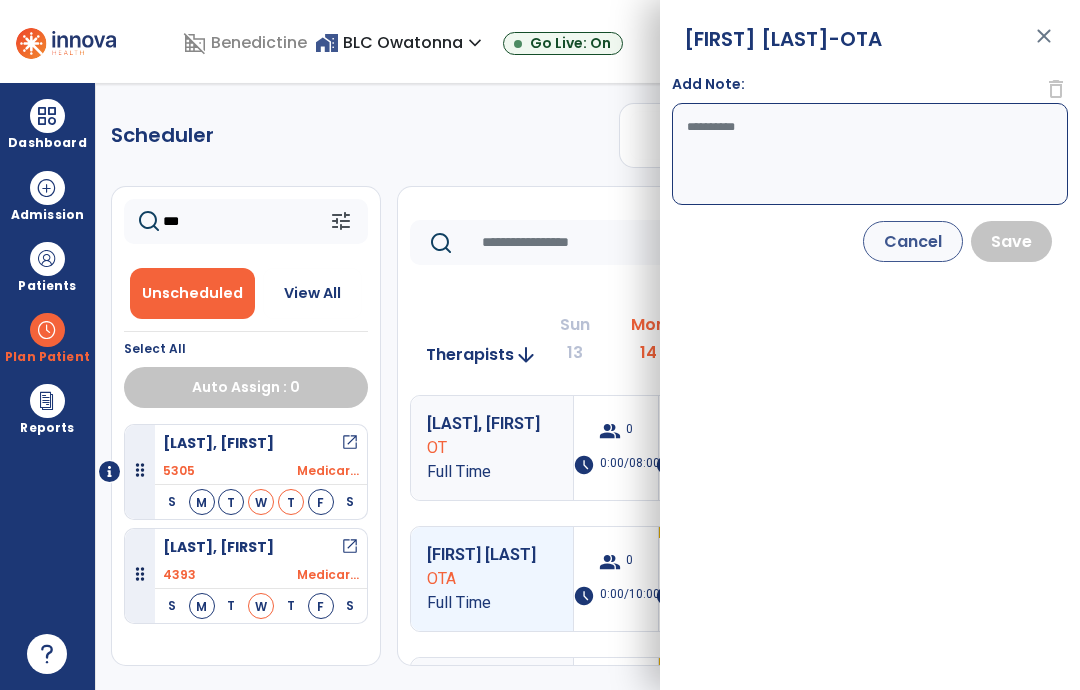 click on "Add Note:" at bounding box center (870, 154) 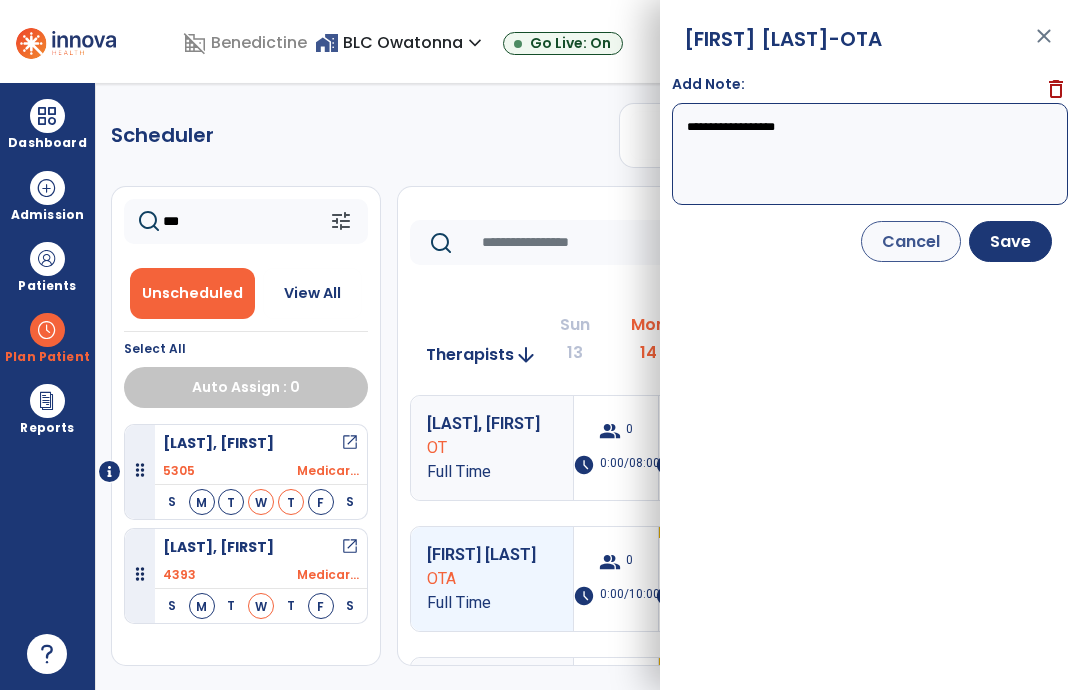 type on "**********" 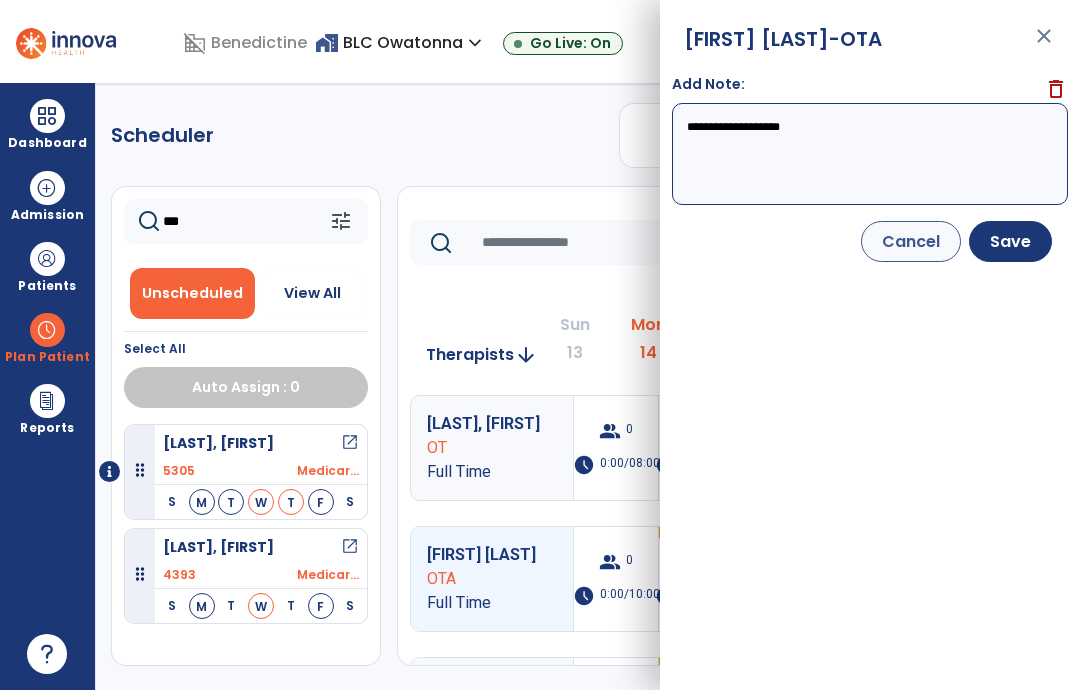 click on "Save" at bounding box center (1010, 241) 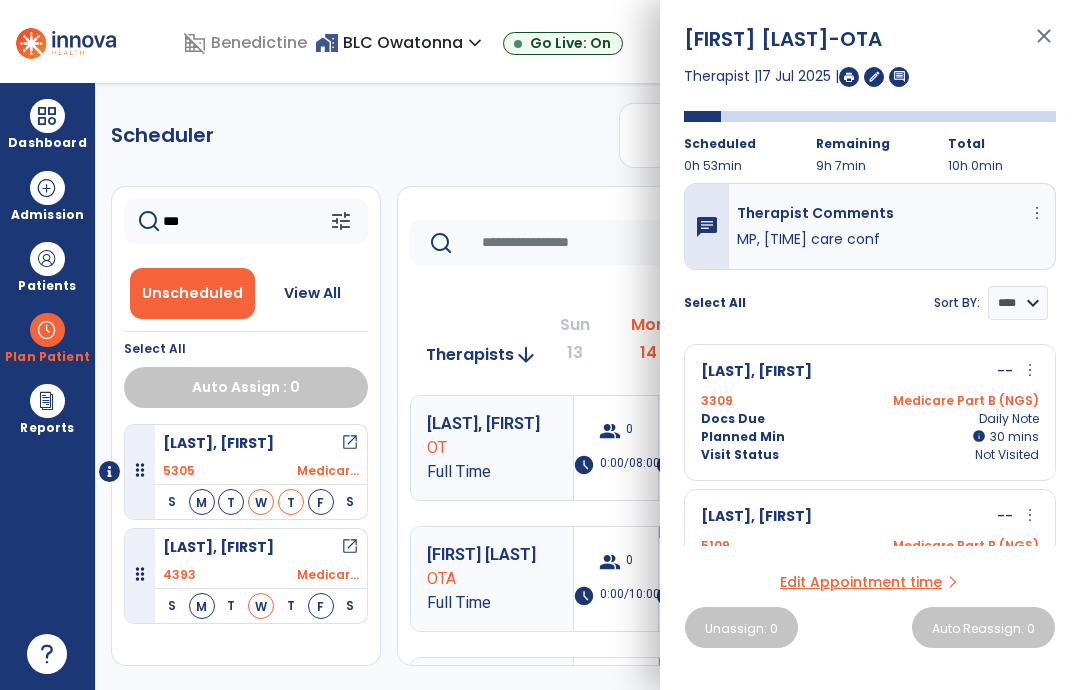 click on "[LAST], [FIRST]  -OTA close  Therapist |   17 Jul 2025 |   edit   comment  Scheduled 0h 53min Remaining  9h 7min  Total 10h 0min  chat  Therapist Comments  more_vert   Edit   Delete   MP, 11:00 care conf   Select All   Sort BY:  **** ****  [LAST], [FIRST]   --  more_vert  edit   Edit Session   alt_route   Split Minutes  3309 Medicare Part B (NGS)  Docs Due Daily Note   Planned Min  info   30 I 30 mins  Visit Status  Not Visited   [LAST], [FIRST]   --  more_vert  edit   Edit Session   alt_route   Split Minutes  5109 Medicare Part B (NGS)  Docs Due Daily Note   Planned Min  info   23 I 23 mins  Visit Status  Not Visited  Edit Appointment time arrow_forward_ios Unassign: 0 Auto Reassign: 0" at bounding box center [870, 345] 